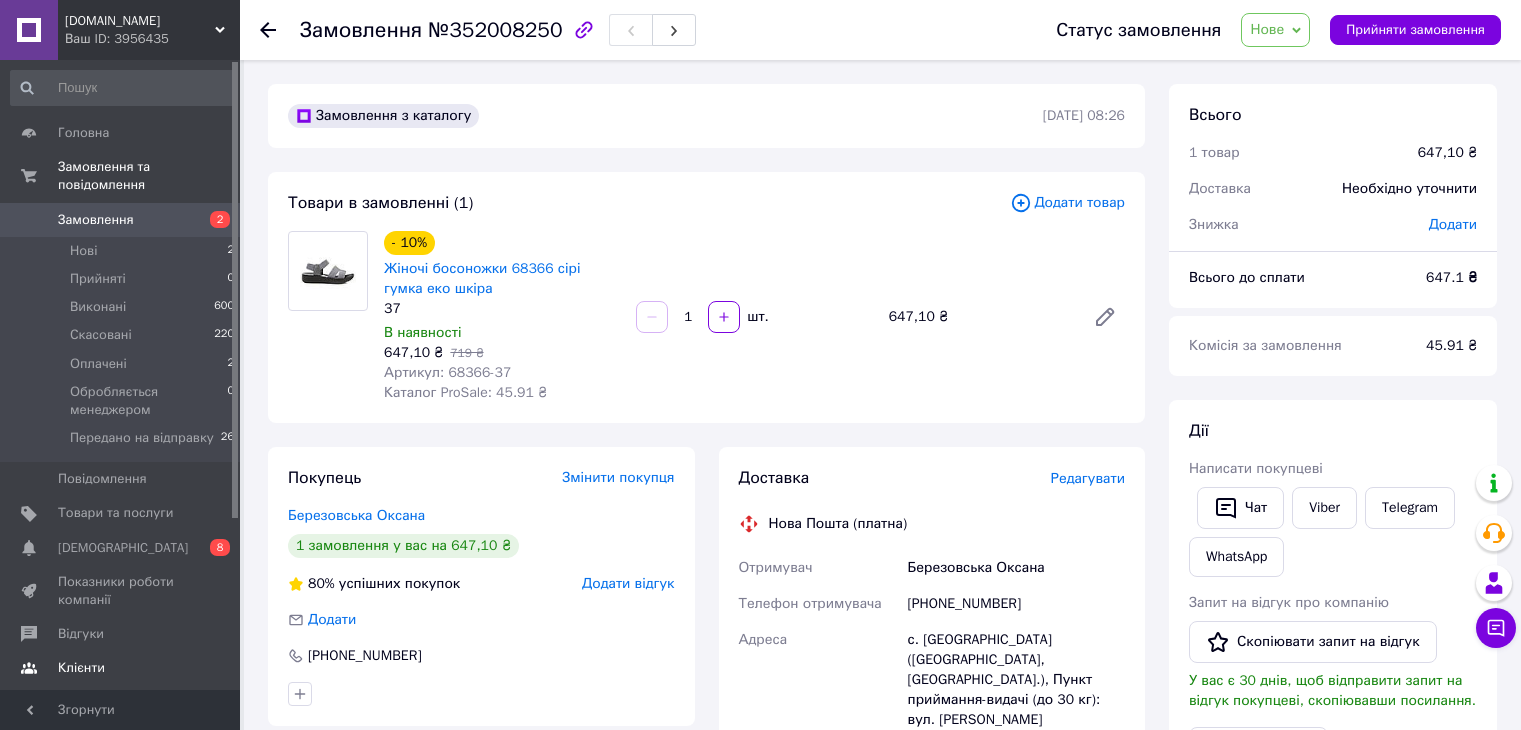 scroll, scrollTop: 0, scrollLeft: 0, axis: both 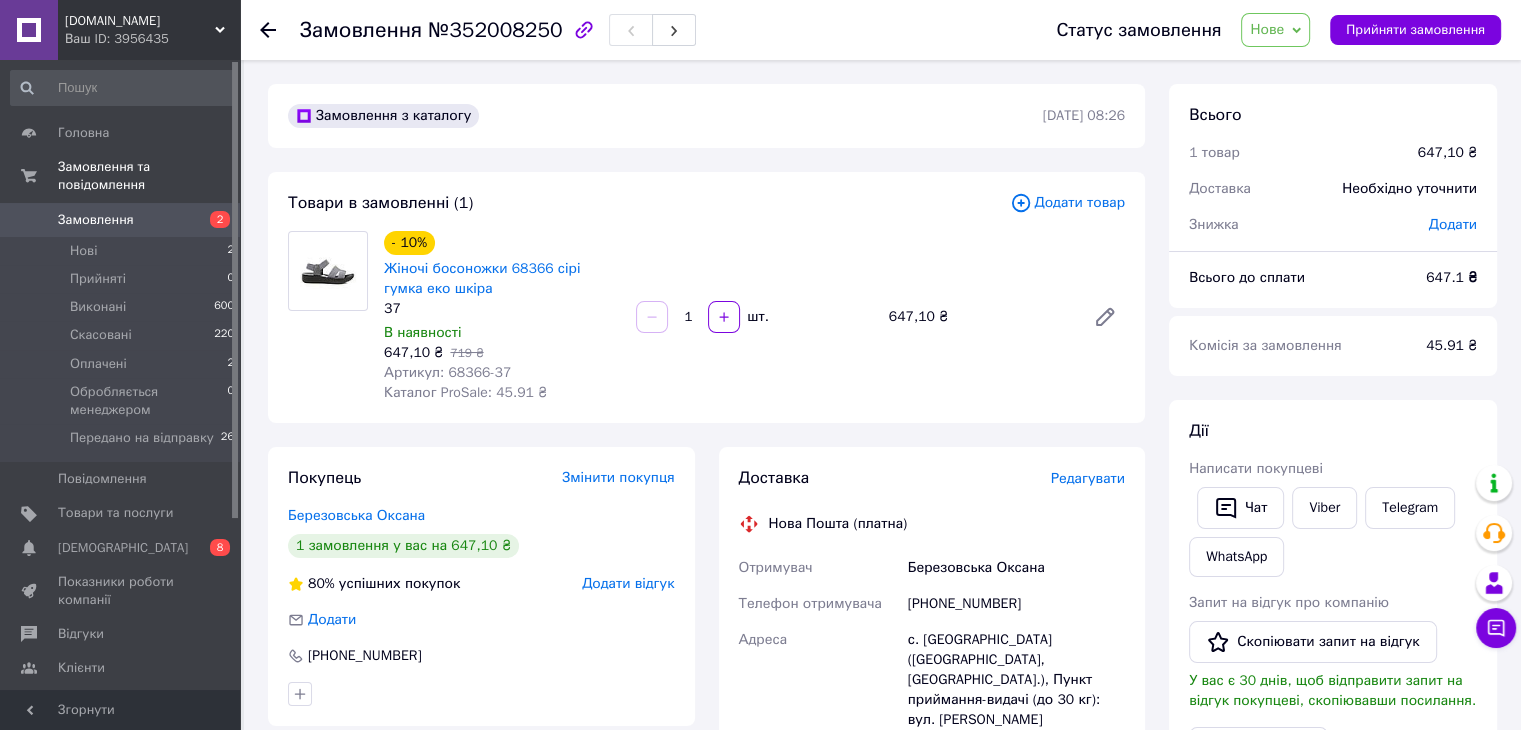 click on "Замовлення" at bounding box center [96, 220] 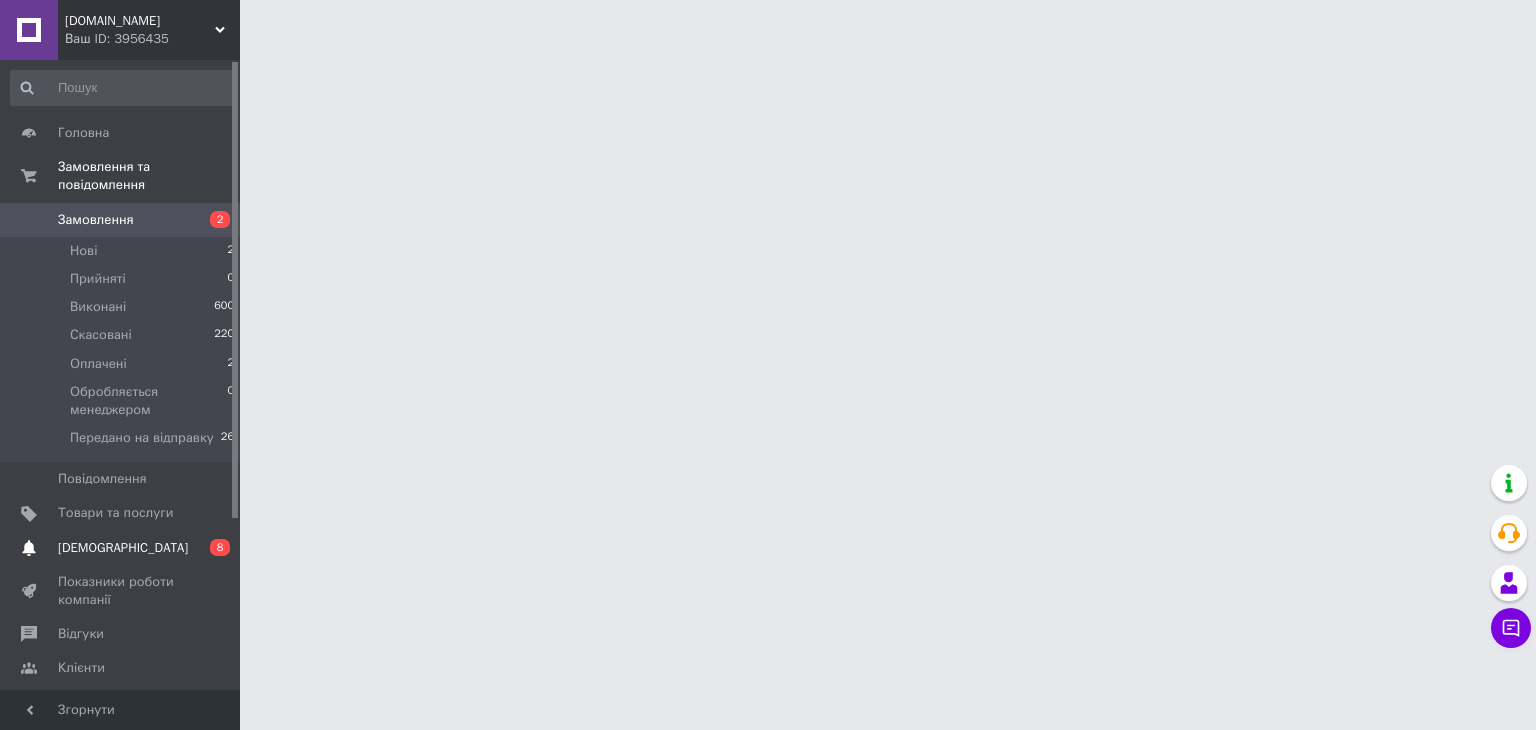 click on "[DEMOGRAPHIC_DATA]" at bounding box center [123, 548] 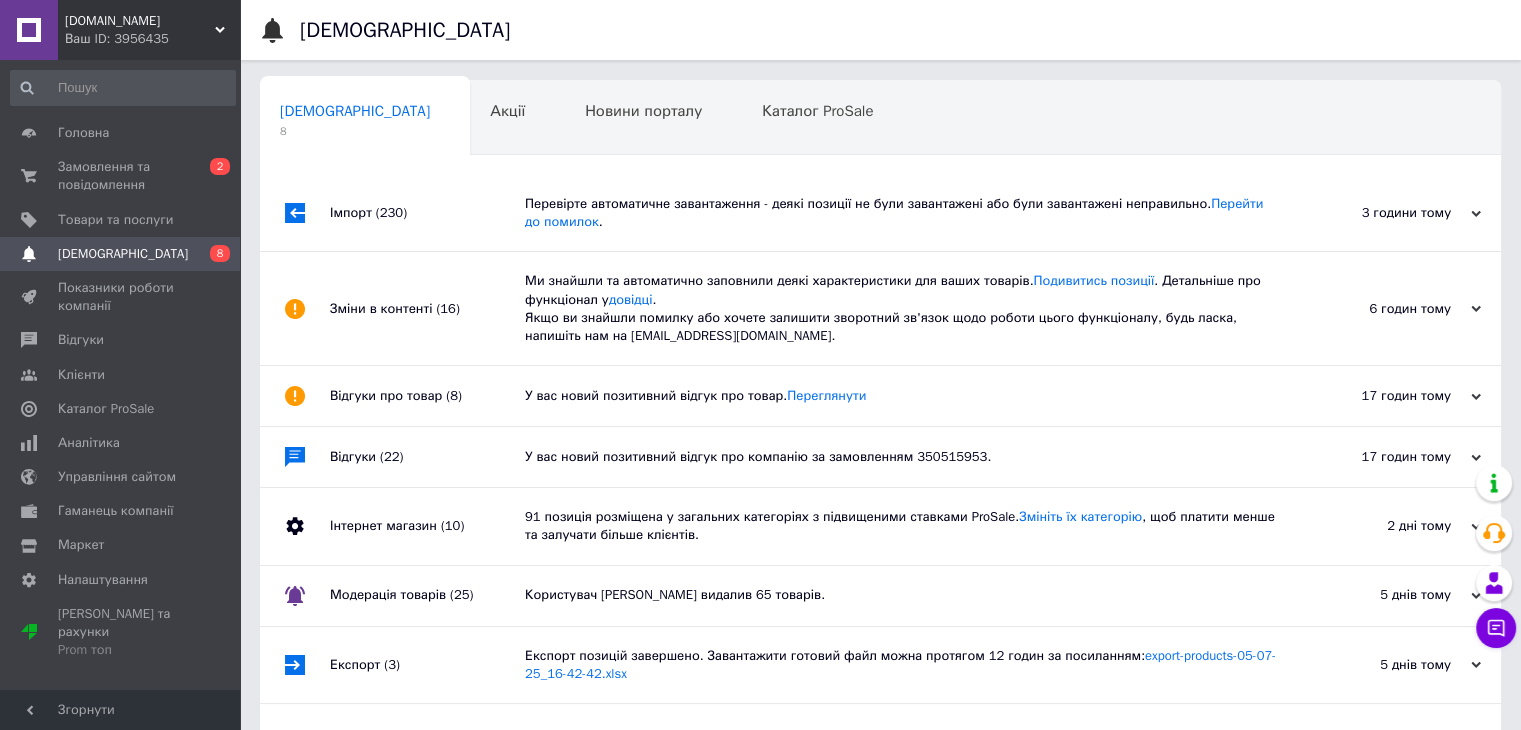 click on "3 години тому" at bounding box center [1381, 213] 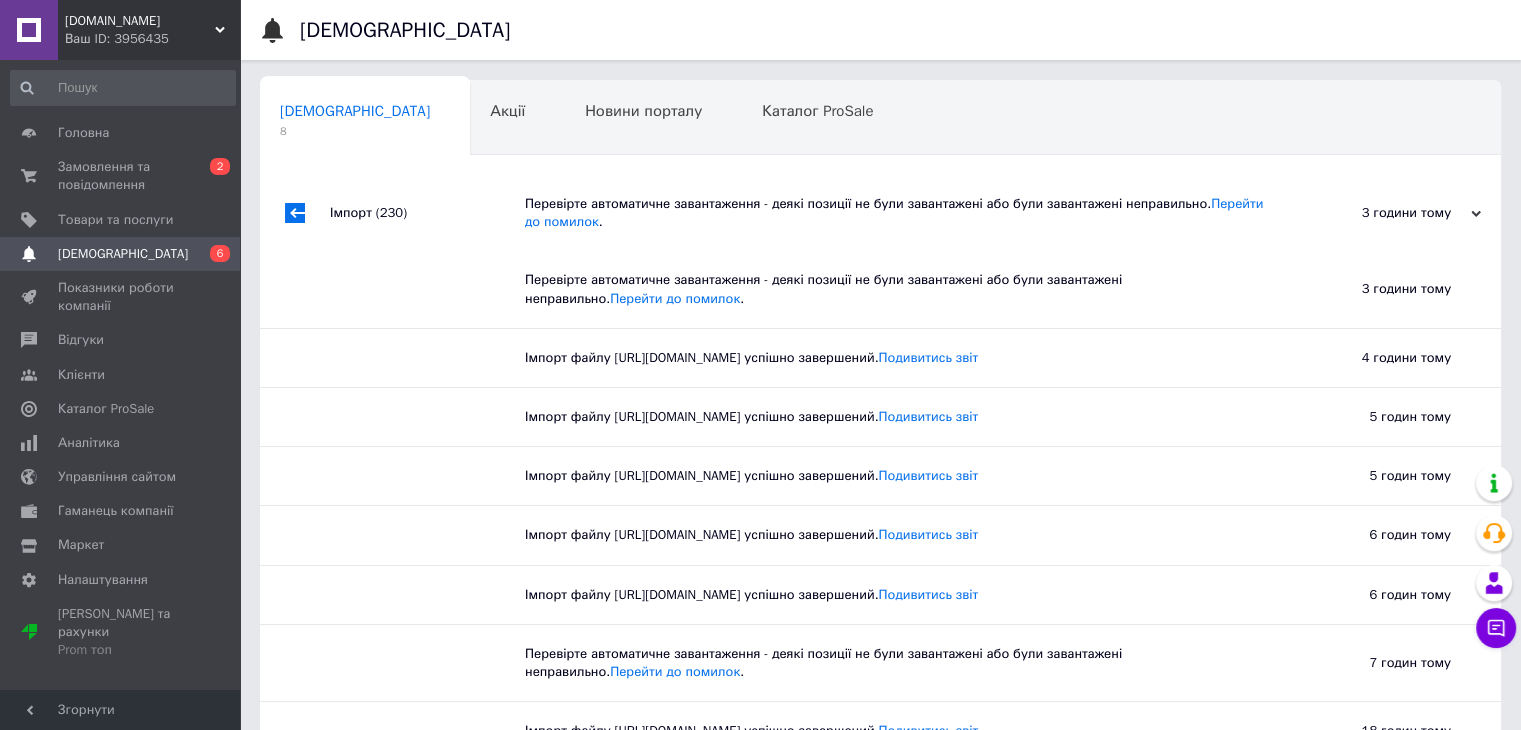 click on "3 години тому 10.07.2025" at bounding box center [1391, 213] 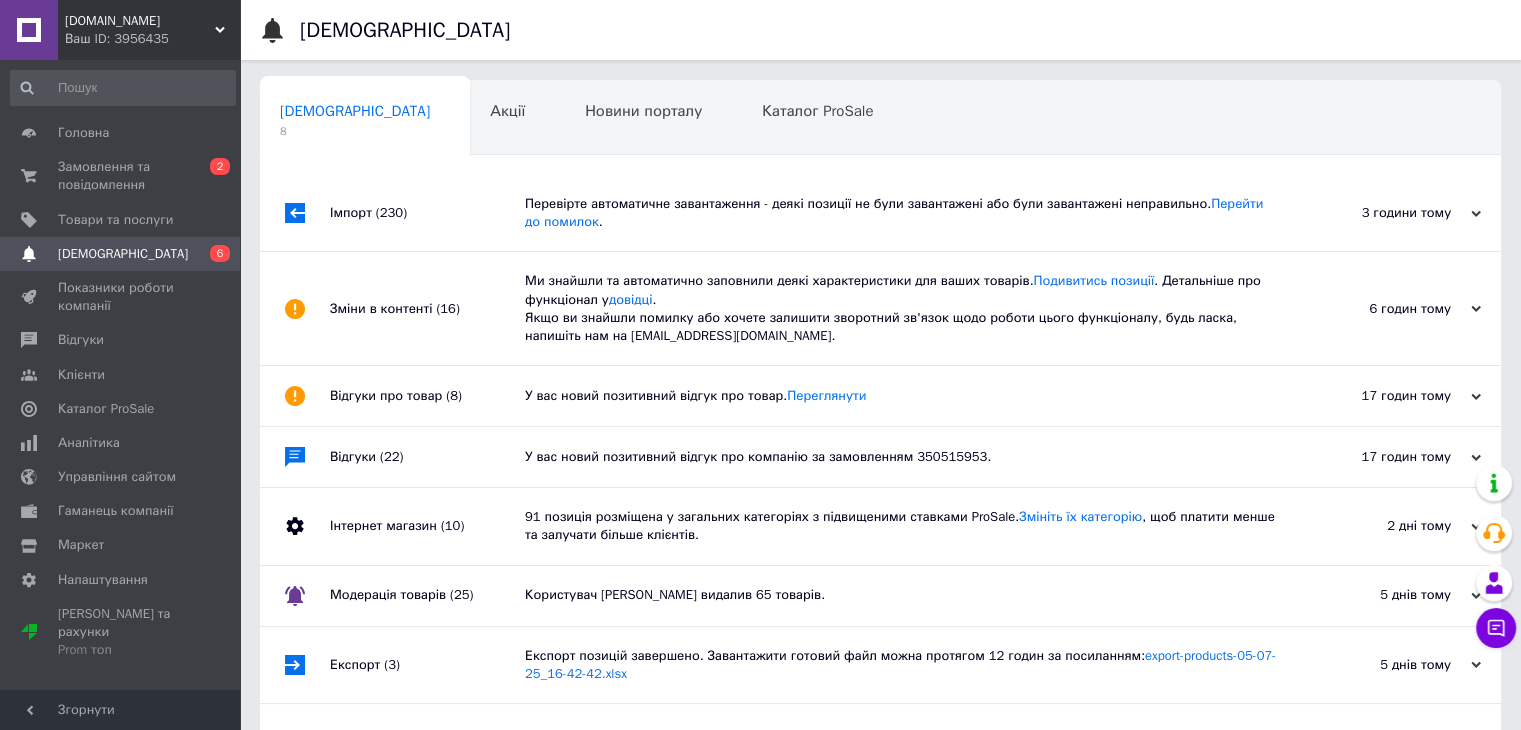 click on "6 годин тому" at bounding box center [1381, 309] 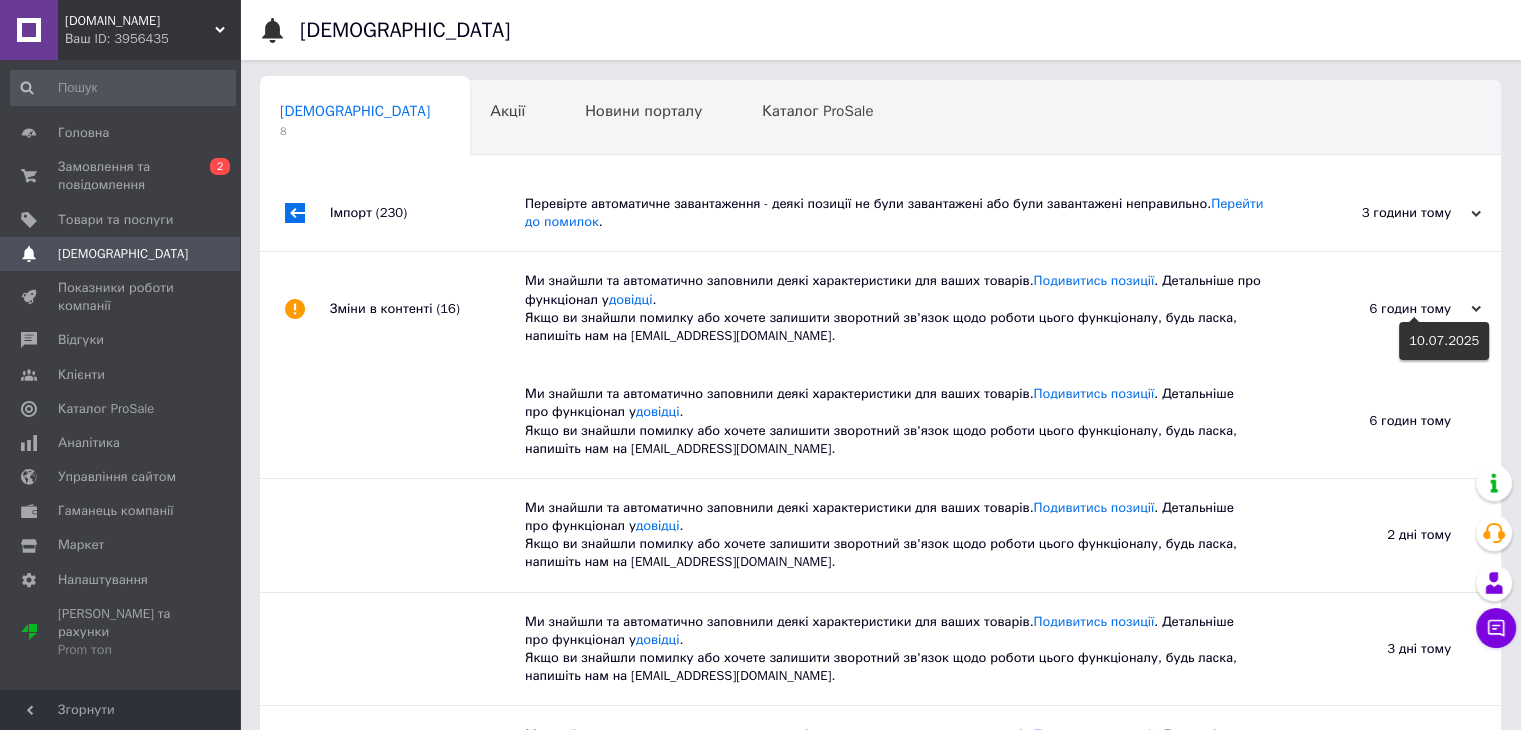 click on "6 годин тому" at bounding box center (1381, 309) 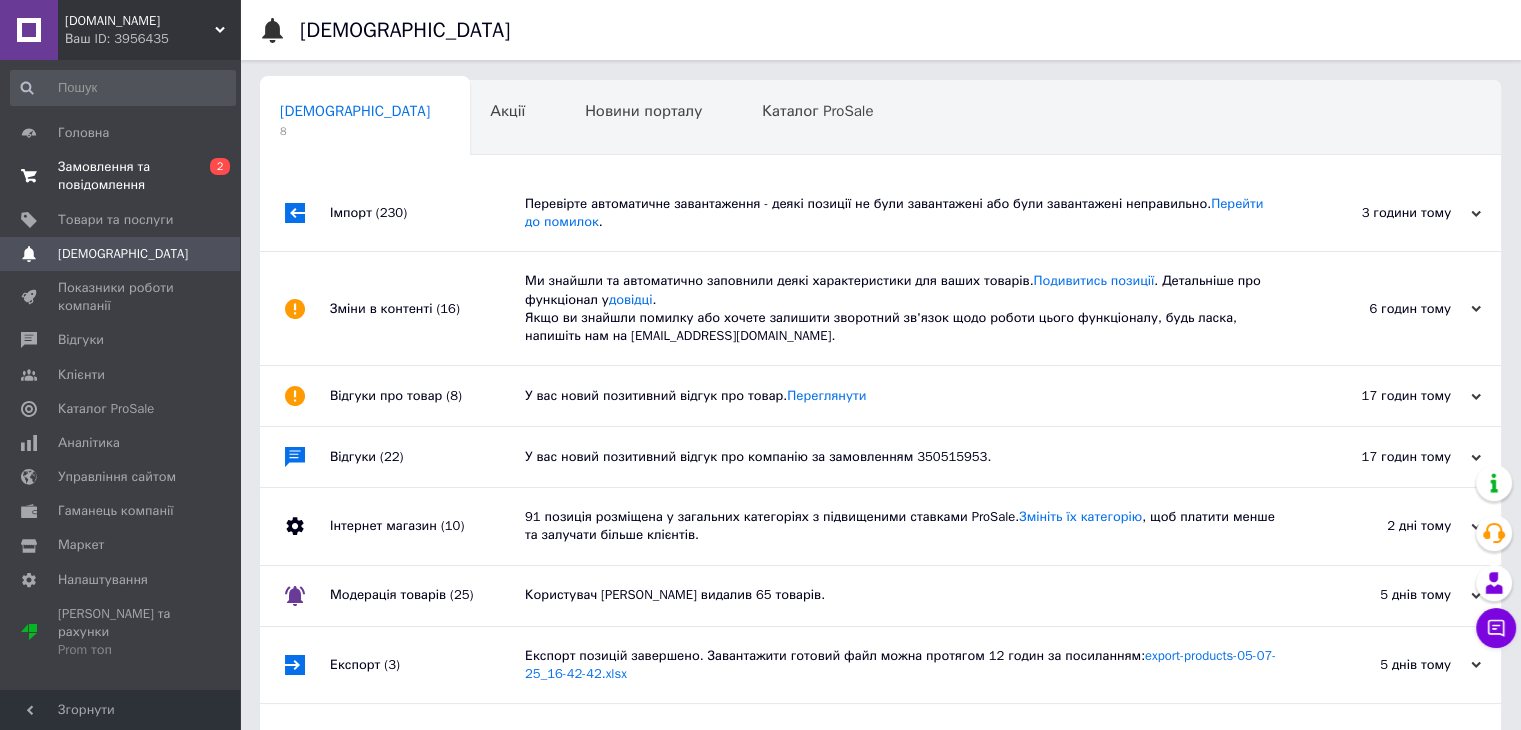 click on "Замовлення та повідомлення" at bounding box center [121, 176] 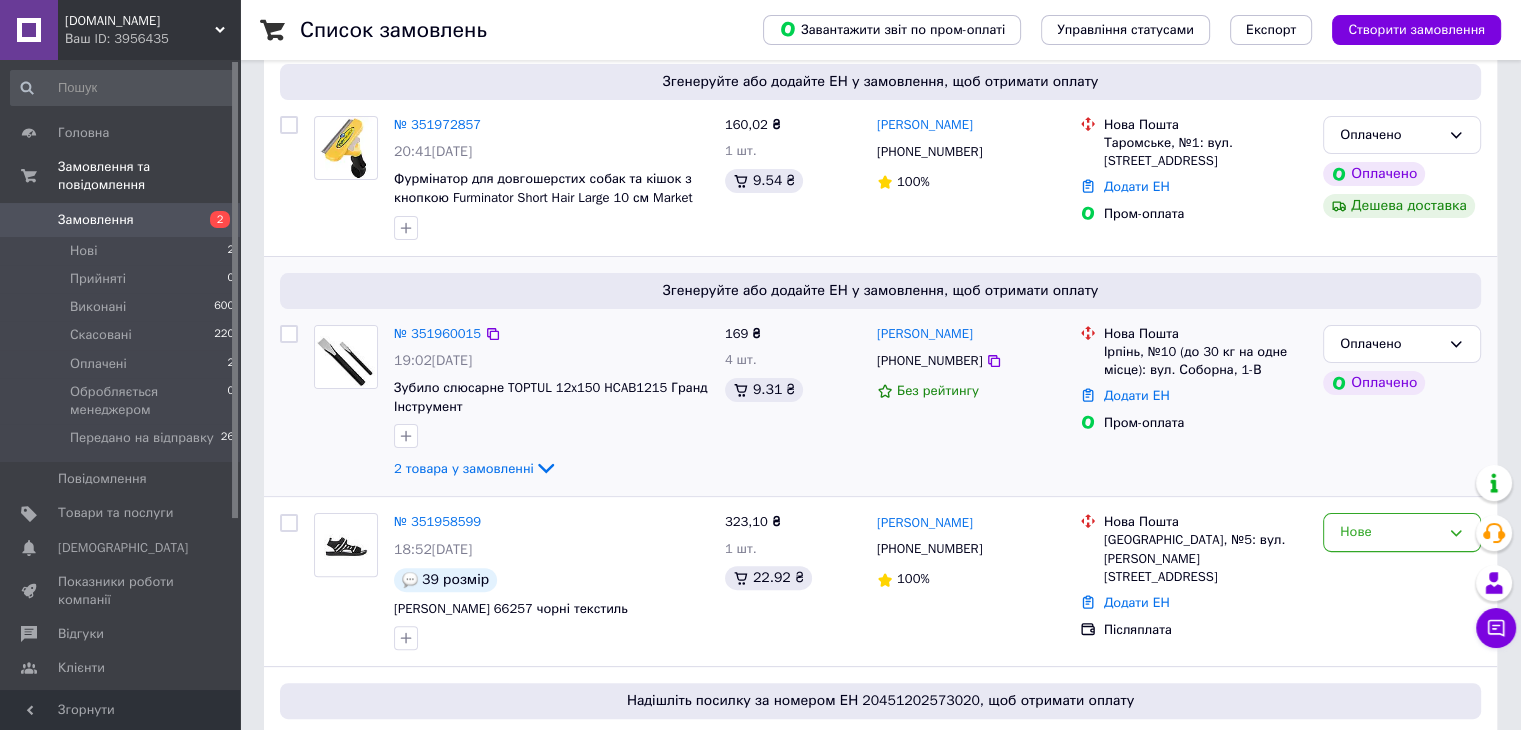scroll, scrollTop: 400, scrollLeft: 0, axis: vertical 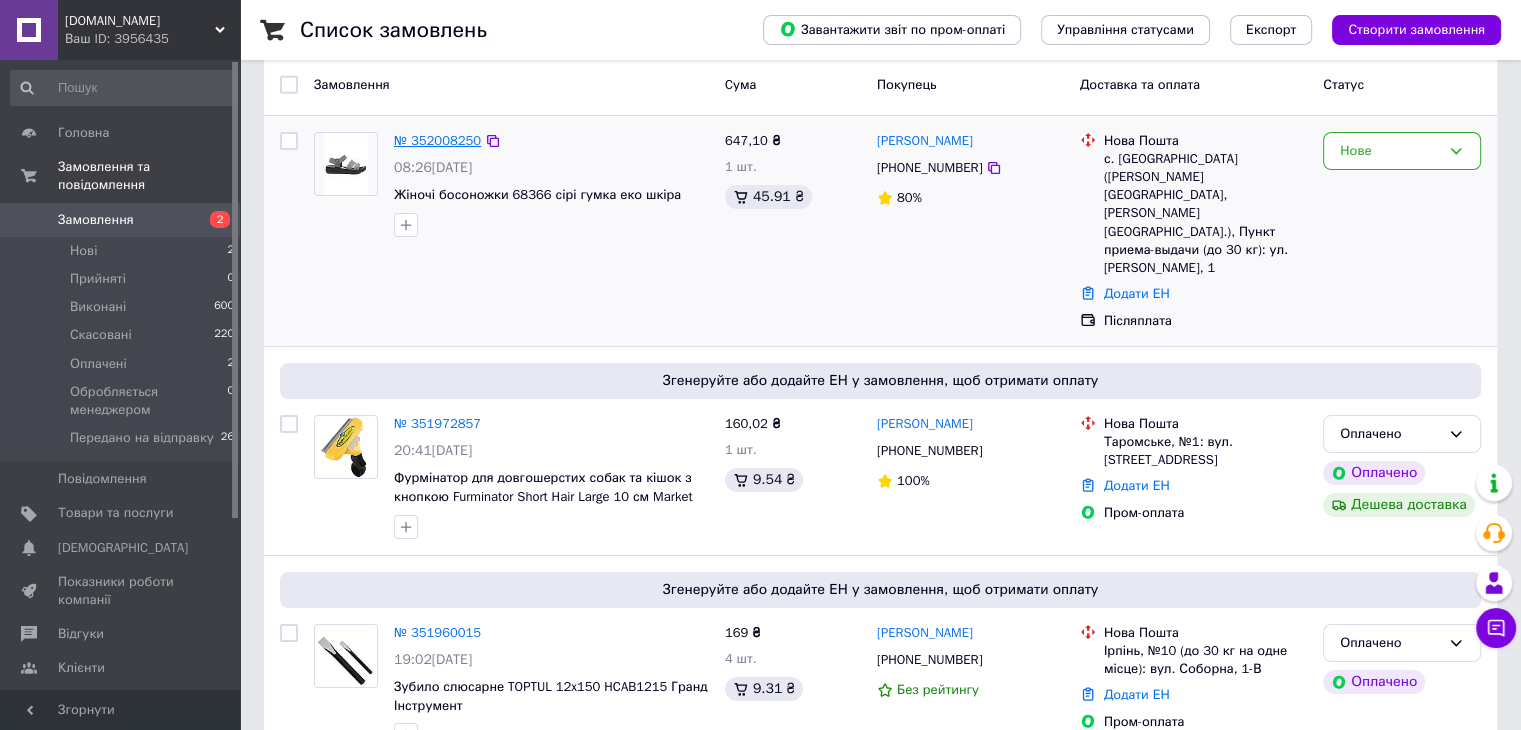 click on "№ 352008250" at bounding box center (437, 140) 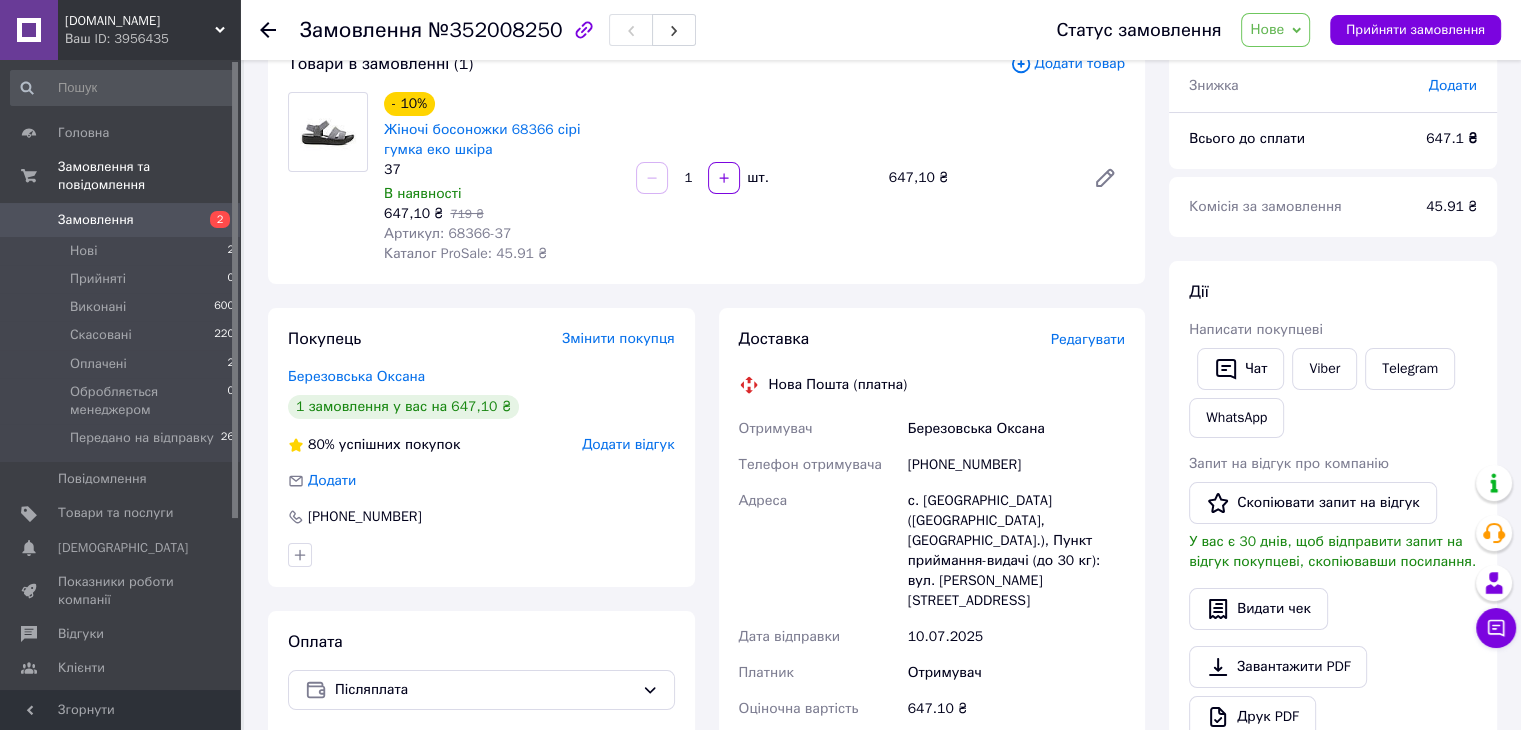 scroll, scrollTop: 0, scrollLeft: 0, axis: both 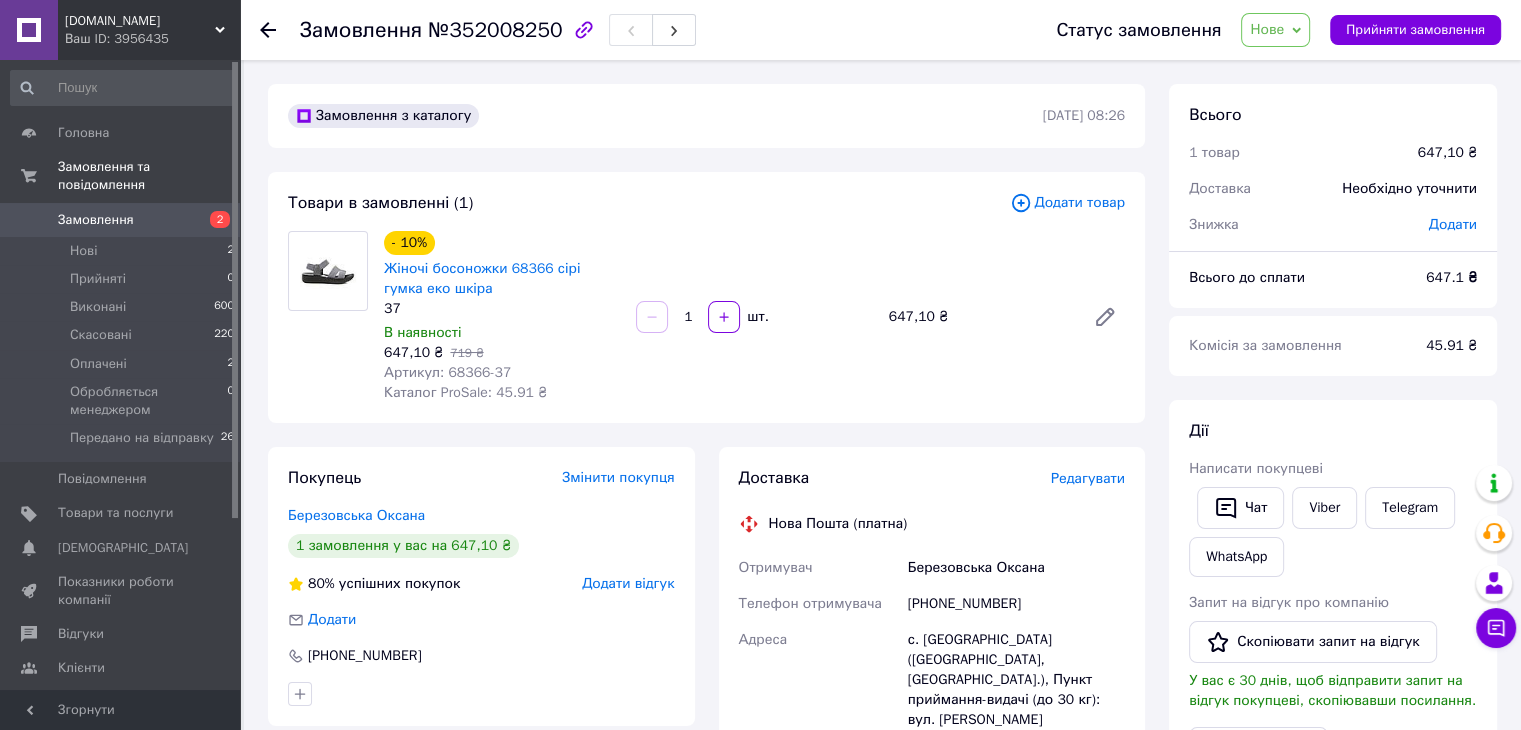 click on "Замовлення" at bounding box center (96, 220) 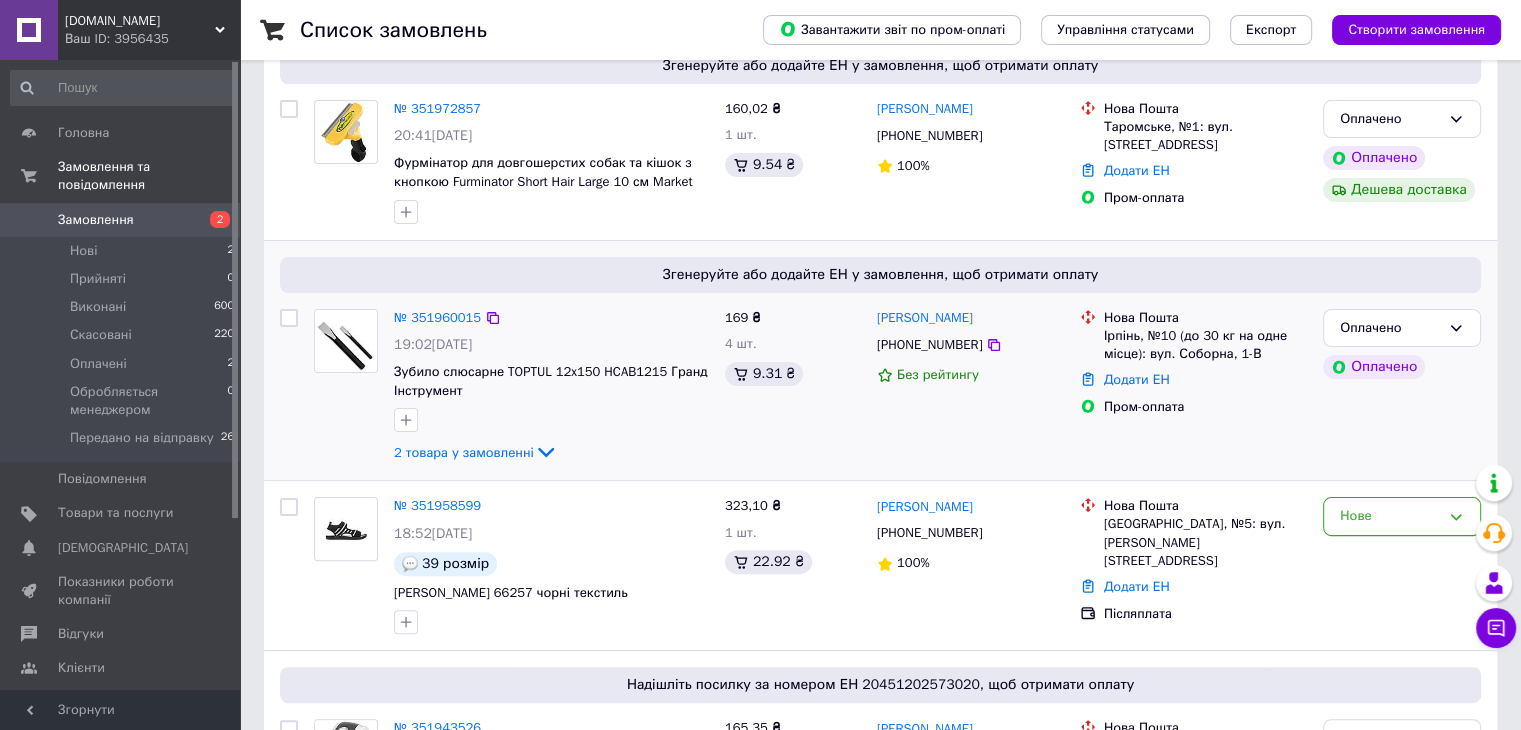 scroll, scrollTop: 500, scrollLeft: 0, axis: vertical 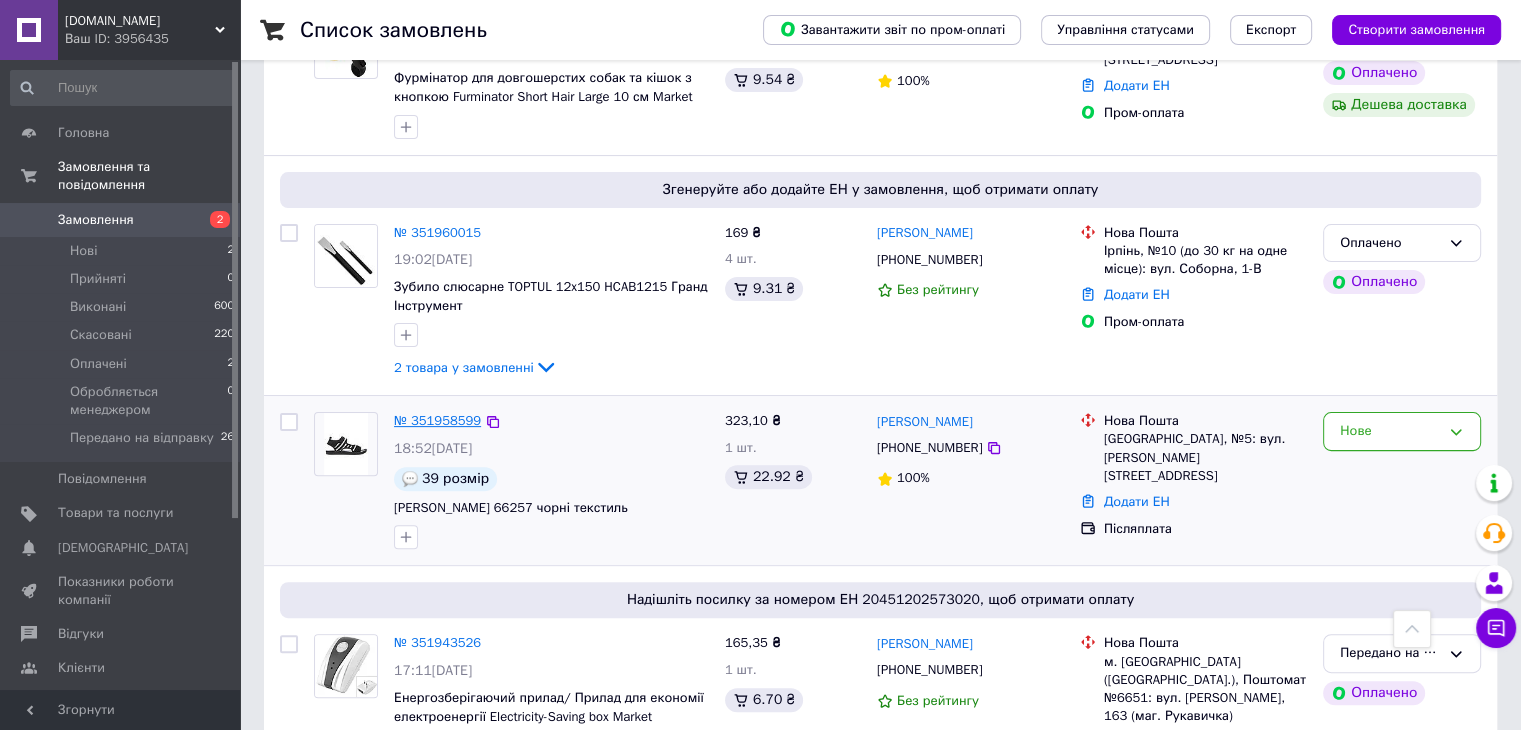 click on "№ 351958599" at bounding box center [437, 420] 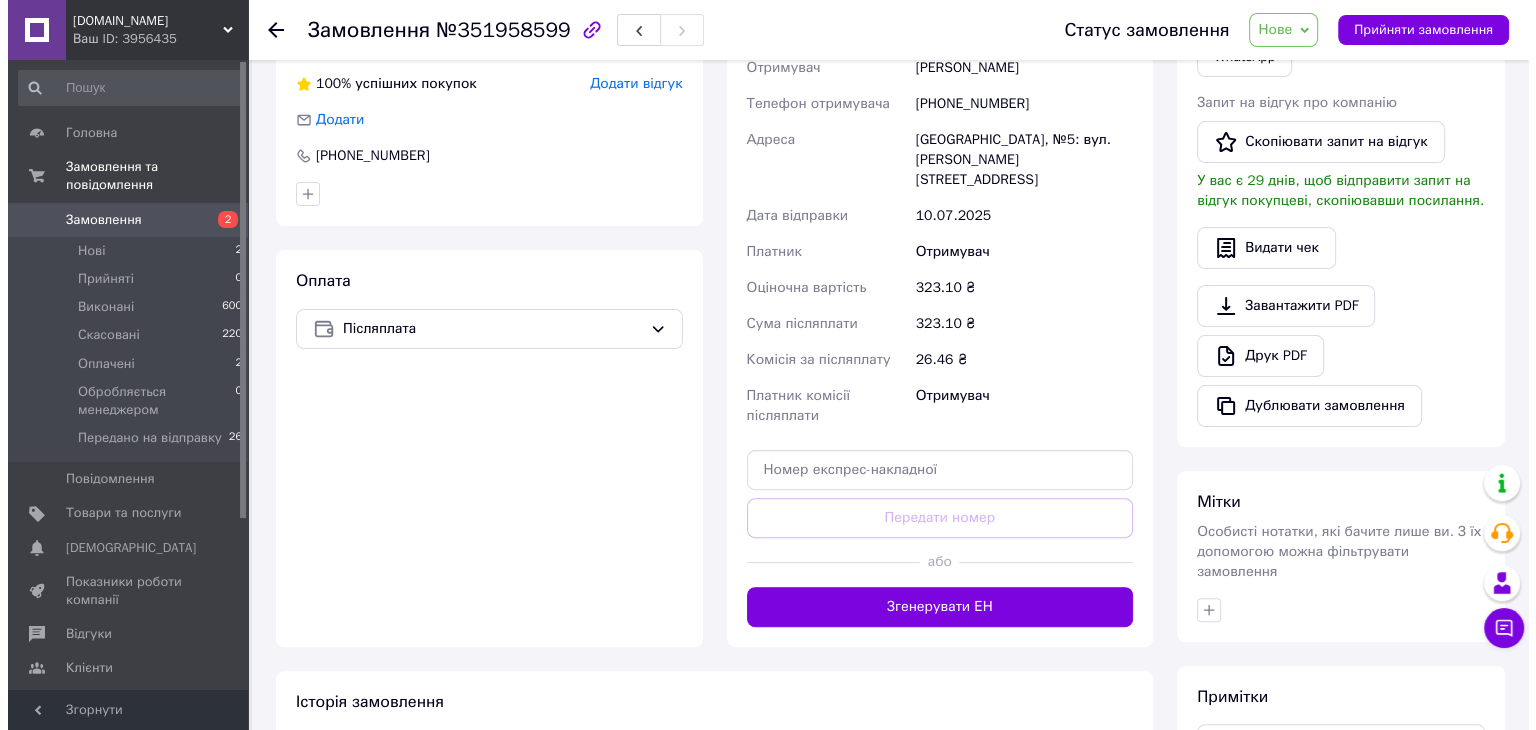 scroll, scrollTop: 0, scrollLeft: 0, axis: both 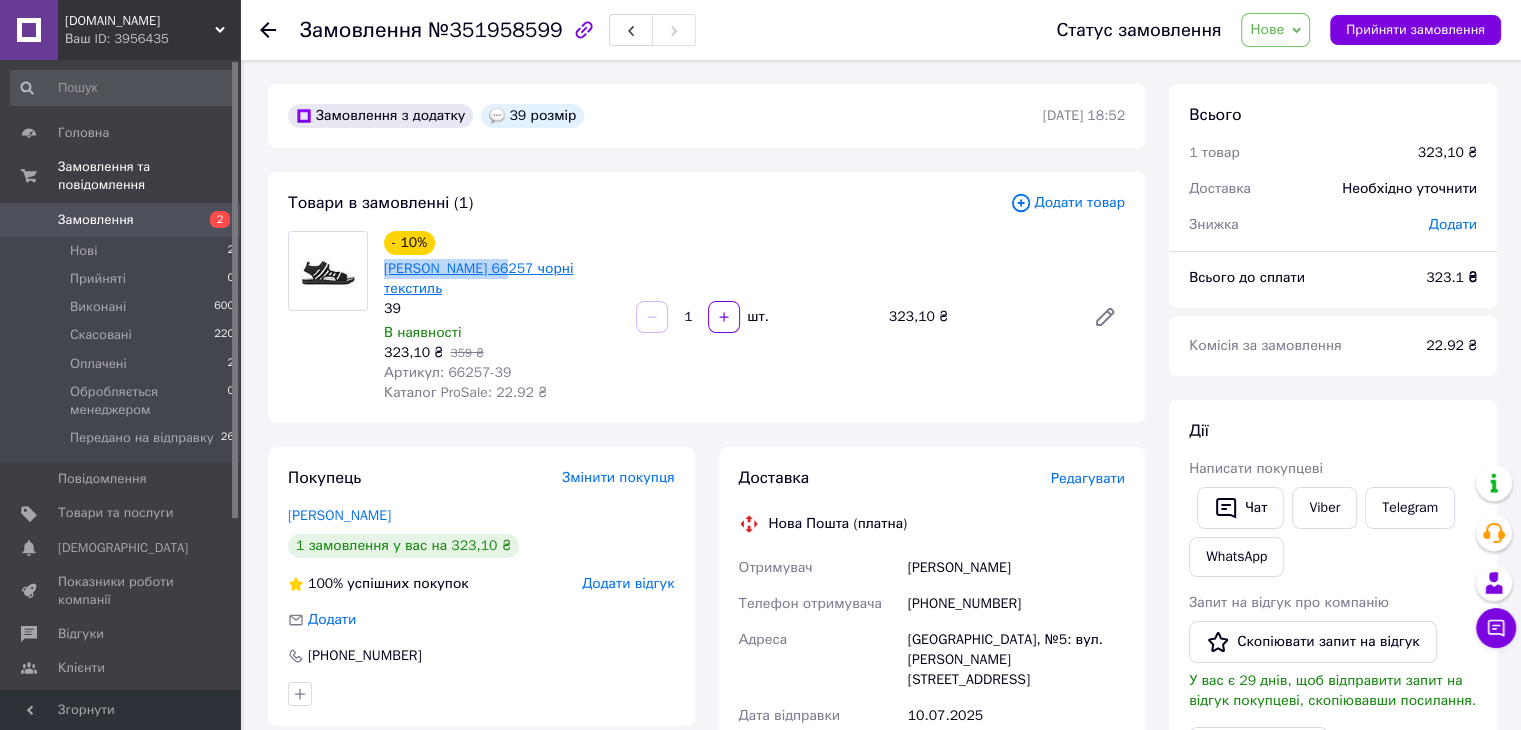 drag, startPoint x: 381, startPoint y: 269, endPoint x: 500, endPoint y: 272, distance: 119.03781 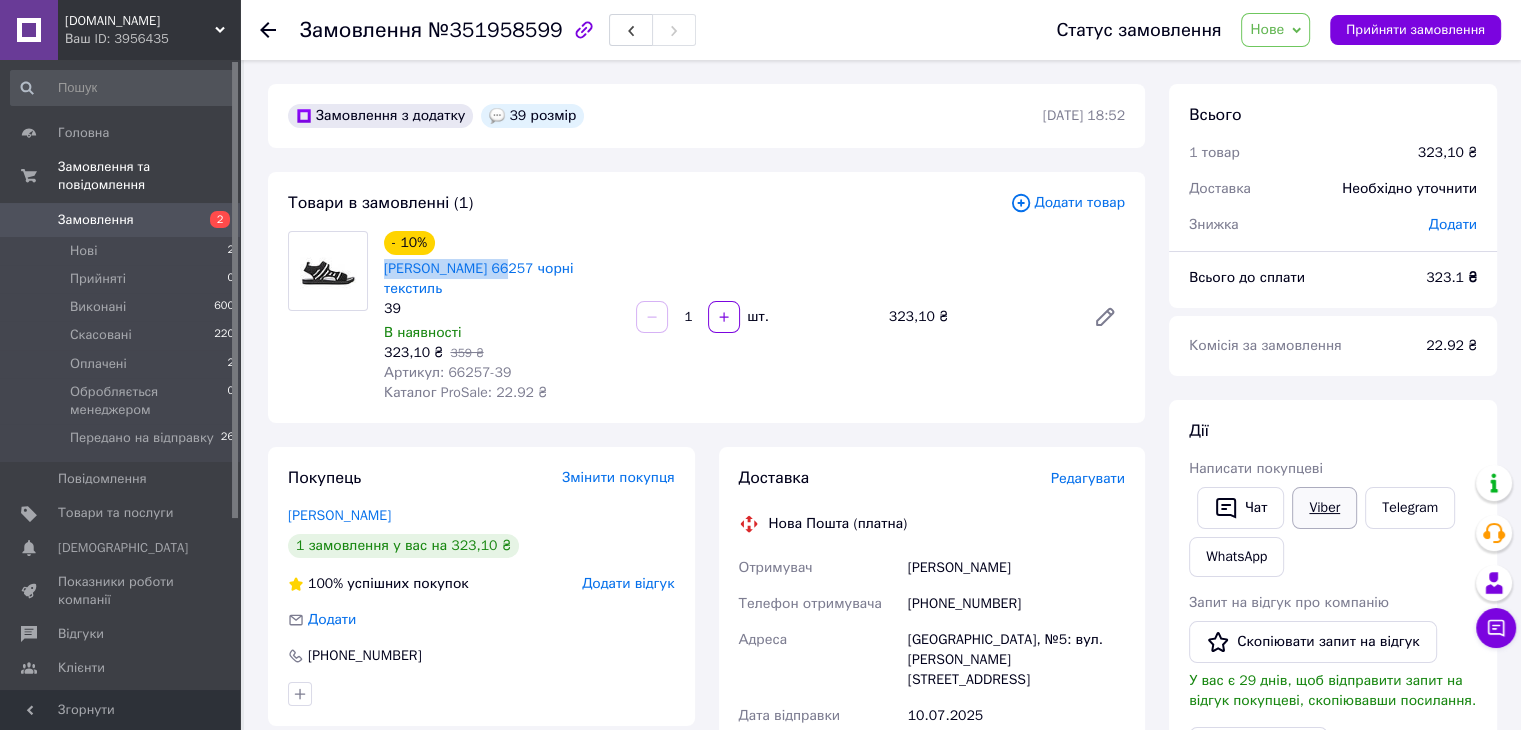click on "Viber" at bounding box center [1324, 508] 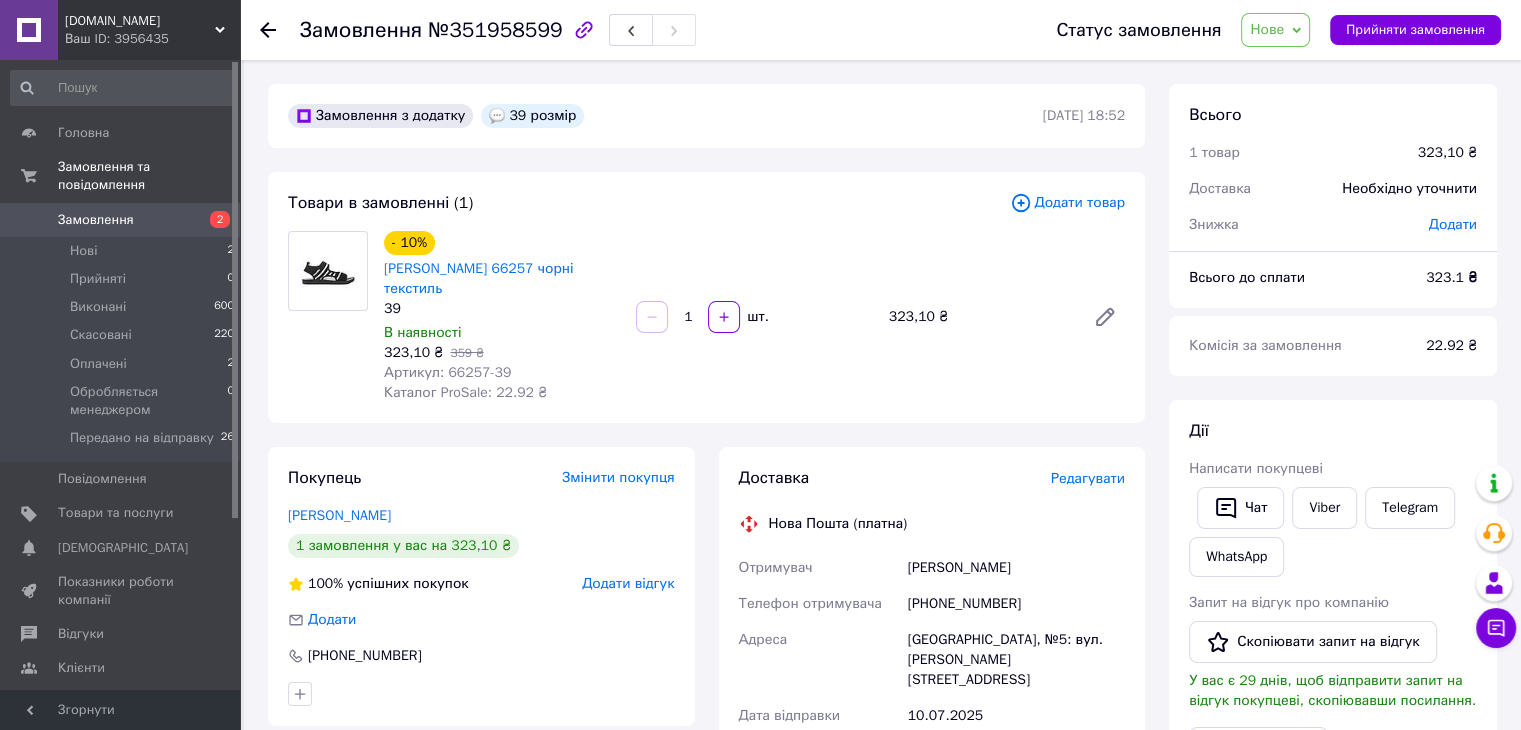click on "Редагувати" at bounding box center [1088, 478] 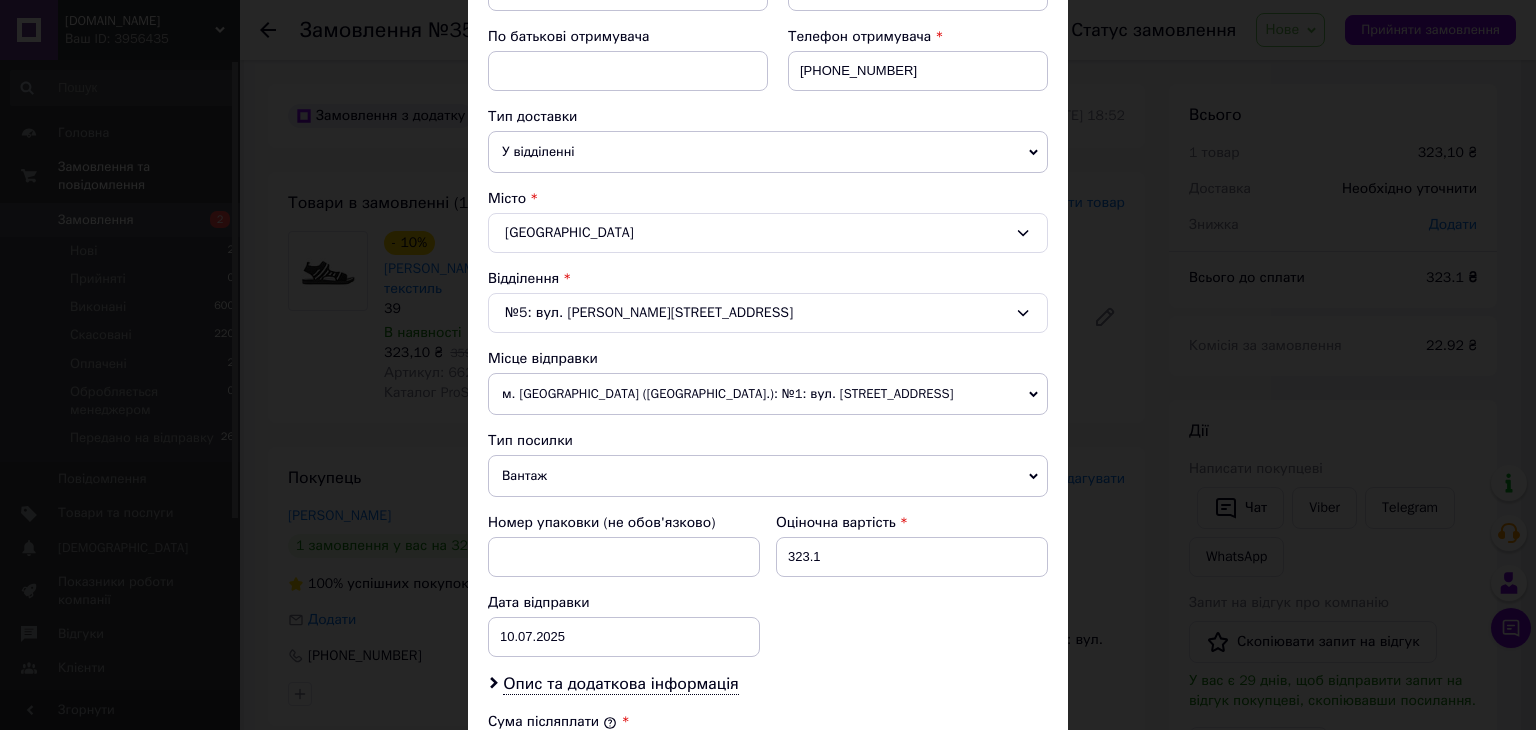 scroll, scrollTop: 400, scrollLeft: 0, axis: vertical 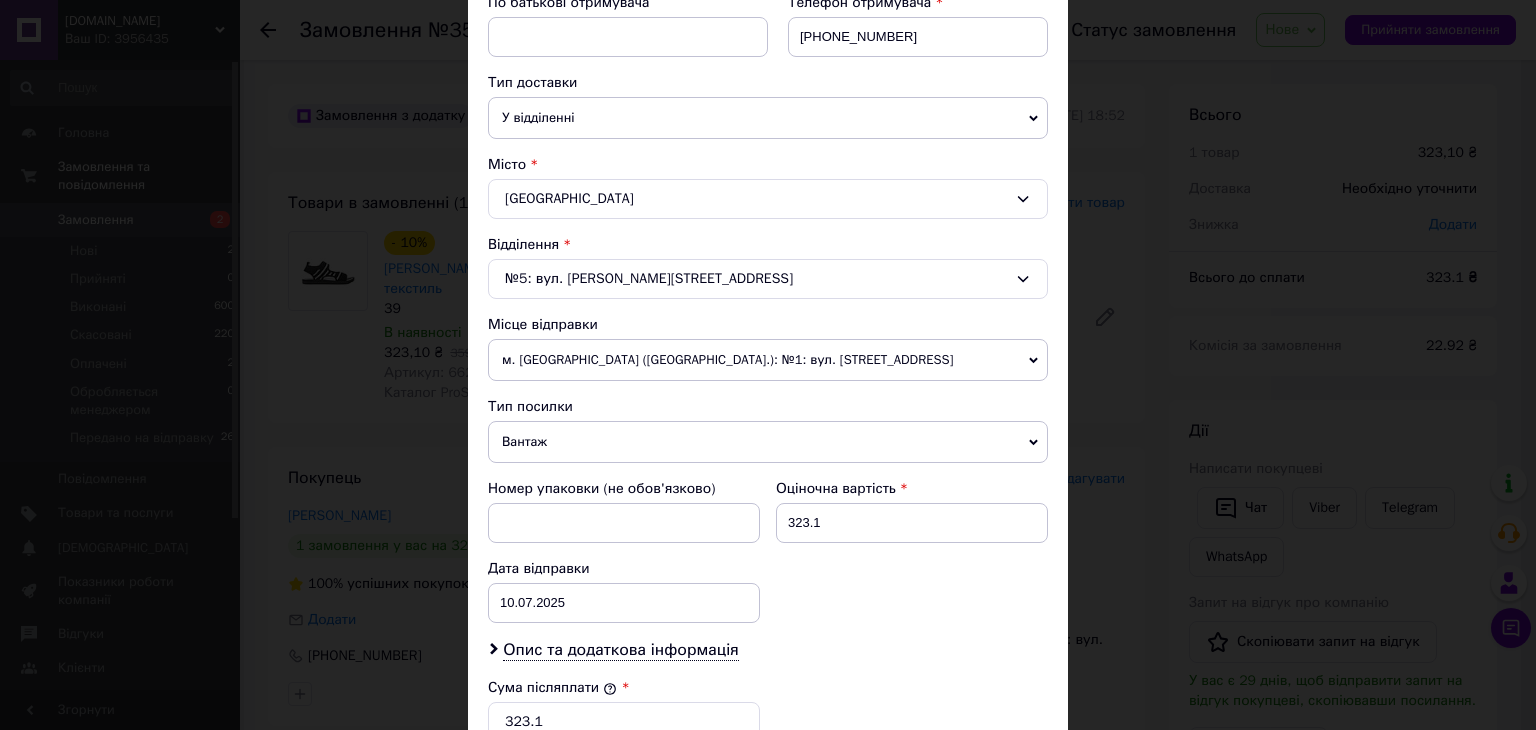 click on "м. [GEOGRAPHIC_DATA] ([GEOGRAPHIC_DATA].): №1: вул. [STREET_ADDRESS]" at bounding box center (768, 360) 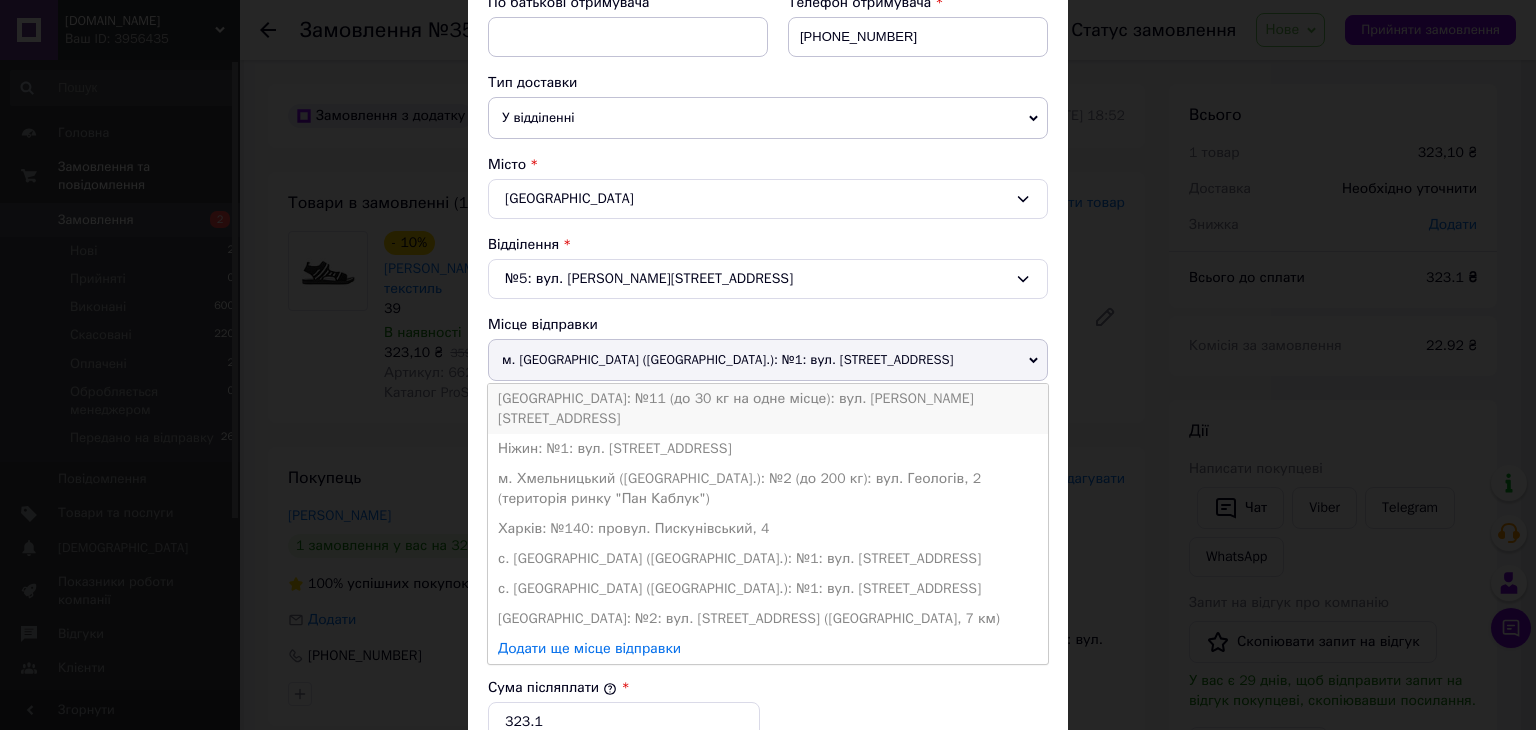 click on "[GEOGRAPHIC_DATA]: №11 (до 30 кг на одне місце): вул. [PERSON_NAME][STREET_ADDRESS]" at bounding box center [768, 409] 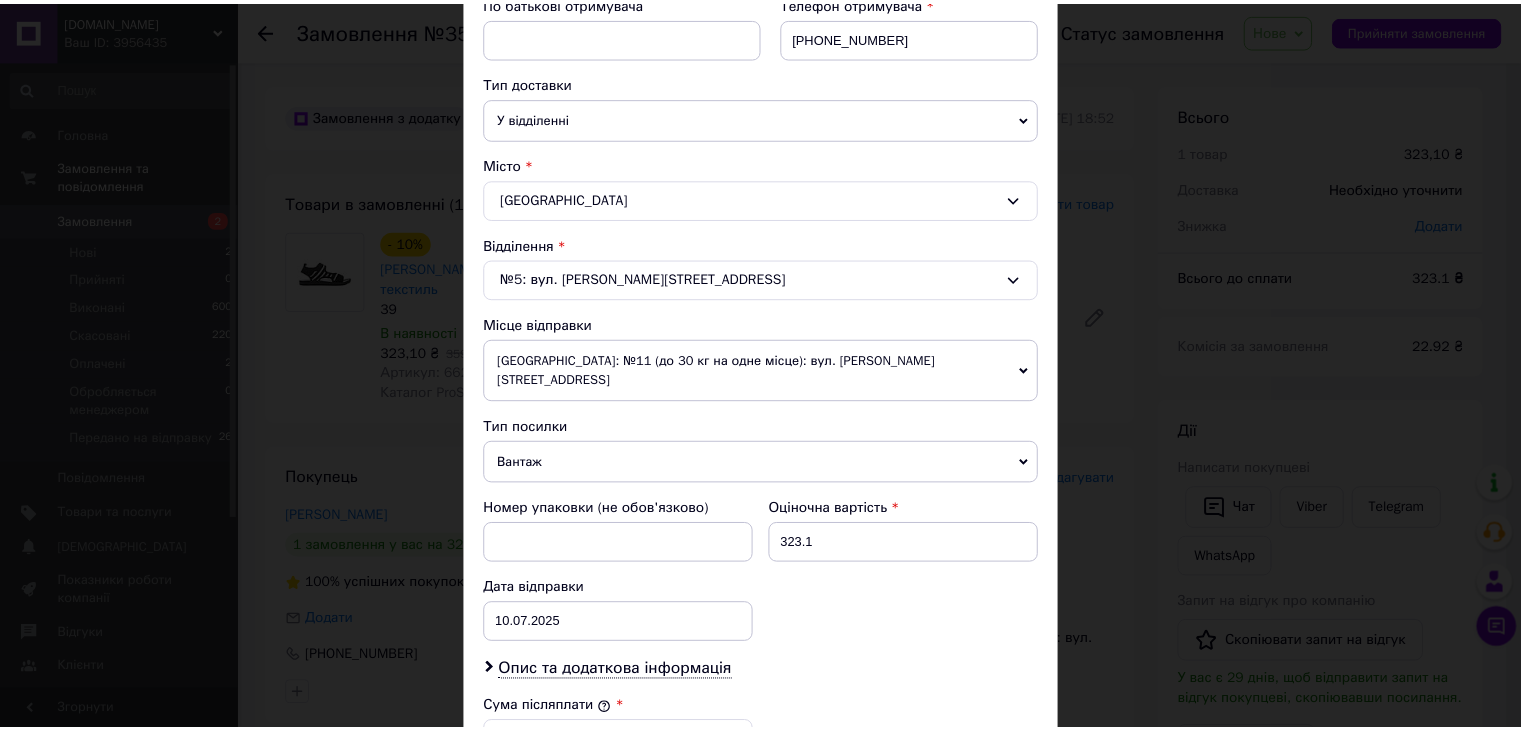 scroll, scrollTop: 790, scrollLeft: 0, axis: vertical 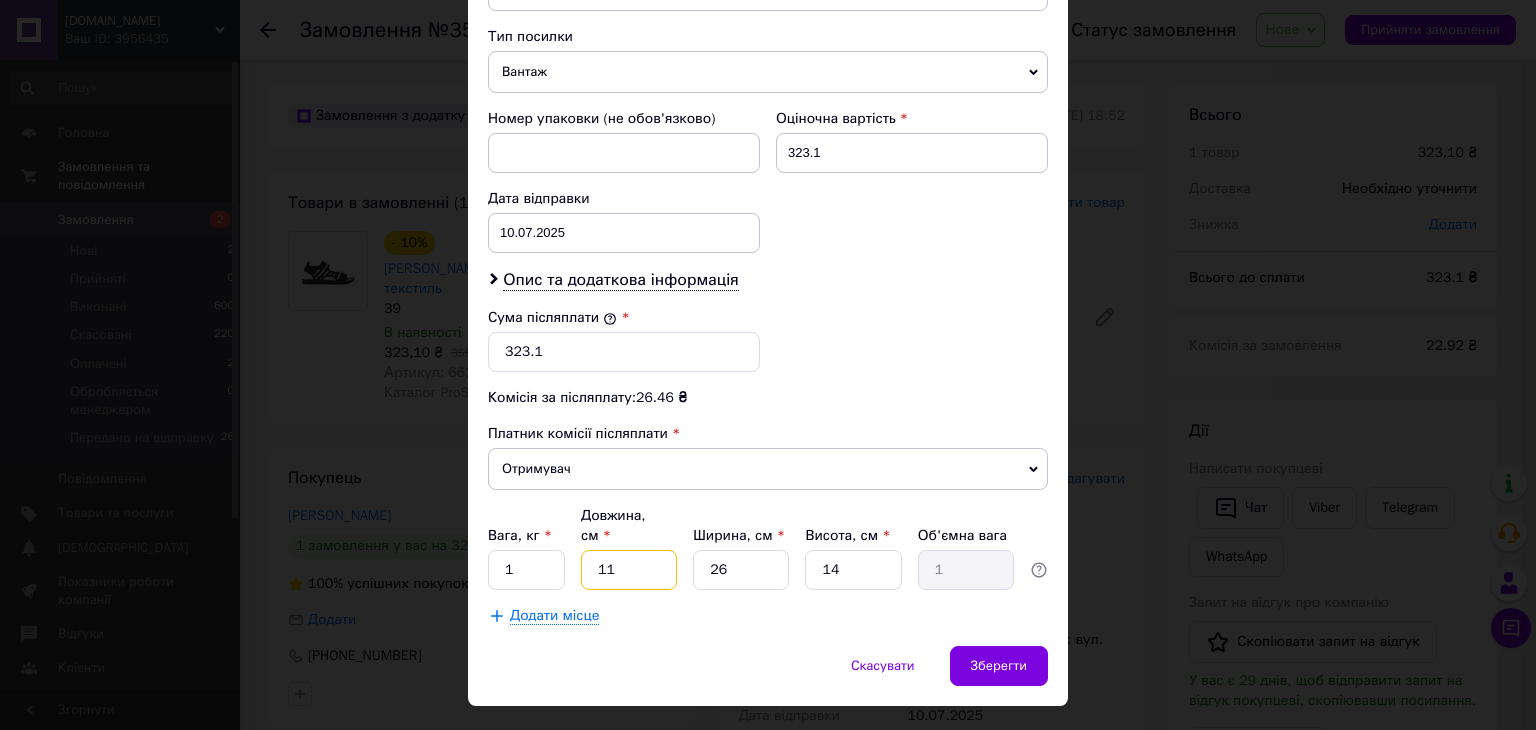 click on "11" at bounding box center [629, 570] 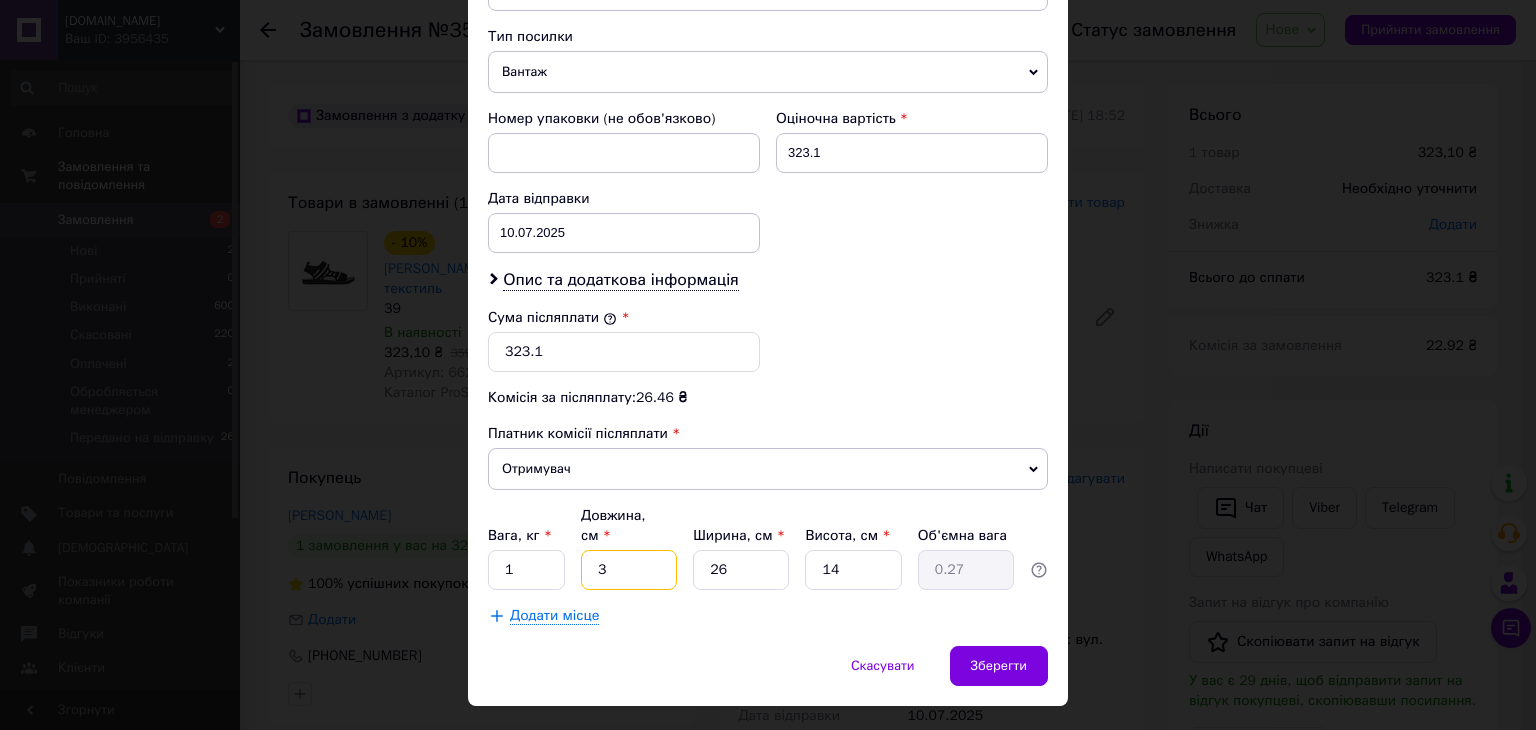 type on "30" 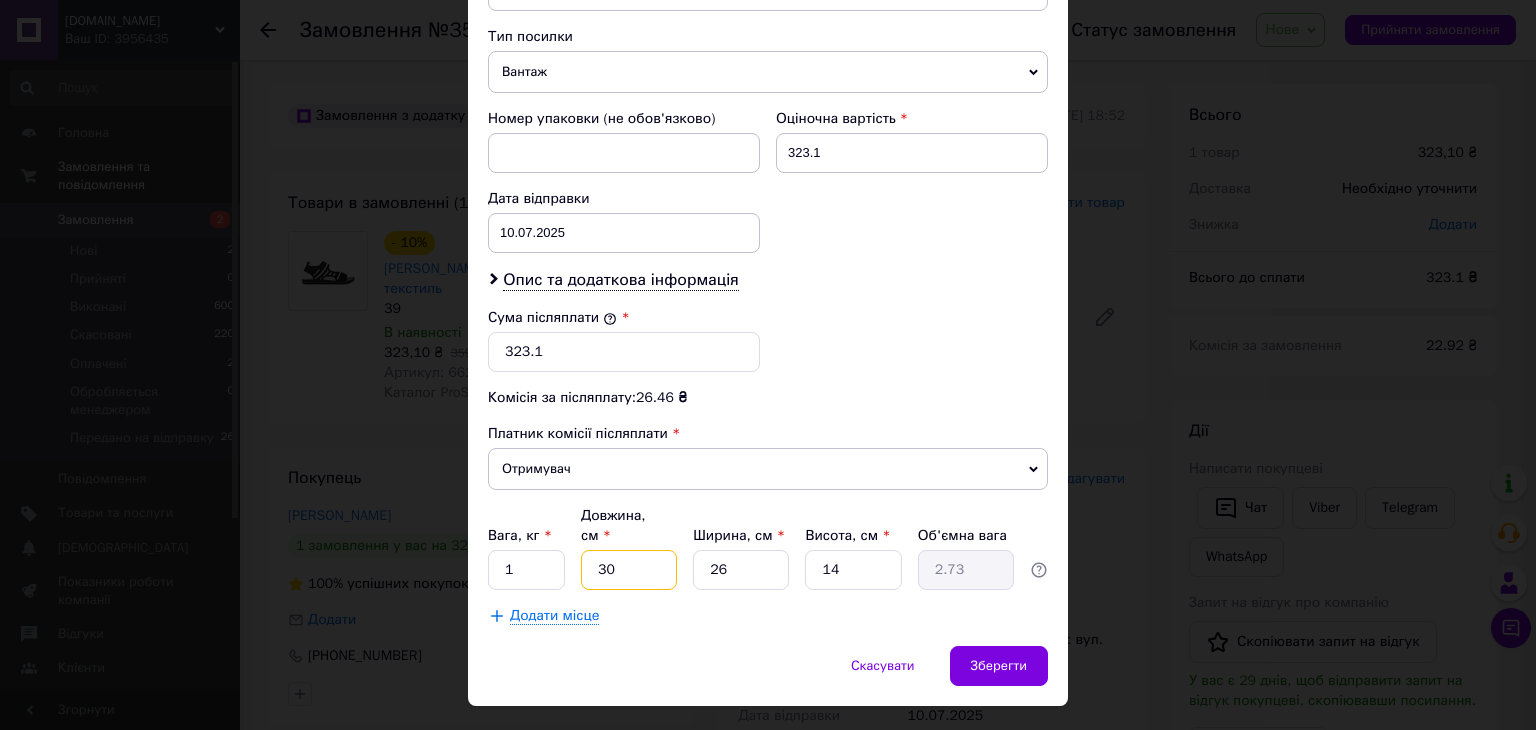 type on "30" 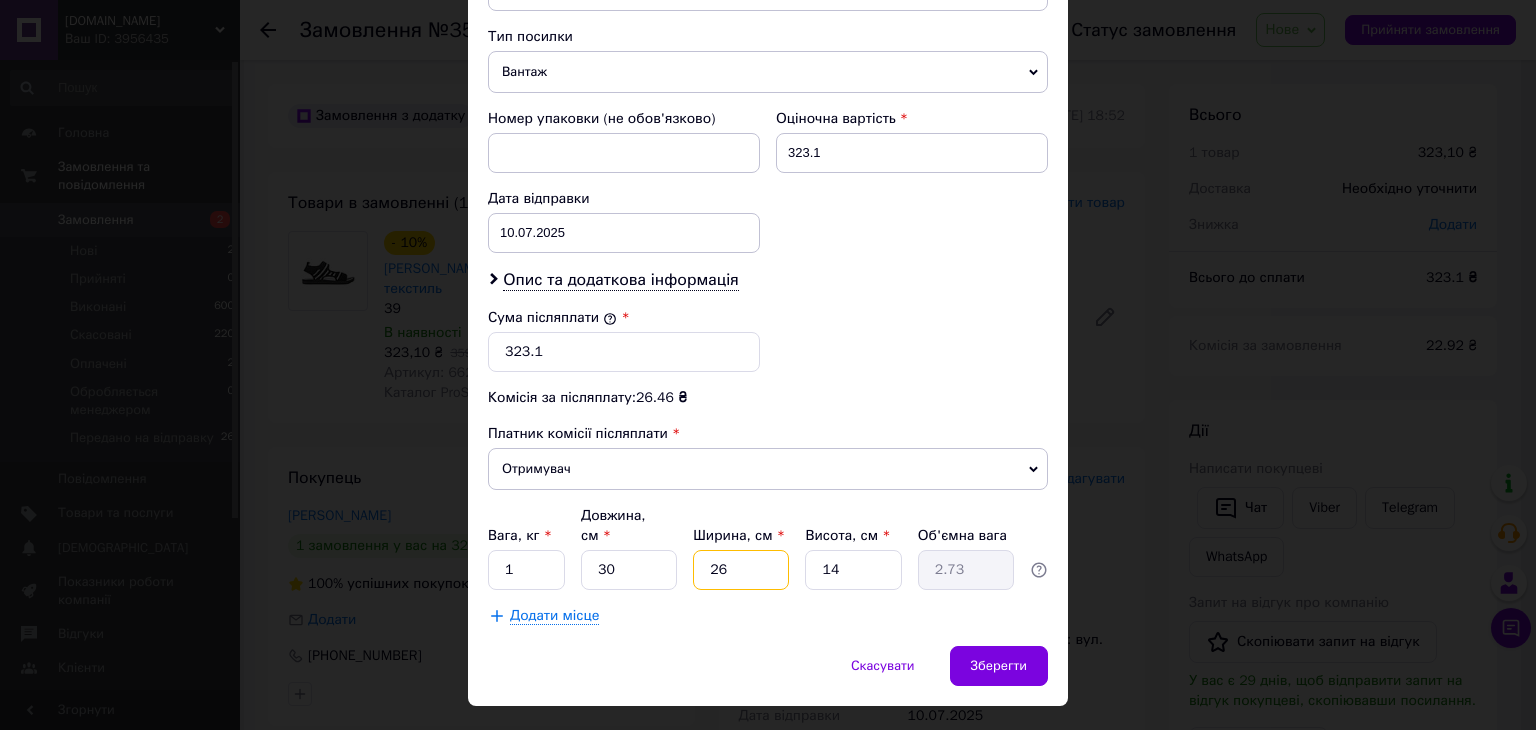 click on "26" at bounding box center (741, 570) 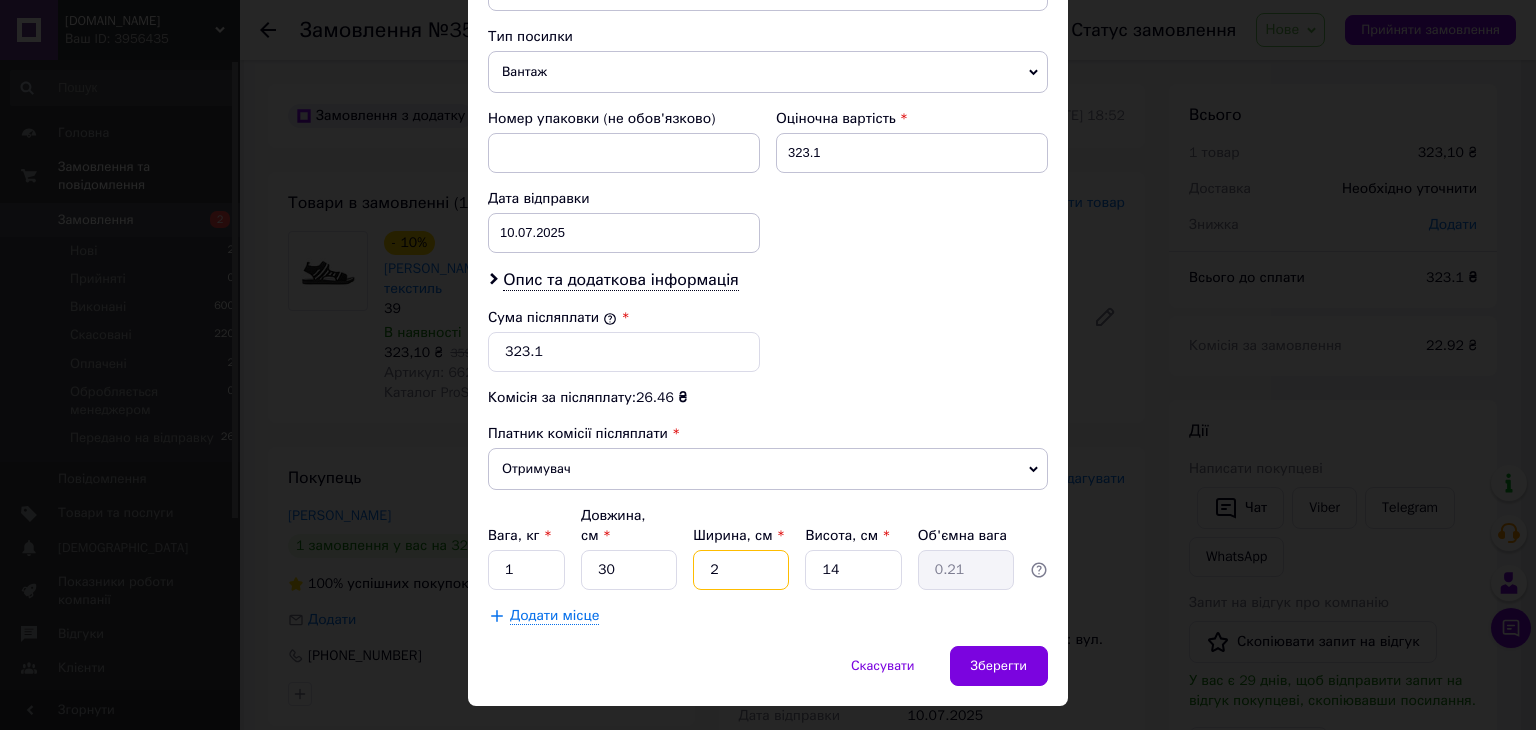 type on "20" 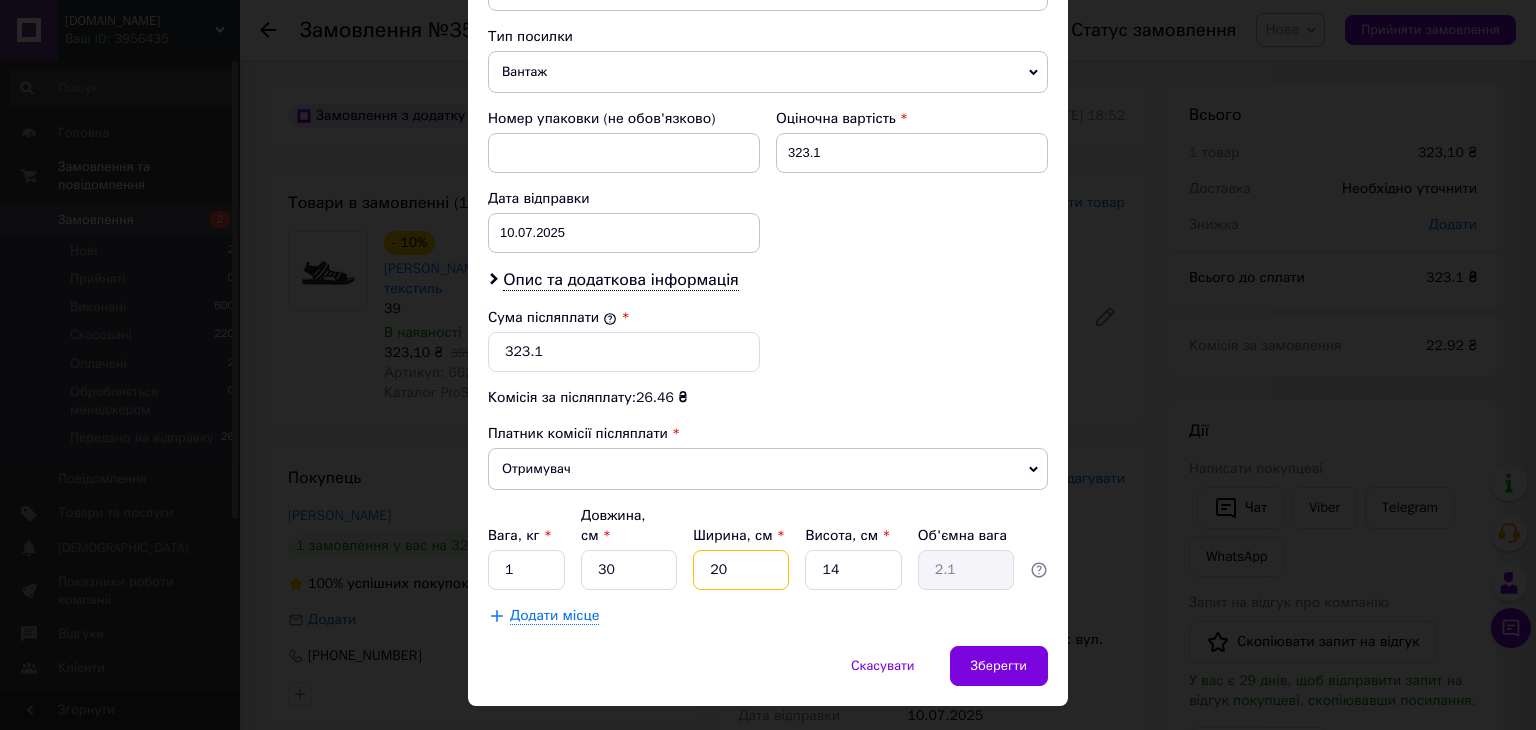 type on "20" 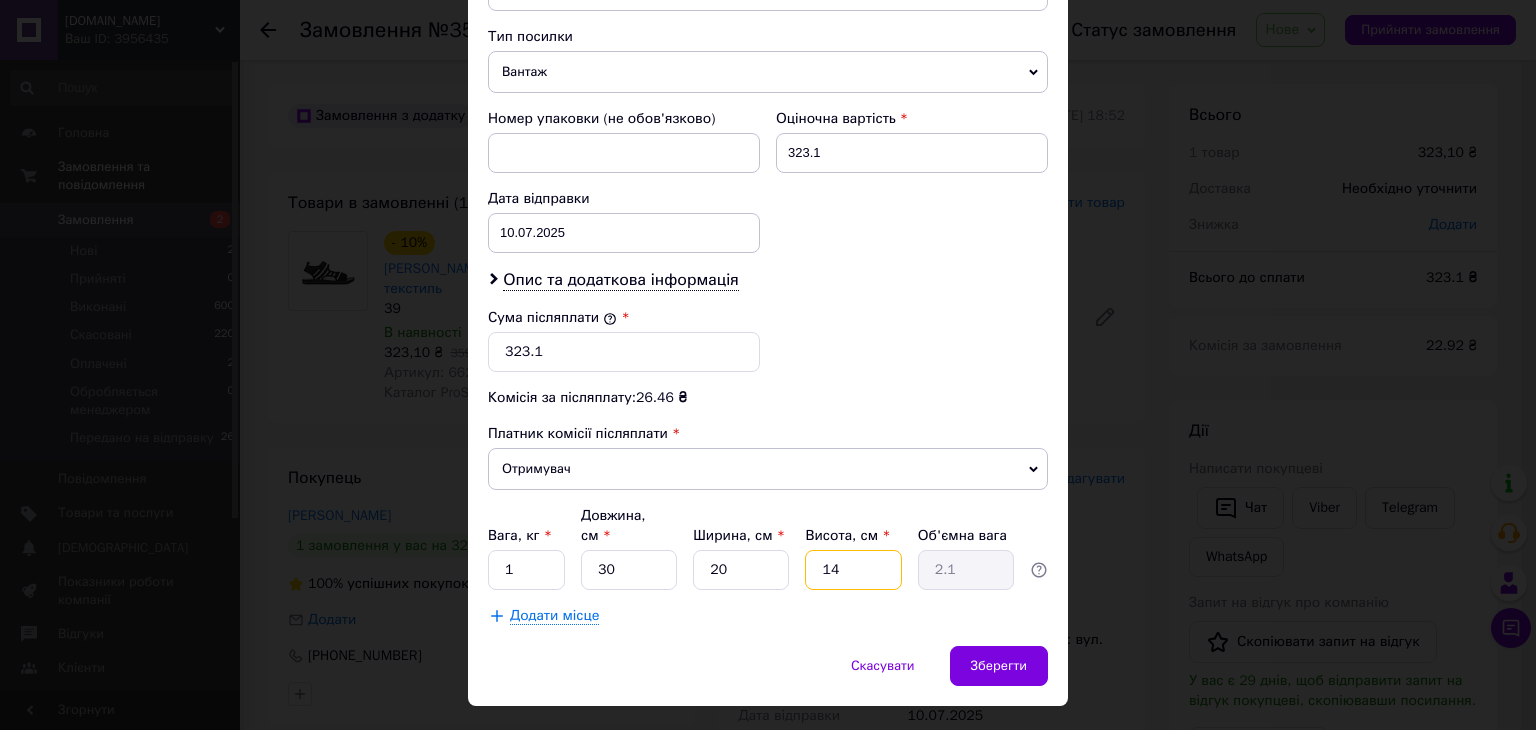 click on "14" at bounding box center [853, 570] 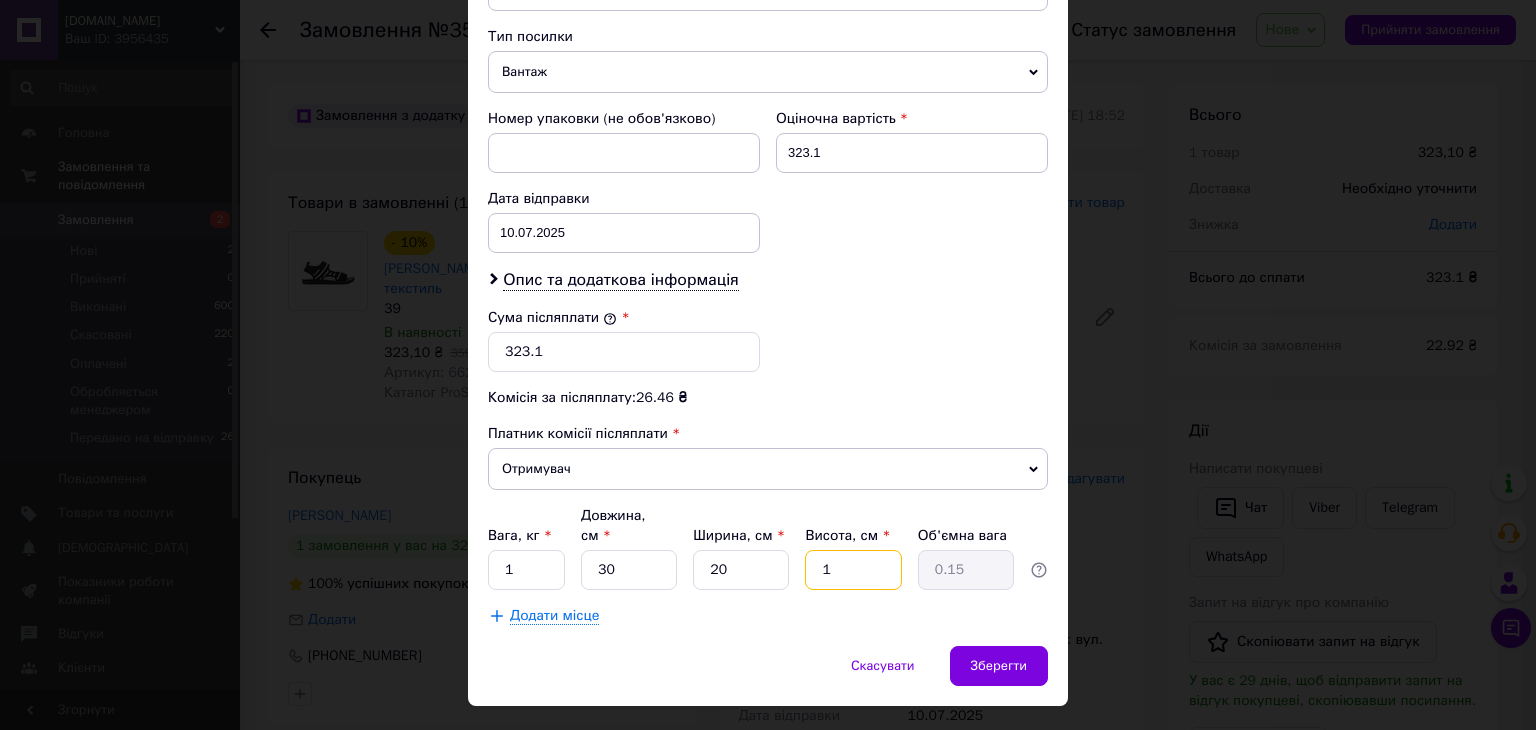 type on "13" 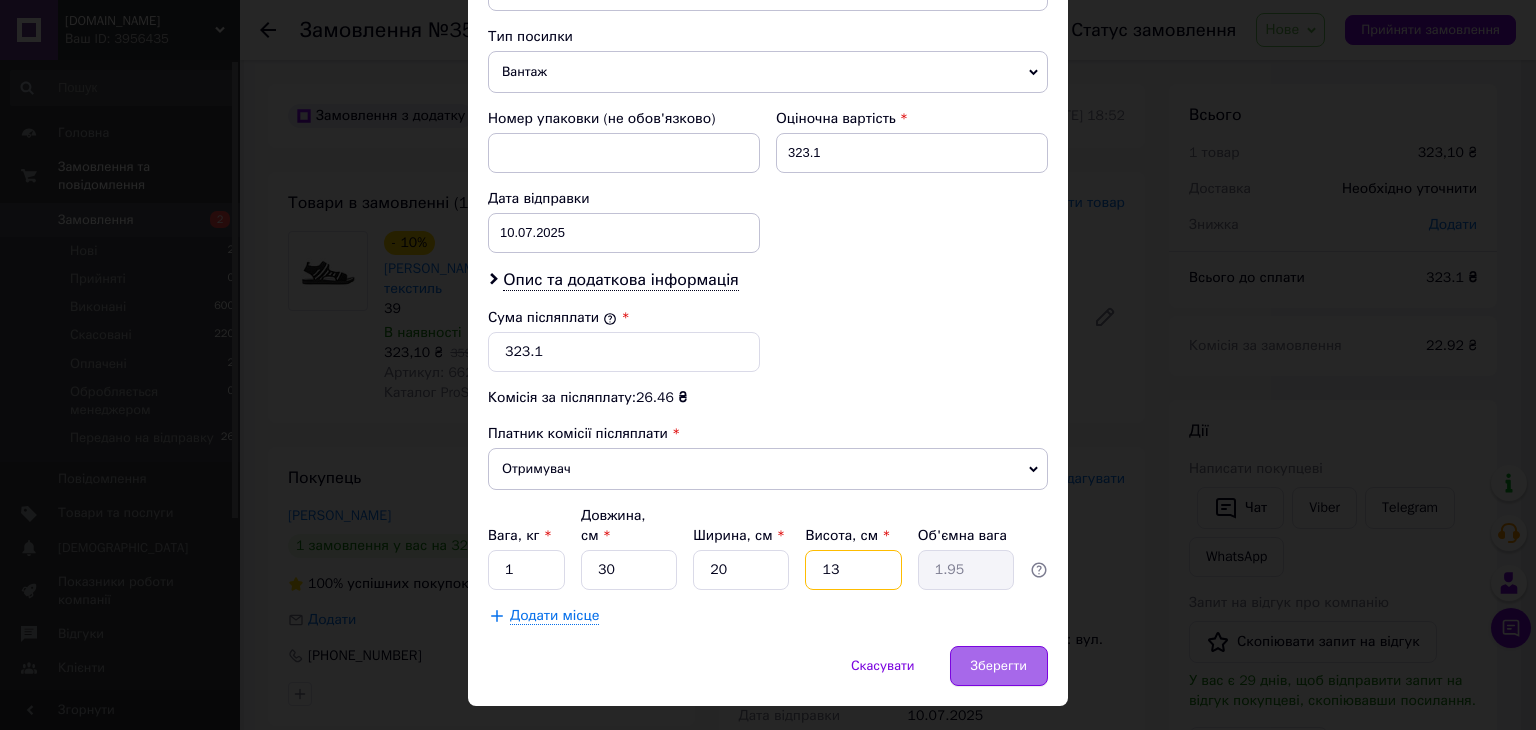 type on "13" 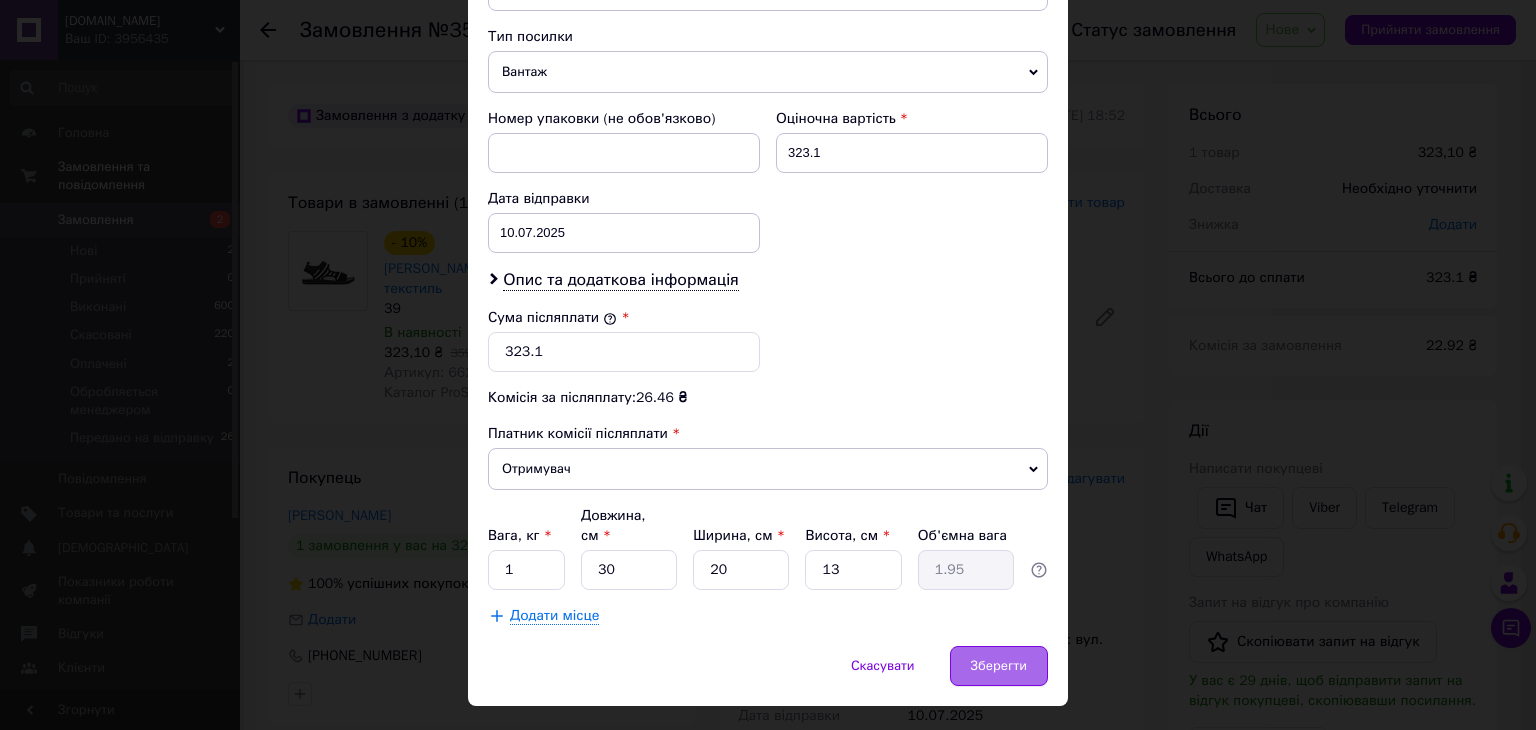 click on "Зберегти" at bounding box center [999, 666] 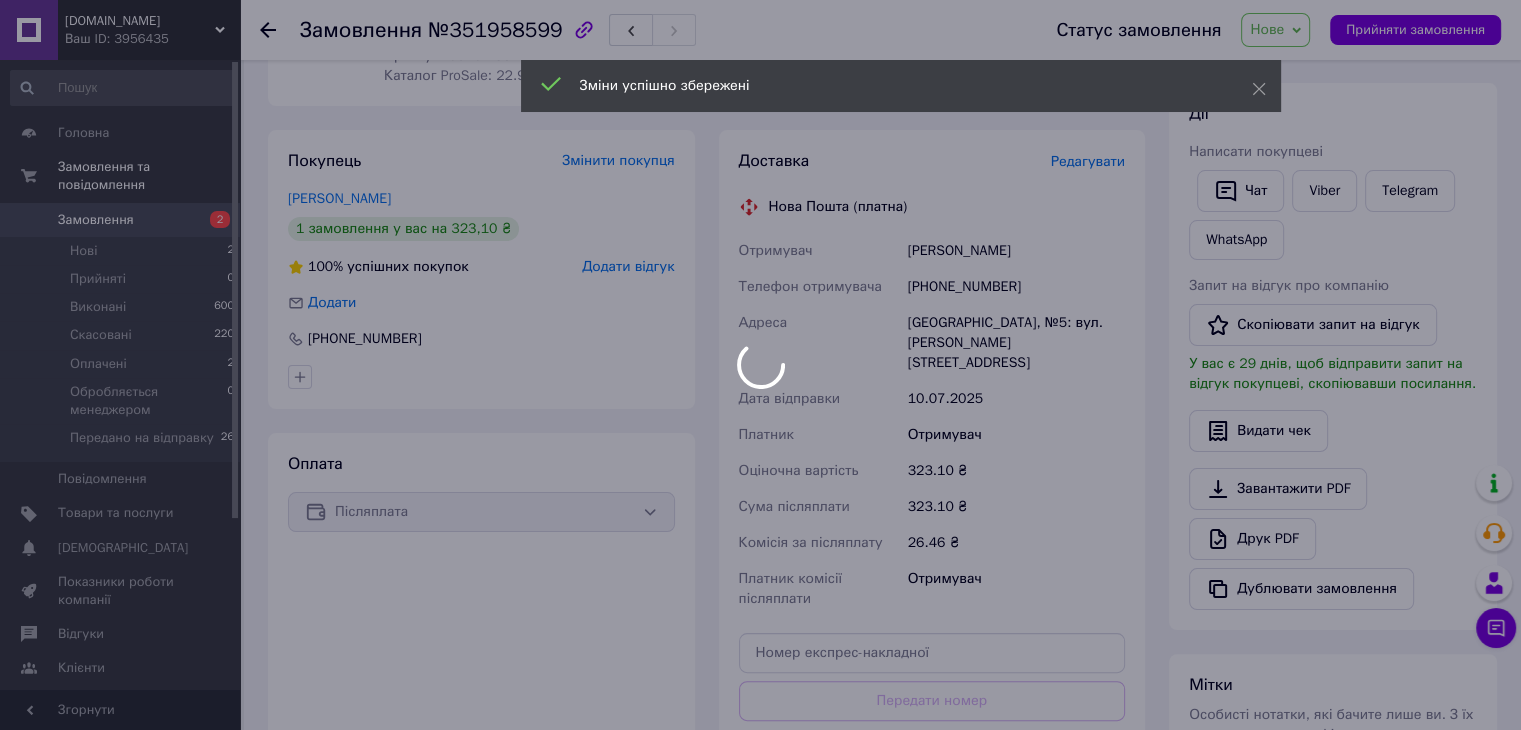scroll, scrollTop: 600, scrollLeft: 0, axis: vertical 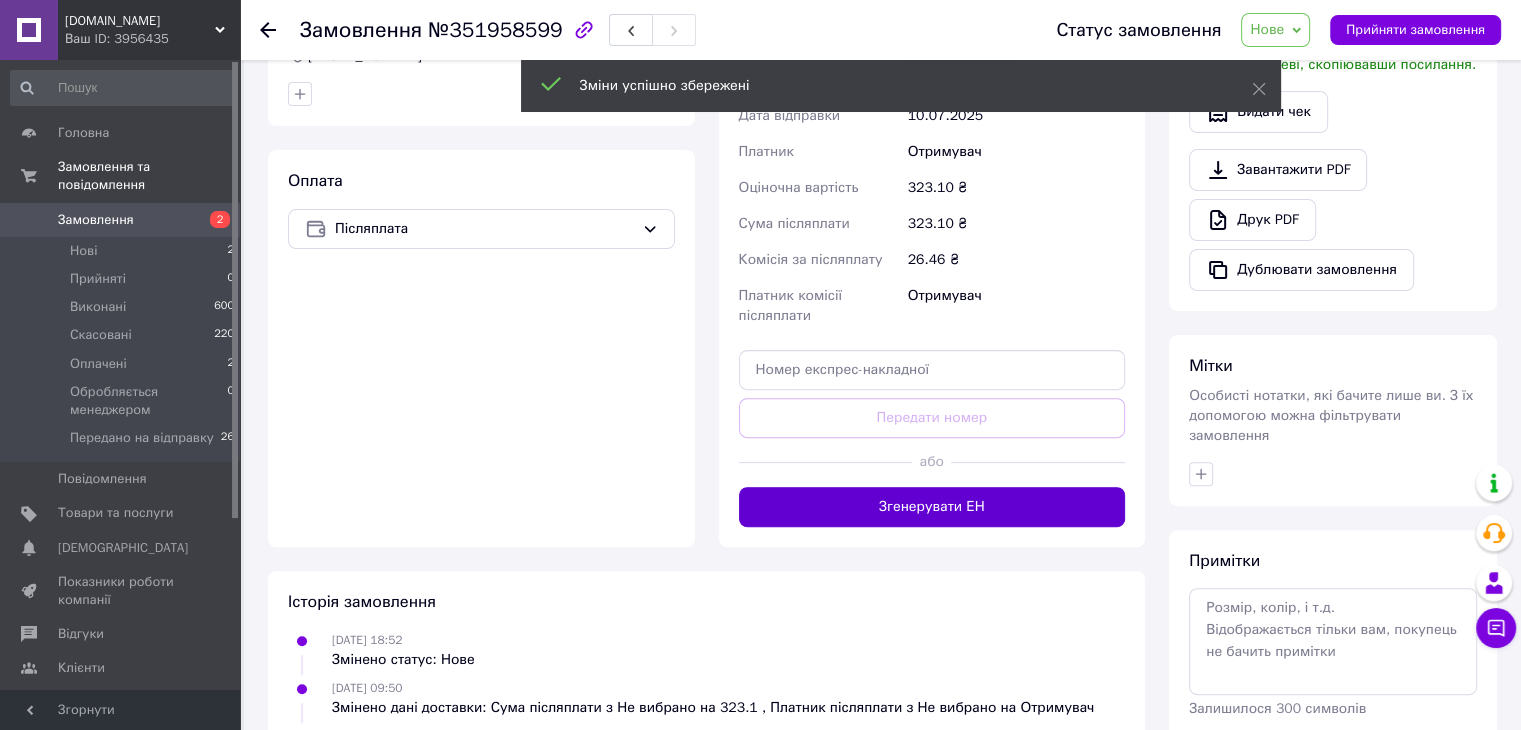 click on "Згенерувати ЕН" at bounding box center [932, 507] 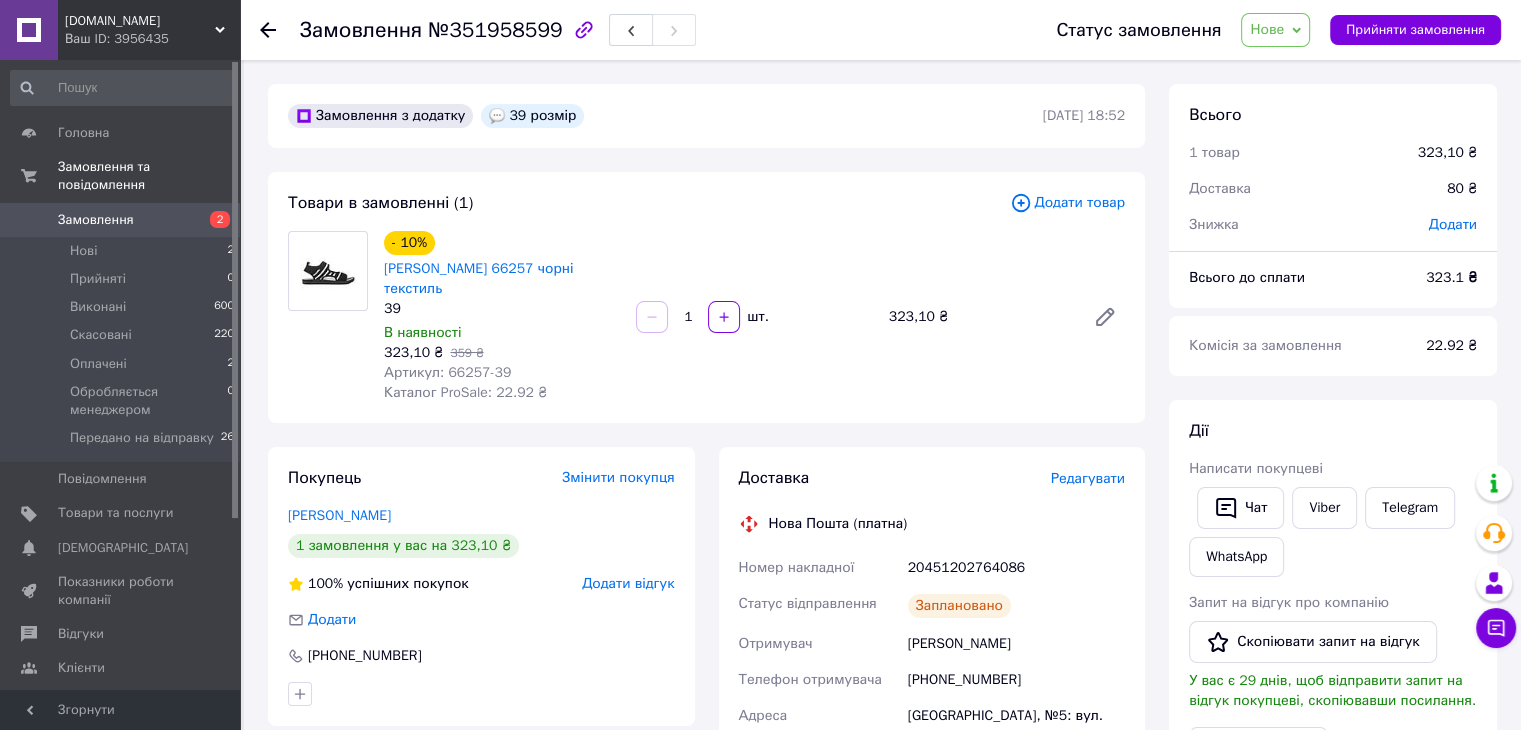 scroll, scrollTop: 0, scrollLeft: 0, axis: both 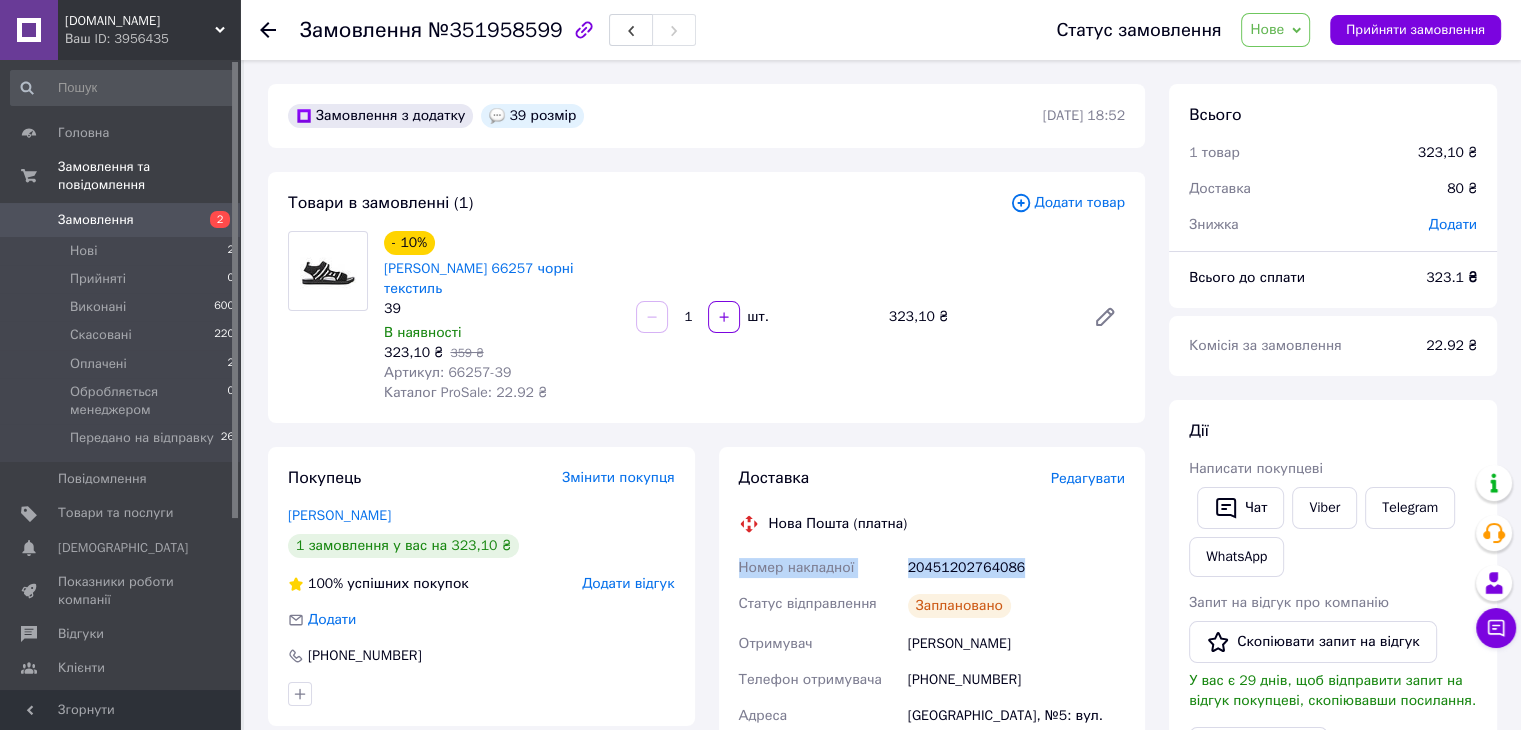 drag, startPoint x: 1014, startPoint y: 569, endPoint x: 738, endPoint y: 563, distance: 276.06522 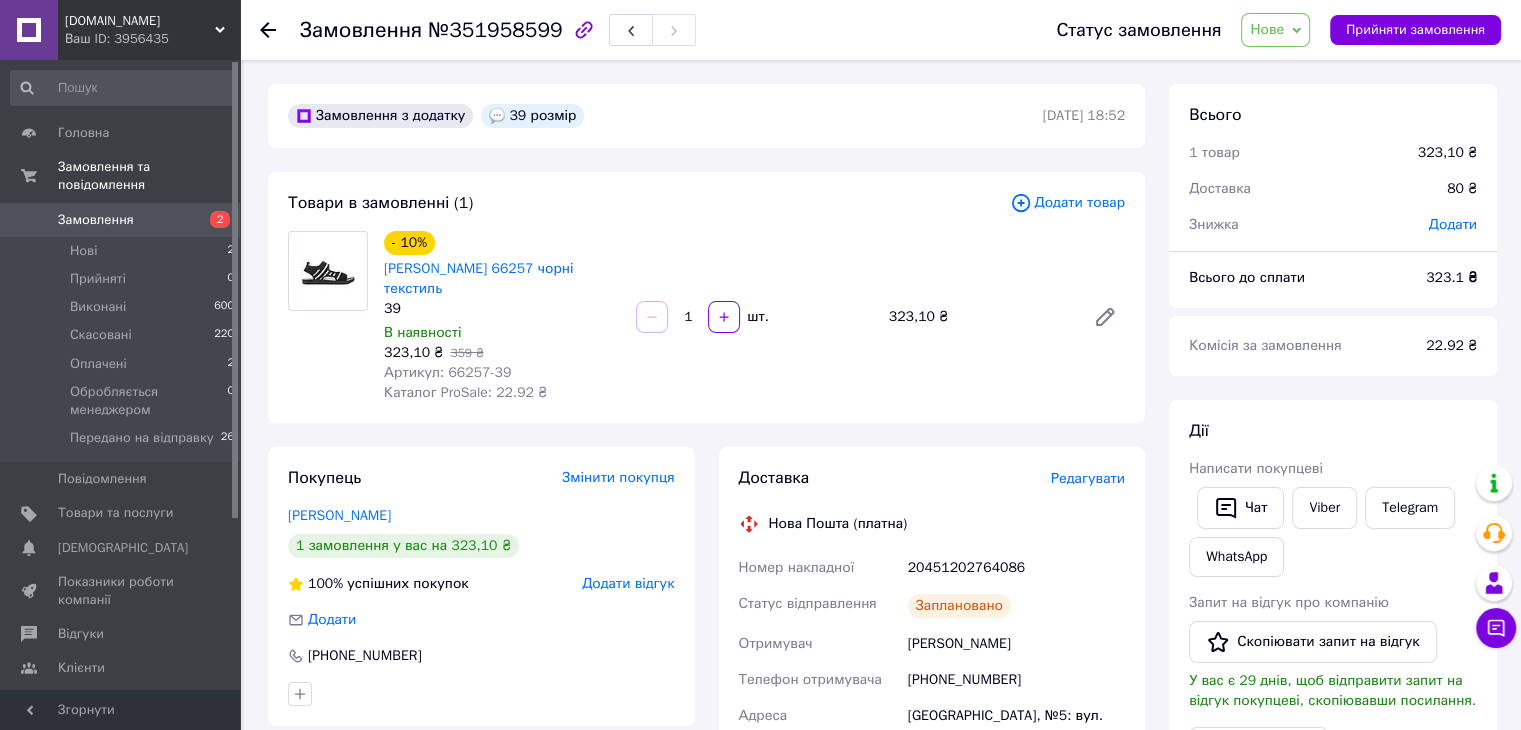click on "№351958599" at bounding box center (495, 30) 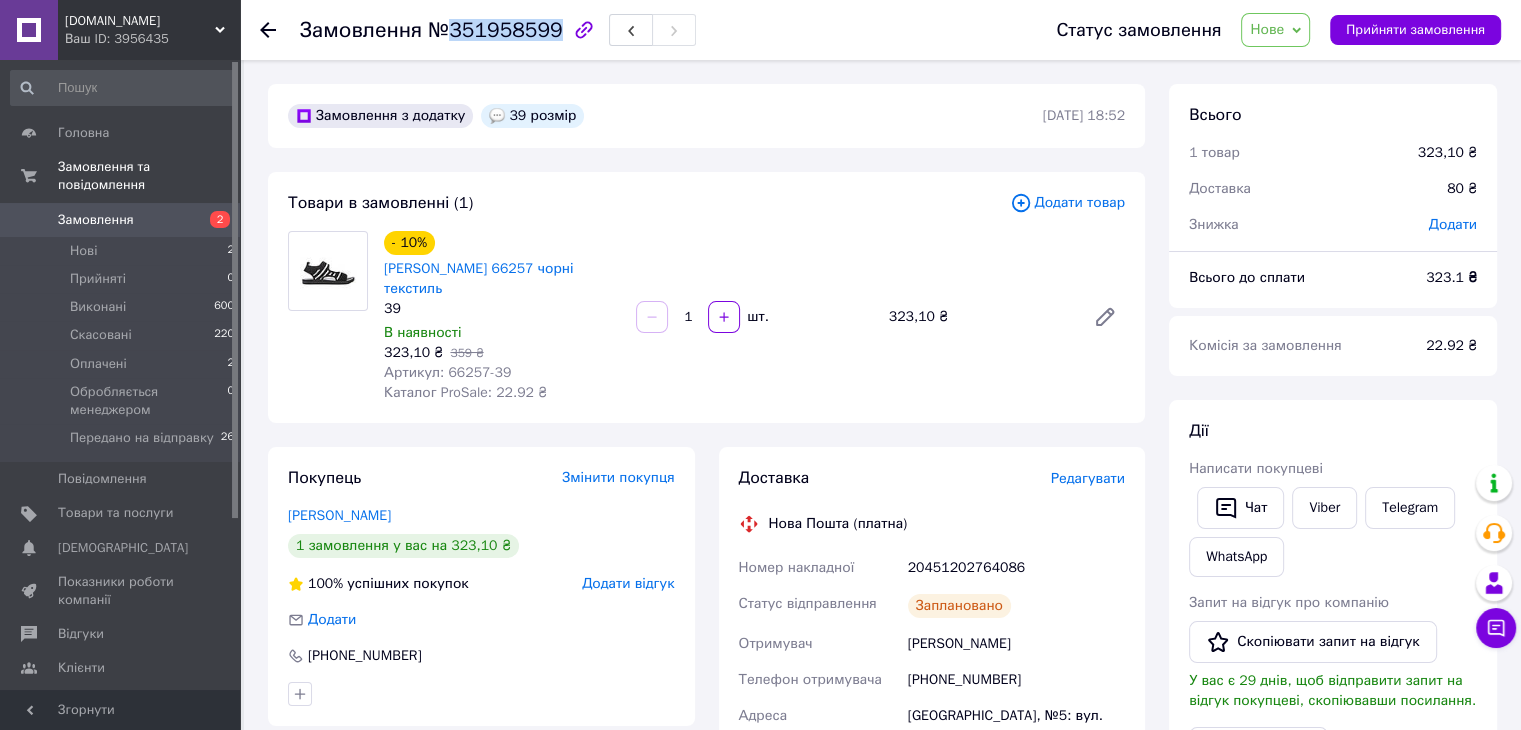 click on "№351958599" at bounding box center [495, 30] 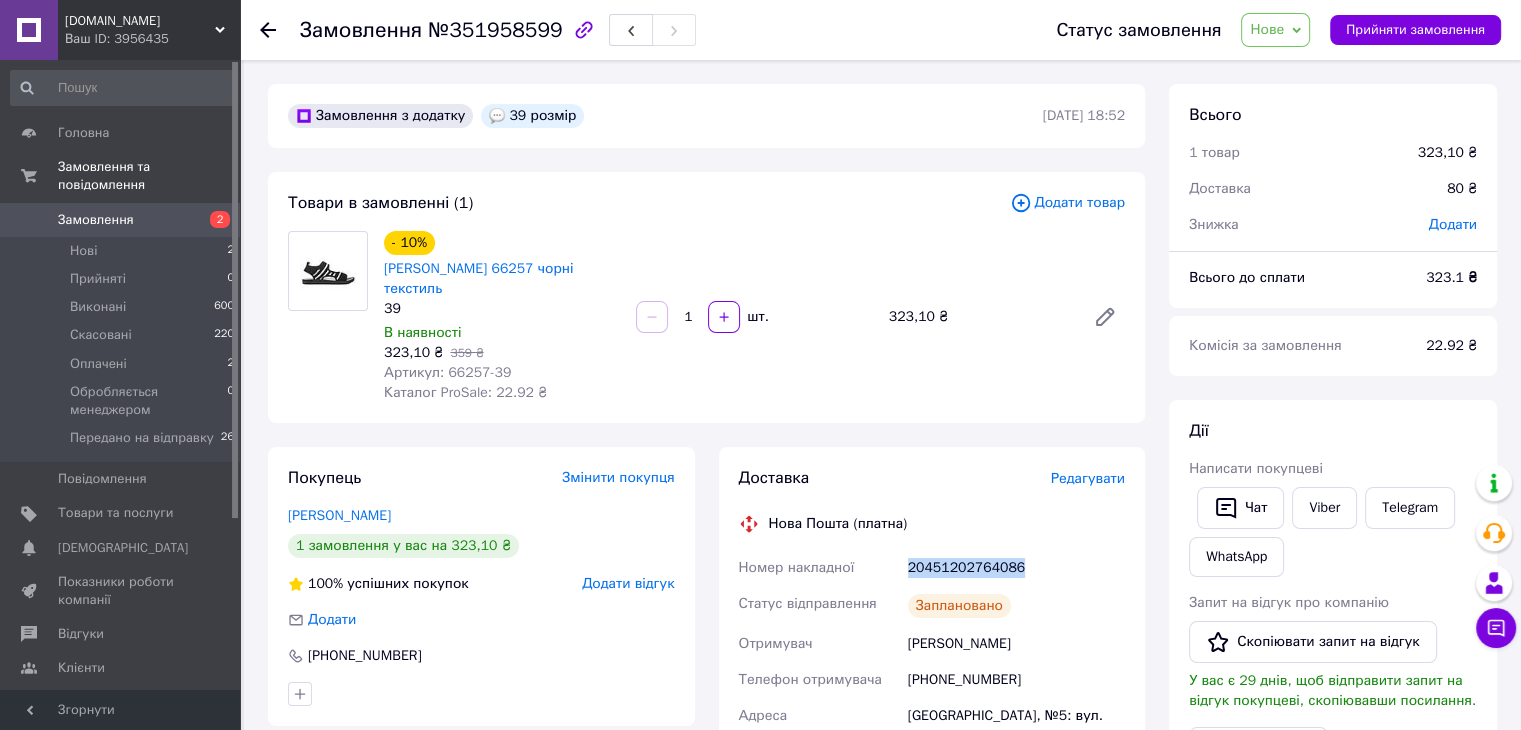 drag, startPoint x: 1030, startPoint y: 573, endPoint x: 898, endPoint y: 565, distance: 132.2422 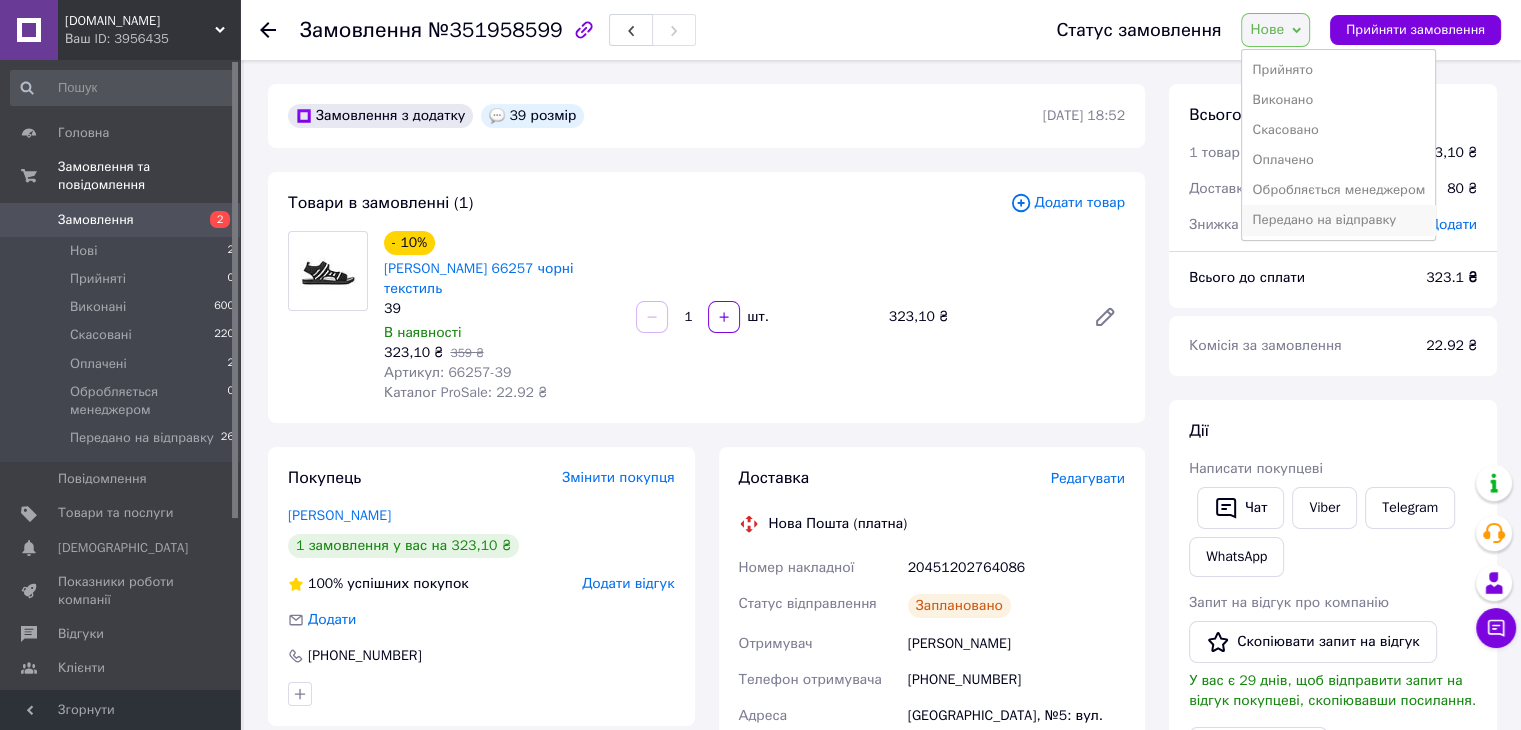 click on "Передано на відправку" at bounding box center [1338, 220] 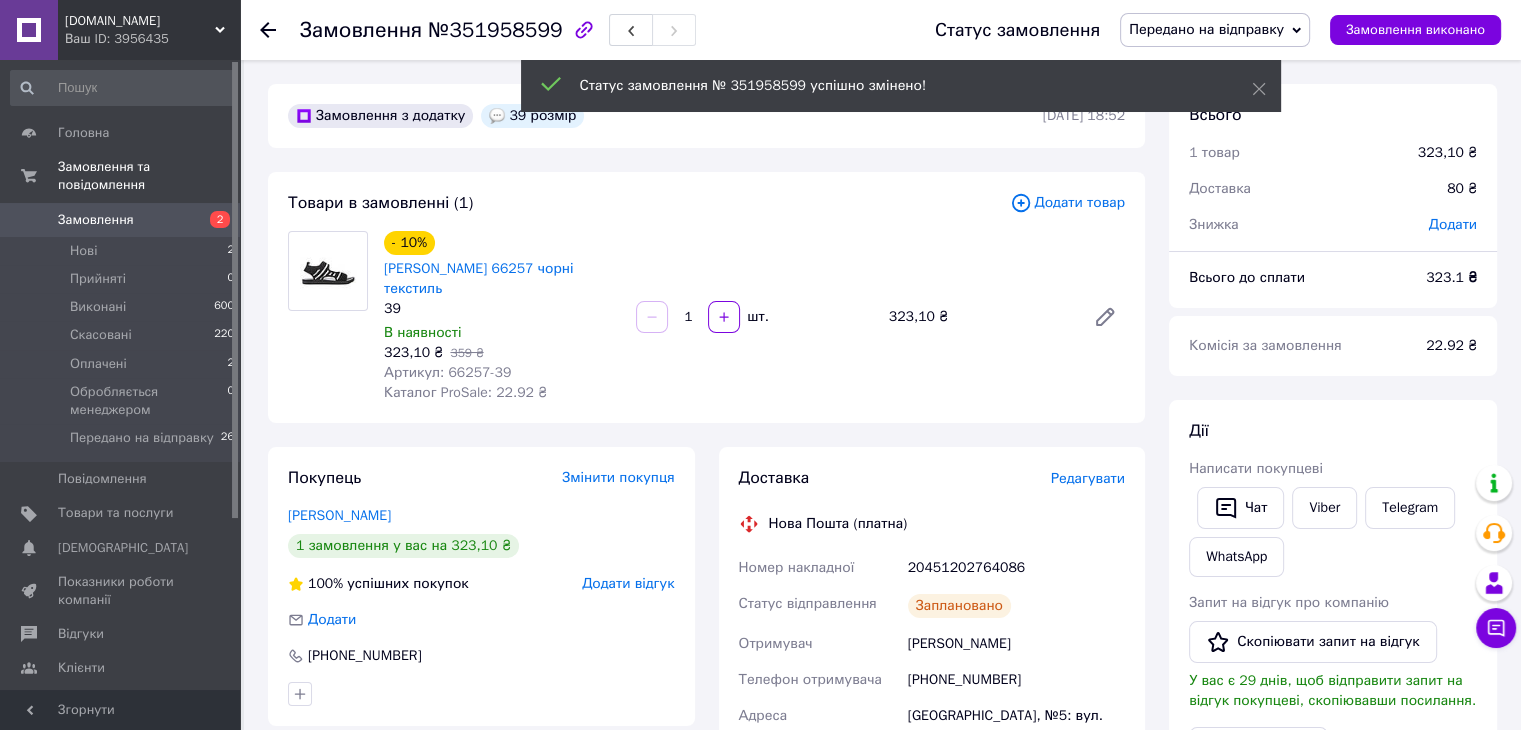 click 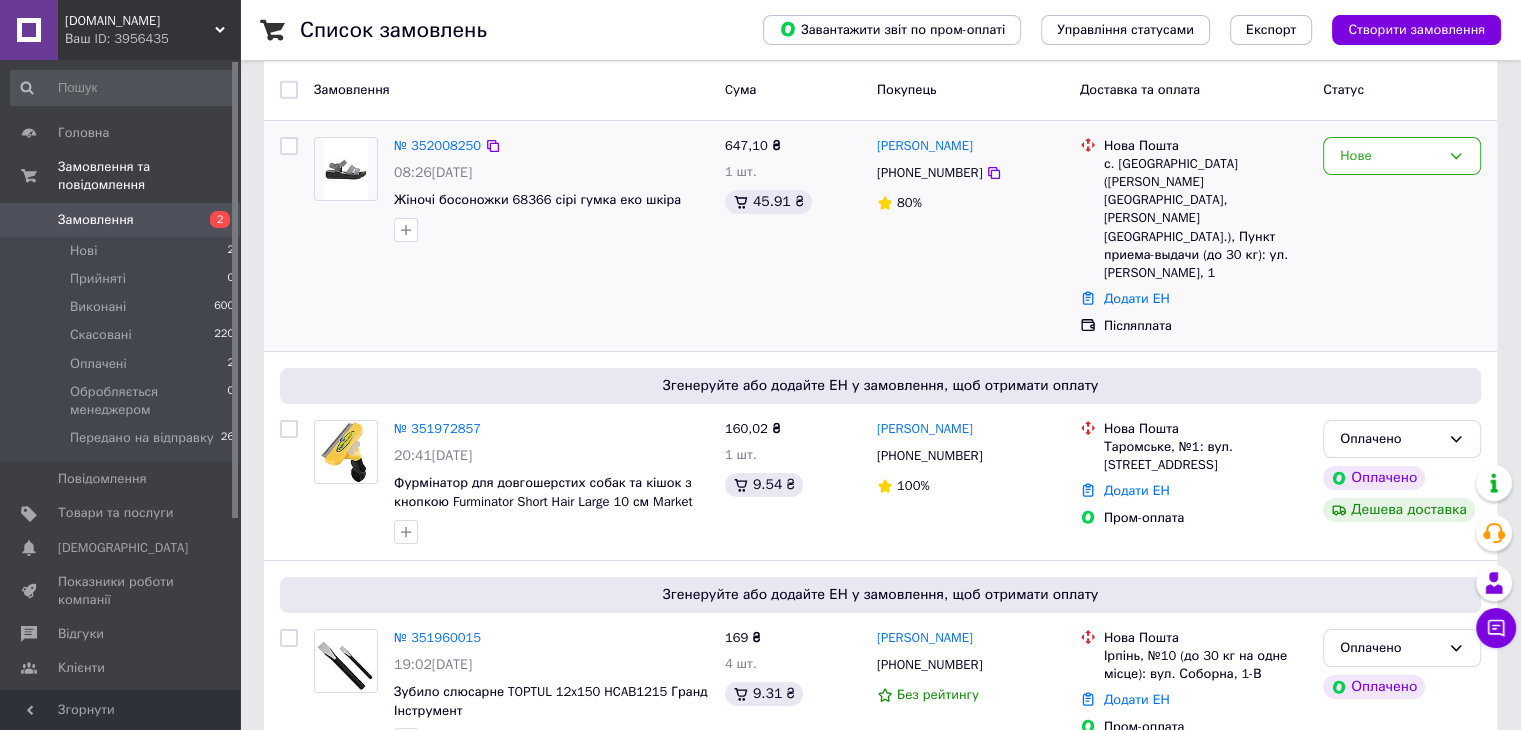 scroll, scrollTop: 200, scrollLeft: 0, axis: vertical 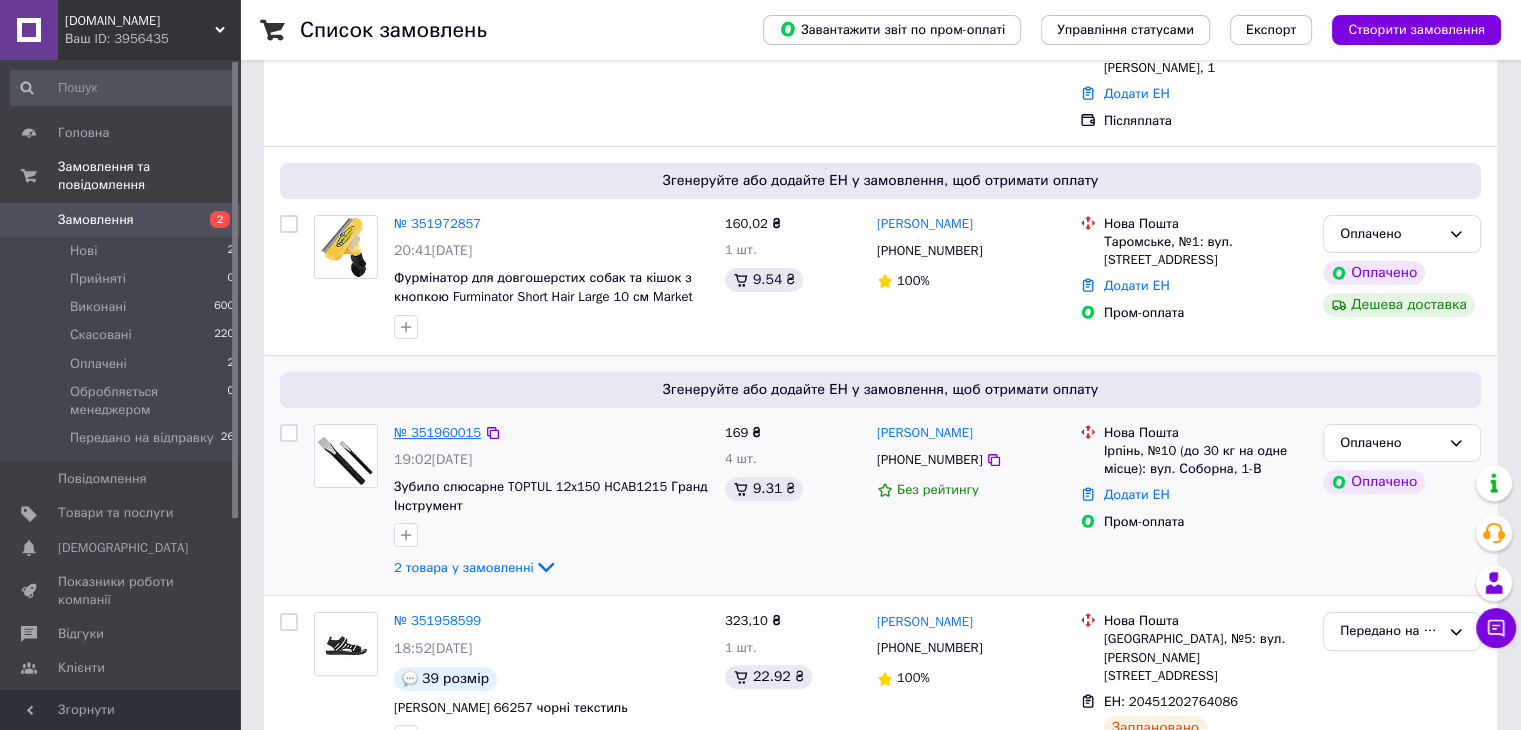 click on "№ 351960015" at bounding box center [437, 432] 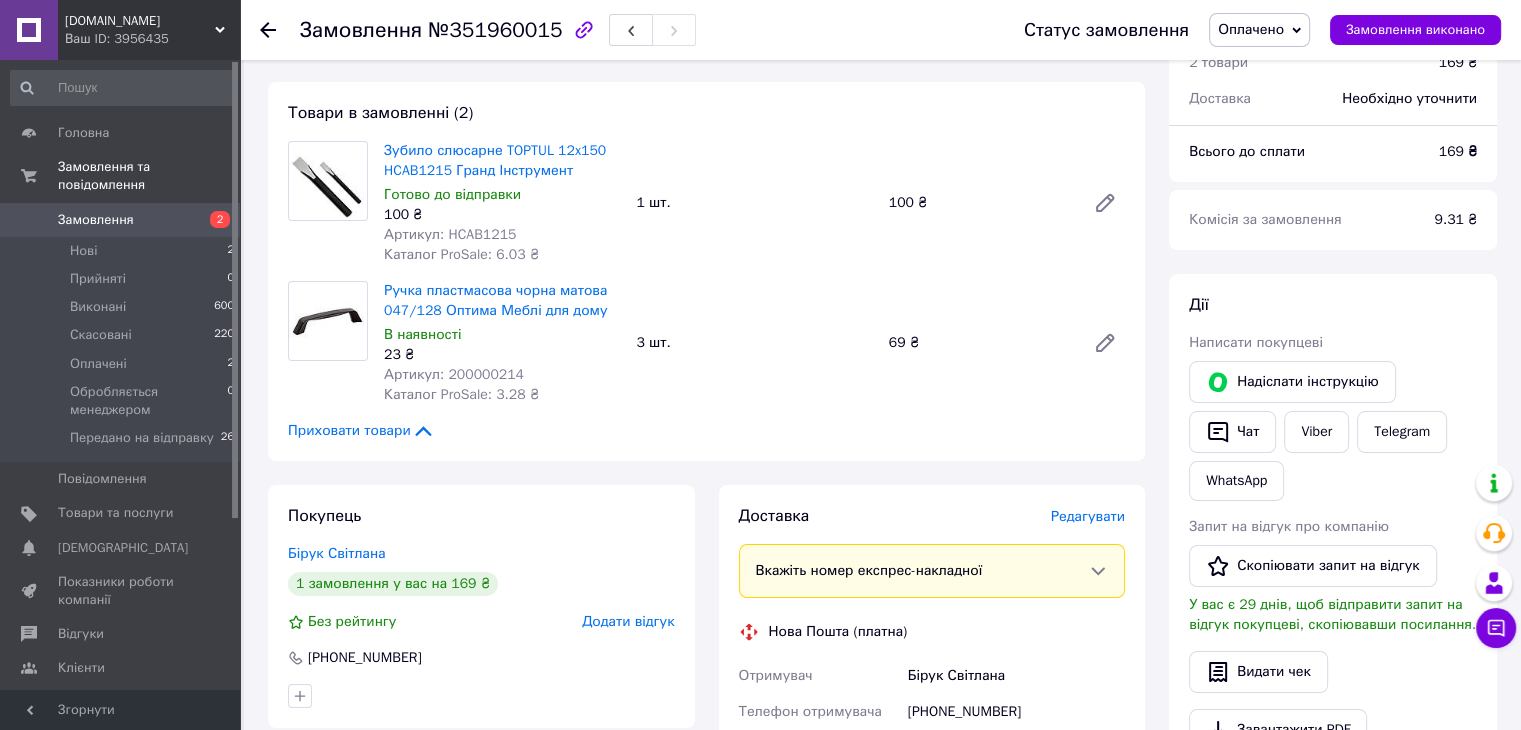 scroll, scrollTop: 200, scrollLeft: 0, axis: vertical 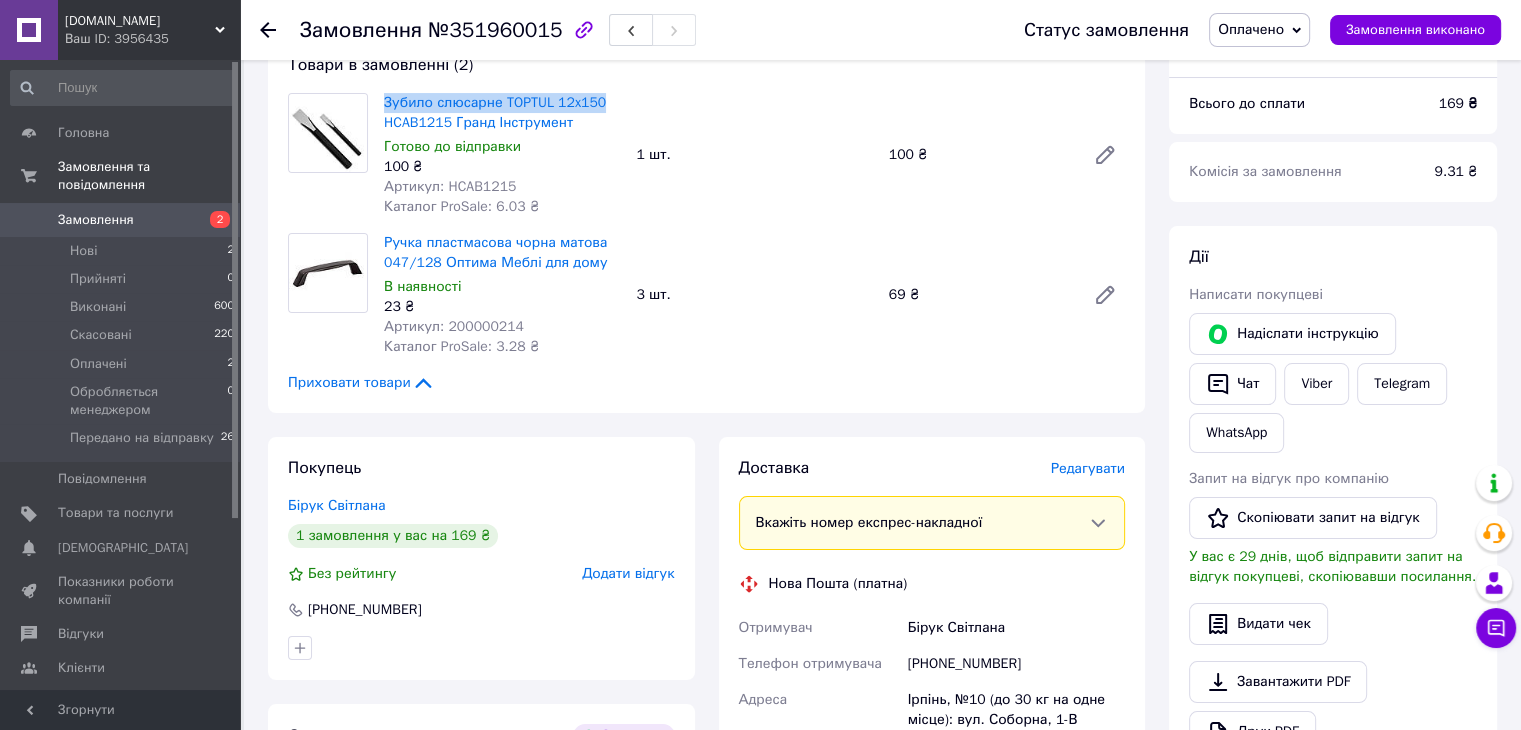 drag, startPoint x: 410, startPoint y: 99, endPoint x: 601, endPoint y: 101, distance: 191.01047 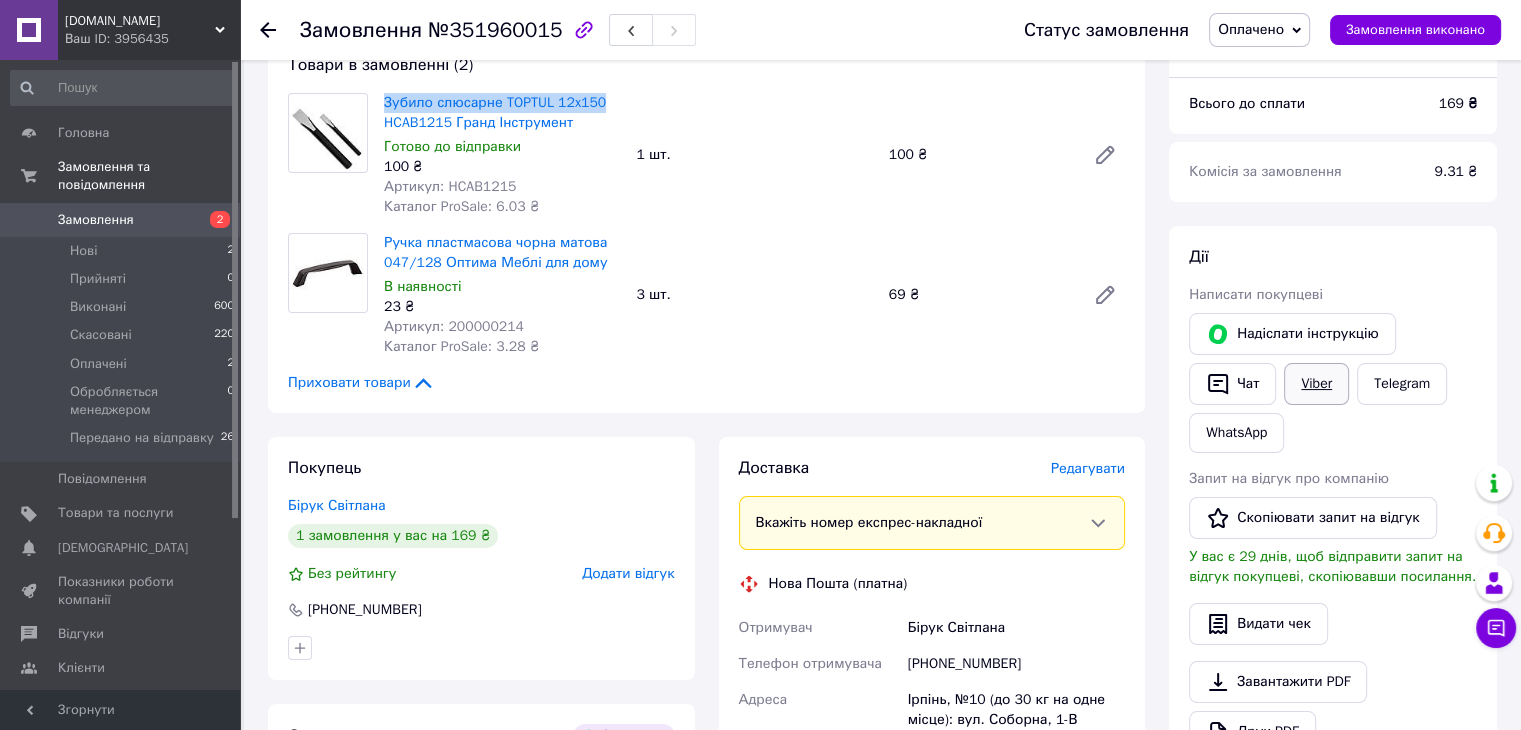 click on "Viber" at bounding box center [1316, 384] 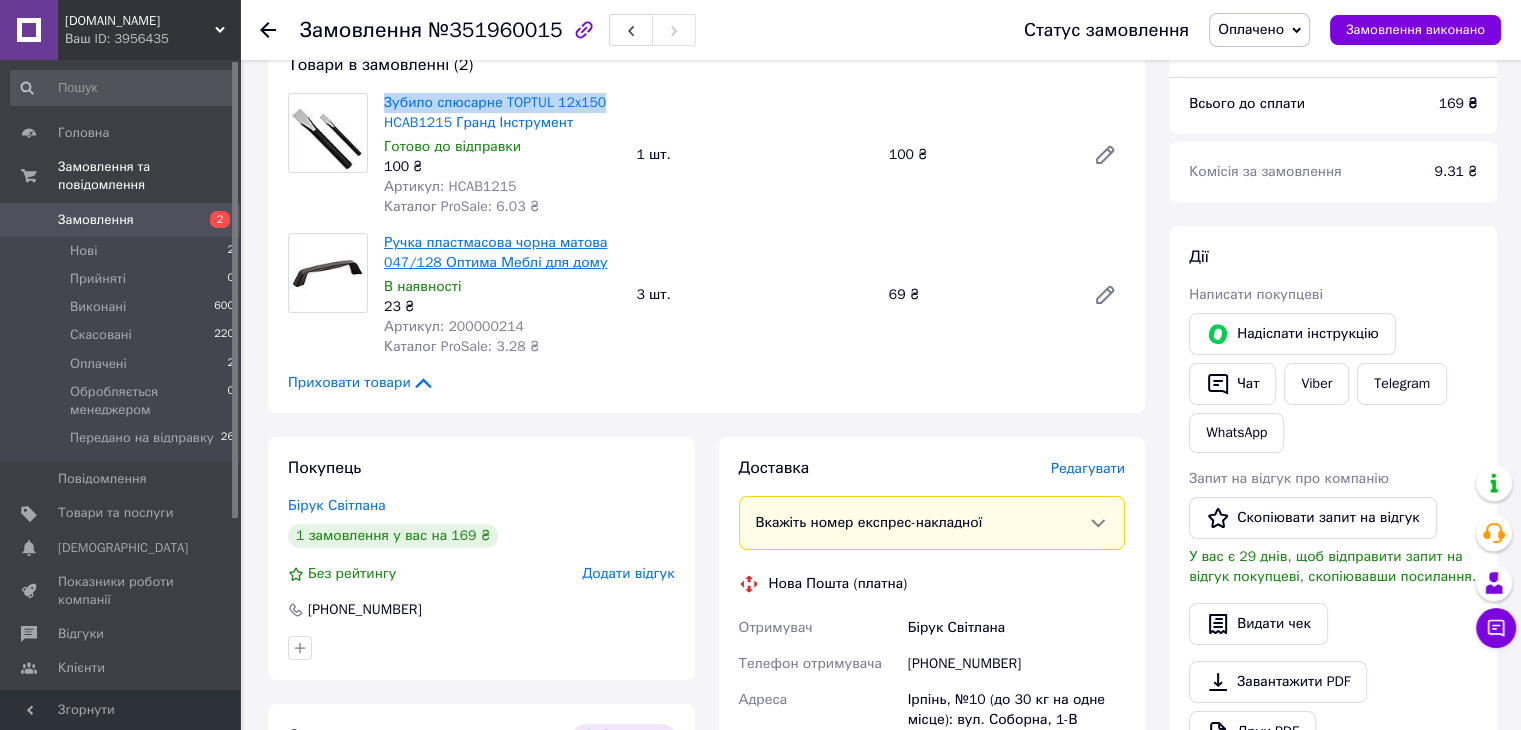 click on "Ручка пластмасова чорна матова 047/128 Оптима Меблі для дому" at bounding box center [495, 252] 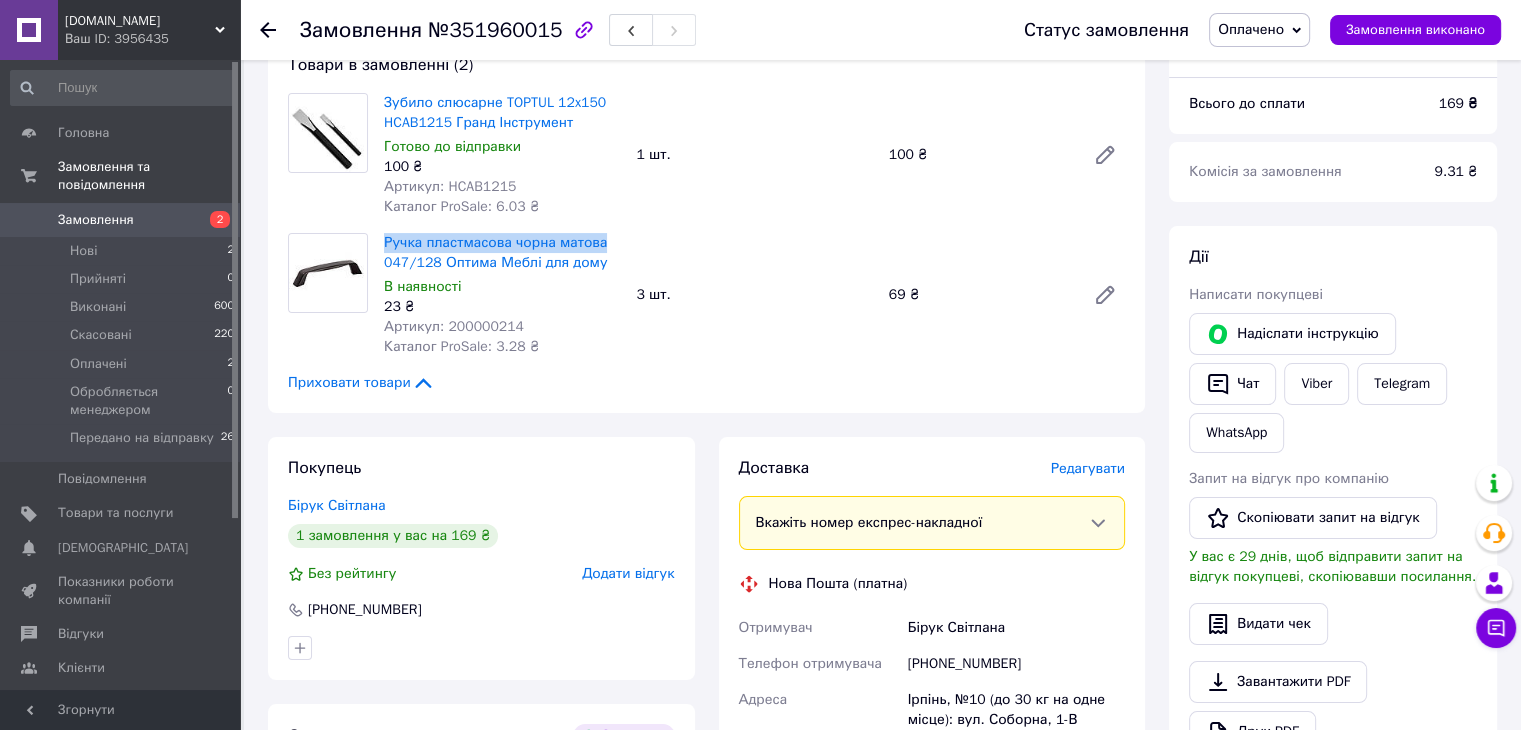 drag, startPoint x: 379, startPoint y: 240, endPoint x: 600, endPoint y: 239, distance: 221.00226 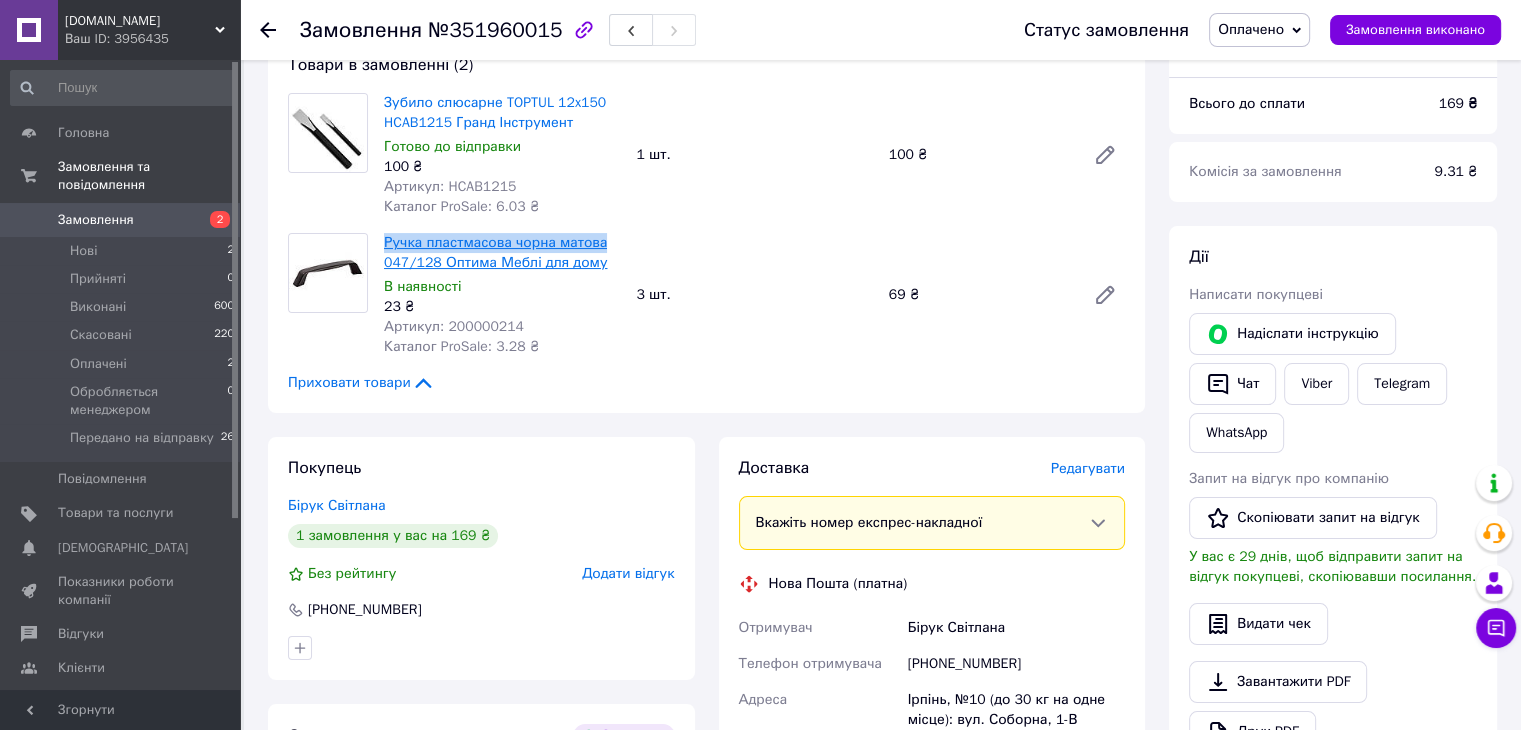 copy on "Ручка пластмасова чорна матова" 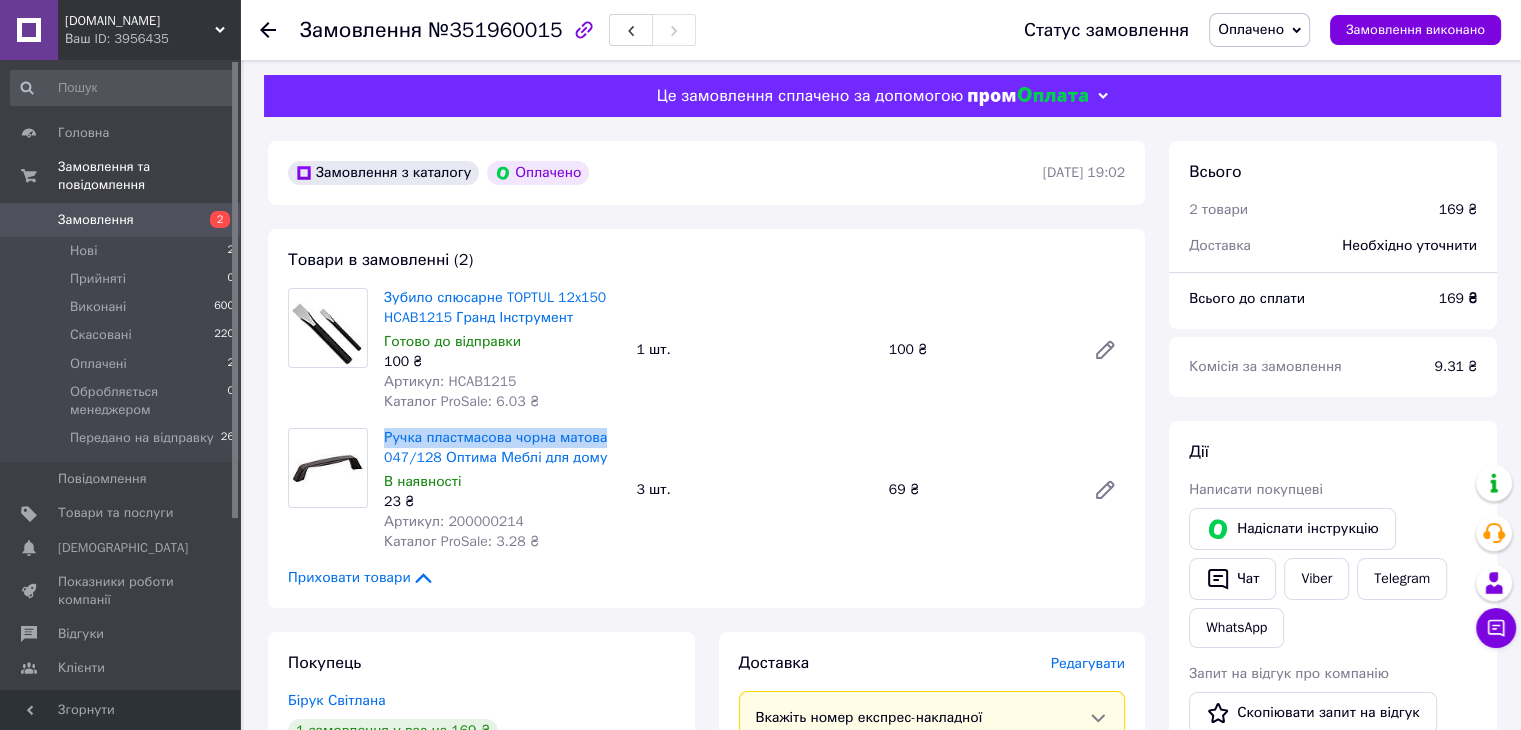 scroll, scrollTop: 0, scrollLeft: 0, axis: both 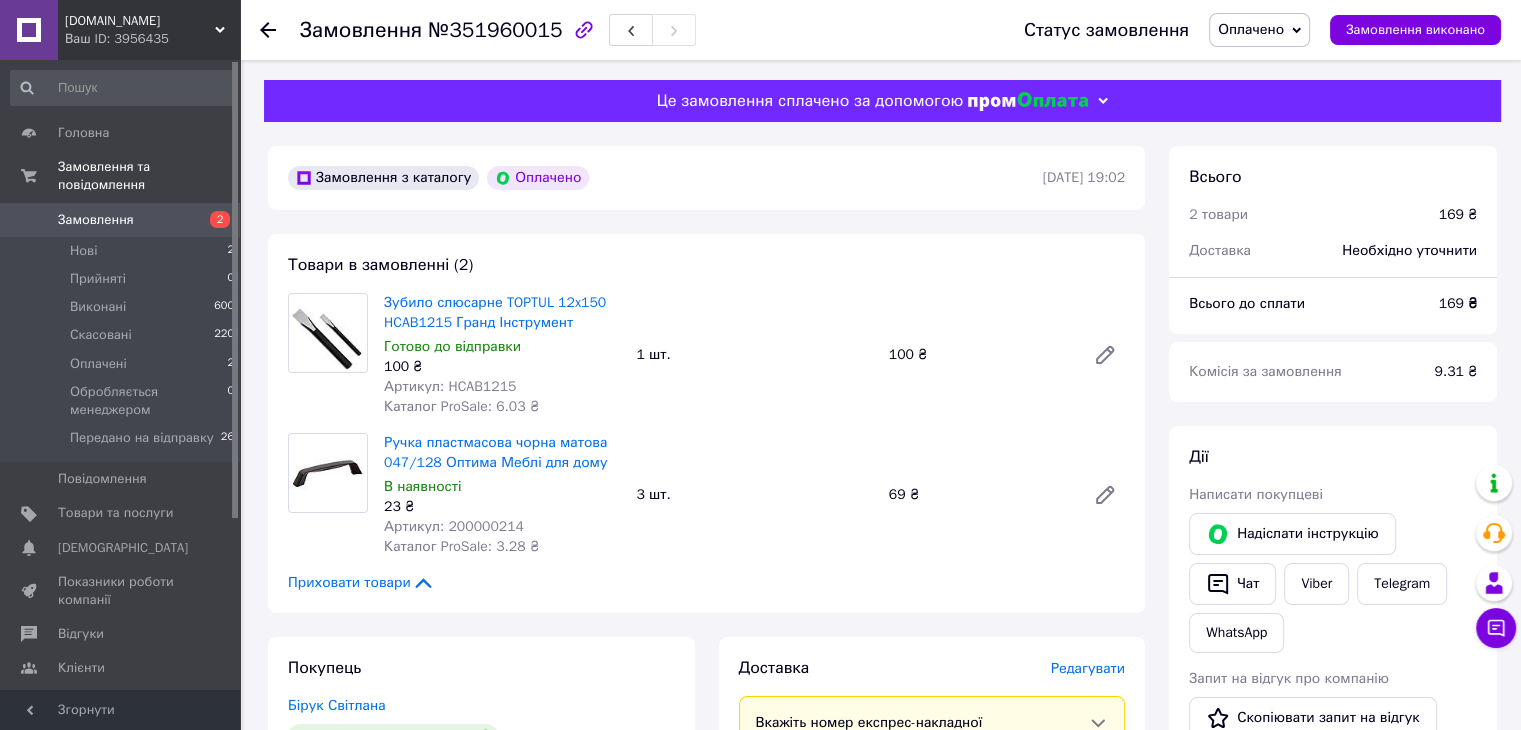 click at bounding box center [280, 30] 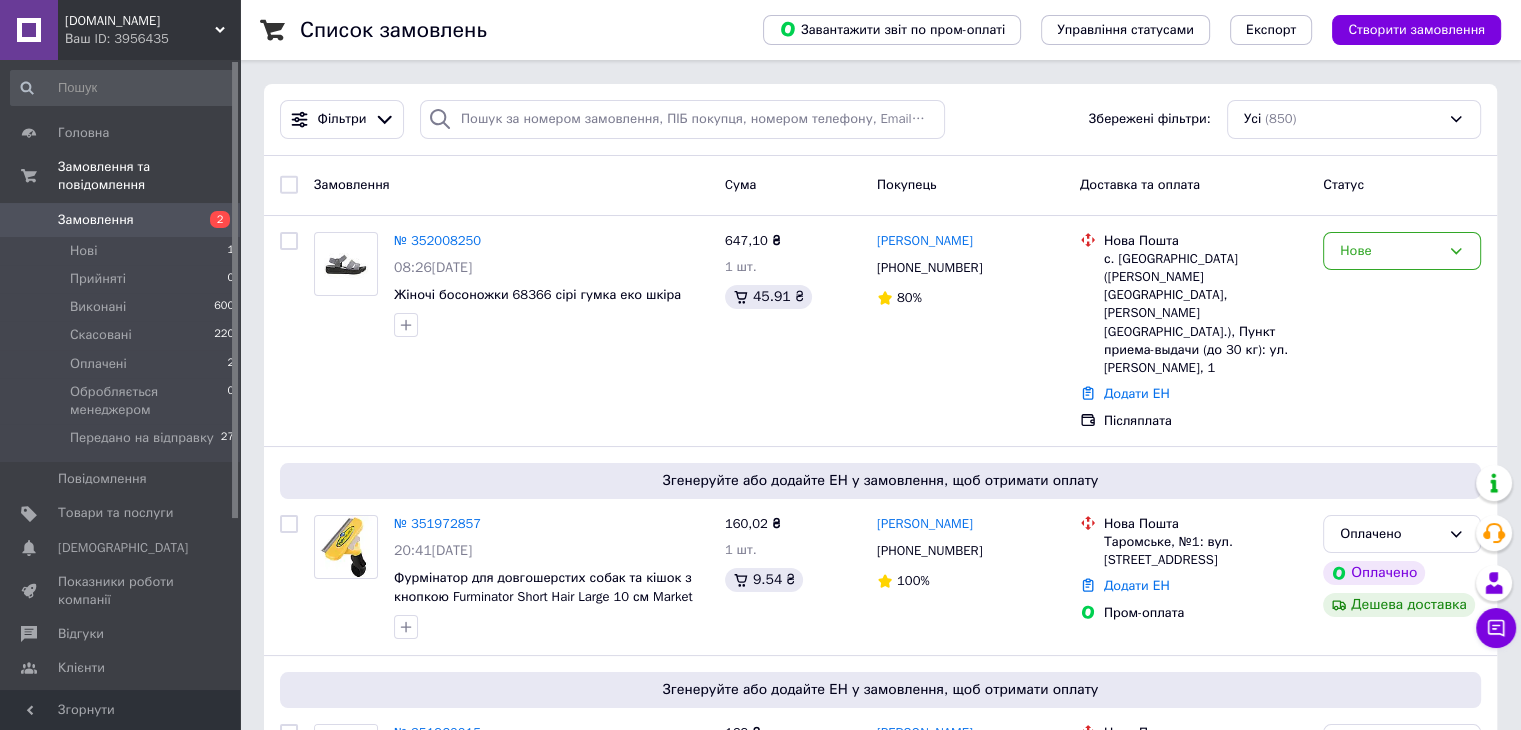 click on "Ваш ID: 3956435" at bounding box center (152, 39) 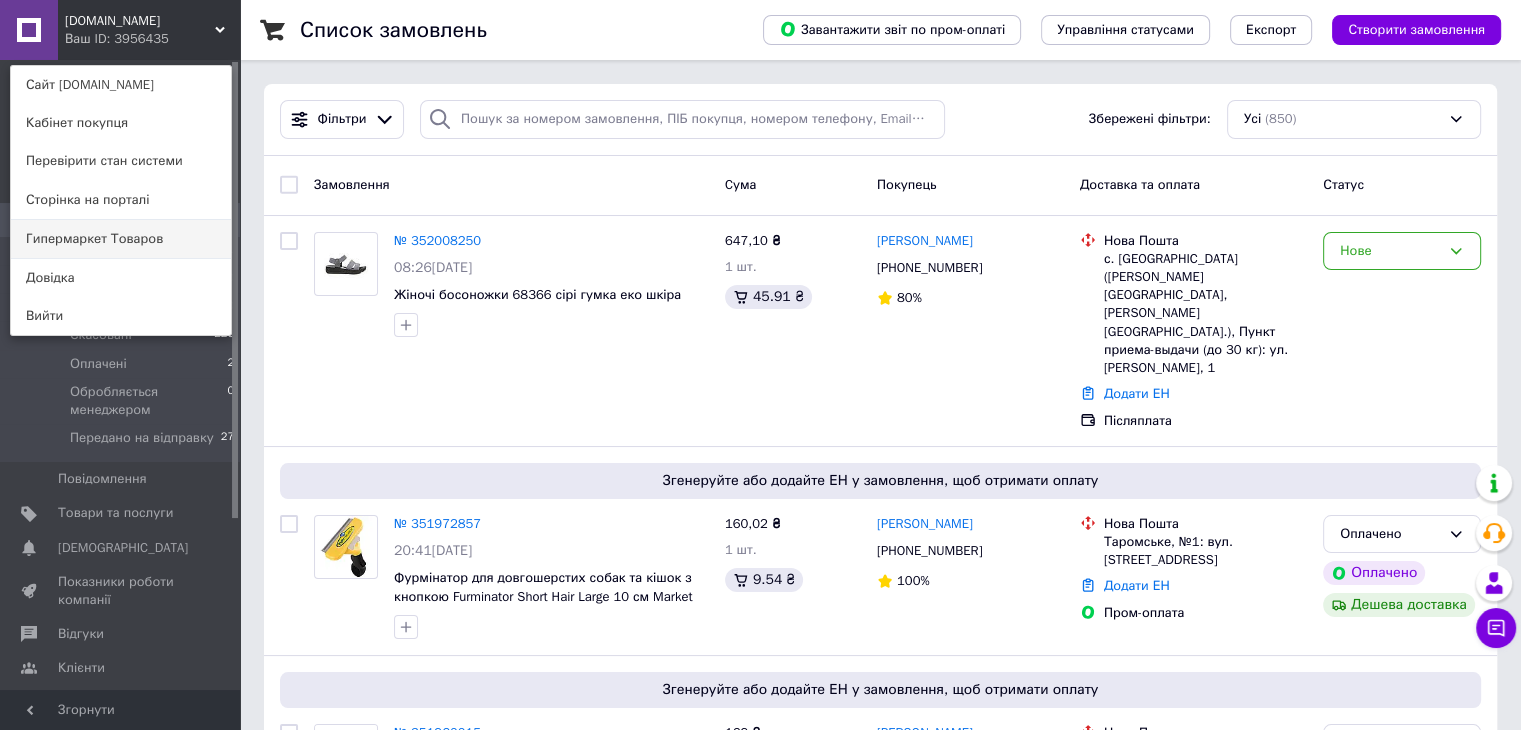 click on "Гипермаркет Товаров" at bounding box center [121, 239] 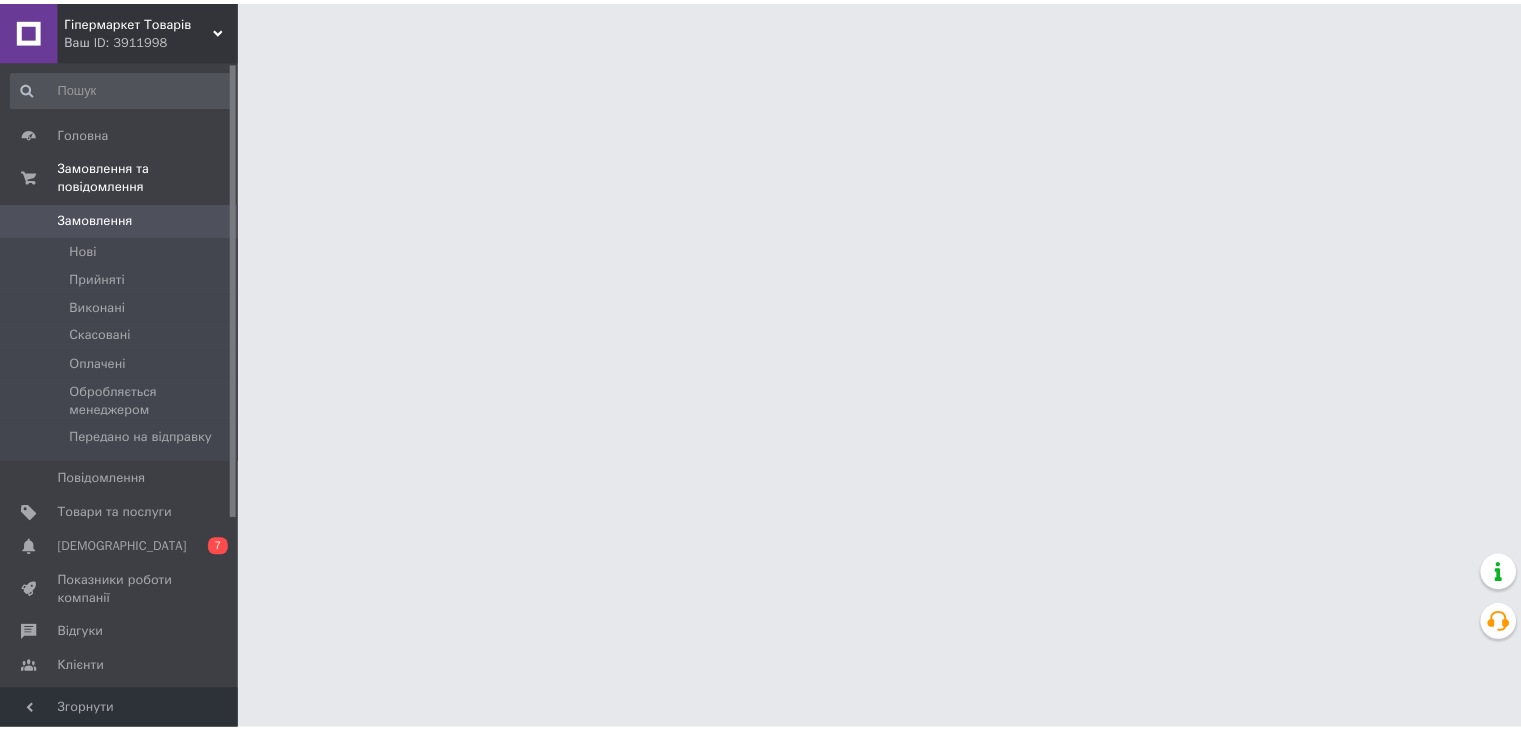 scroll, scrollTop: 0, scrollLeft: 0, axis: both 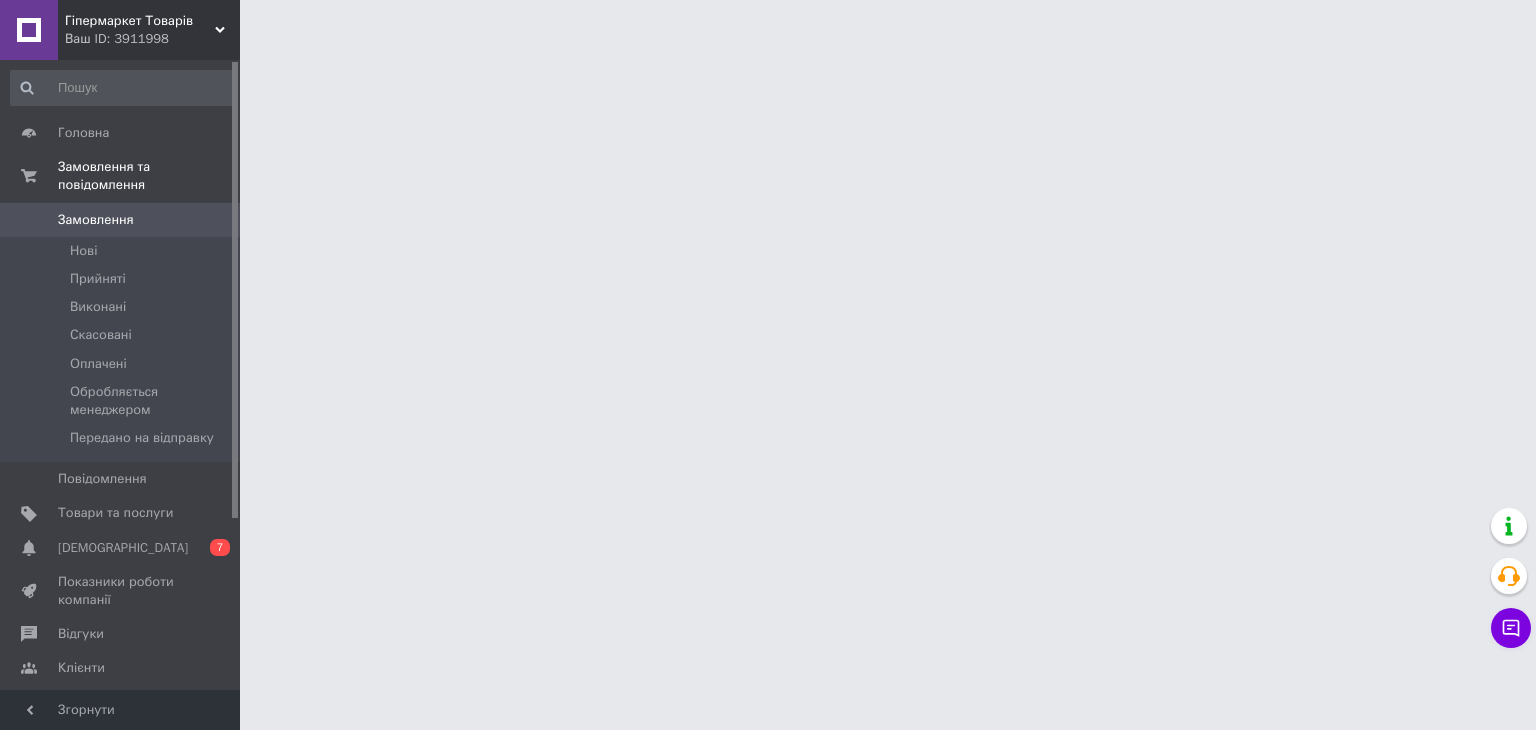 click on "[DEMOGRAPHIC_DATA]" at bounding box center (123, 548) 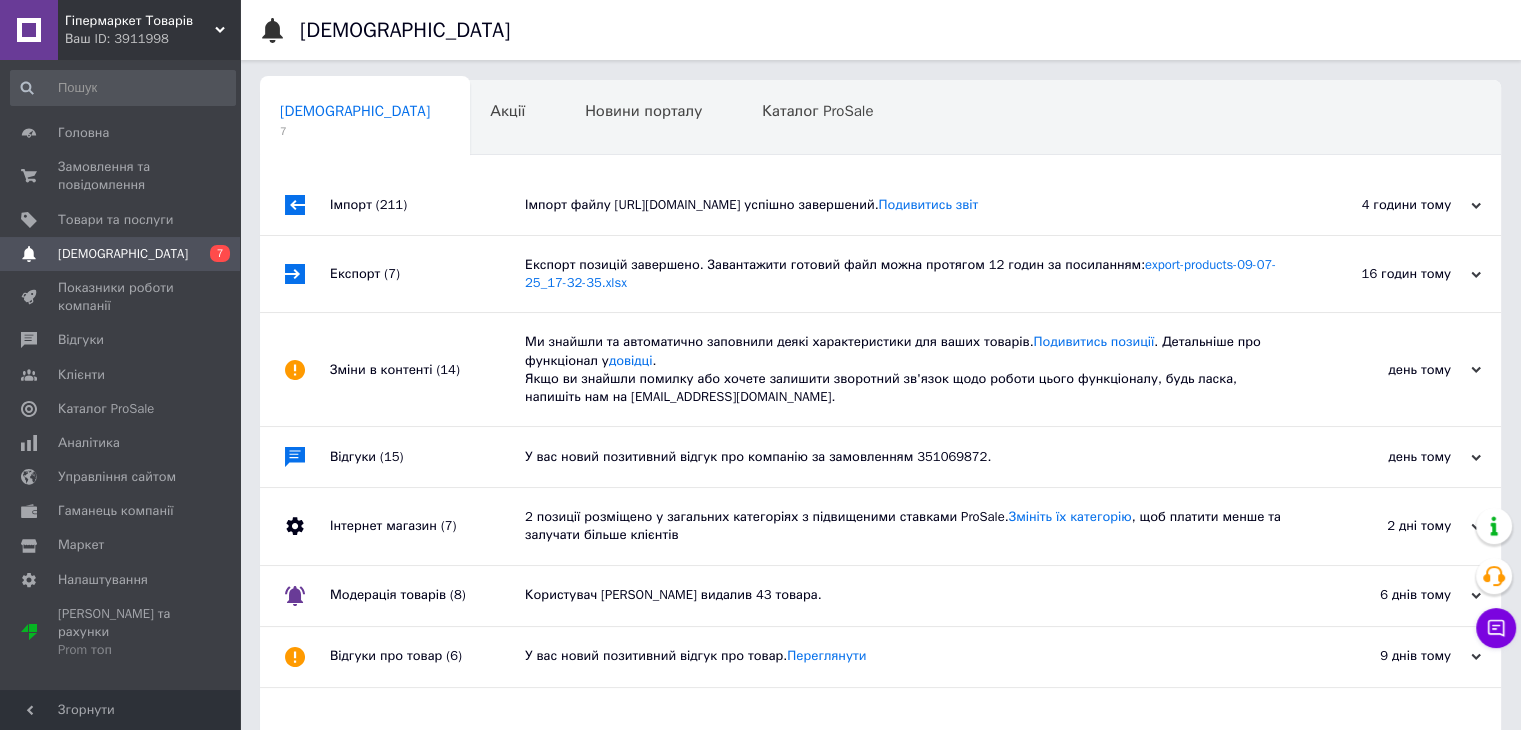 click on "4 години тому" at bounding box center [1381, 205] 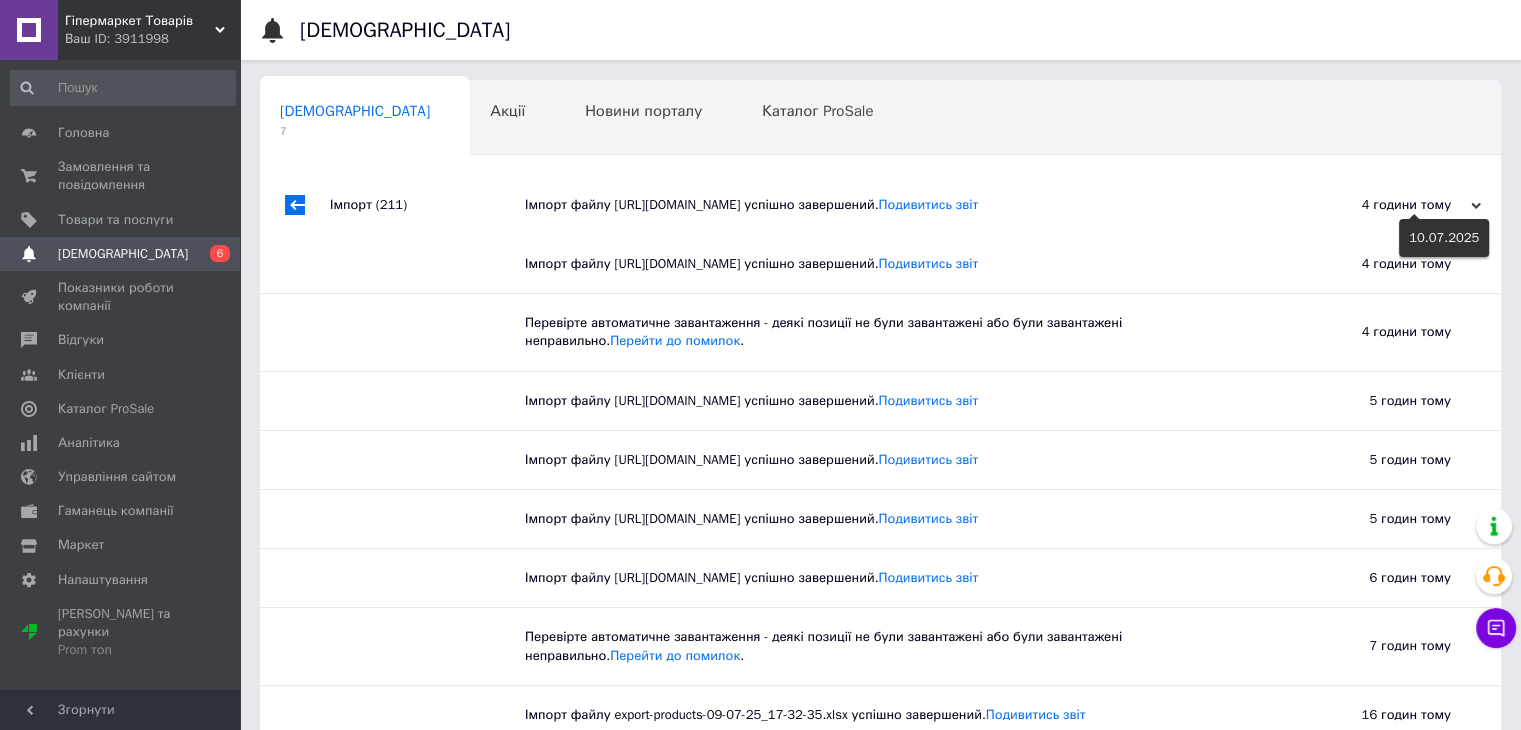 click on "4 години тому" at bounding box center (1381, 205) 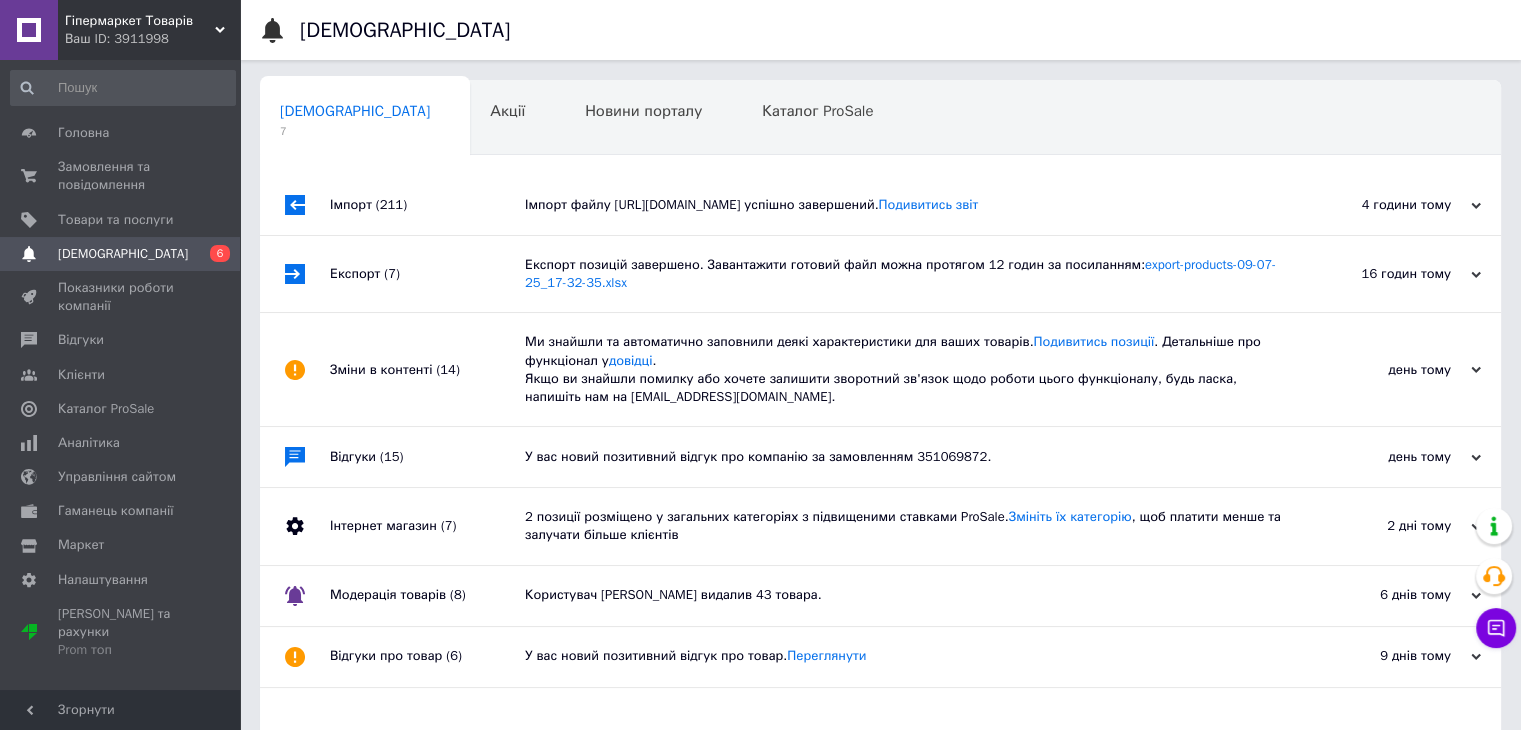 click on "16 годин тому" at bounding box center (1381, 274) 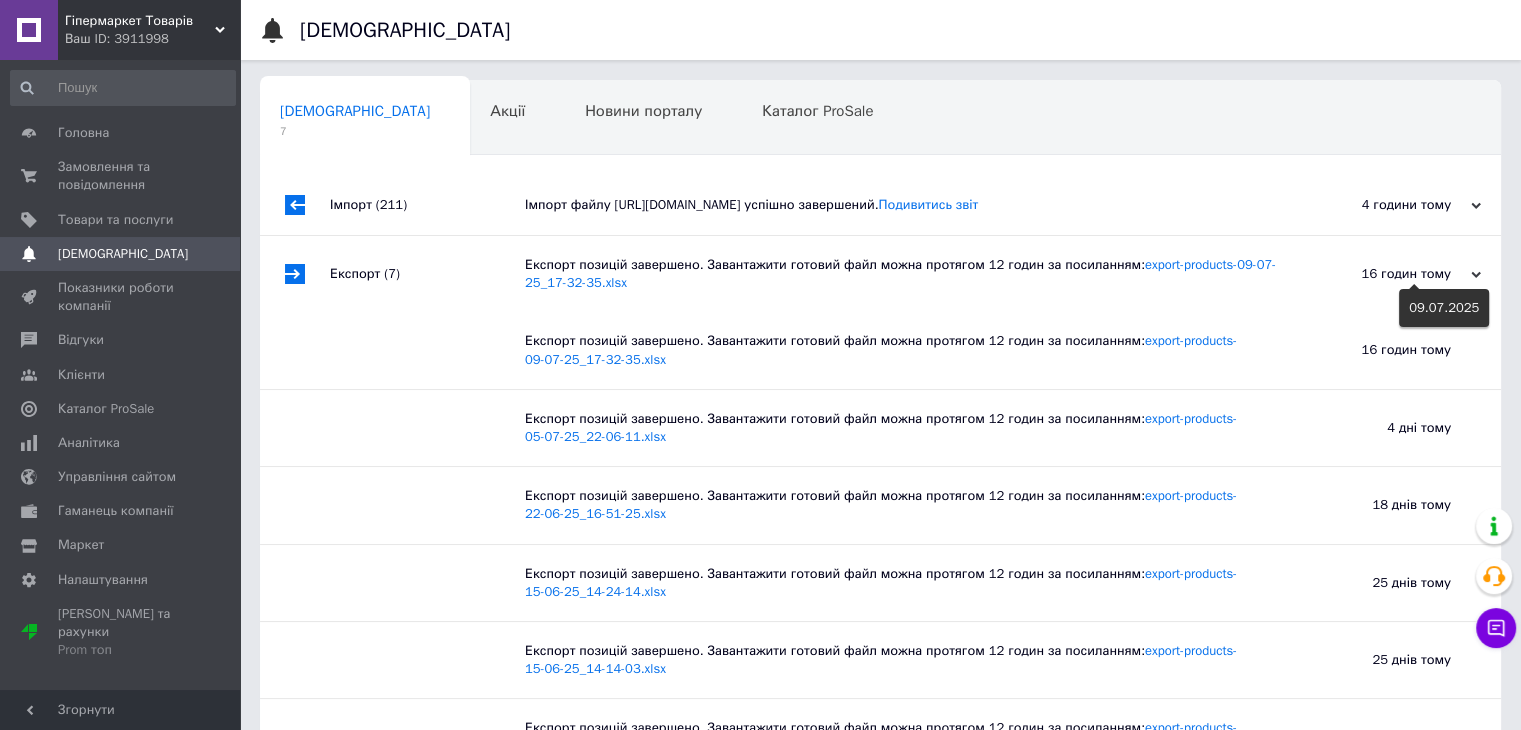 click on "16 годин тому" at bounding box center [1381, 274] 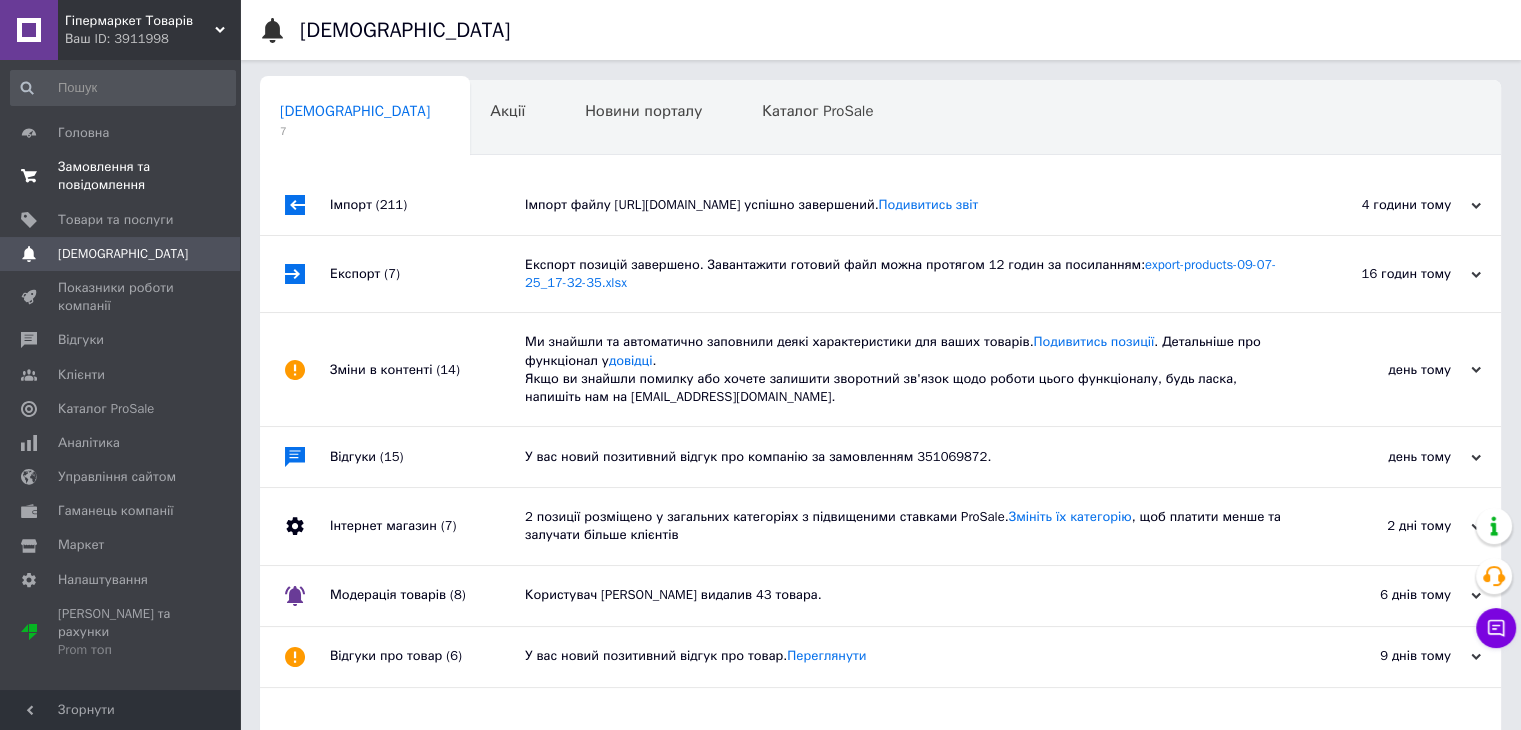 click on "Замовлення та повідомлення 0 0" at bounding box center [123, 176] 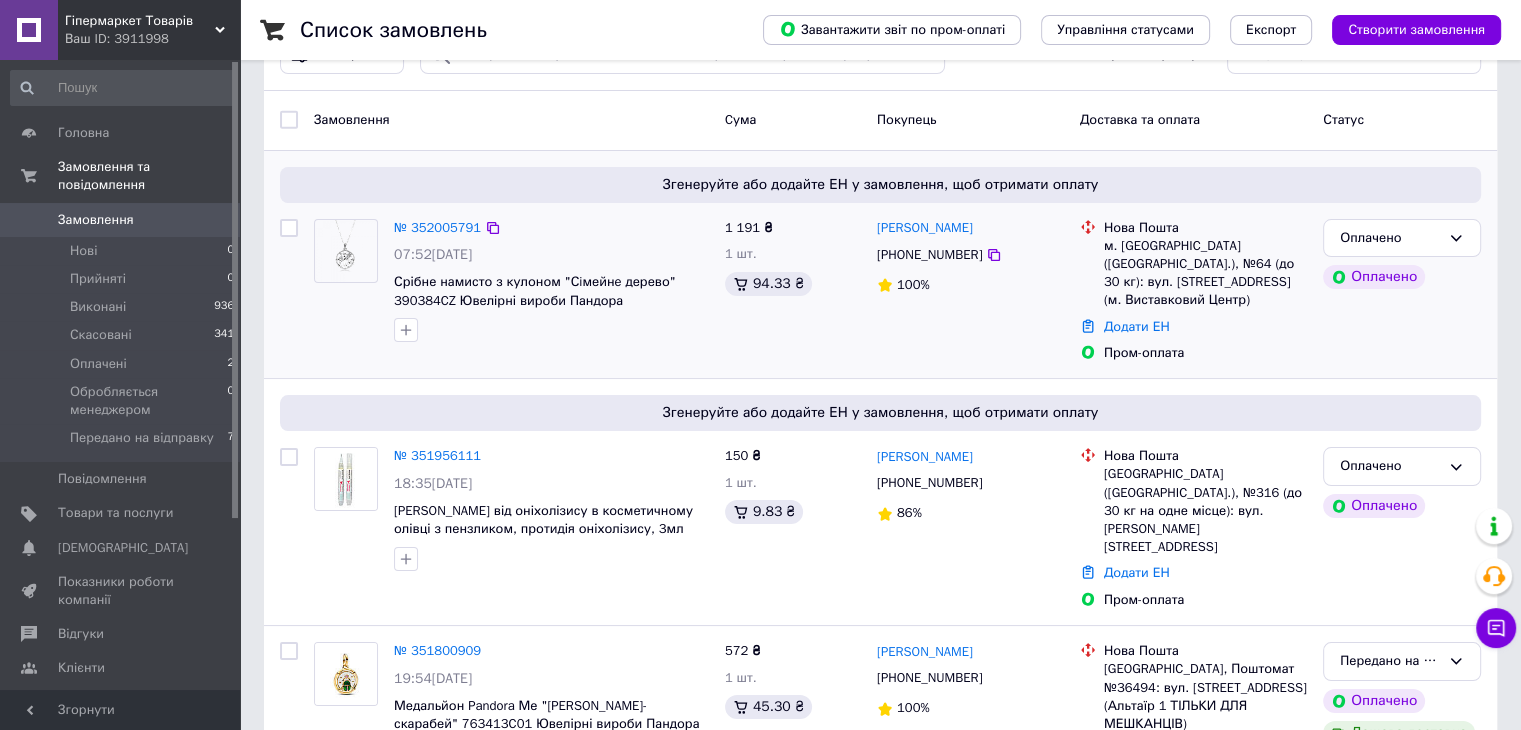 scroll, scrollTop: 100, scrollLeft: 0, axis: vertical 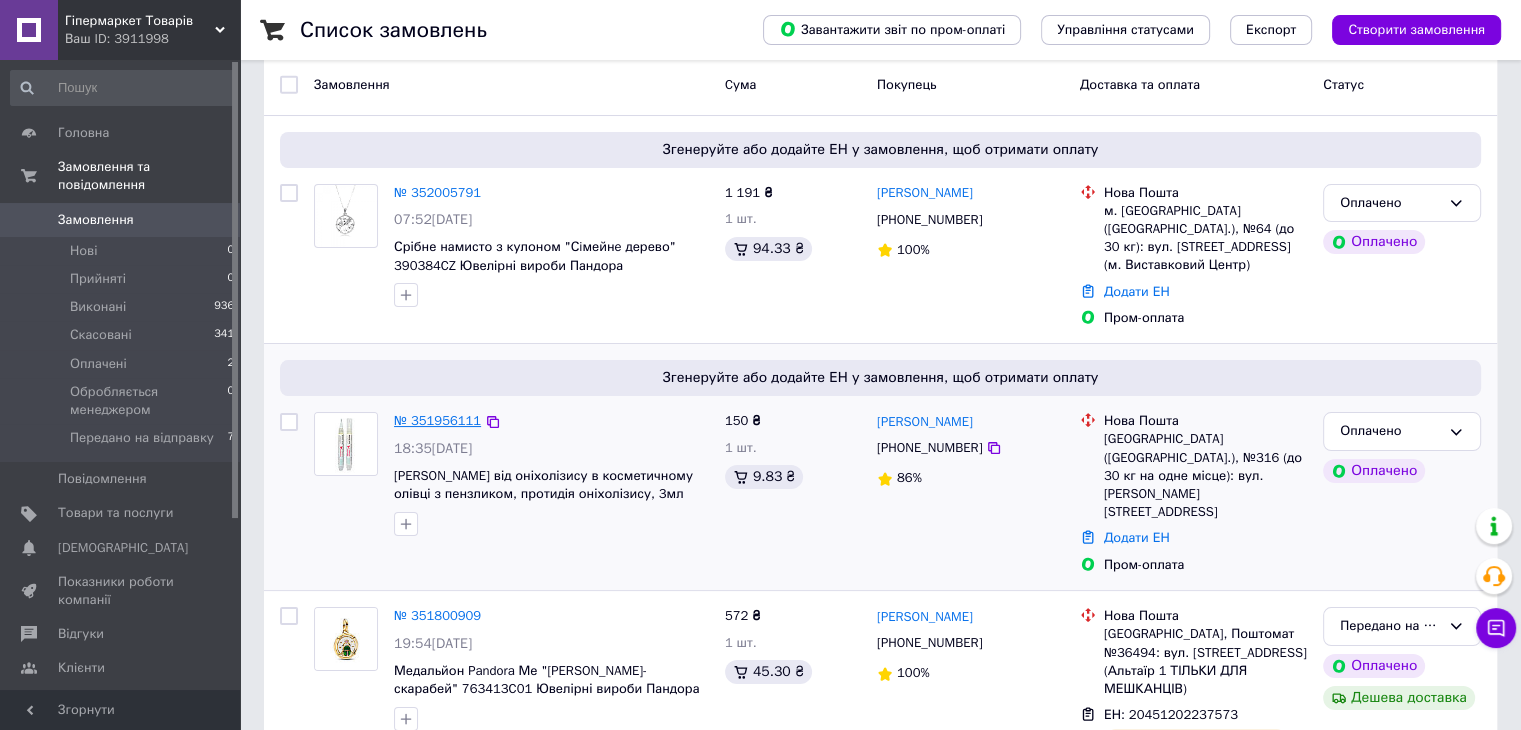 click on "№ 351956111" at bounding box center [437, 420] 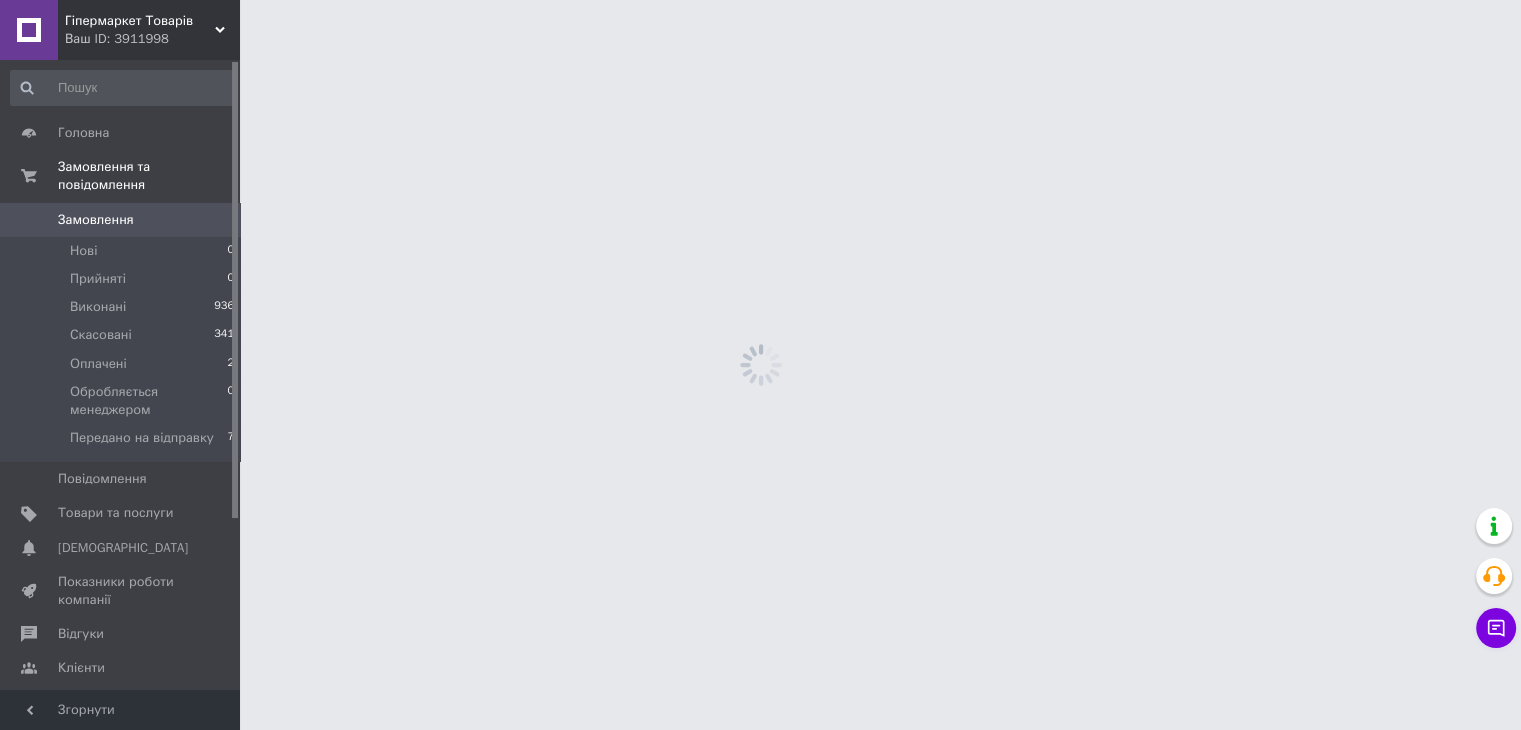 scroll, scrollTop: 0, scrollLeft: 0, axis: both 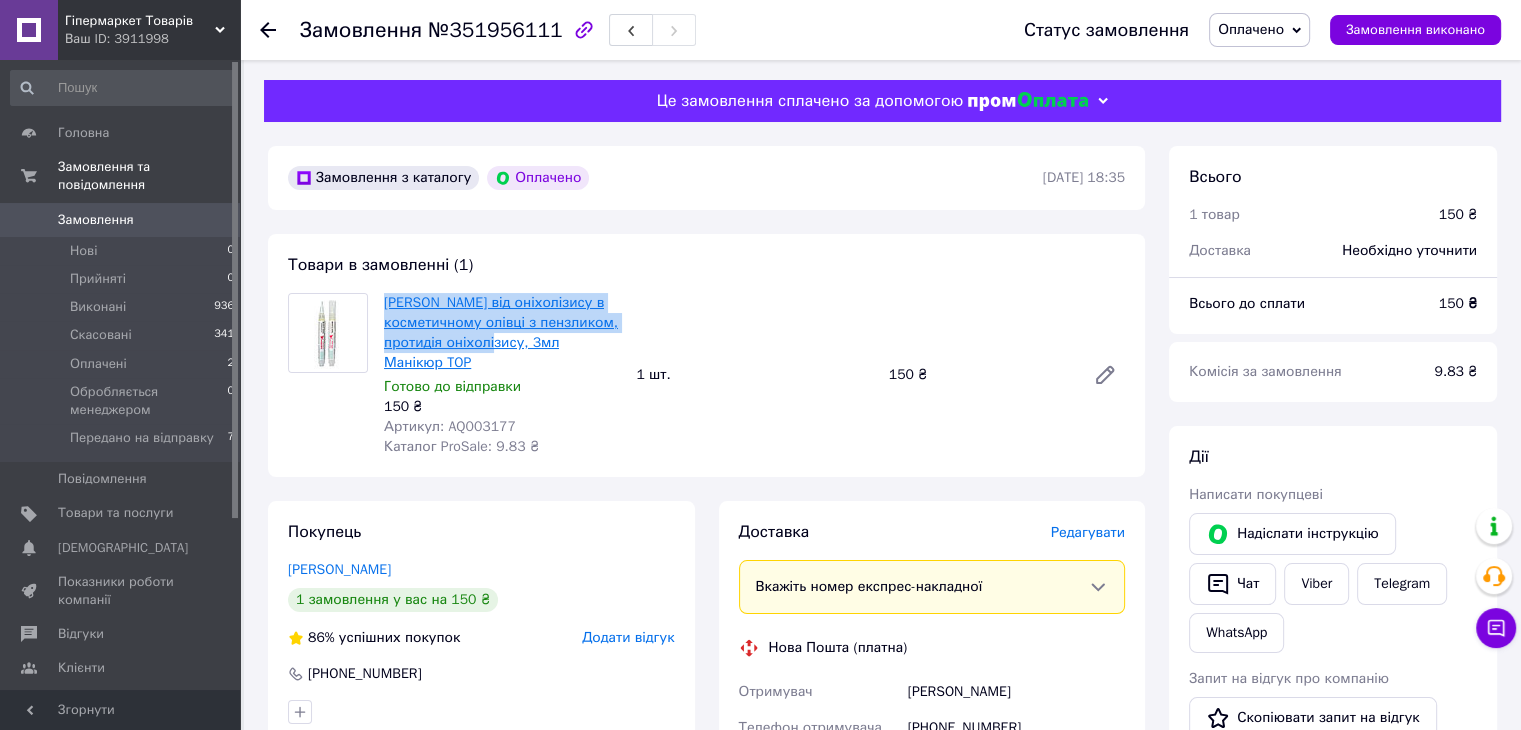drag, startPoint x: 380, startPoint y: 300, endPoint x: 488, endPoint y: 337, distance: 114.16216 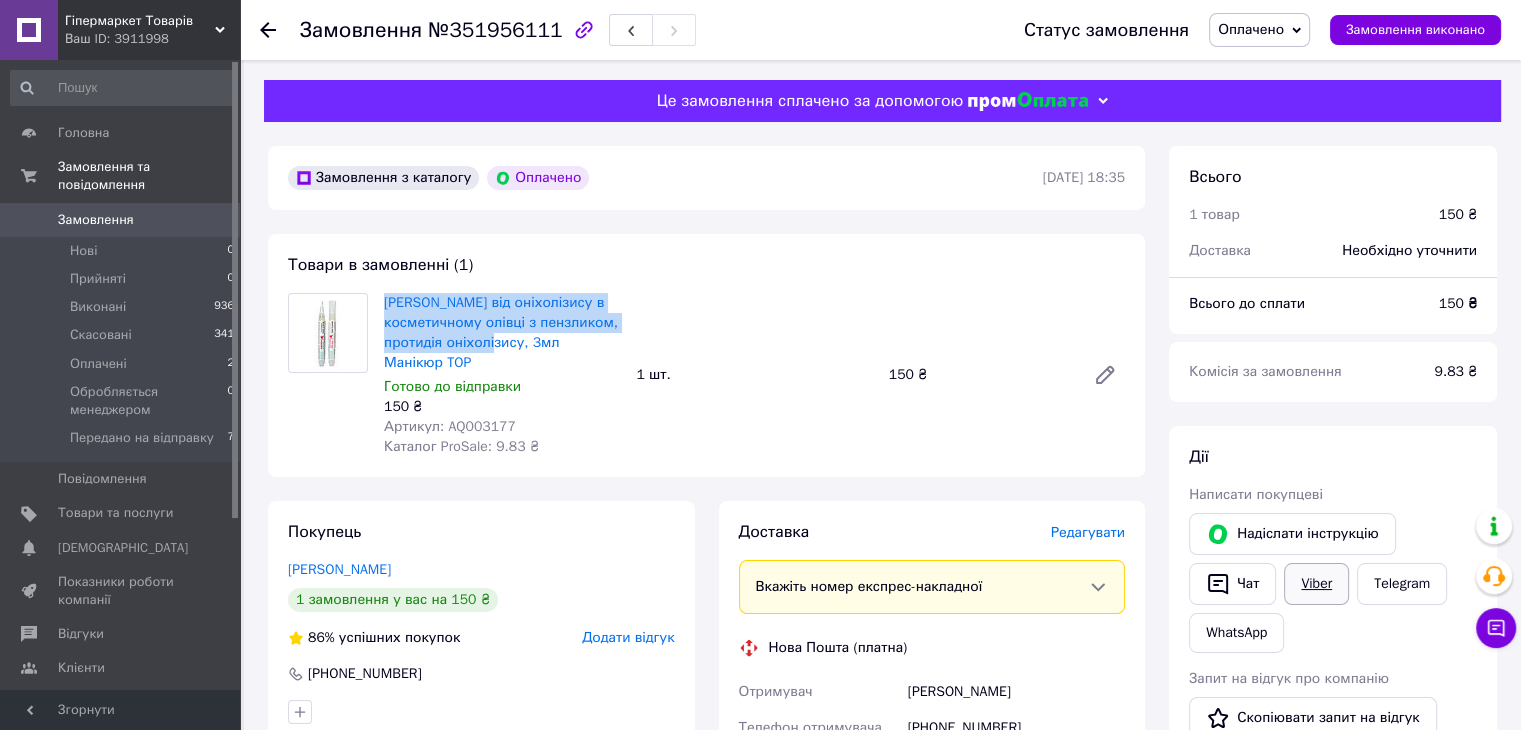 click on "Viber" at bounding box center (1316, 584) 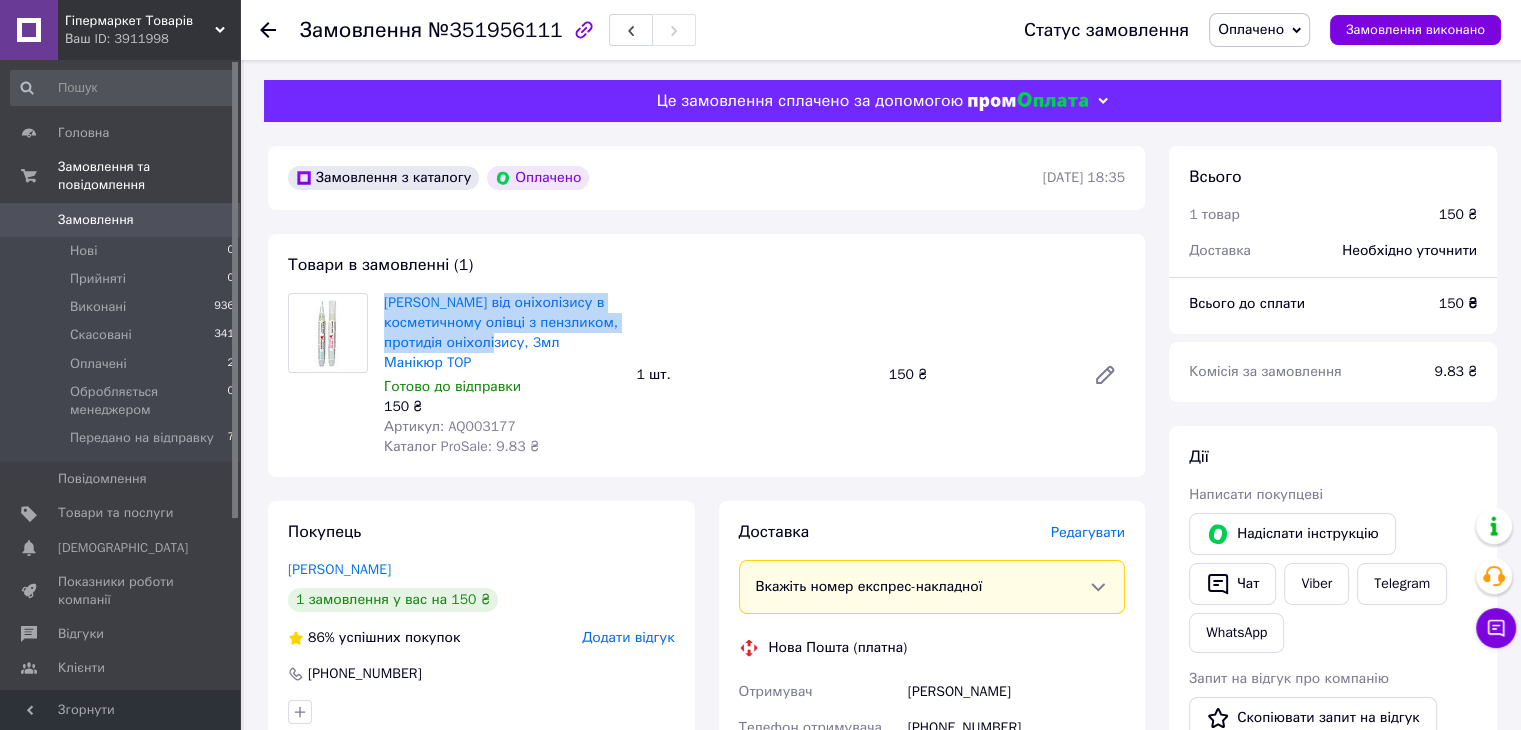 click on "Оплачено" at bounding box center [1251, 29] 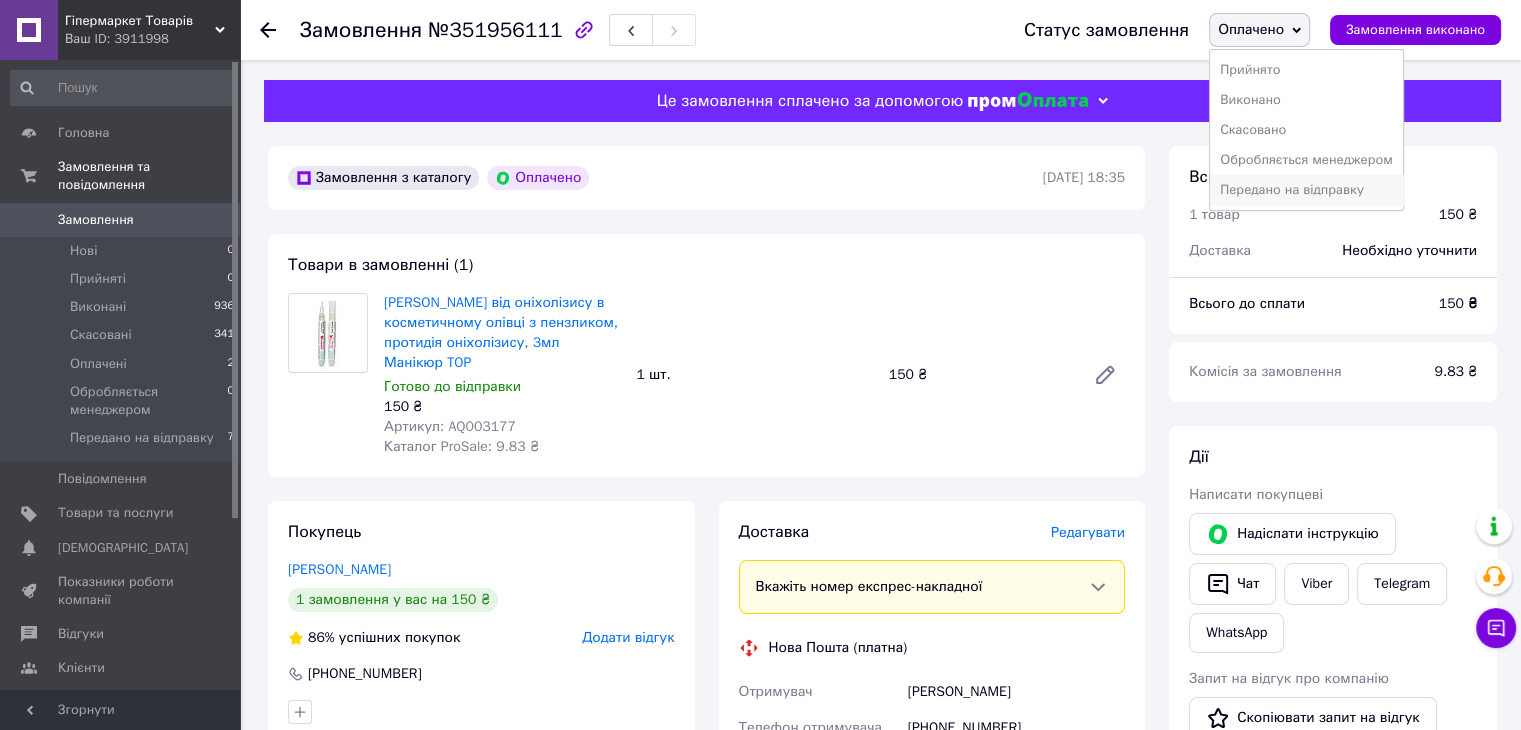 click on "Передано на відправку" at bounding box center [1306, 190] 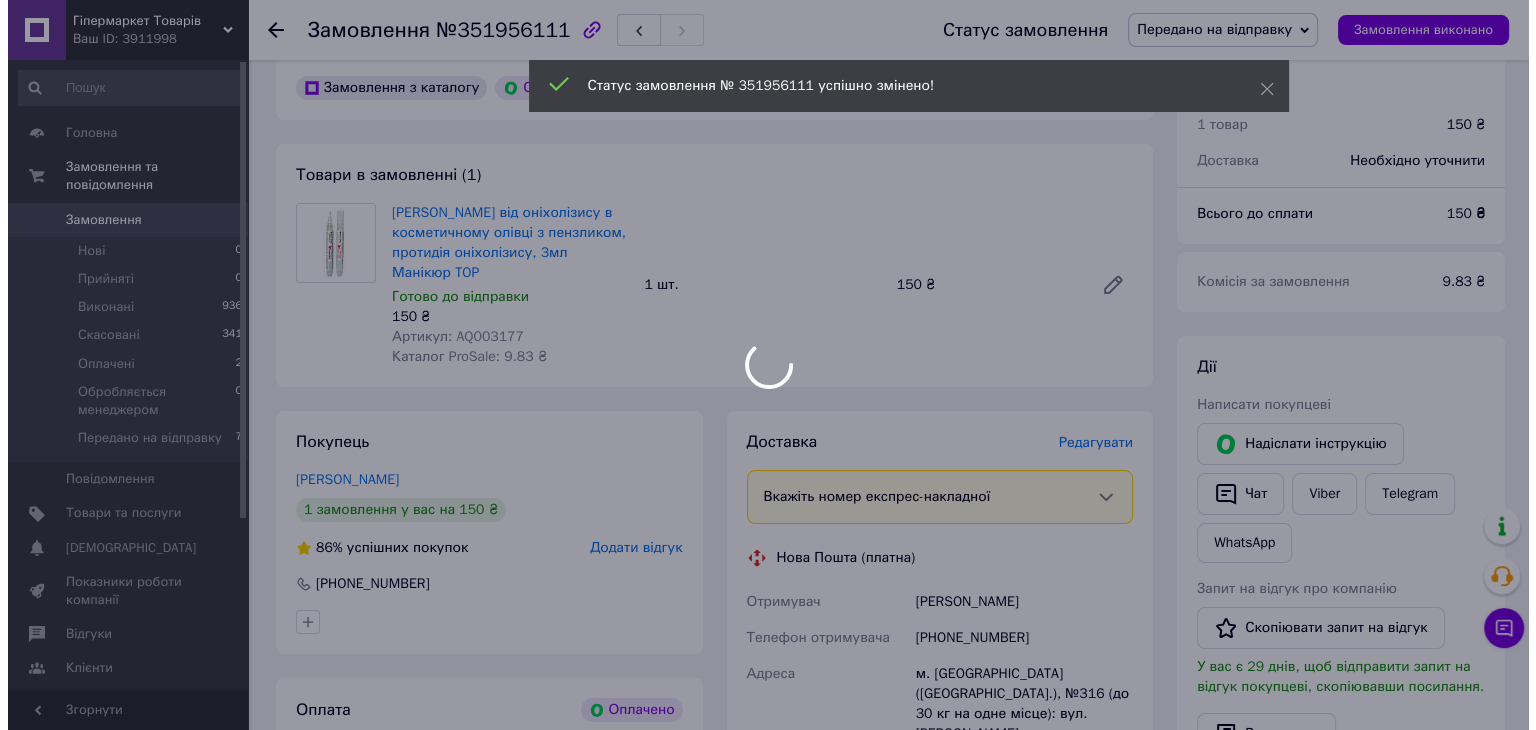 scroll, scrollTop: 100, scrollLeft: 0, axis: vertical 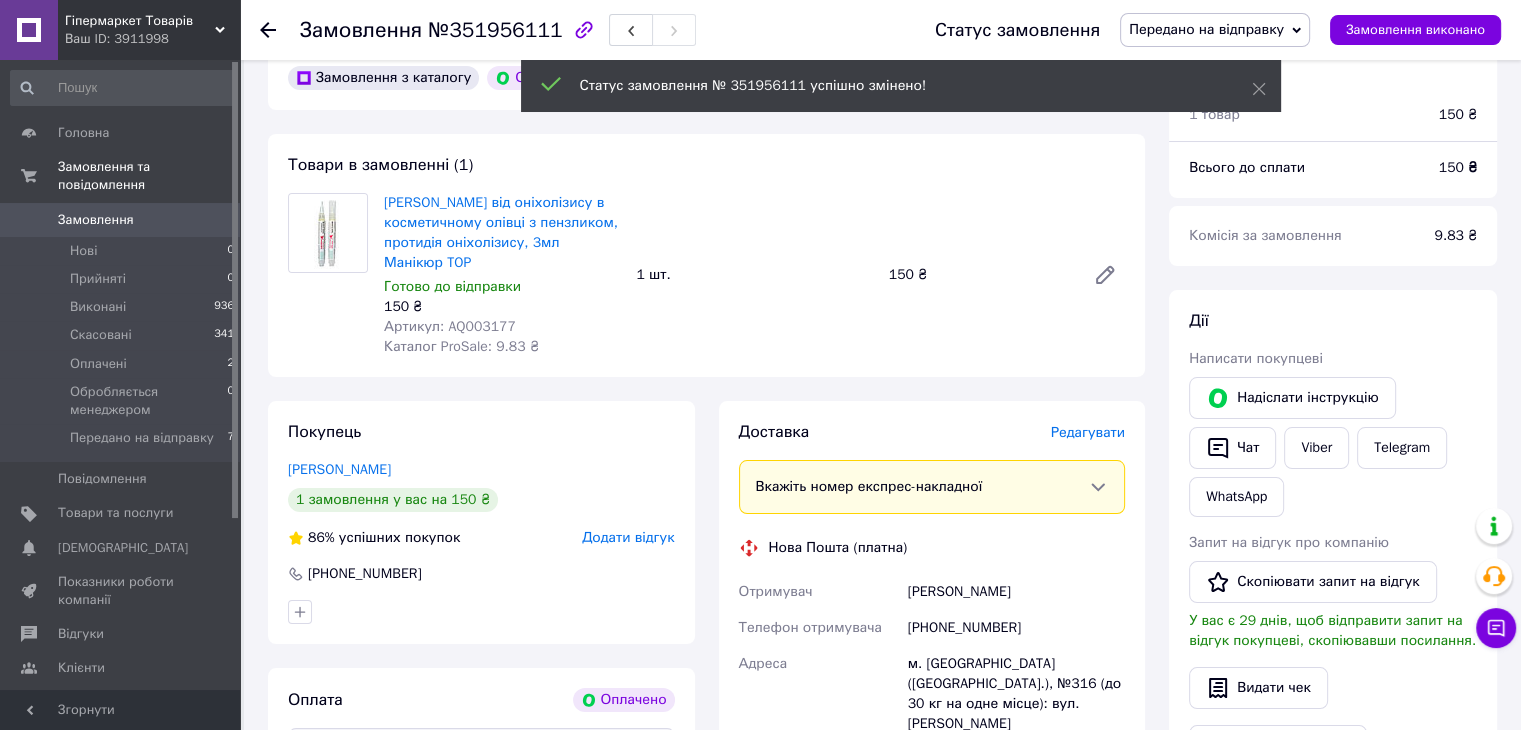 click on "Редагувати" at bounding box center (1088, 432) 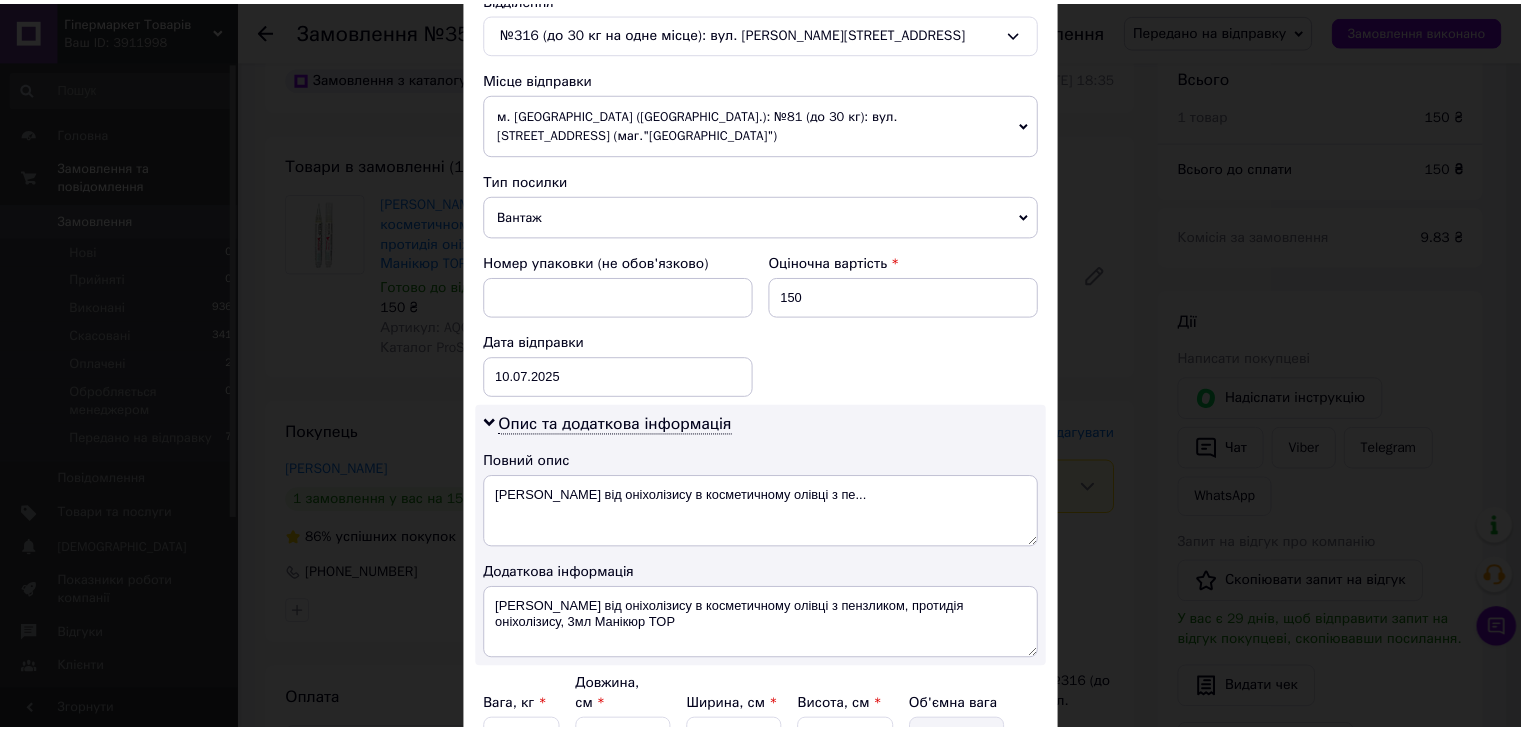 scroll, scrollTop: 800, scrollLeft: 0, axis: vertical 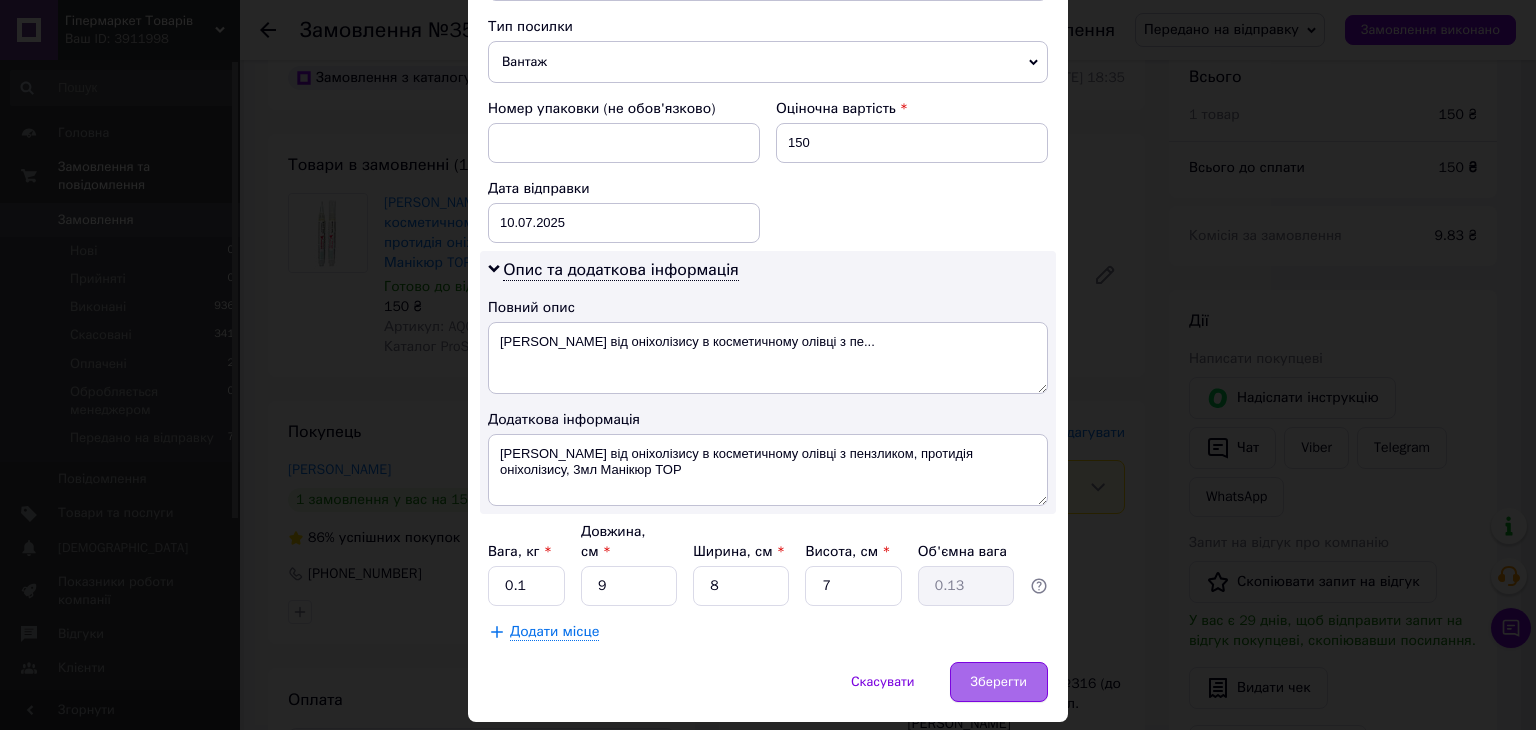 click on "Зберегти" at bounding box center [999, 682] 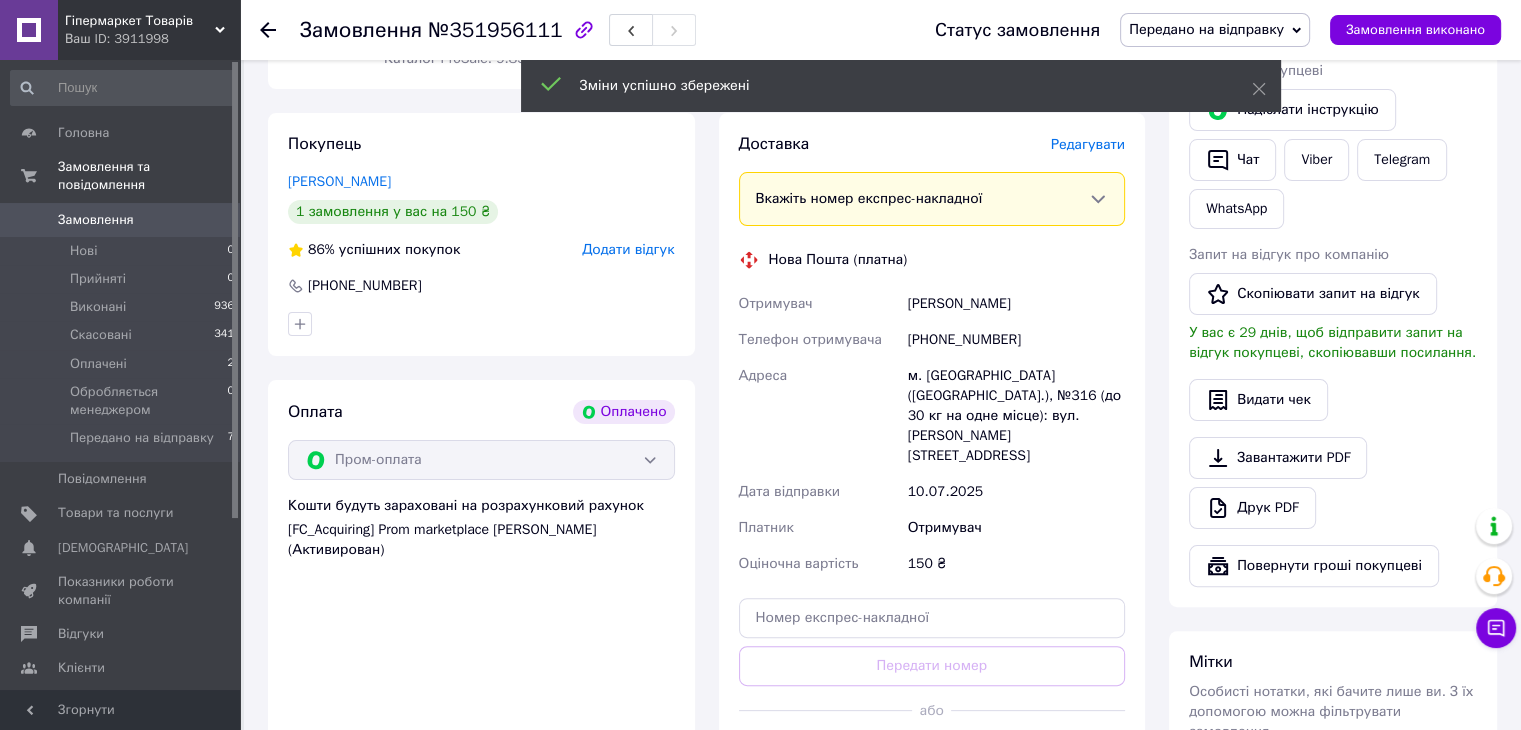 scroll, scrollTop: 400, scrollLeft: 0, axis: vertical 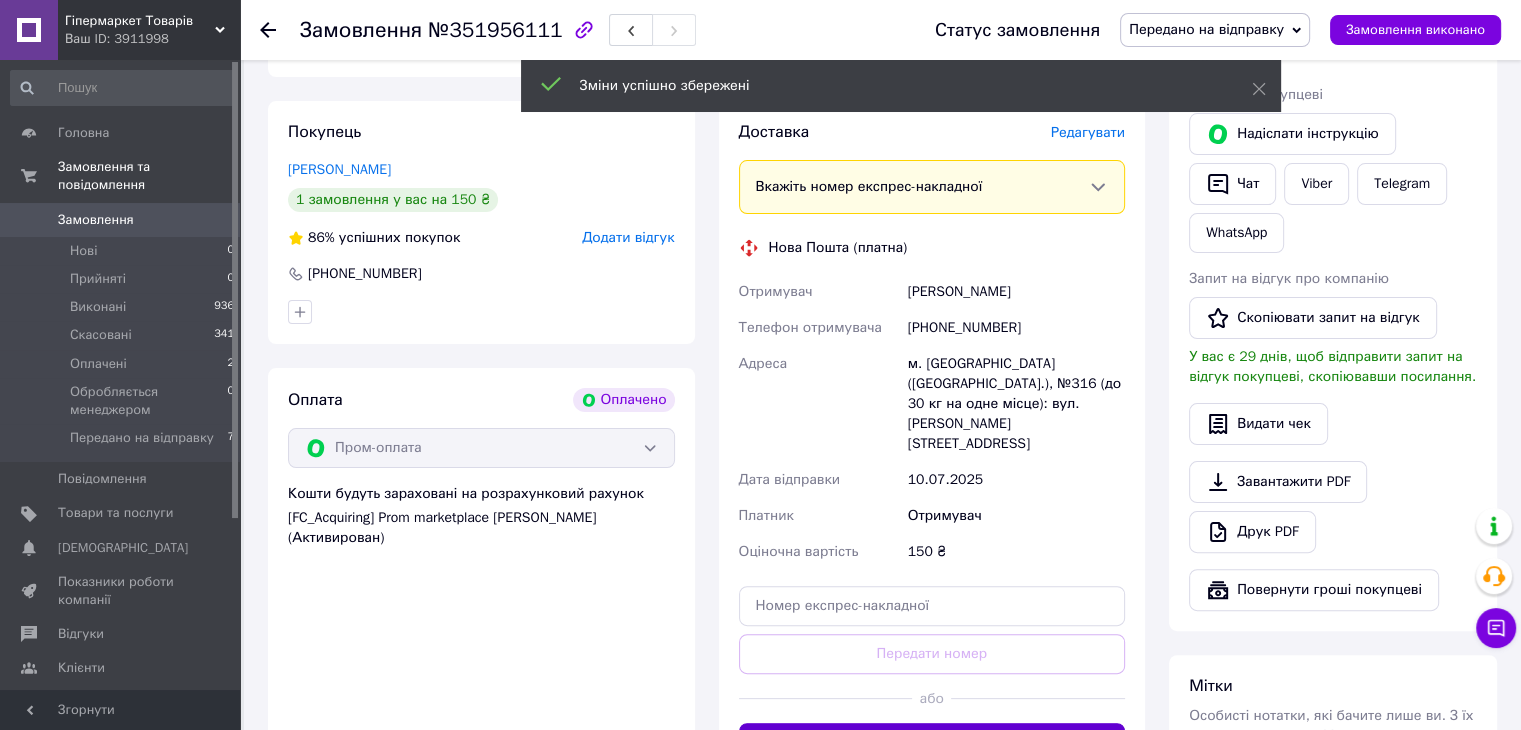 click on "Згенерувати ЕН" at bounding box center (932, 743) 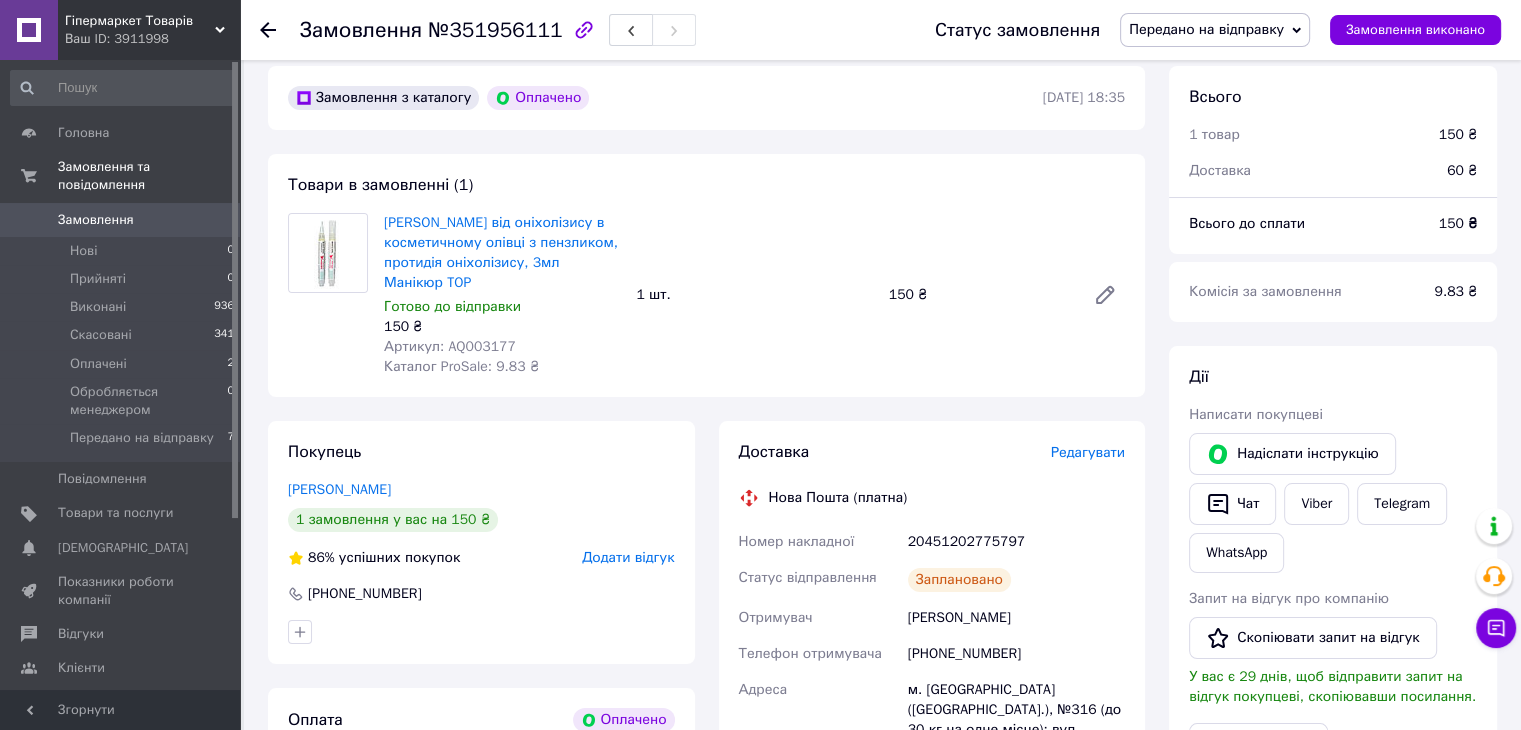 scroll, scrollTop: 200, scrollLeft: 0, axis: vertical 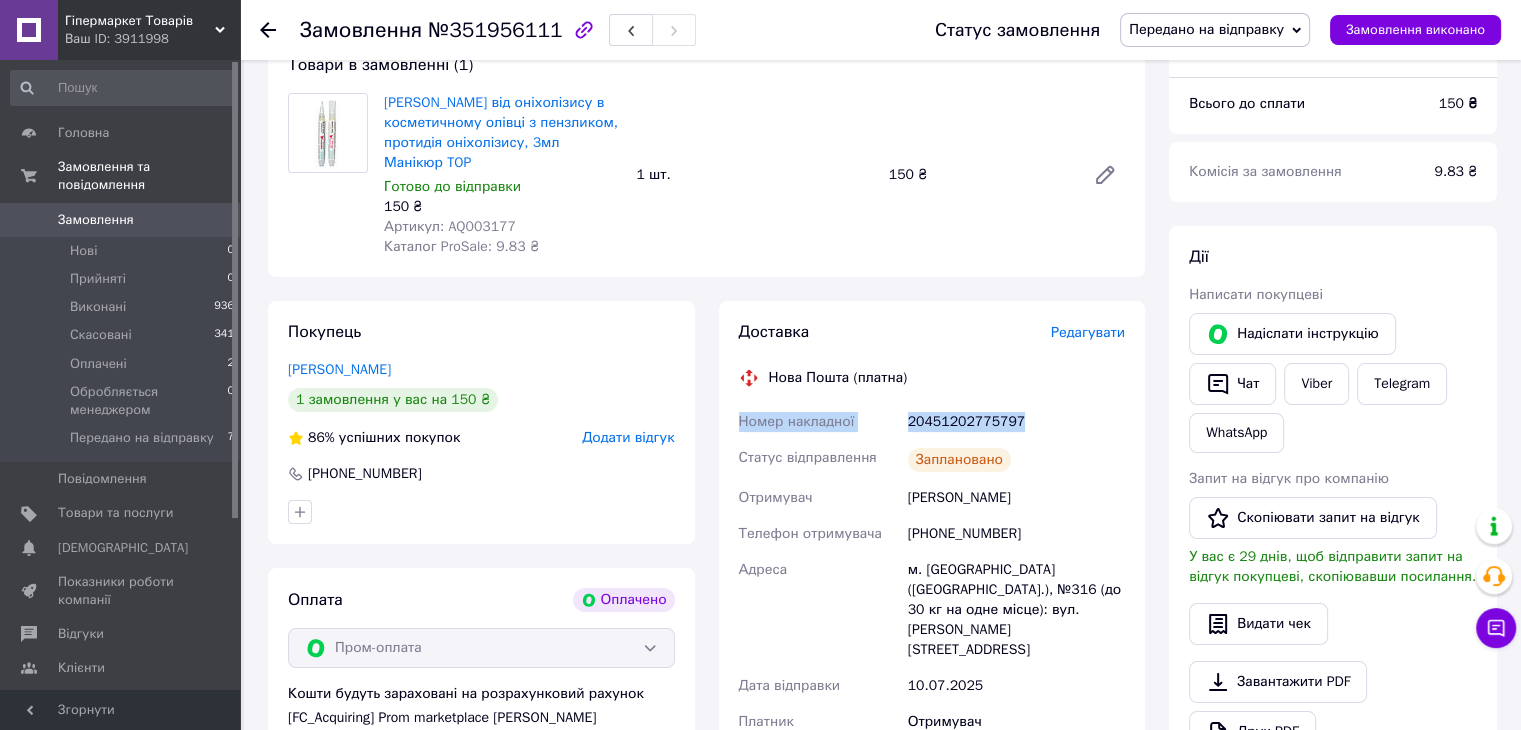drag, startPoint x: 736, startPoint y: 403, endPoint x: 1032, endPoint y: 405, distance: 296.00674 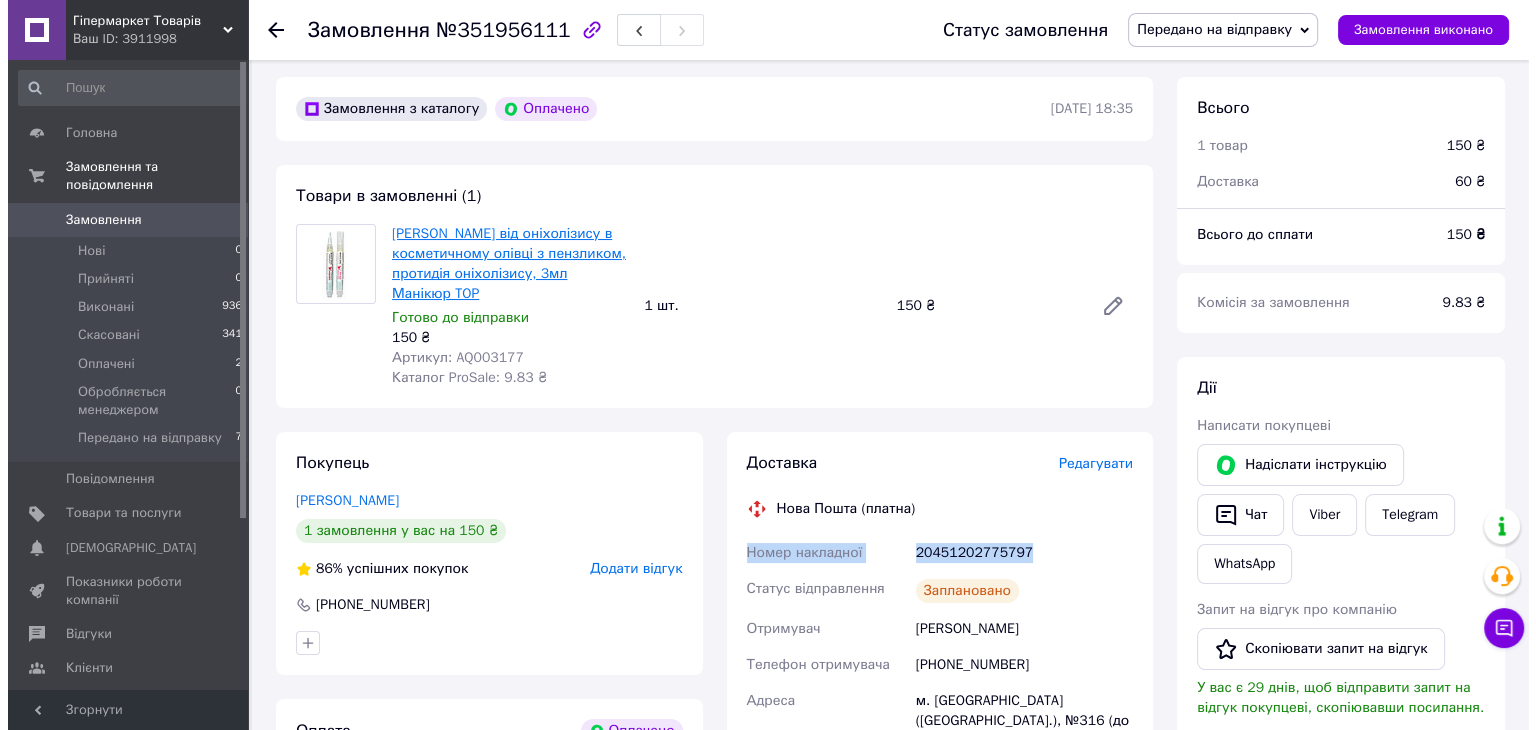 scroll, scrollTop: 0, scrollLeft: 0, axis: both 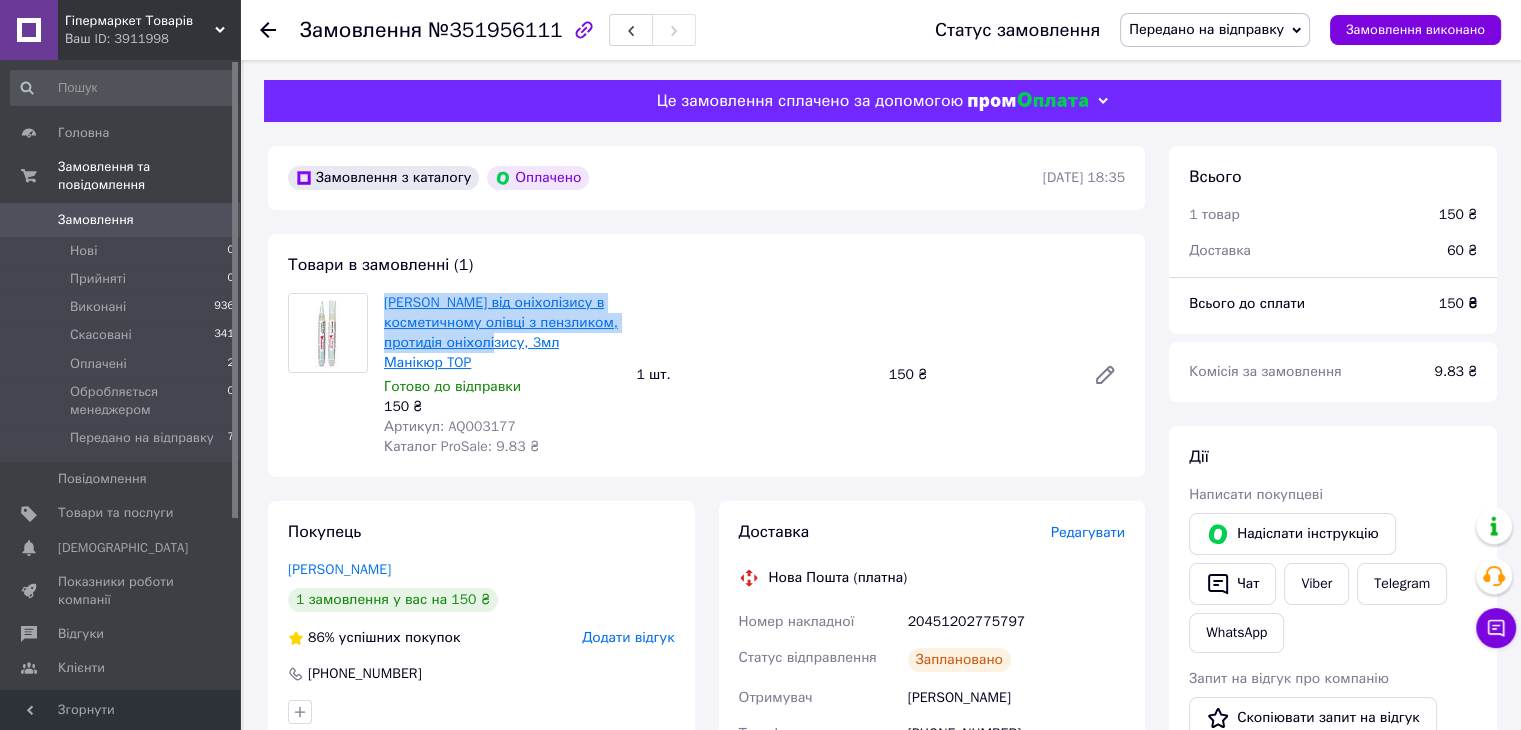 drag, startPoint x: 379, startPoint y: 297, endPoint x: 488, endPoint y: 351, distance: 121.64292 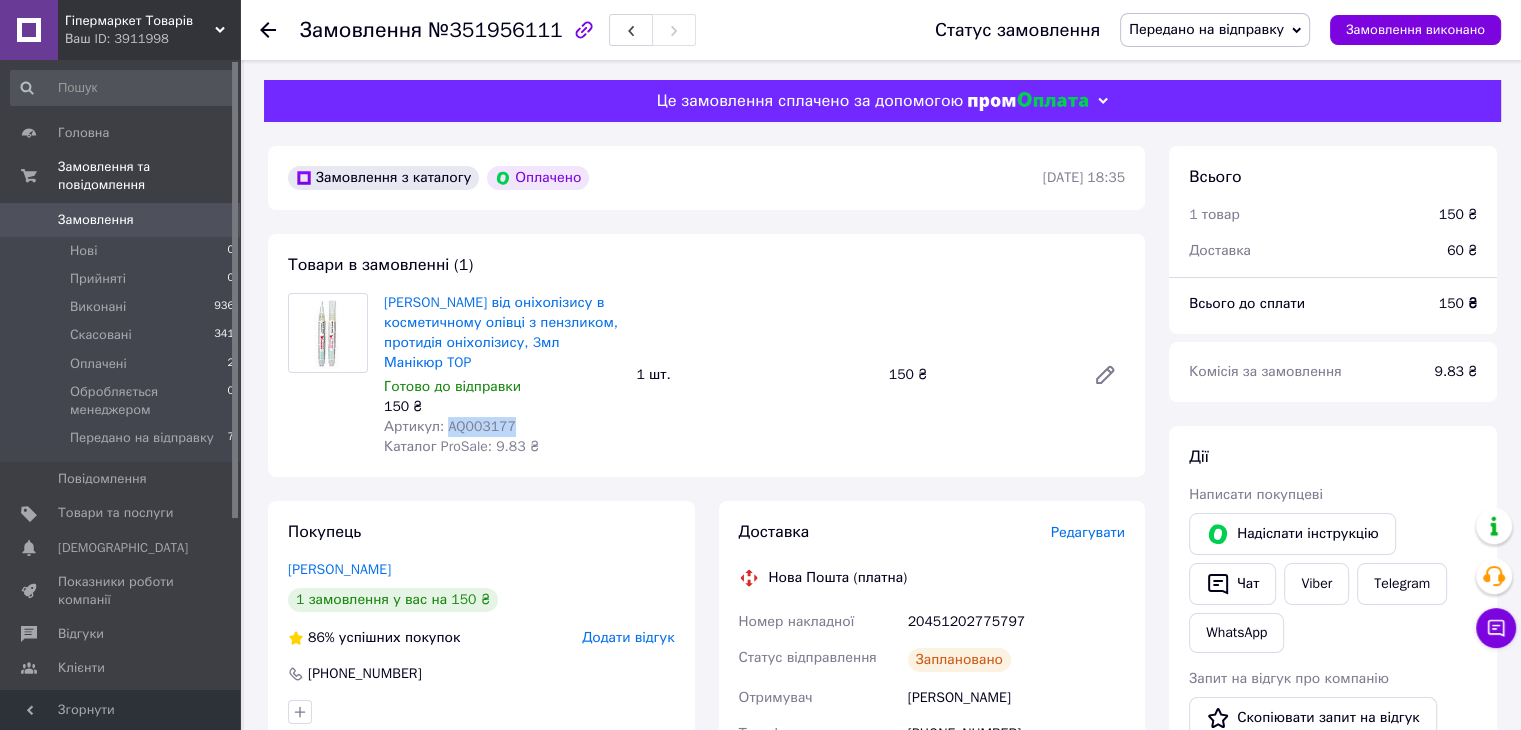 drag, startPoint x: 517, startPoint y: 409, endPoint x: 441, endPoint y: 413, distance: 76.105194 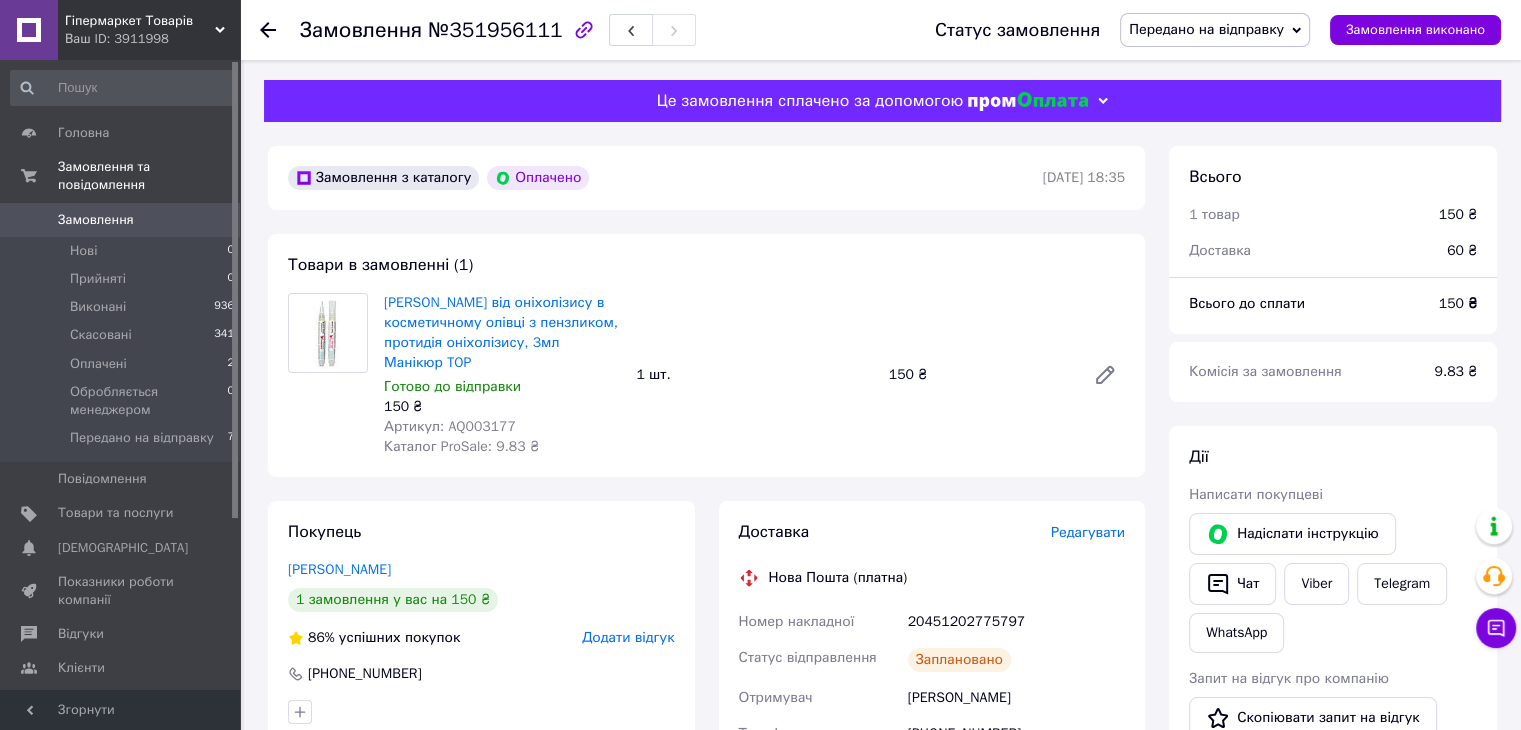 click on "Замовлення з каталогу Оплачено 09.07.2025 | 18:35 Товари в замовленні (1) Олія від оніхолізису в косметичному олівці з пензликом, протидія оніхолізису, 3мл Манікюр TOP Готово до відправки 150 ₴ Артикул: AQ003177 Каталог ProSale: 9.83 ₴  1 шт. 150 ₴ Покупець Бодун Тетяна 1 замовлення у вас на 150 ₴ 86%   успішних покупок Додати відгук +380975899955 Оплата Оплачено Пром-оплата Кошти будуть зараховані на розрахунковий рахунок [FC_Acquiring] Prom marketplace Рябініна Ксенія Михайлівна (Активирован) Доставка Редагувати Нова Пошта (платна) Номер накладної 20451202775797 Статус відправлення Заплановано Отримувач" at bounding box center (706, 844) 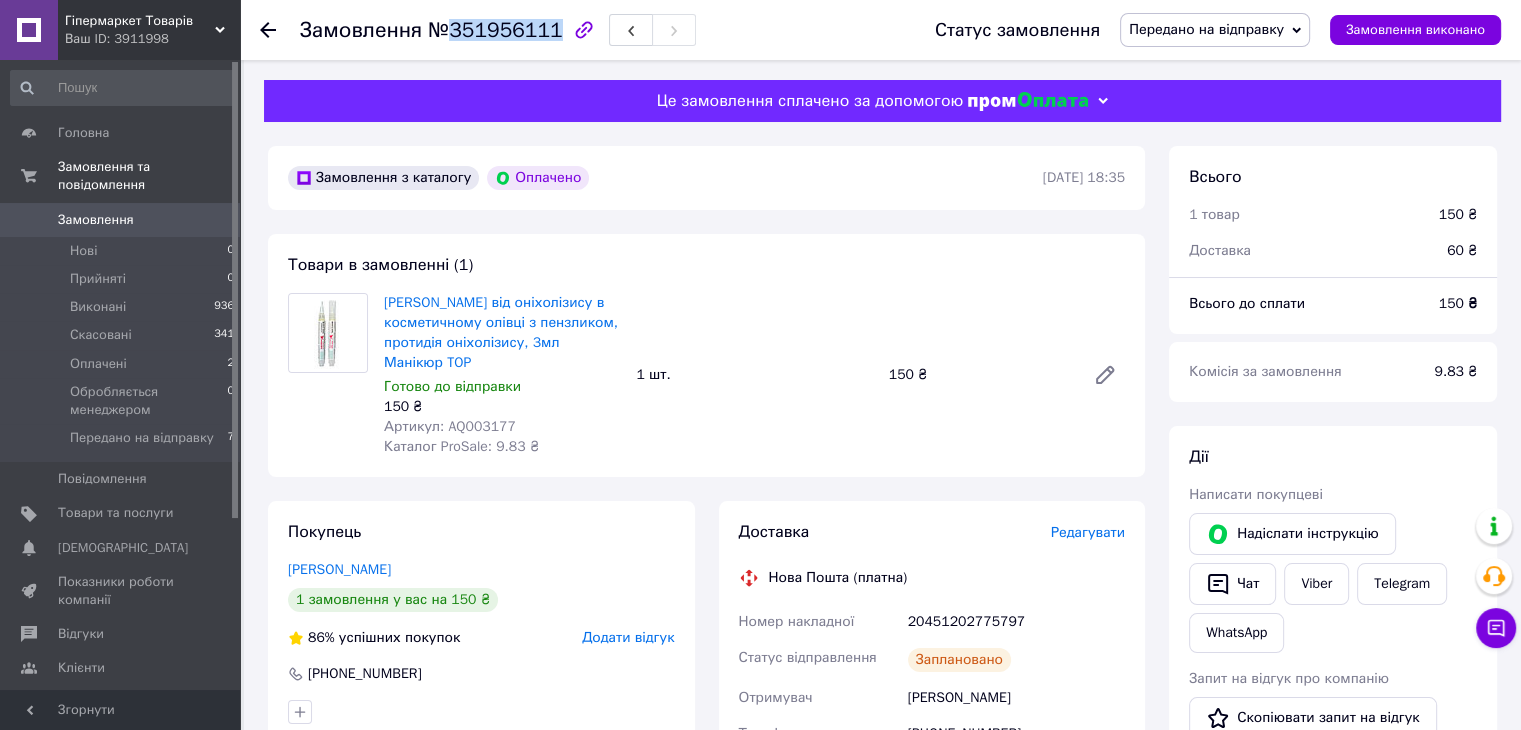 click on "№351956111" at bounding box center (495, 30) 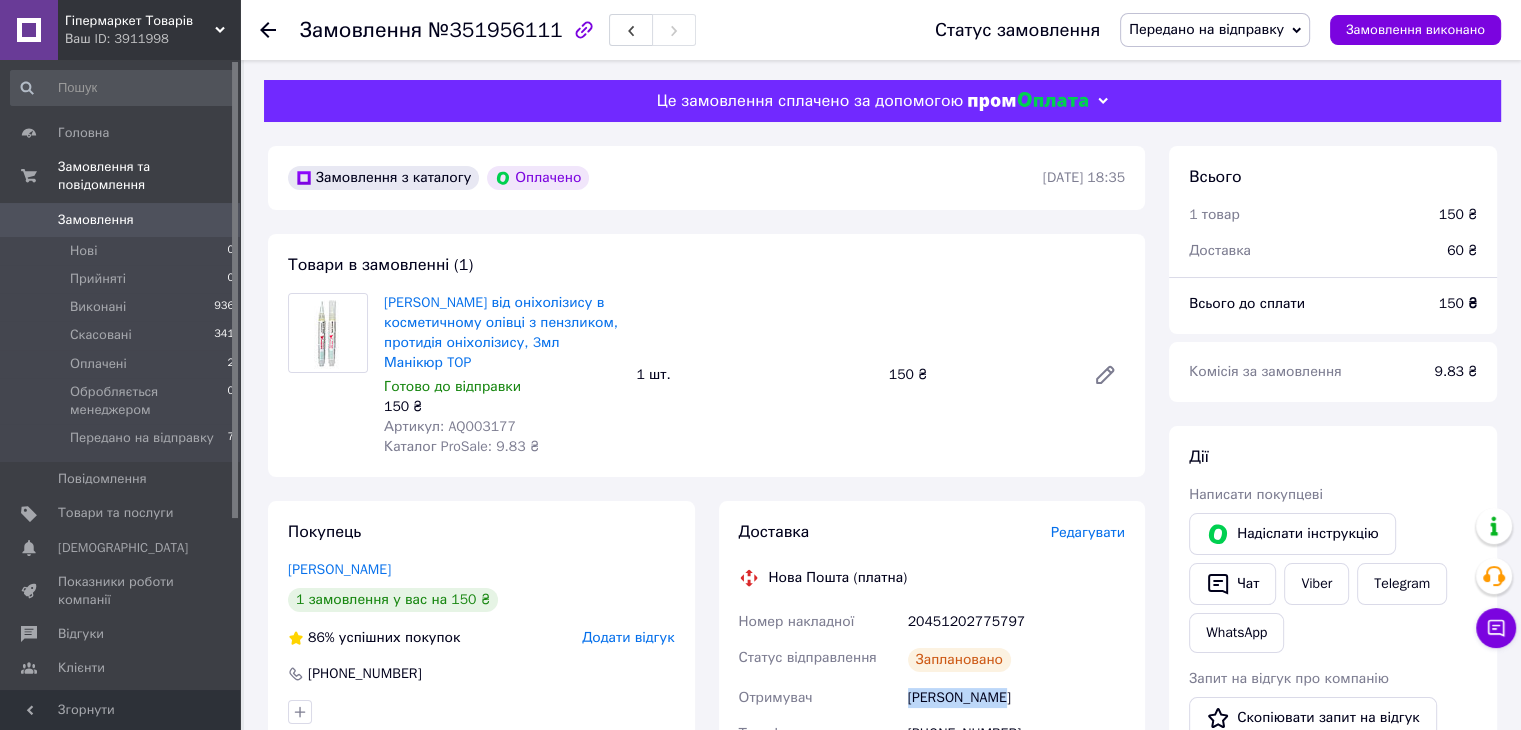 drag, startPoint x: 1000, startPoint y: 681, endPoint x: 903, endPoint y: 686, distance: 97.128784 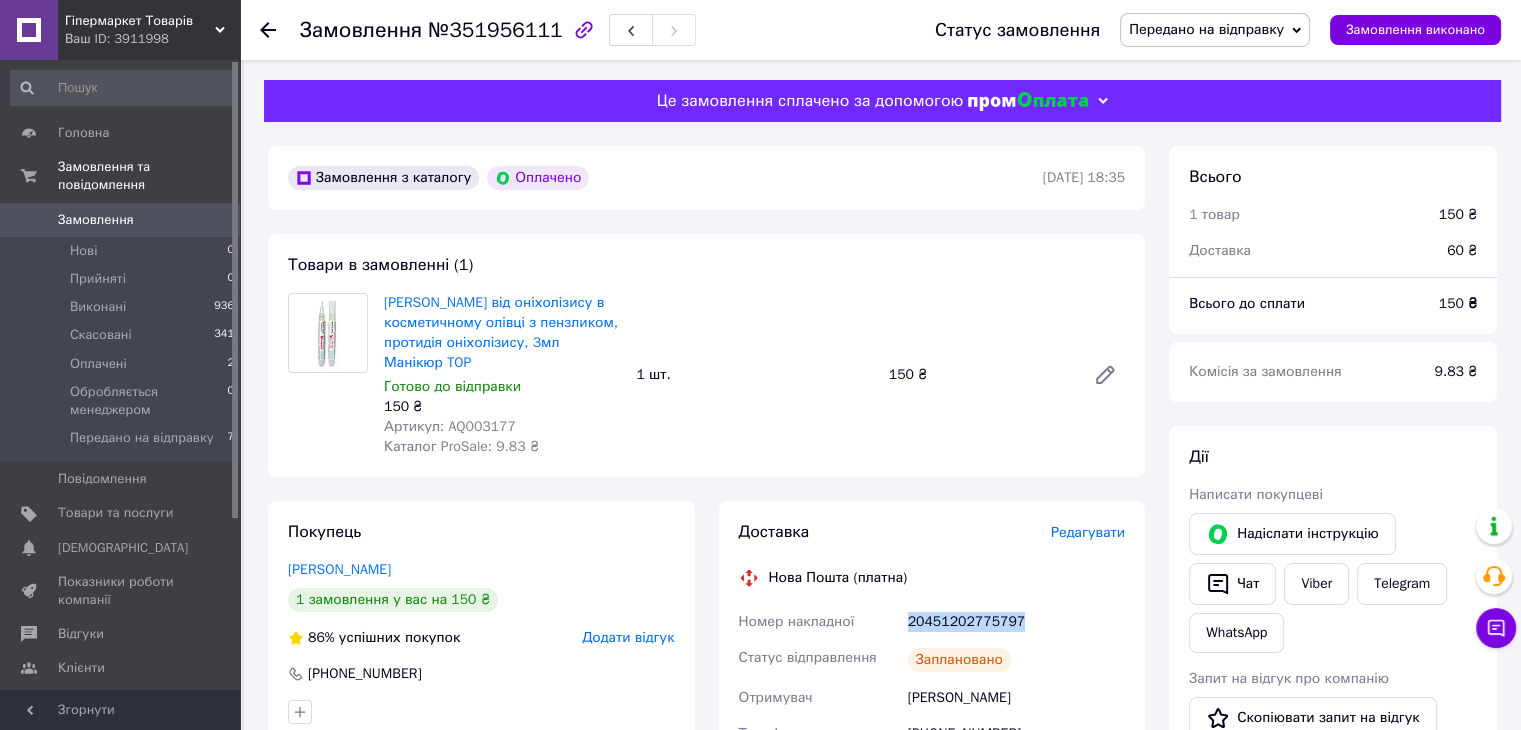 drag, startPoint x: 1038, startPoint y: 603, endPoint x: 886, endPoint y: 599, distance: 152.05263 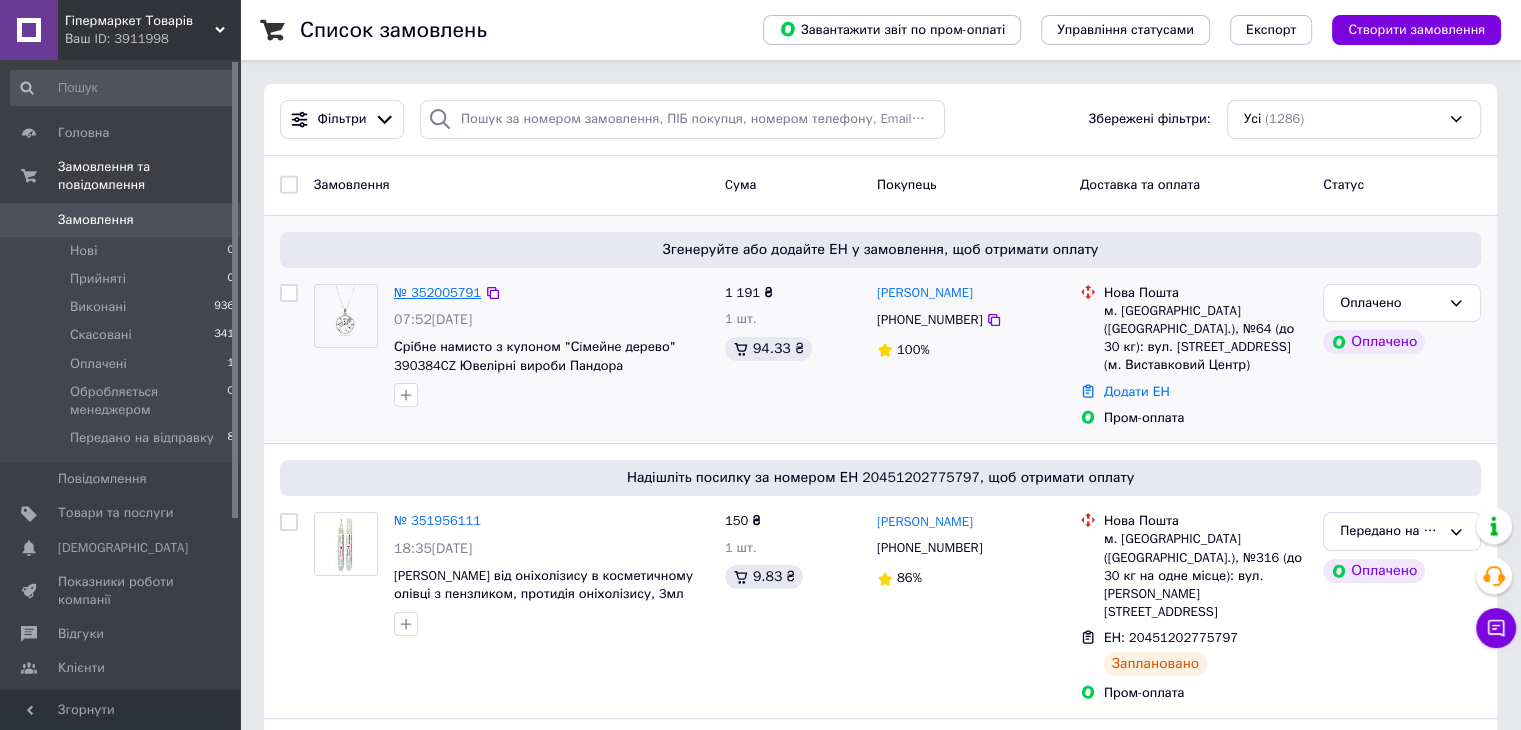 click on "№ 352005791" at bounding box center [437, 292] 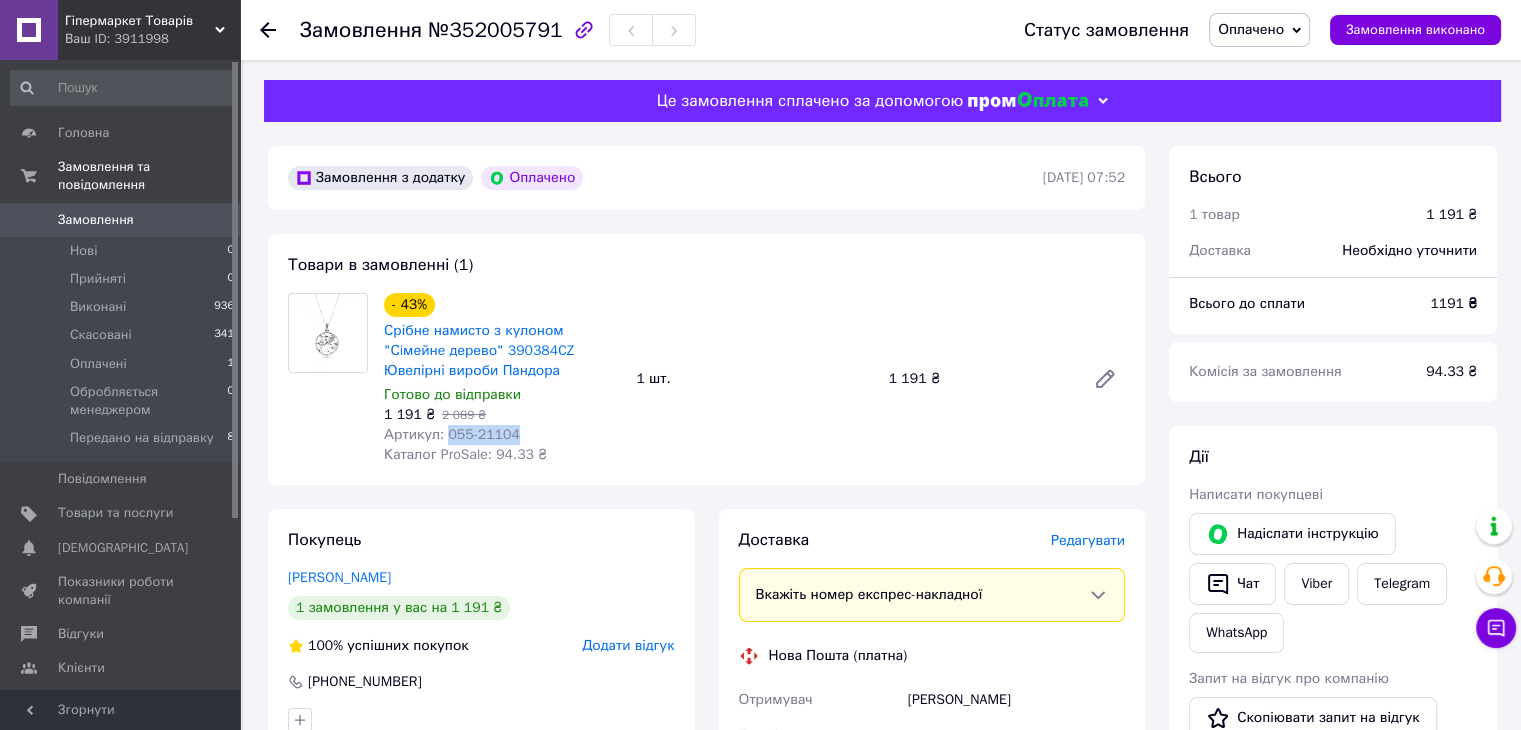 drag, startPoint x: 515, startPoint y: 438, endPoint x: 446, endPoint y: 439, distance: 69.00725 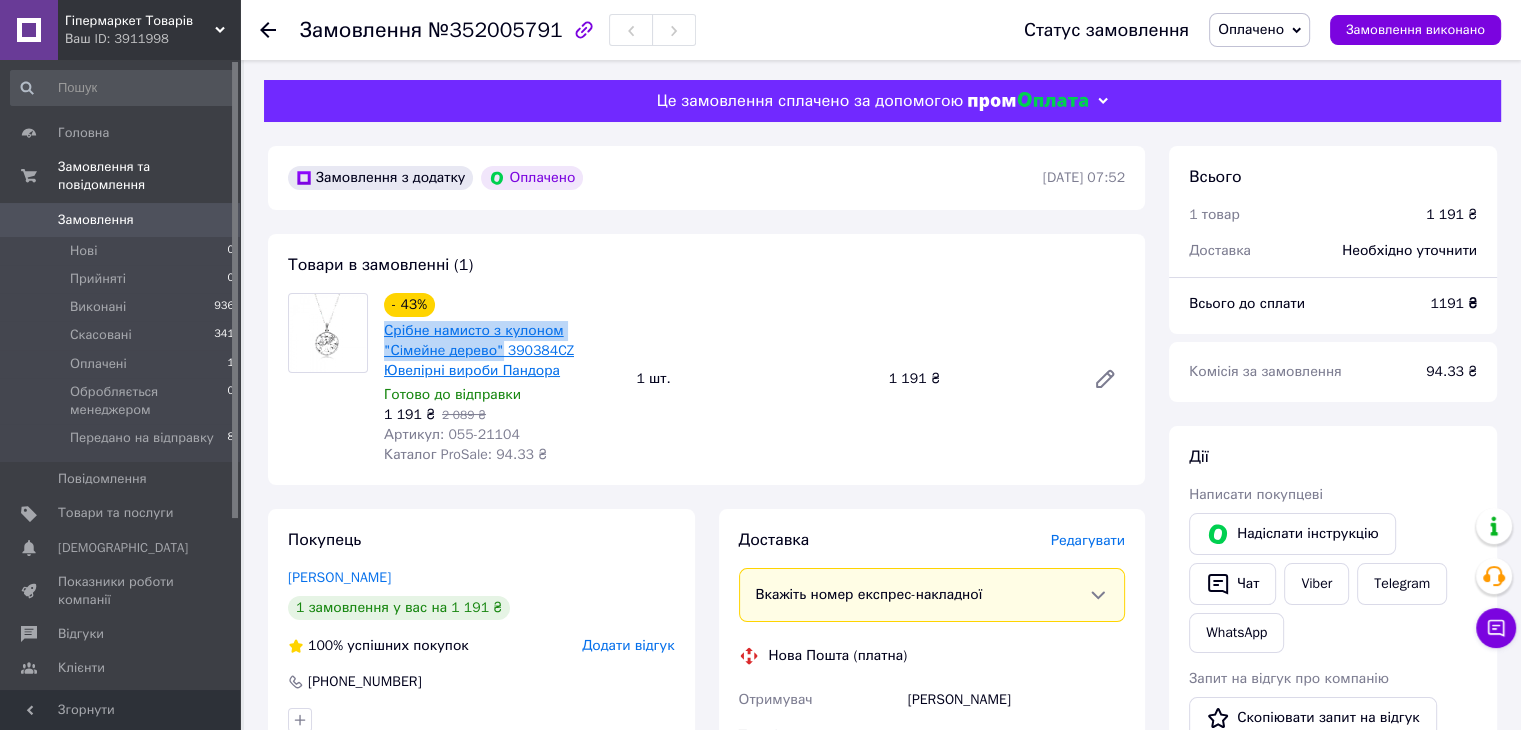 drag, startPoint x: 380, startPoint y: 325, endPoint x: 436, endPoint y: 358, distance: 65 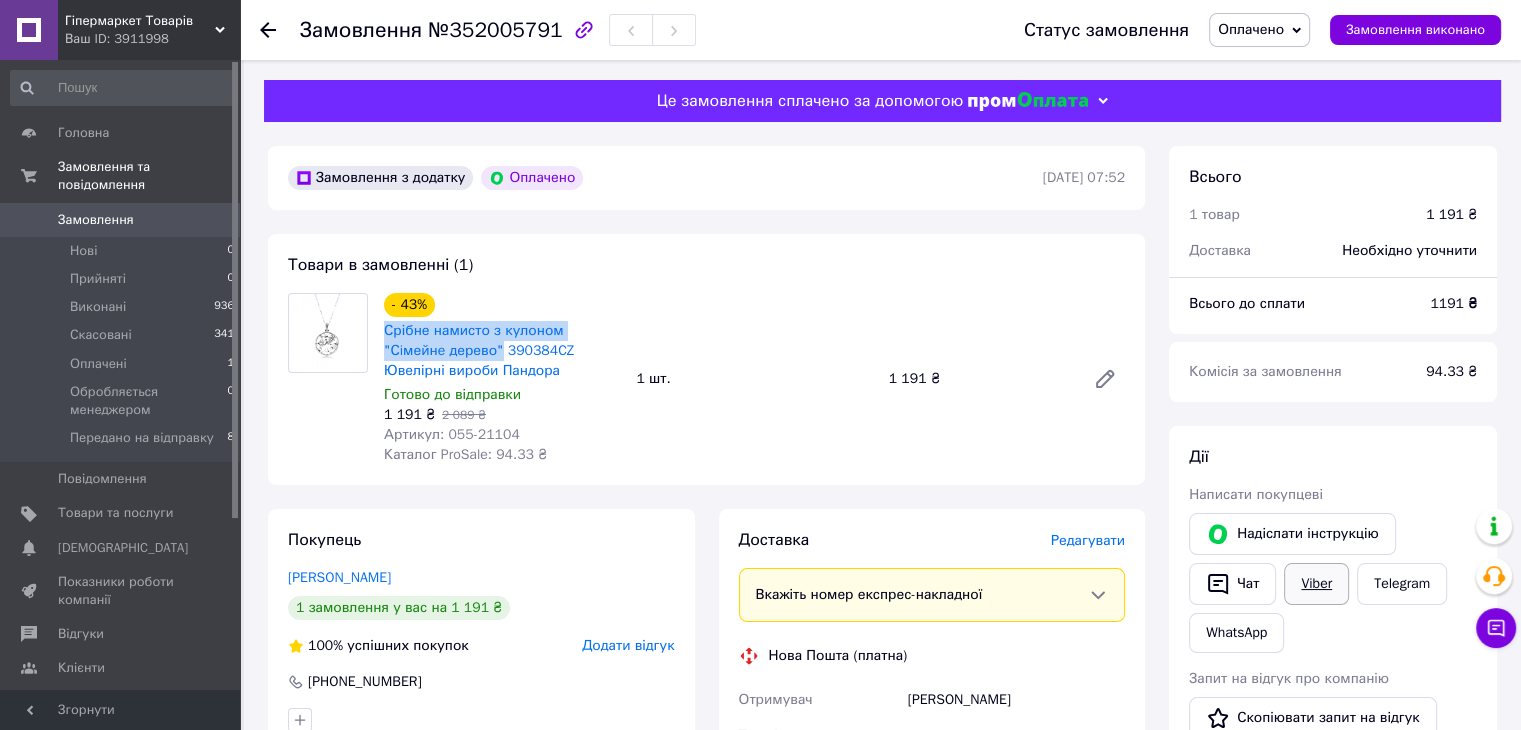 click on "Viber" at bounding box center [1316, 584] 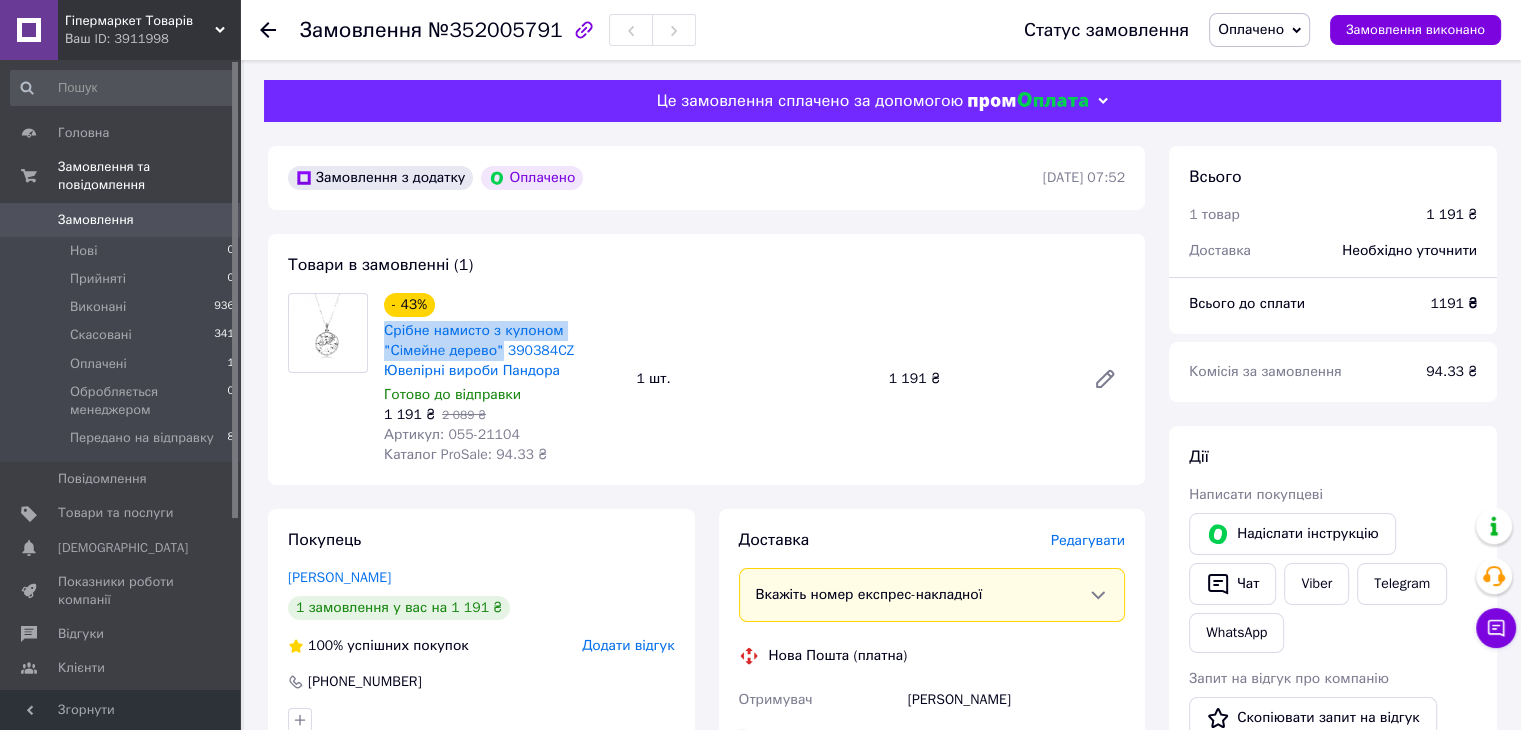 click on "Оплачено" at bounding box center [1251, 29] 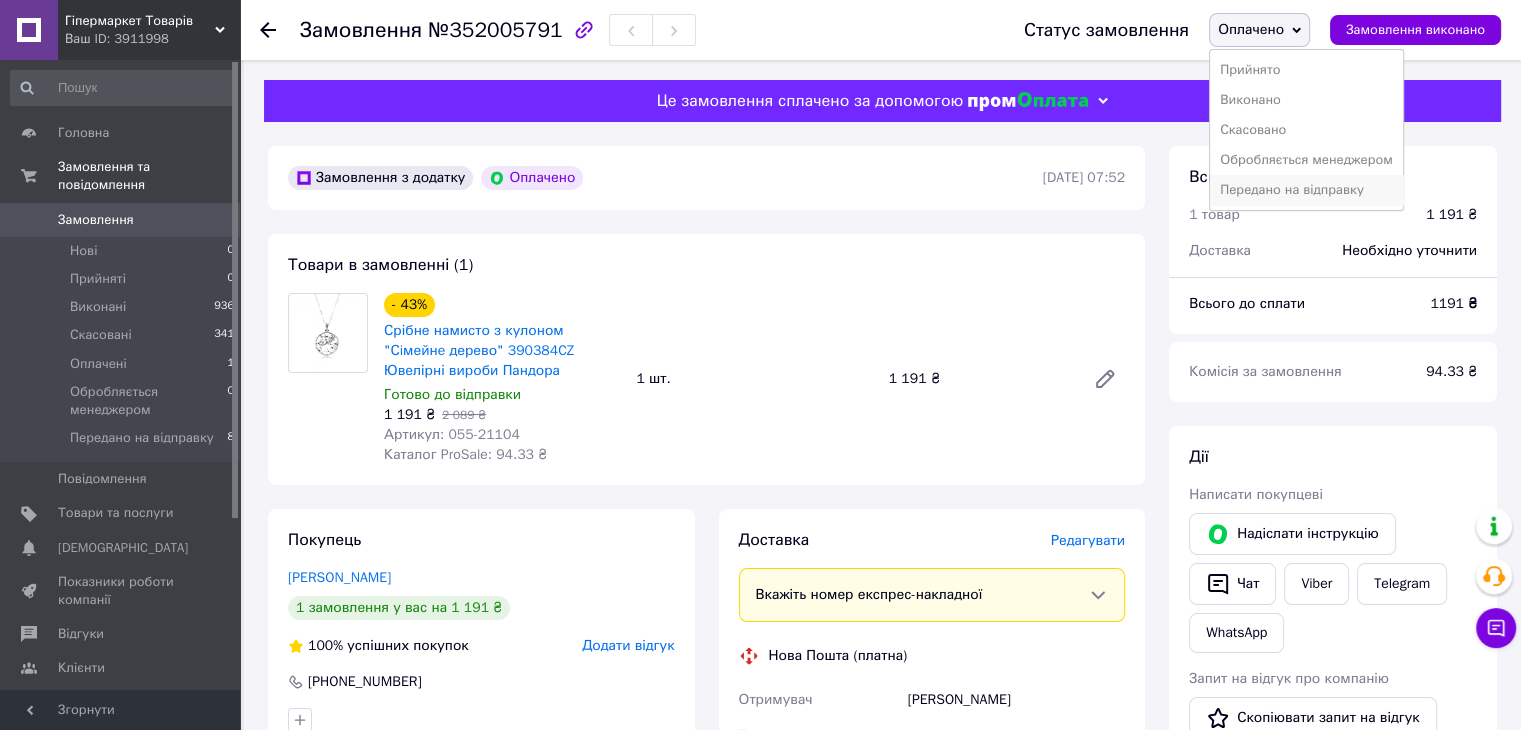 click on "Передано на відправку" at bounding box center (1306, 190) 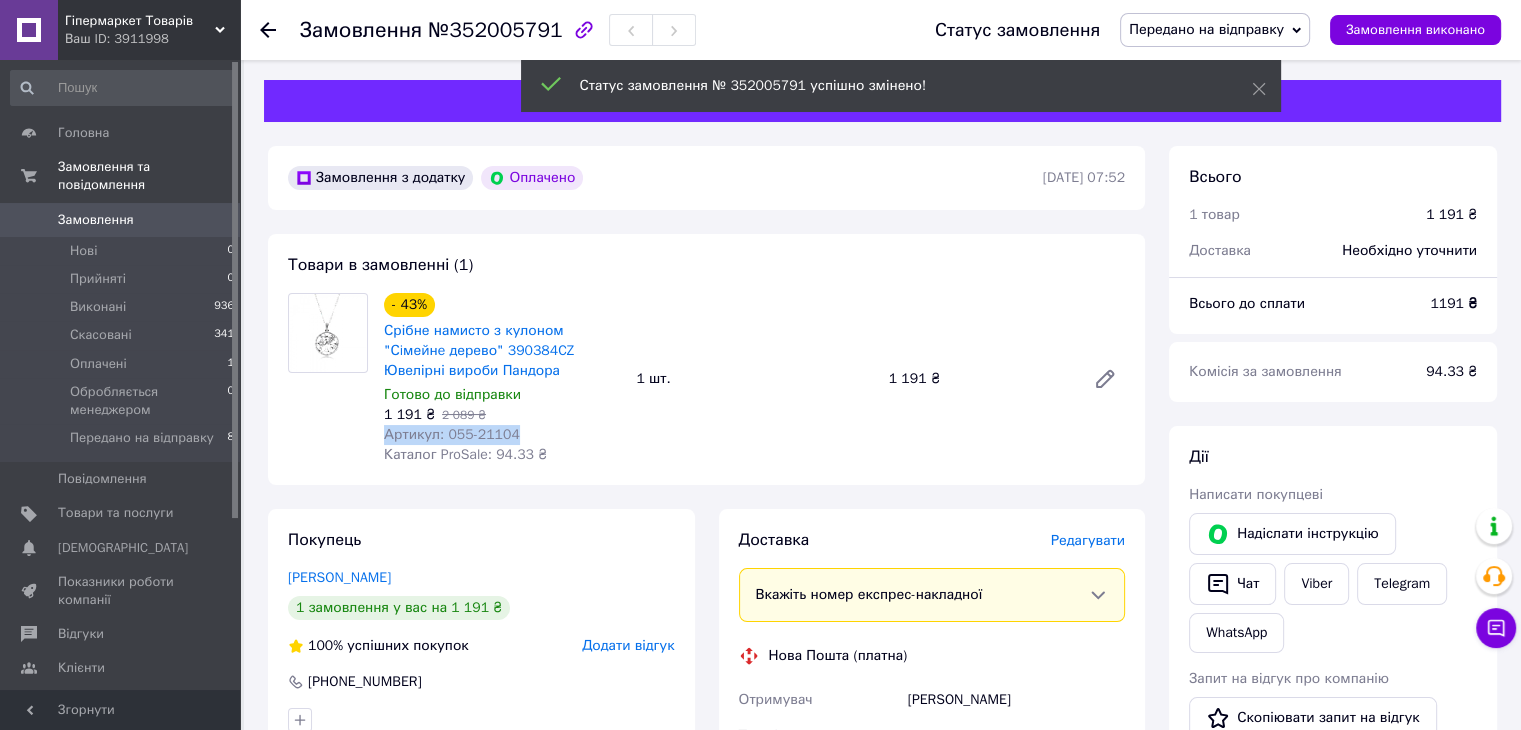 drag, startPoint x: 511, startPoint y: 435, endPoint x: 386, endPoint y: 439, distance: 125.06398 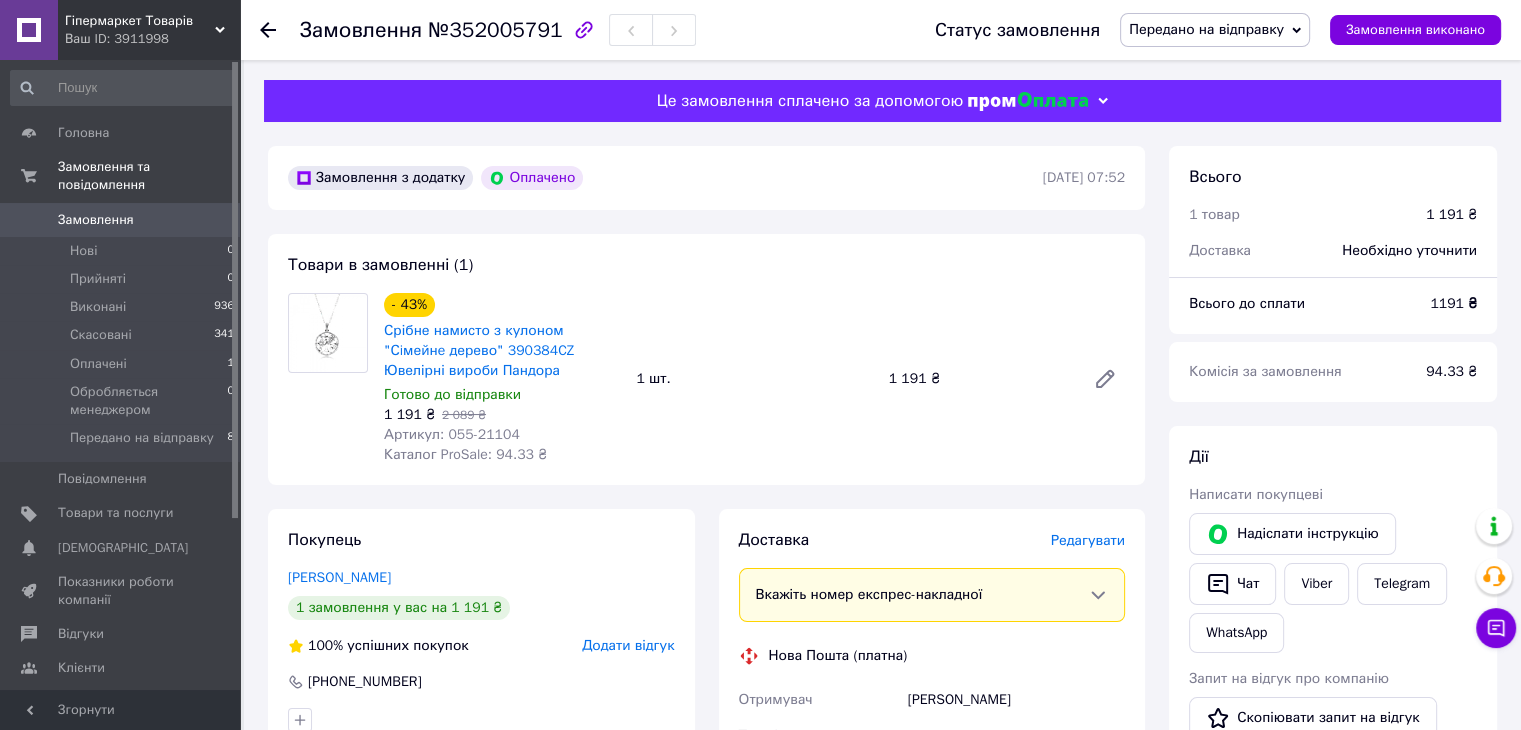 click on "Редагувати" at bounding box center (1088, 540) 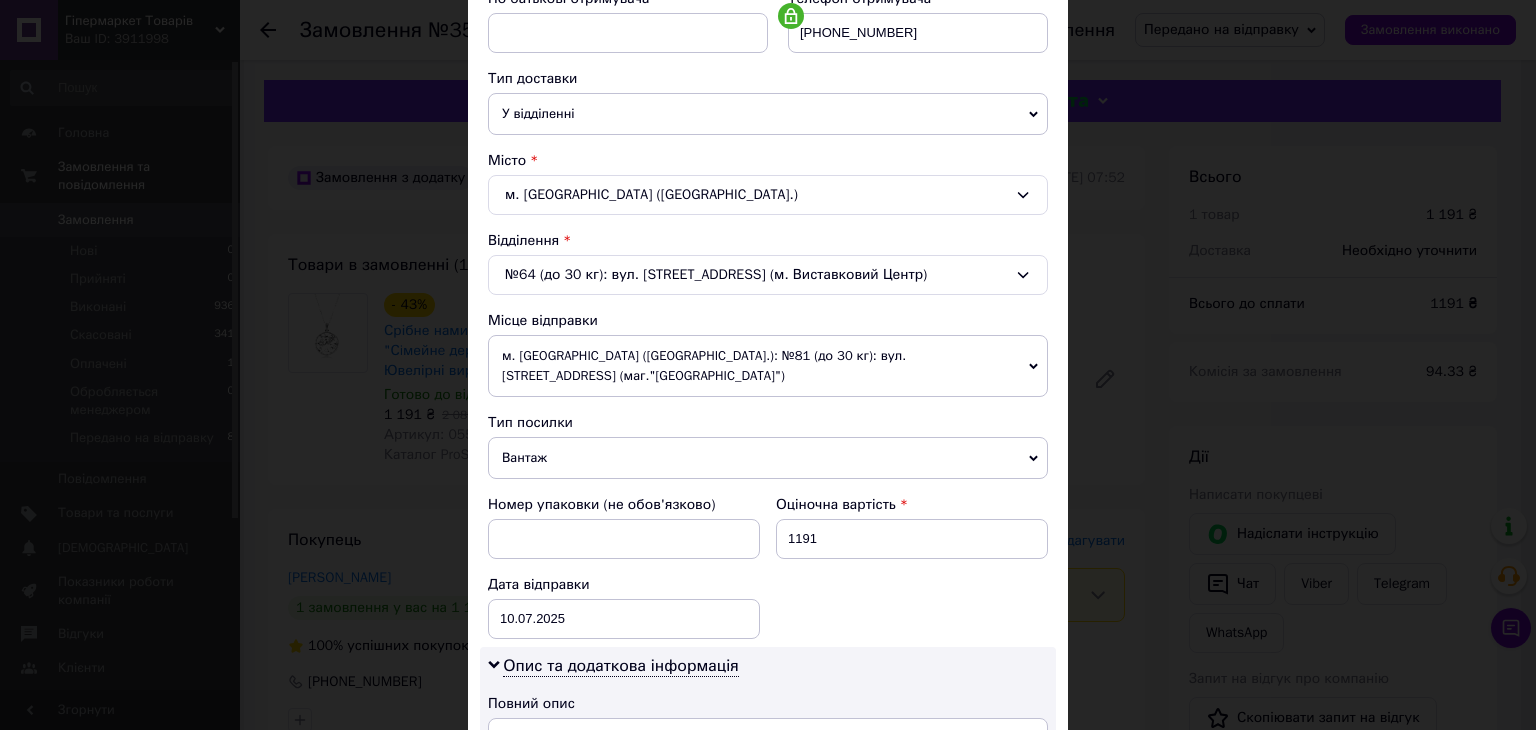 scroll, scrollTop: 500, scrollLeft: 0, axis: vertical 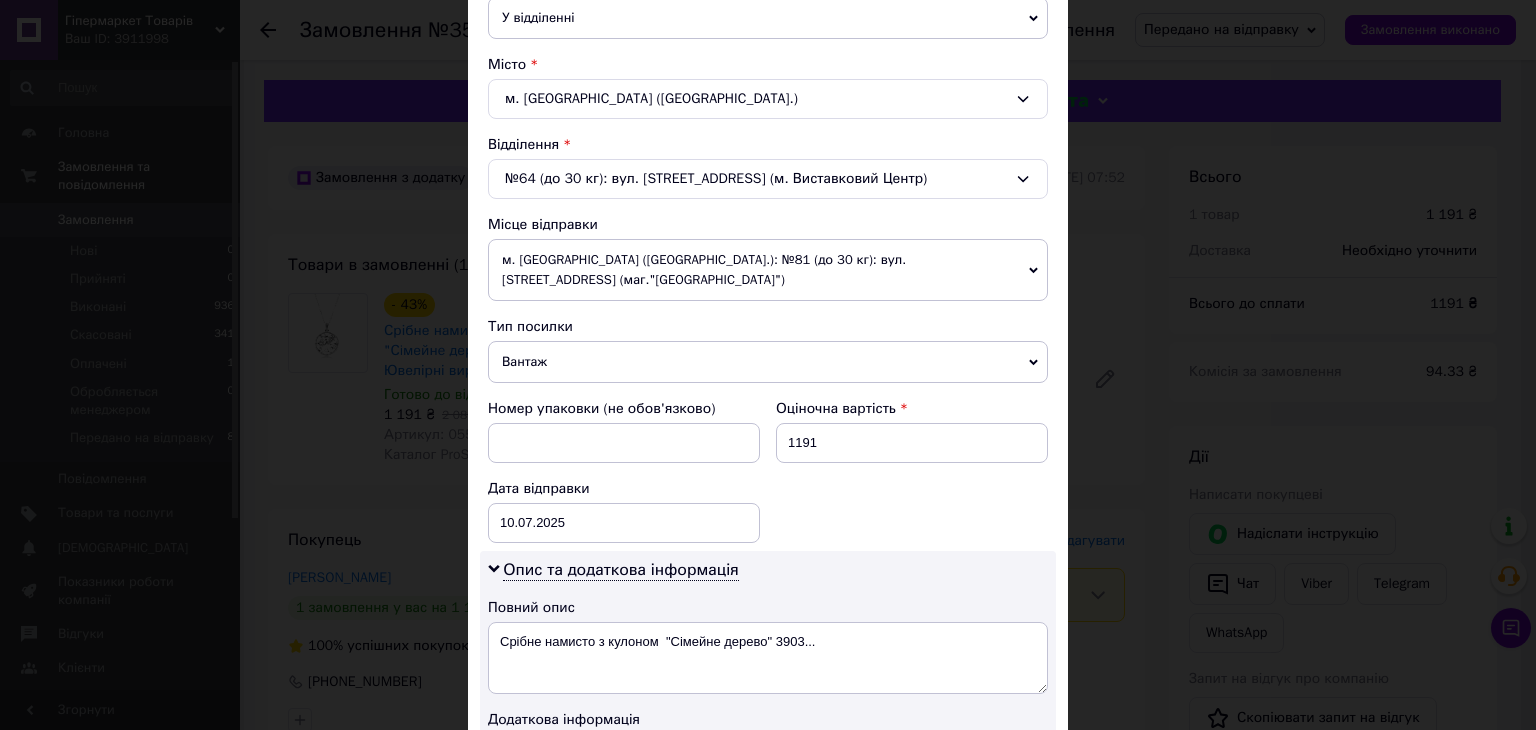 click on "м. Київ (Київська обл.): №81 (до 30 кг): вул. Деміївська, 39 (маг."Велика Кишеня")" at bounding box center (768, 270) 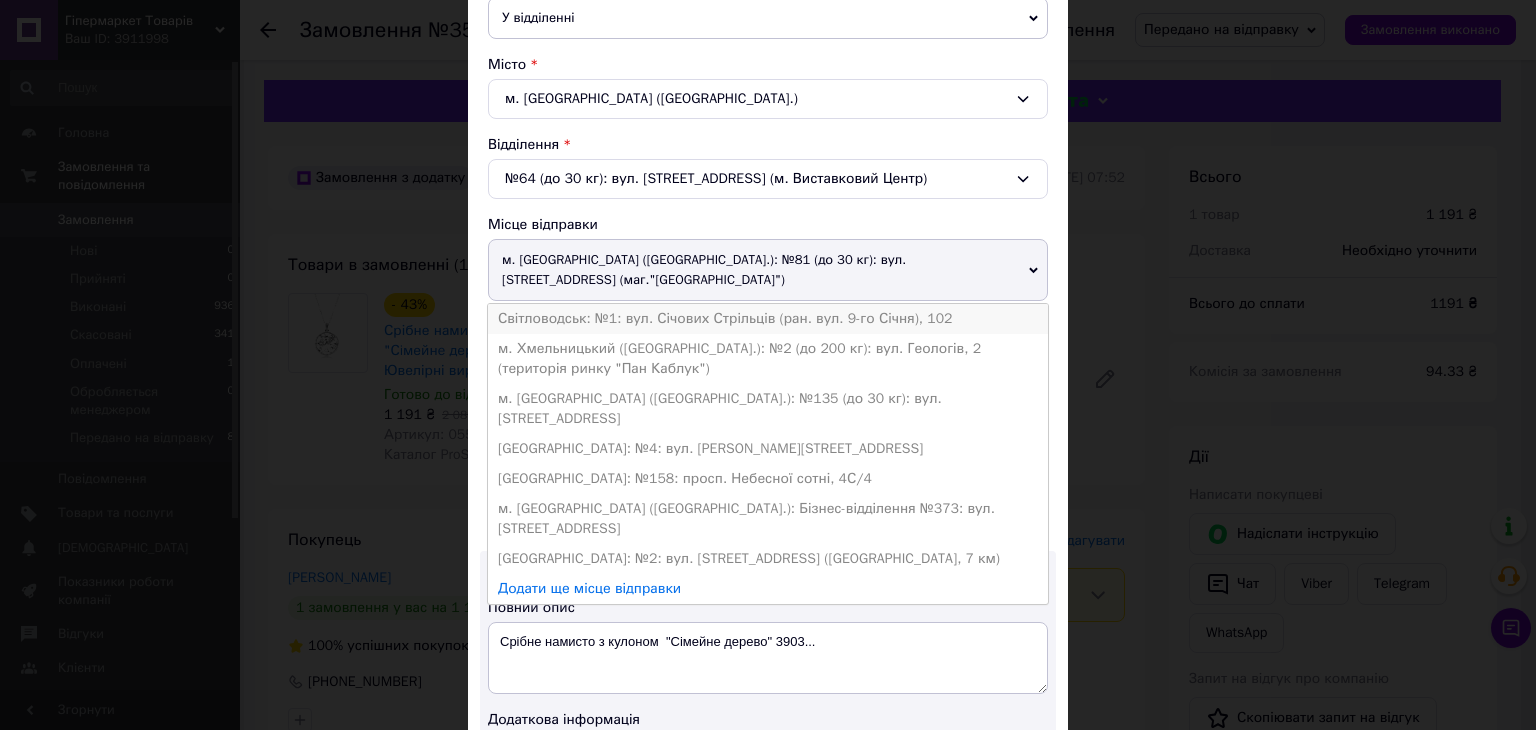 click on "Світловодськ: №1: вул. Січових Стрільців (ран. вул. 9-го Січня), 102" at bounding box center (768, 319) 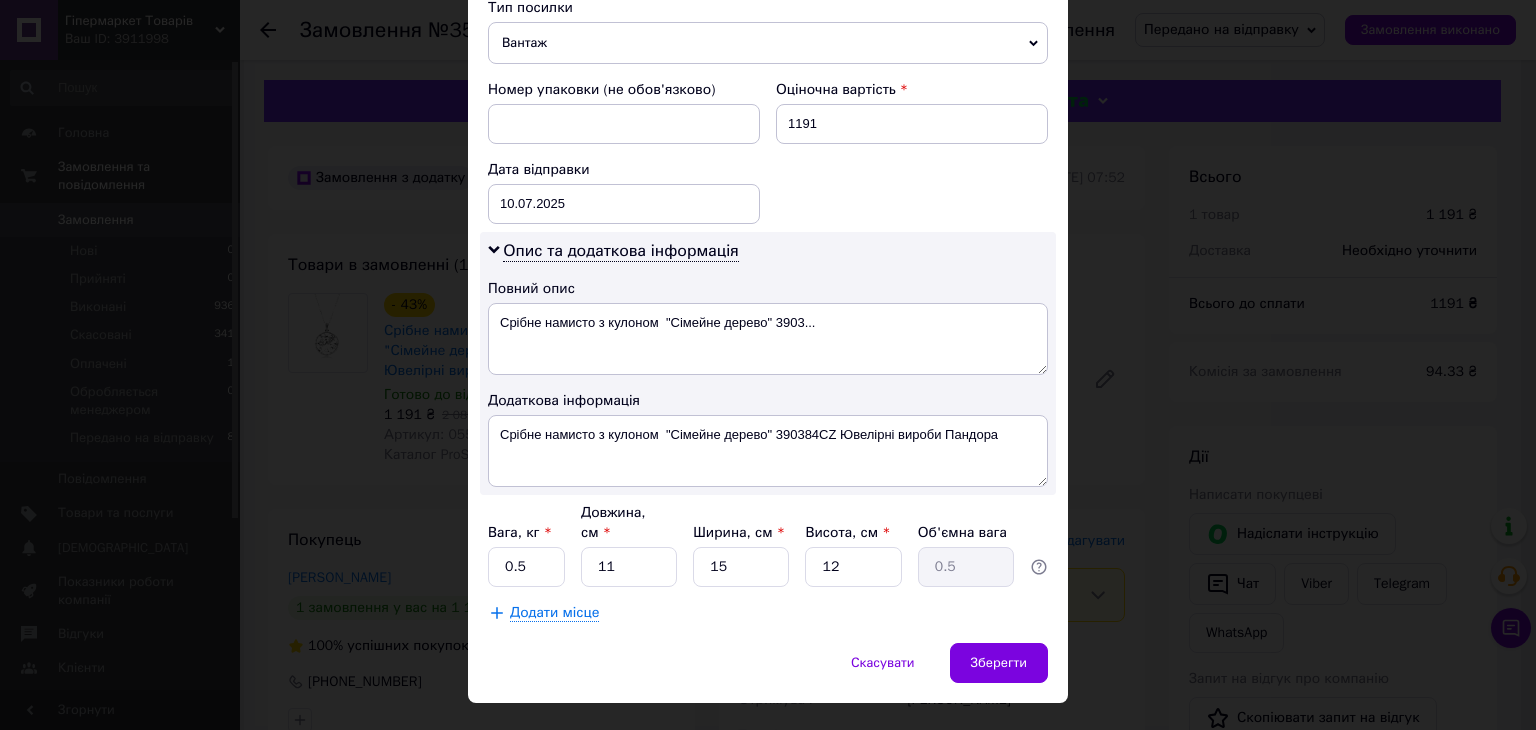 scroll, scrollTop: 800, scrollLeft: 0, axis: vertical 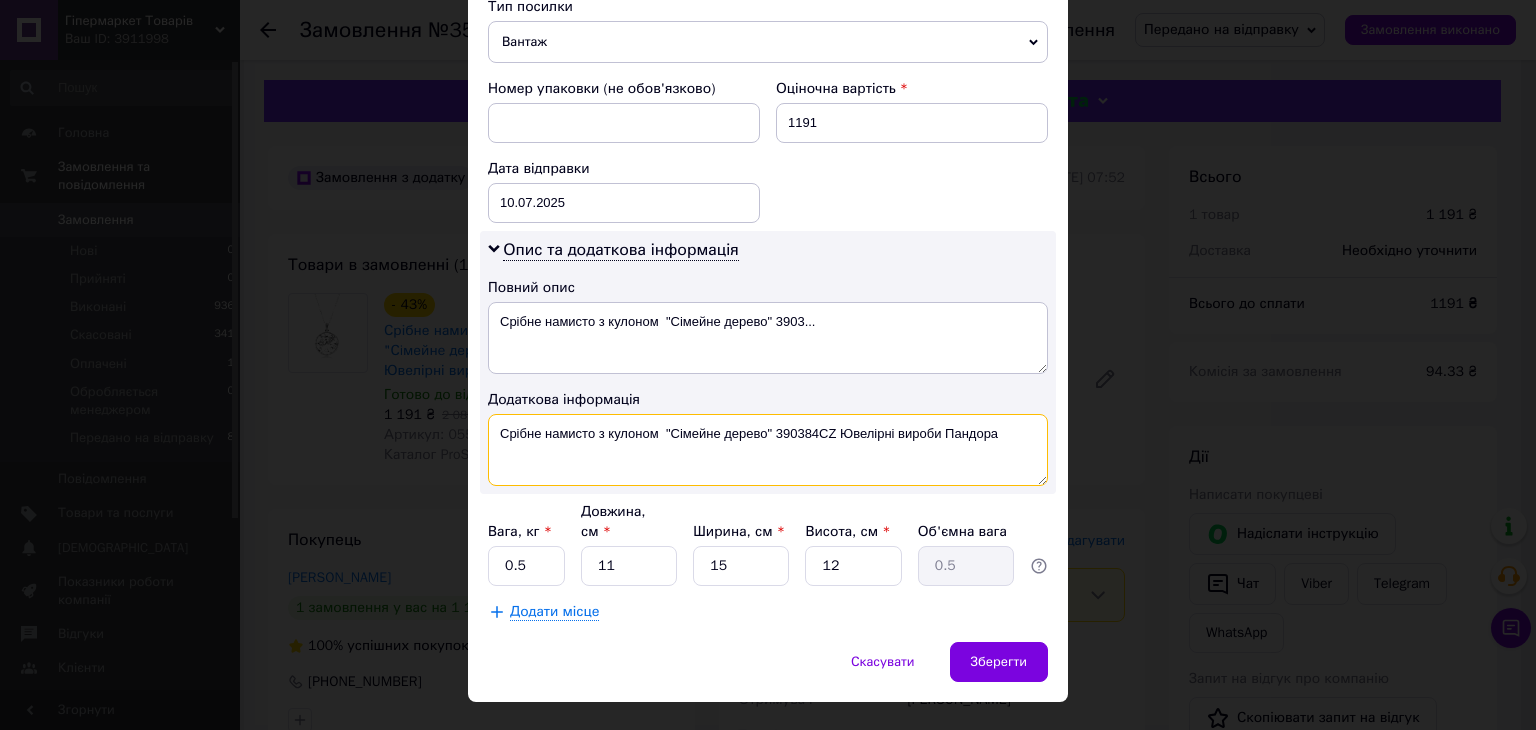 click on "Срібне намисто з кулоном  "Сiмейнe дерево" 390384CZ Ювелірні вироби Пандора" at bounding box center [768, 450] 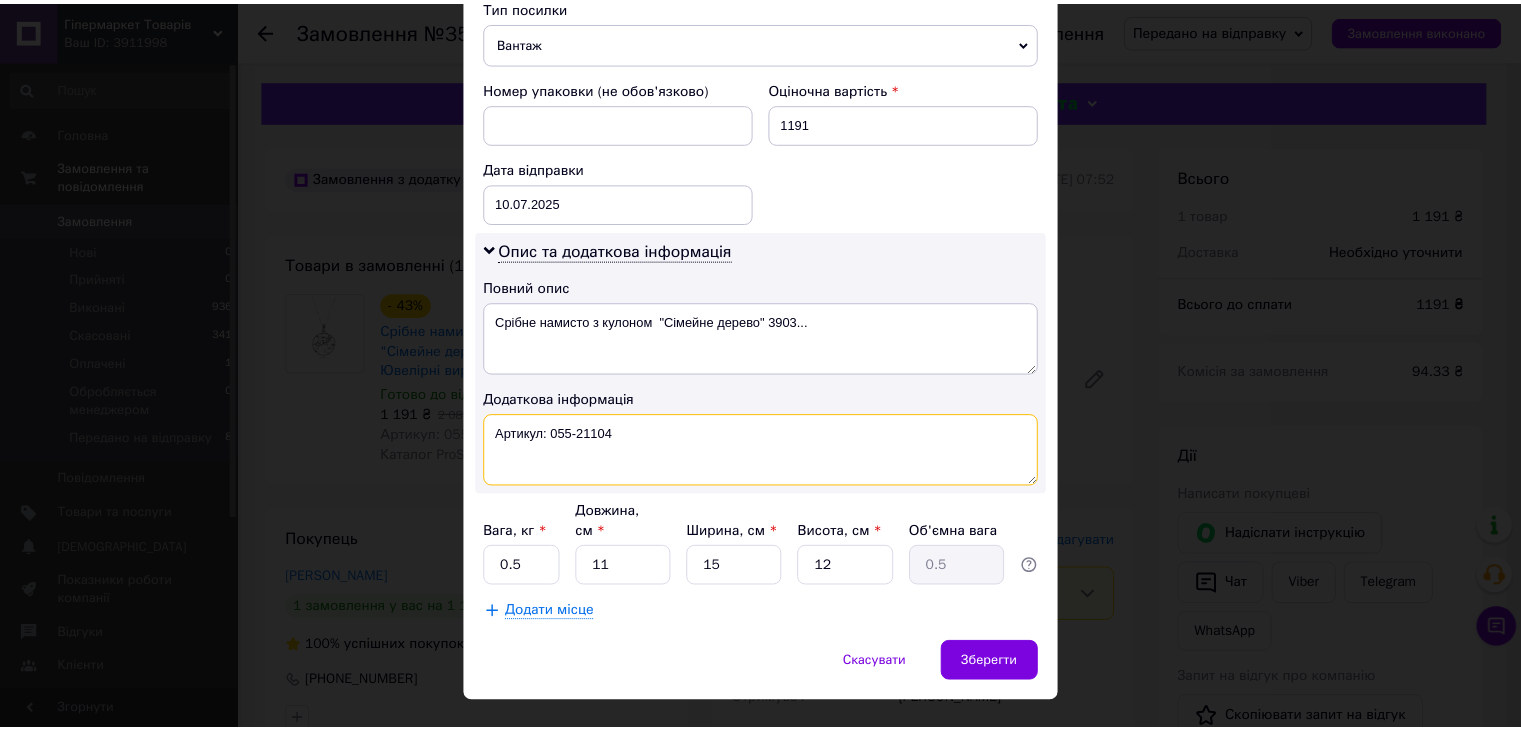 scroll, scrollTop: 816, scrollLeft: 0, axis: vertical 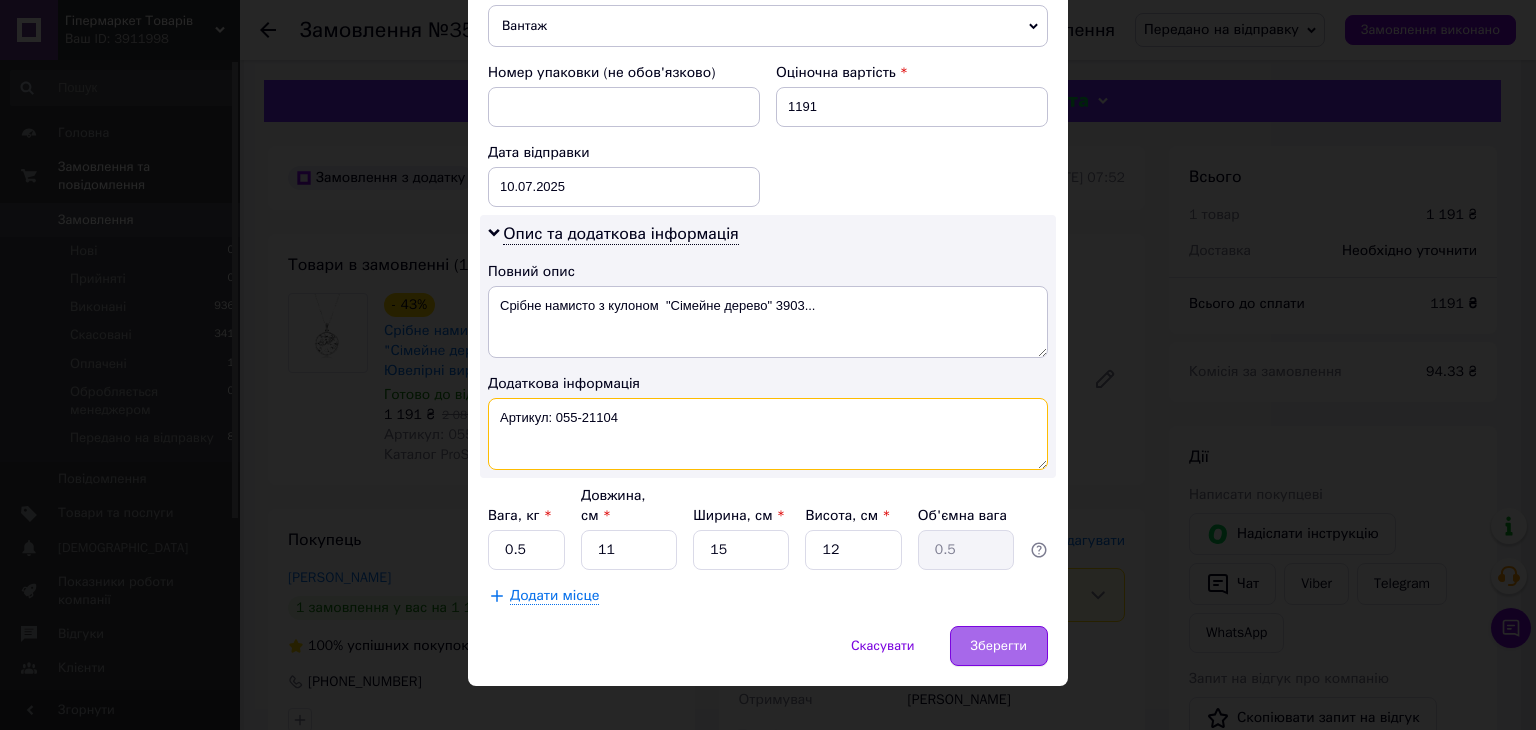 type on "Артикул: 055-21104" 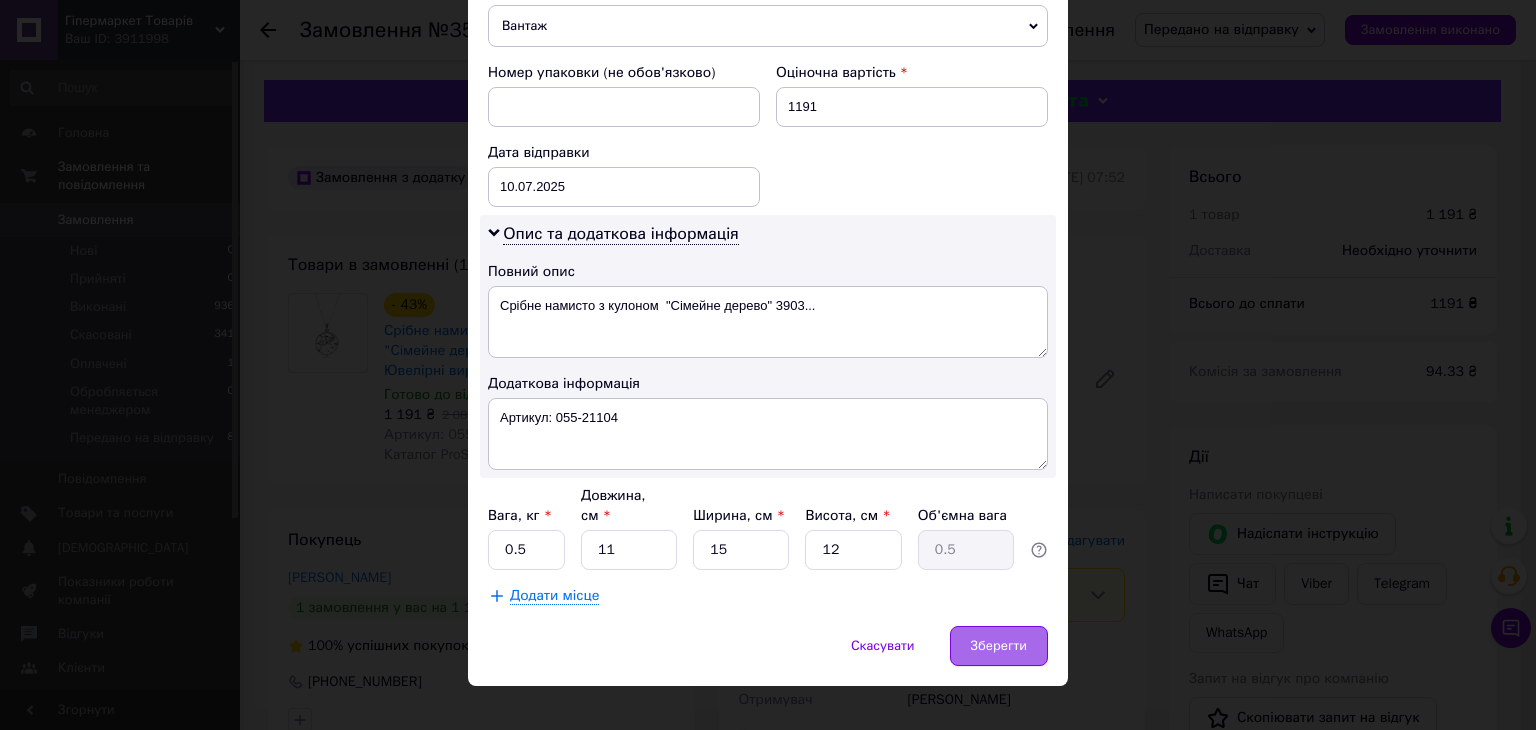 click on "Зберегти" at bounding box center [999, 646] 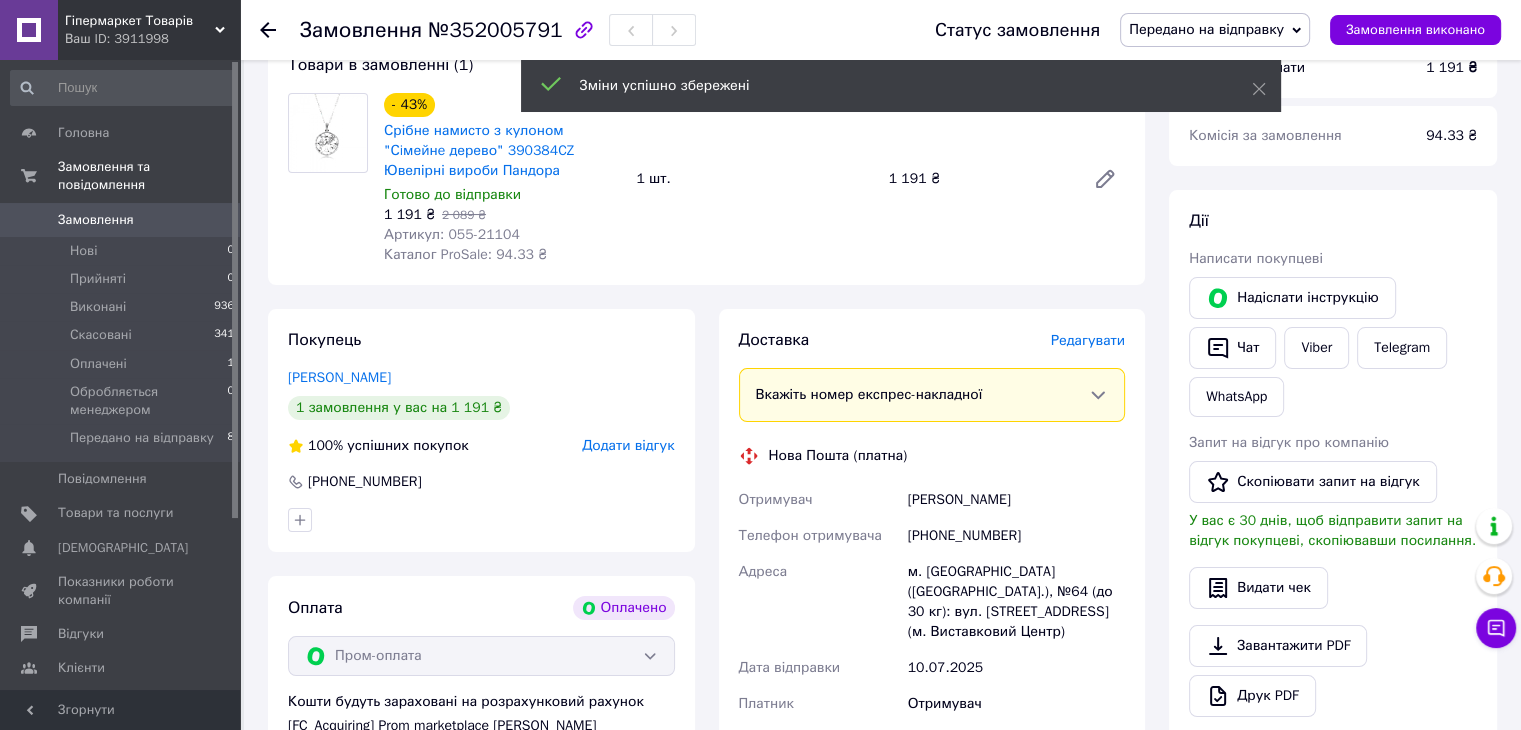 scroll, scrollTop: 600, scrollLeft: 0, axis: vertical 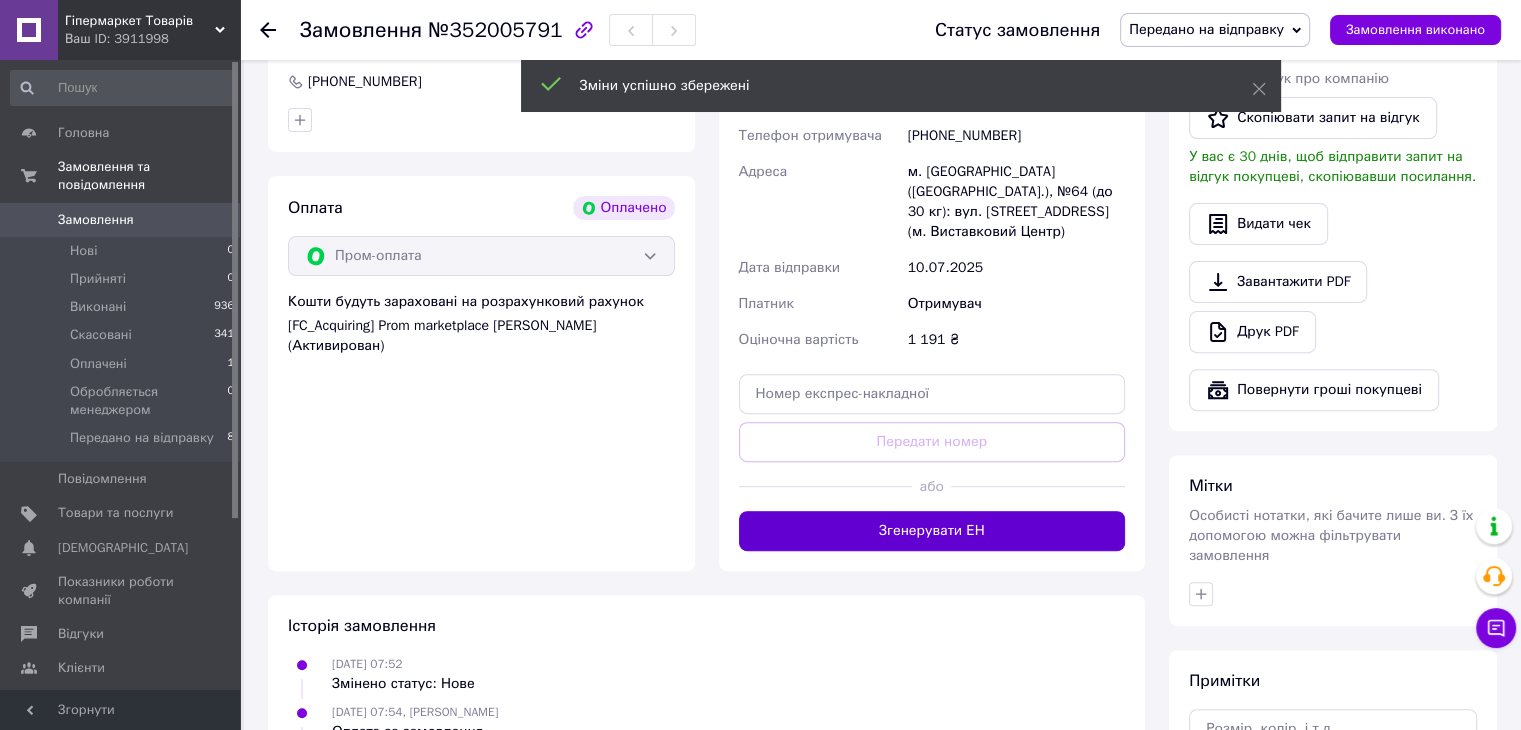 click on "Згенерувати ЕН" at bounding box center [932, 531] 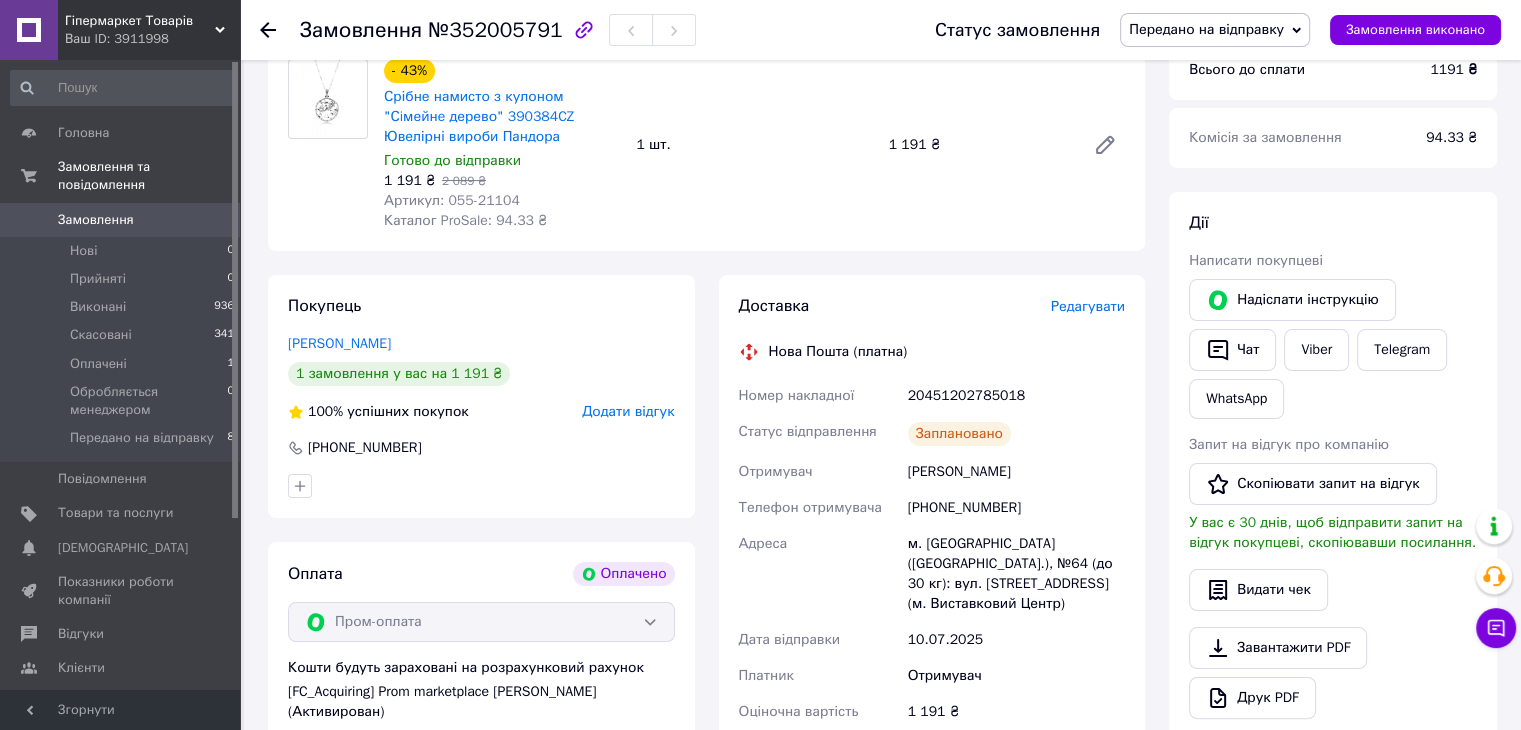 scroll, scrollTop: 200, scrollLeft: 0, axis: vertical 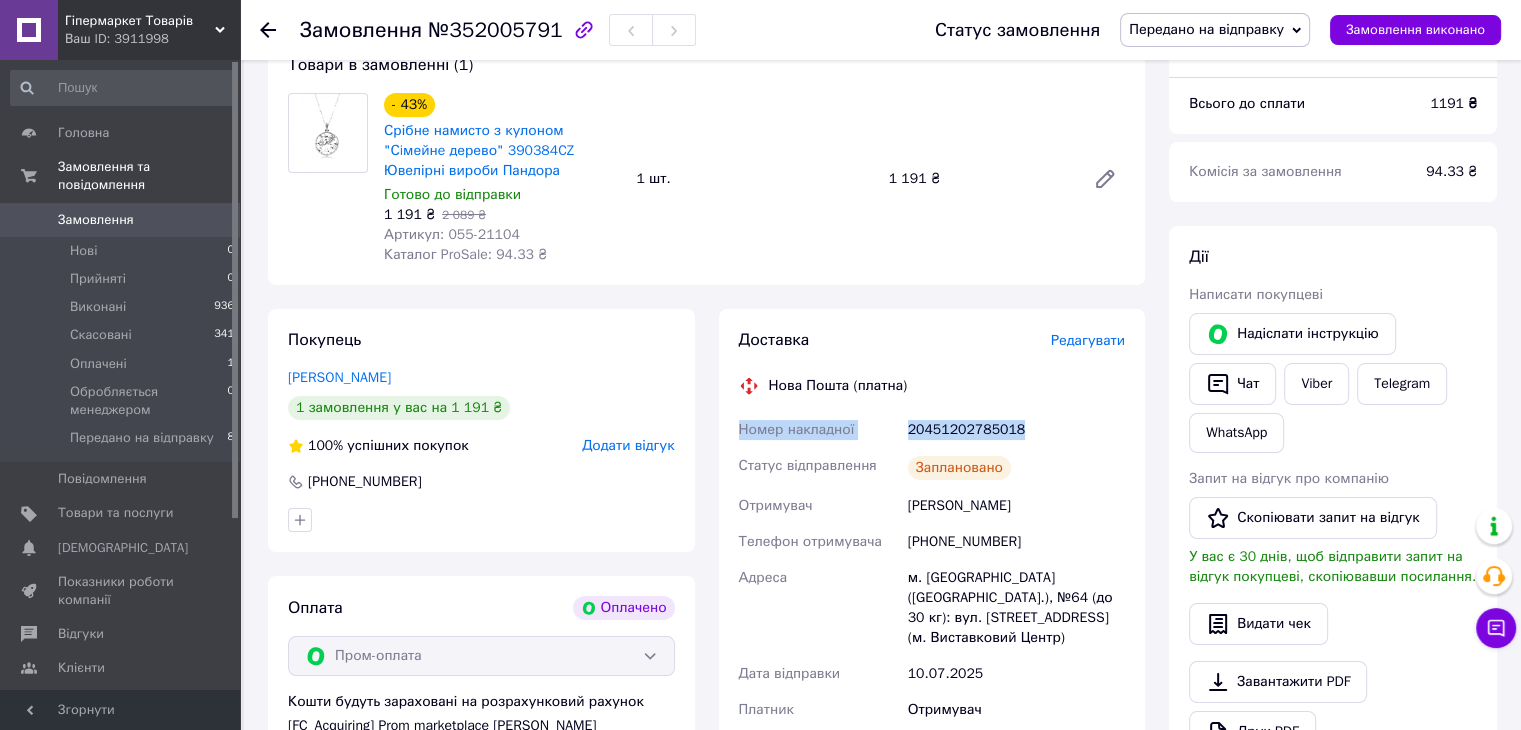drag, startPoint x: 1023, startPoint y: 433, endPoint x: 736, endPoint y: 443, distance: 287.17416 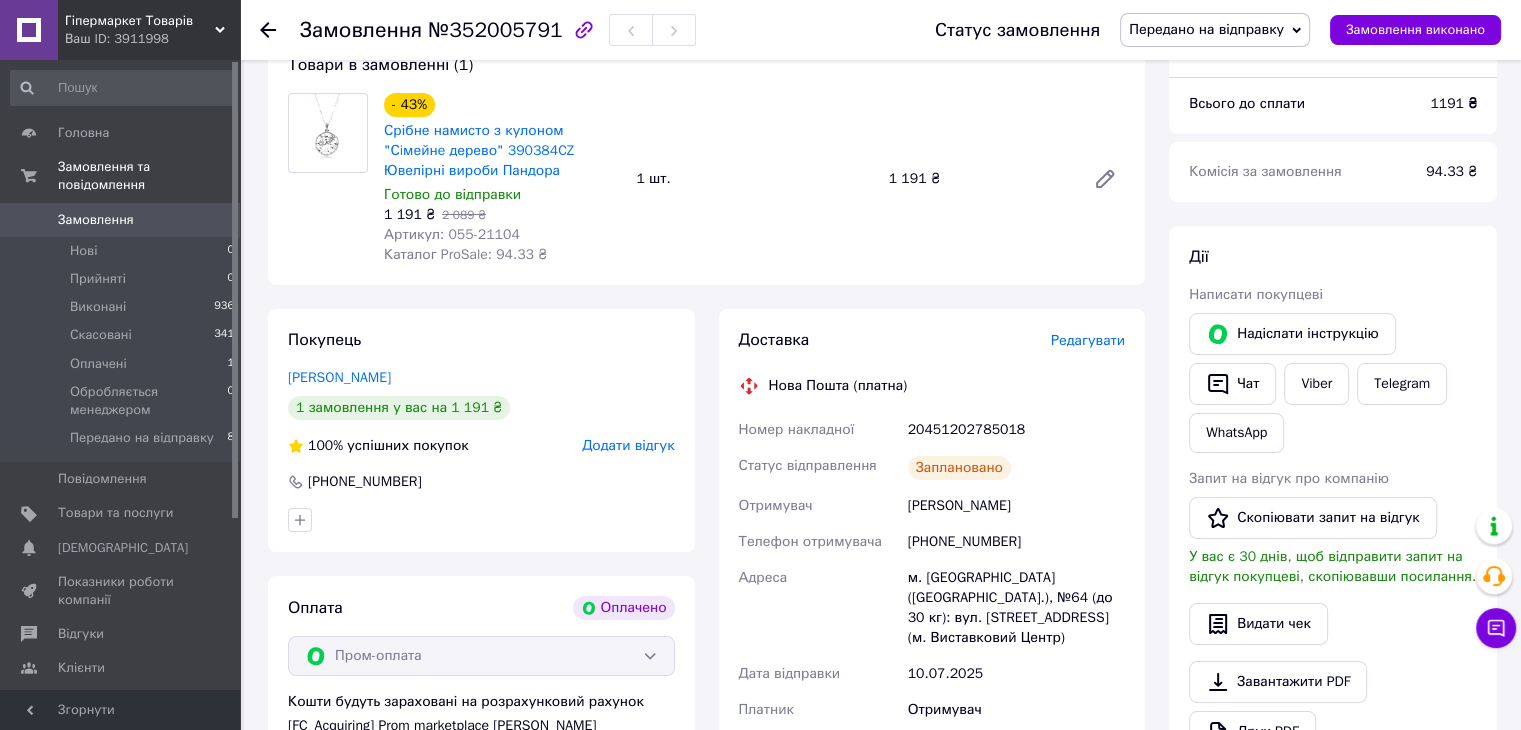 drag, startPoint x: 246, startPoint y: 196, endPoint x: 280, endPoint y: 205, distance: 35.17101 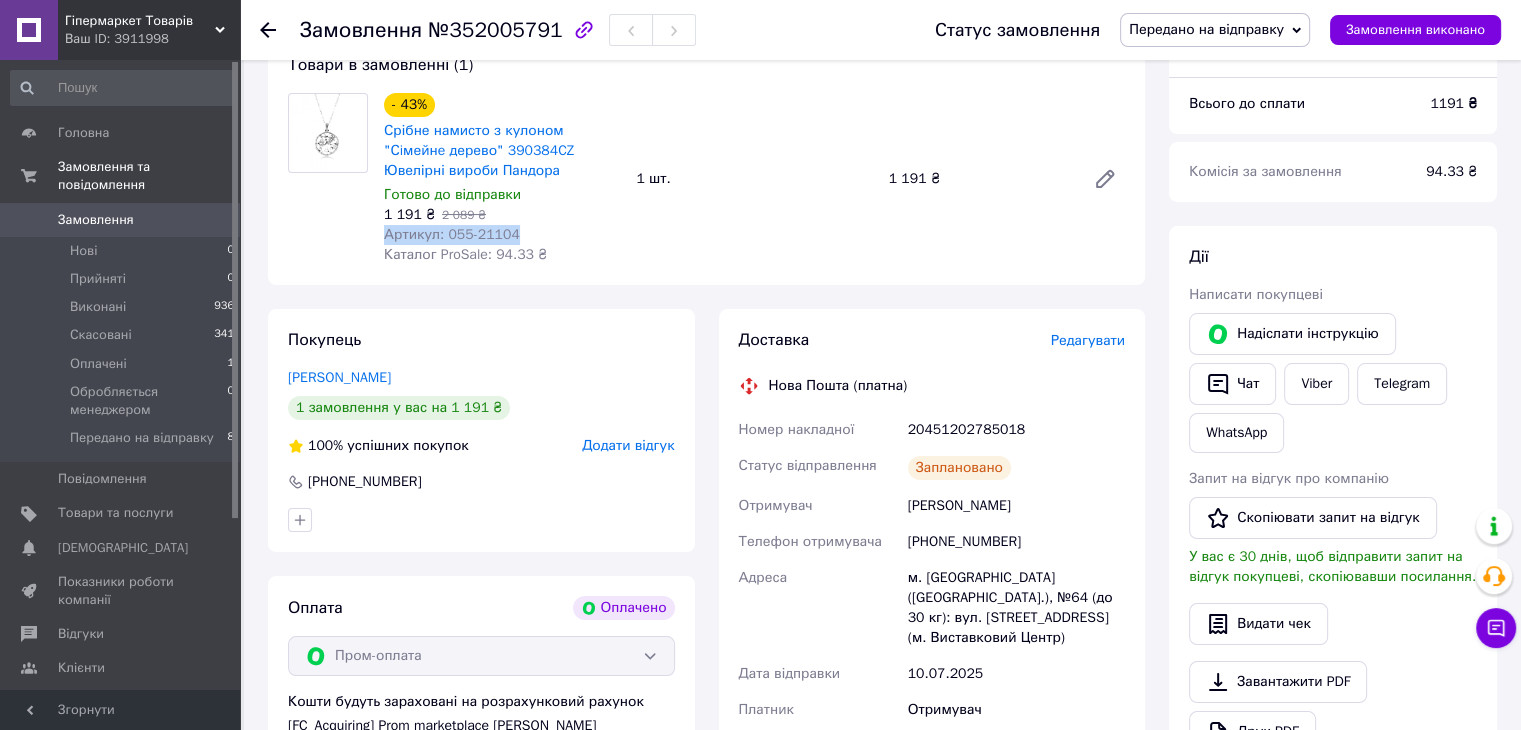 drag, startPoint x: 515, startPoint y: 234, endPoint x: 387, endPoint y: 237, distance: 128.03516 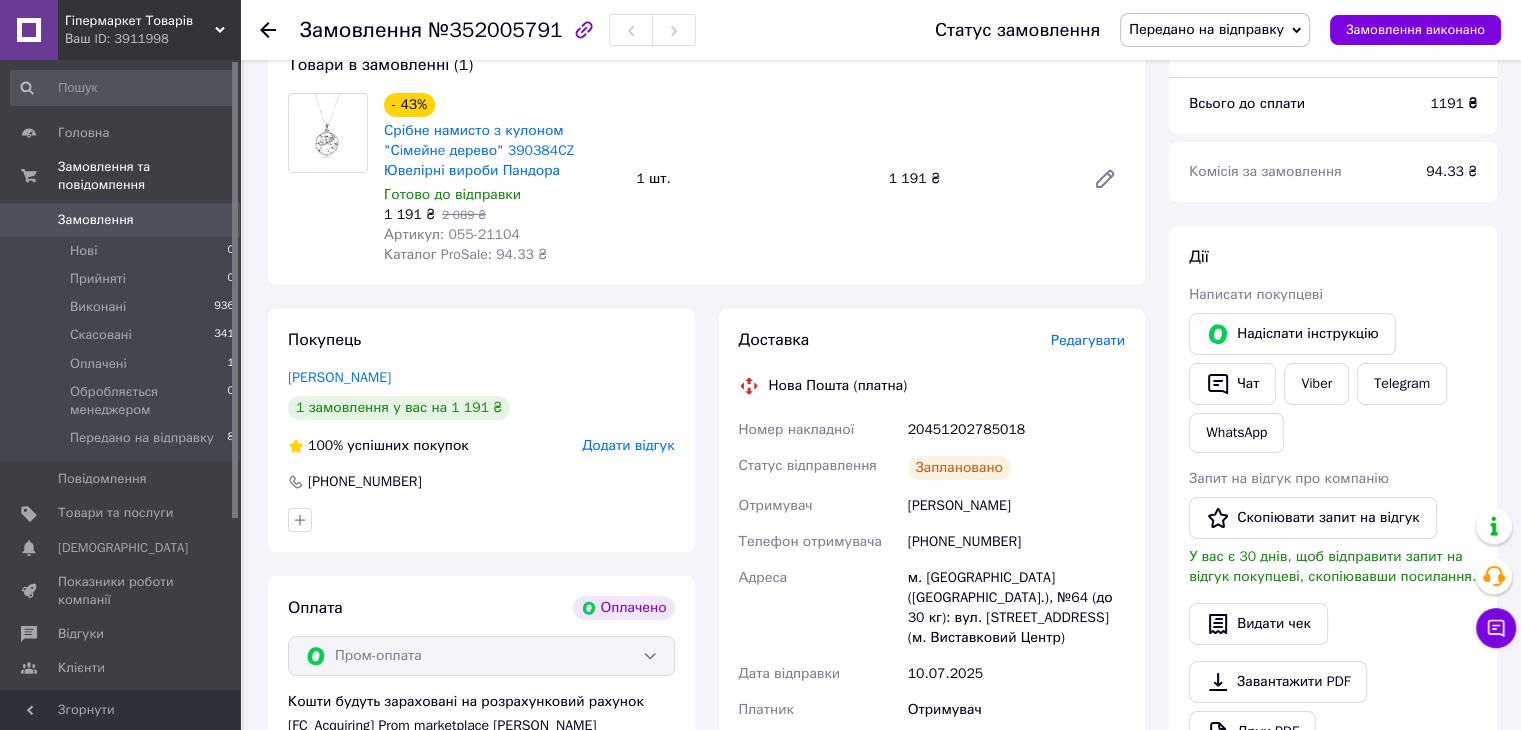 click on "№352005791" at bounding box center [495, 30] 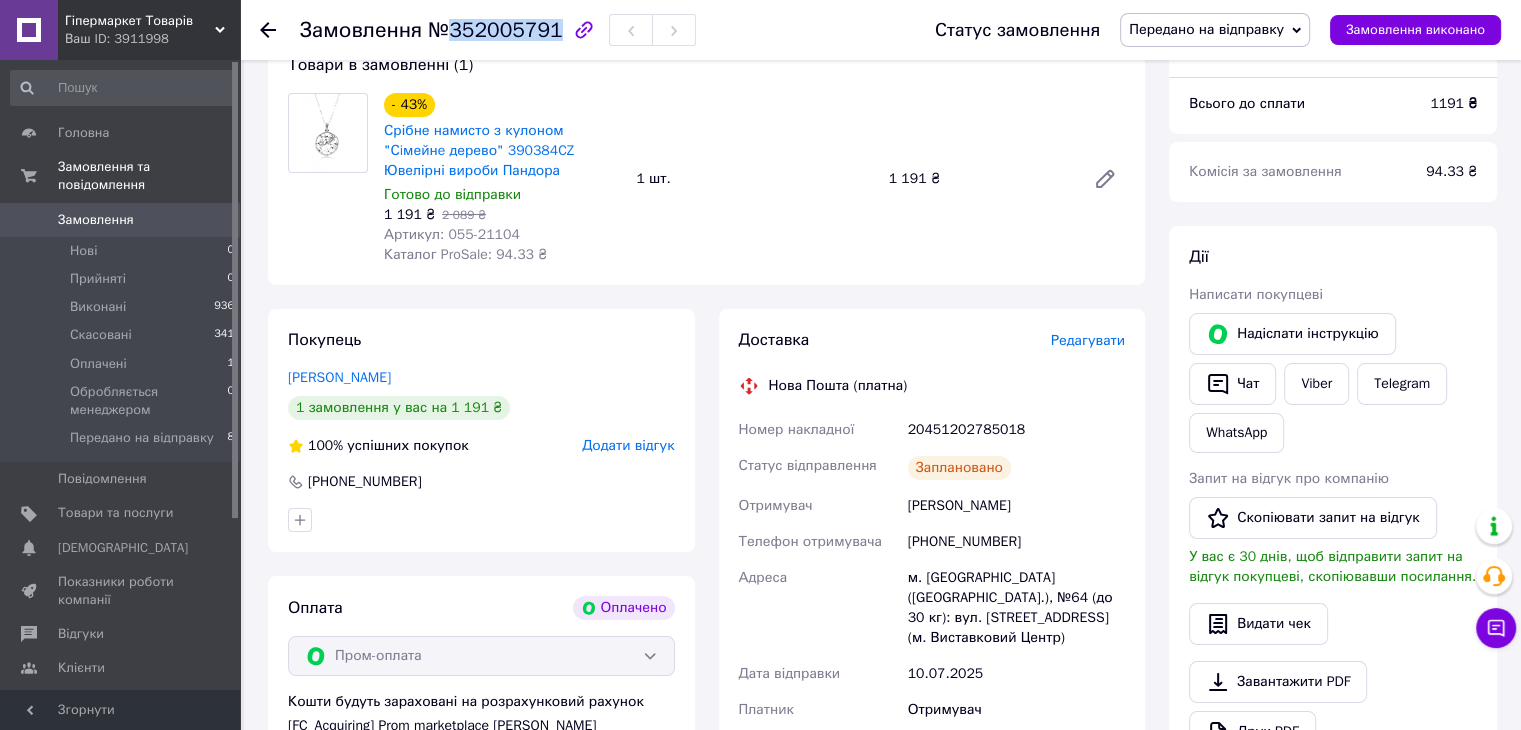 click on "№352005791" at bounding box center (495, 30) 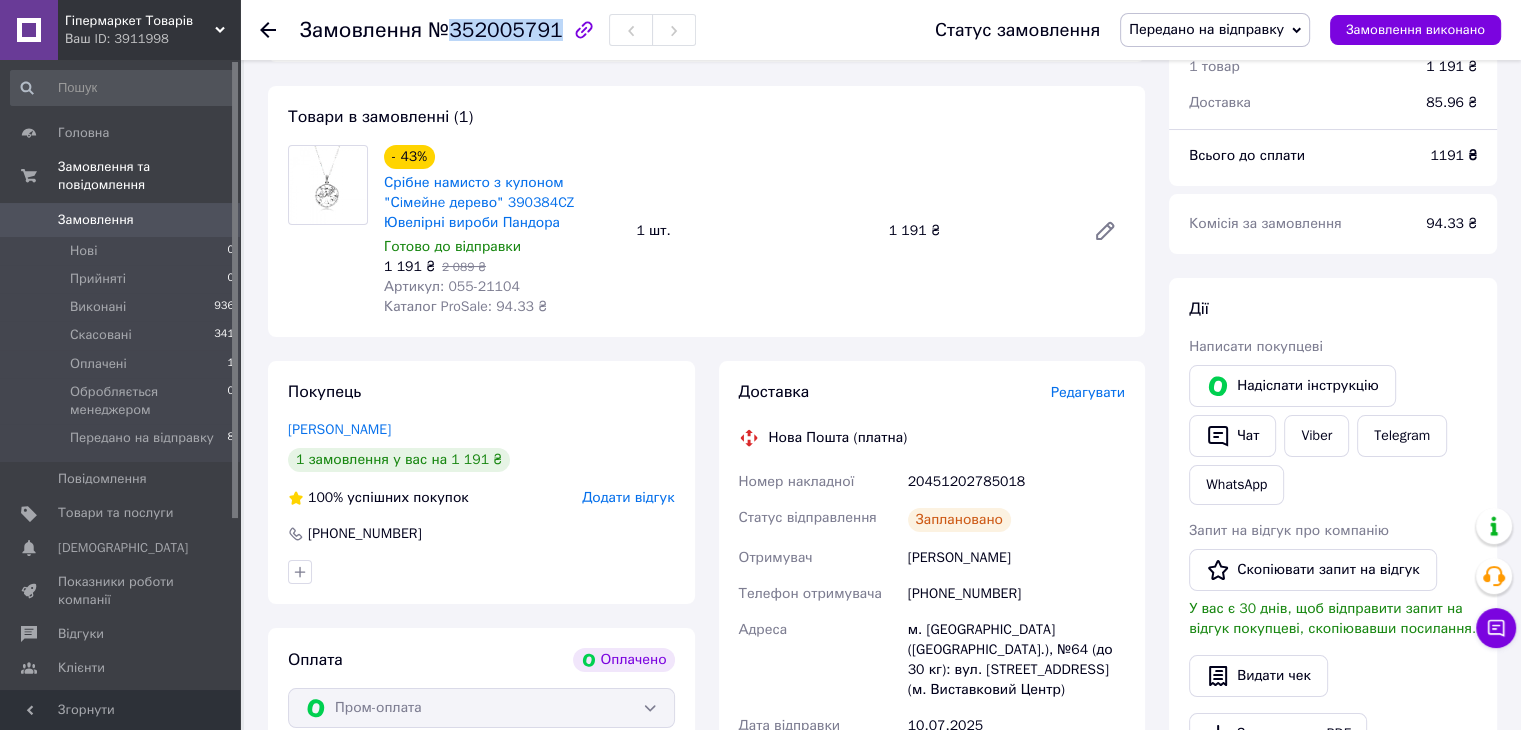 scroll, scrollTop: 200, scrollLeft: 0, axis: vertical 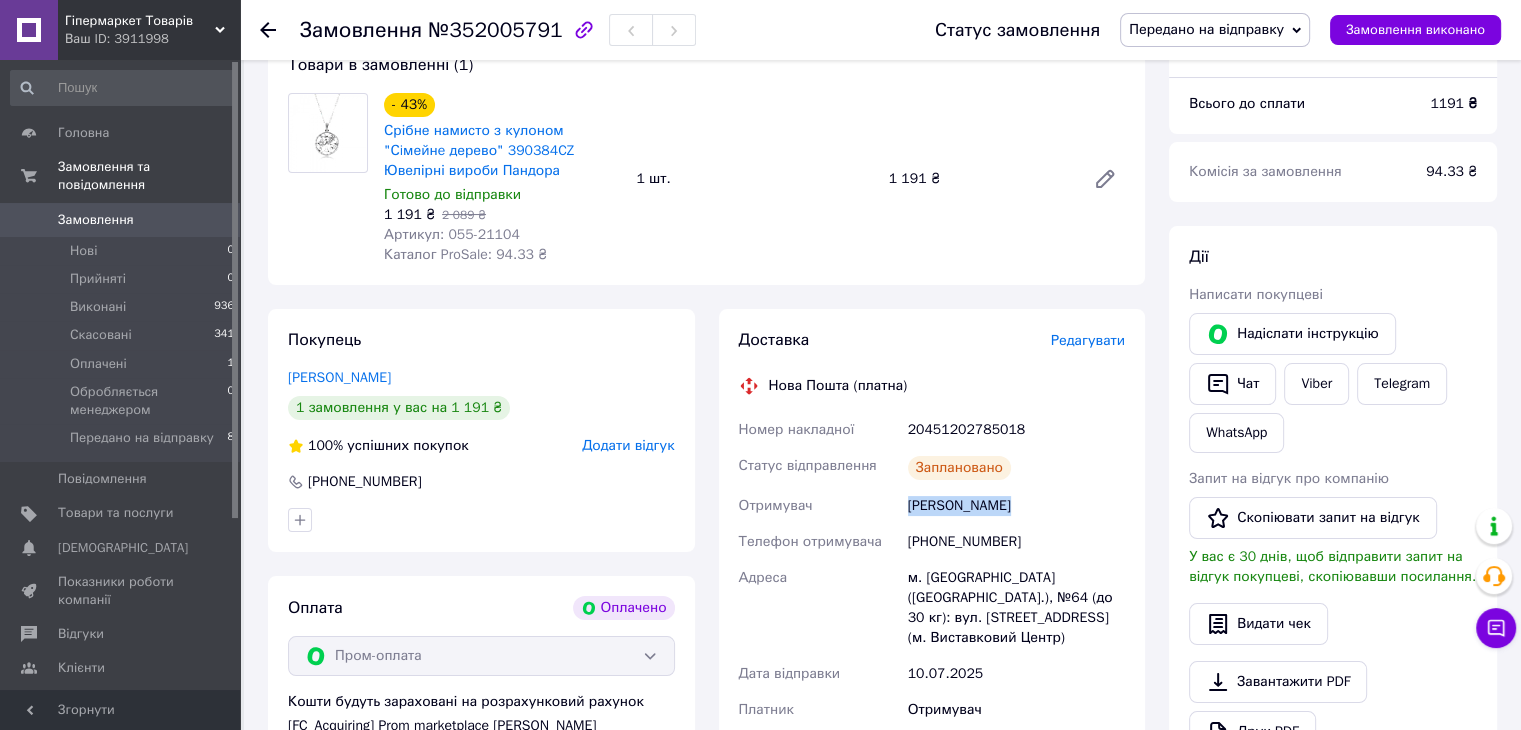 drag, startPoint x: 1016, startPoint y: 515, endPoint x: 888, endPoint y: 518, distance: 128.03516 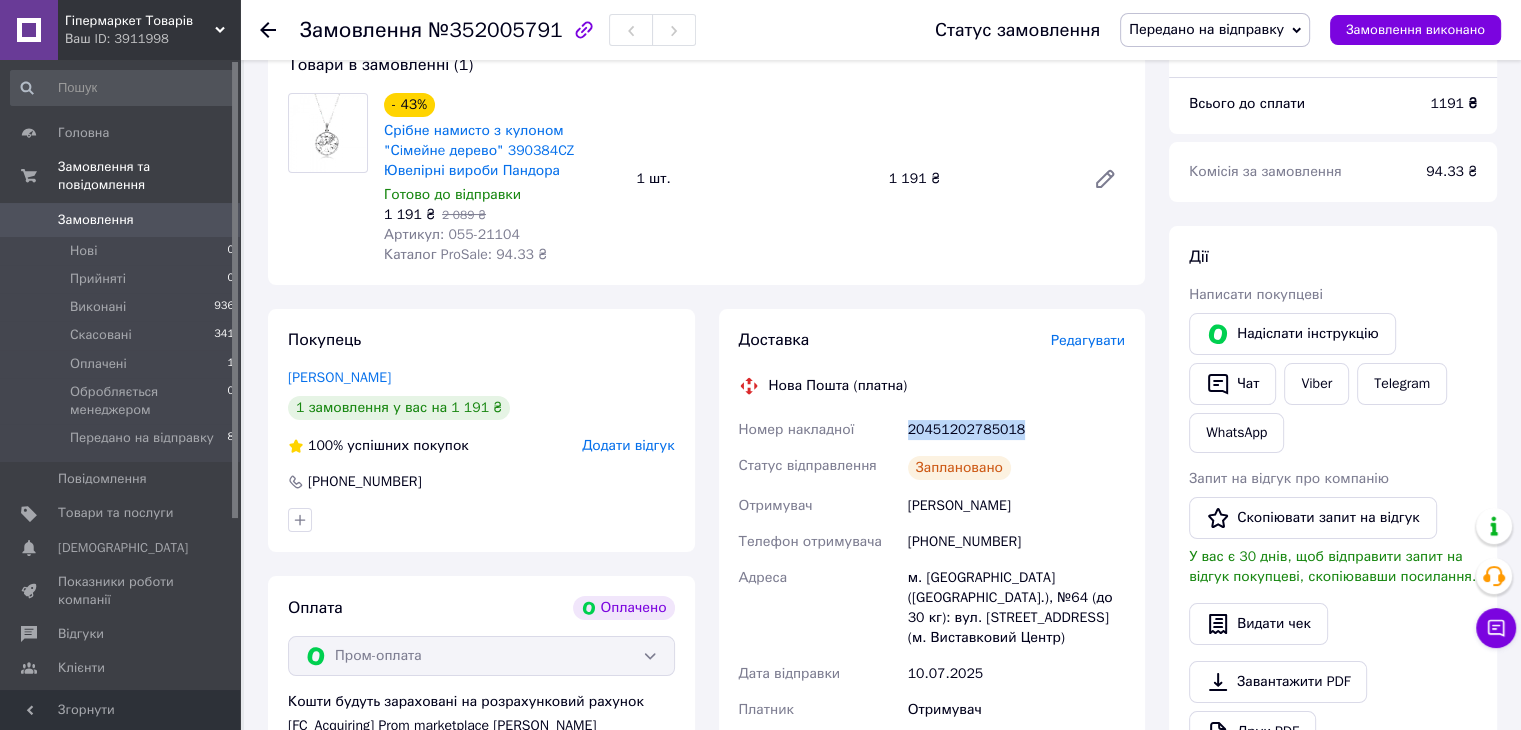 drag, startPoint x: 1036, startPoint y: 426, endPoint x: 900, endPoint y: 422, distance: 136.0588 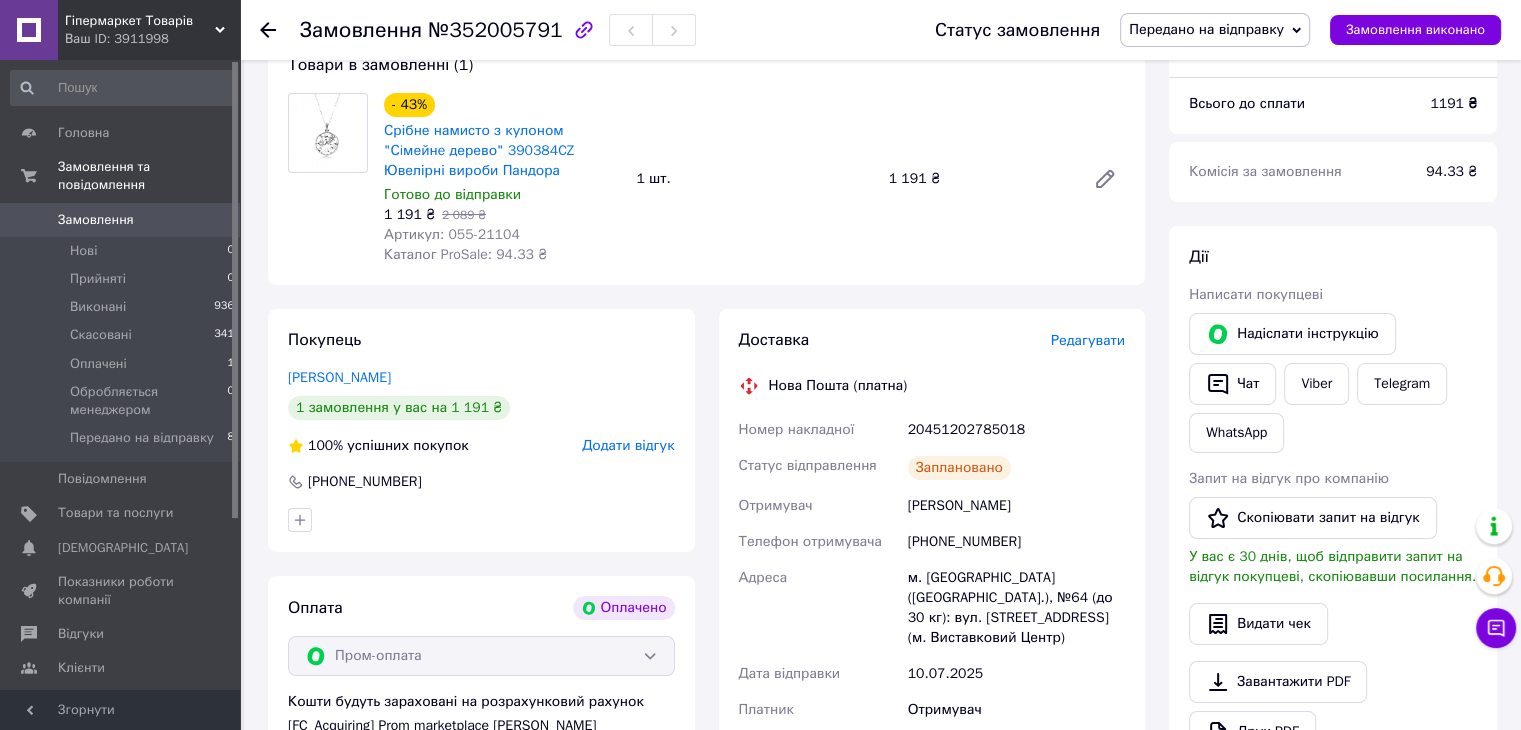 click on "Гіпермаркет Товарів" at bounding box center [140, 21] 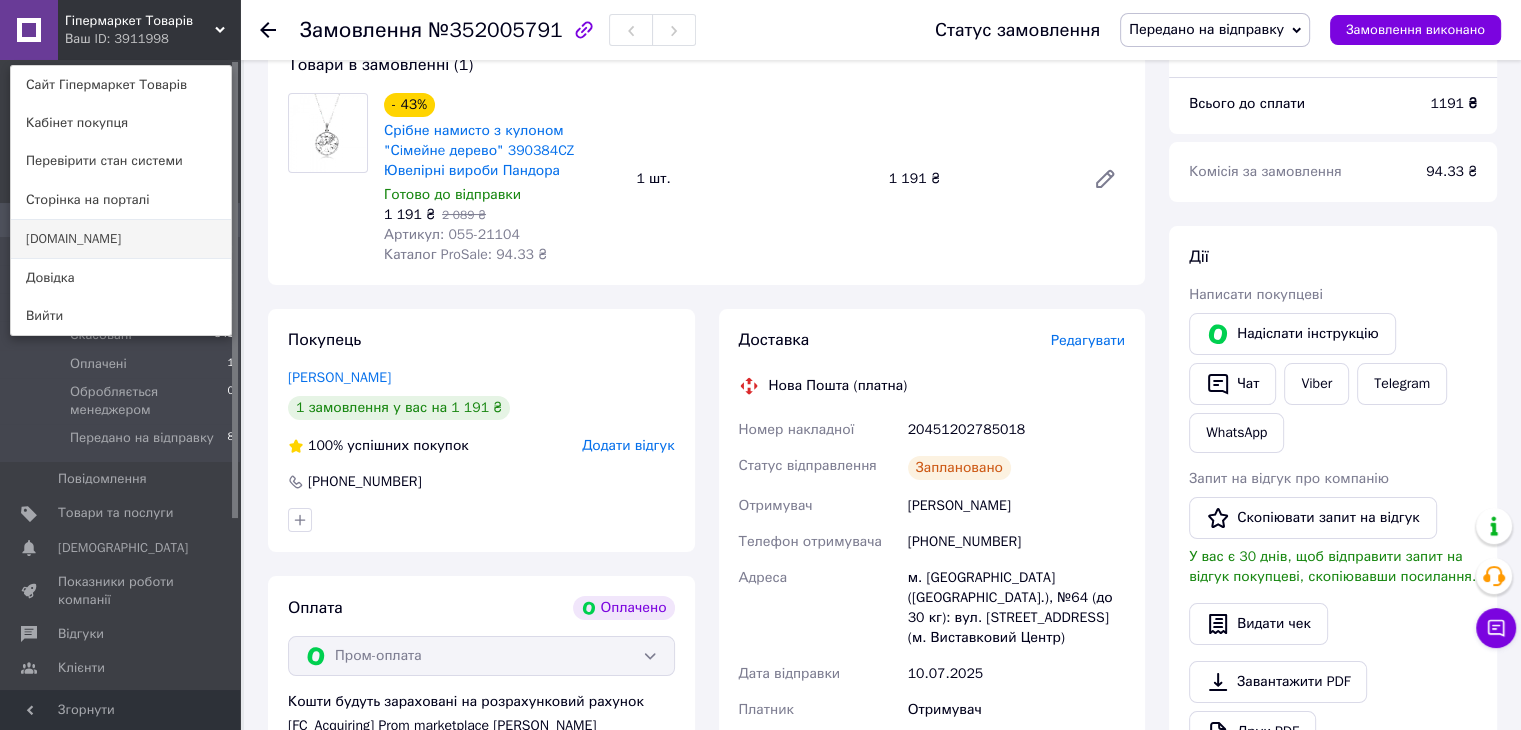 click on "[DOMAIN_NAME]" at bounding box center [121, 239] 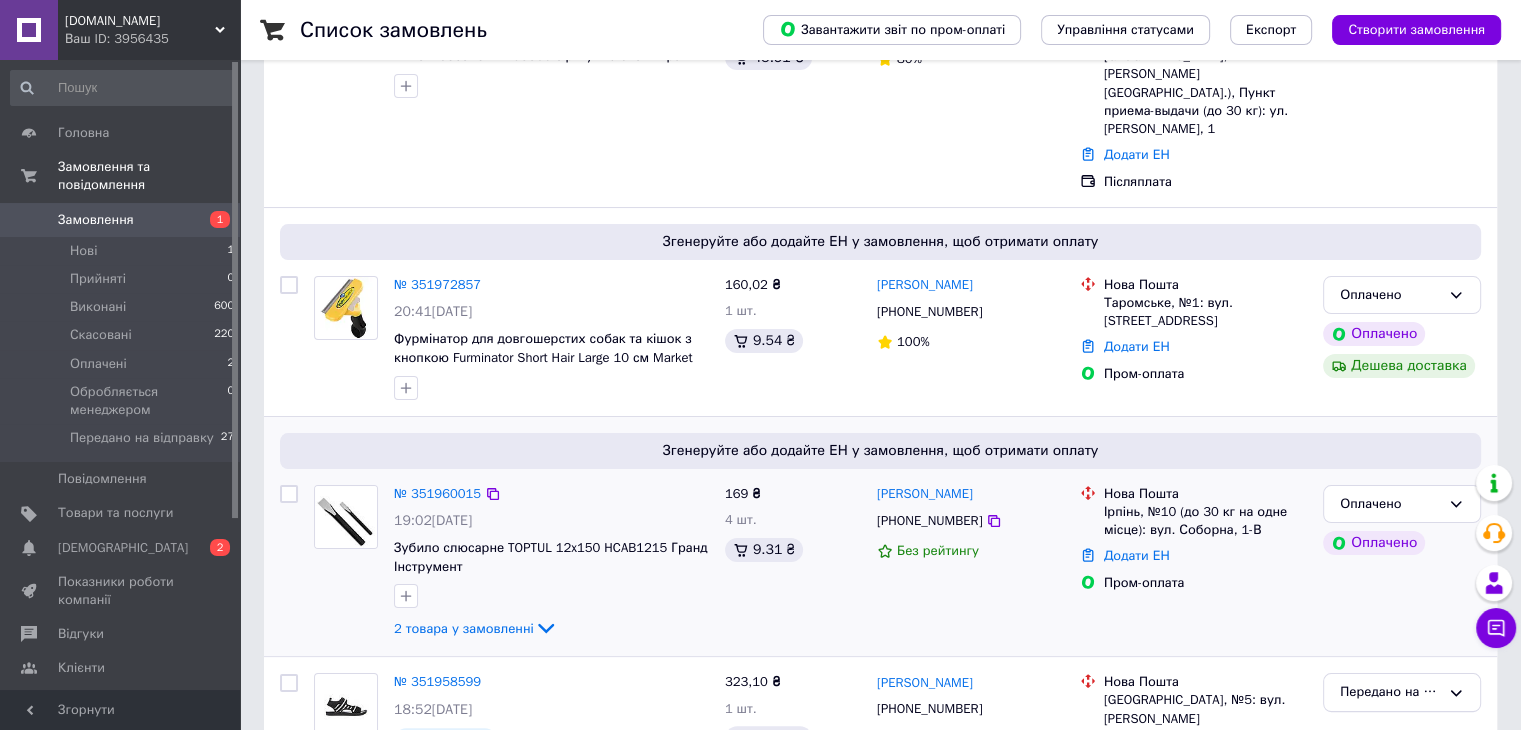 scroll, scrollTop: 400, scrollLeft: 0, axis: vertical 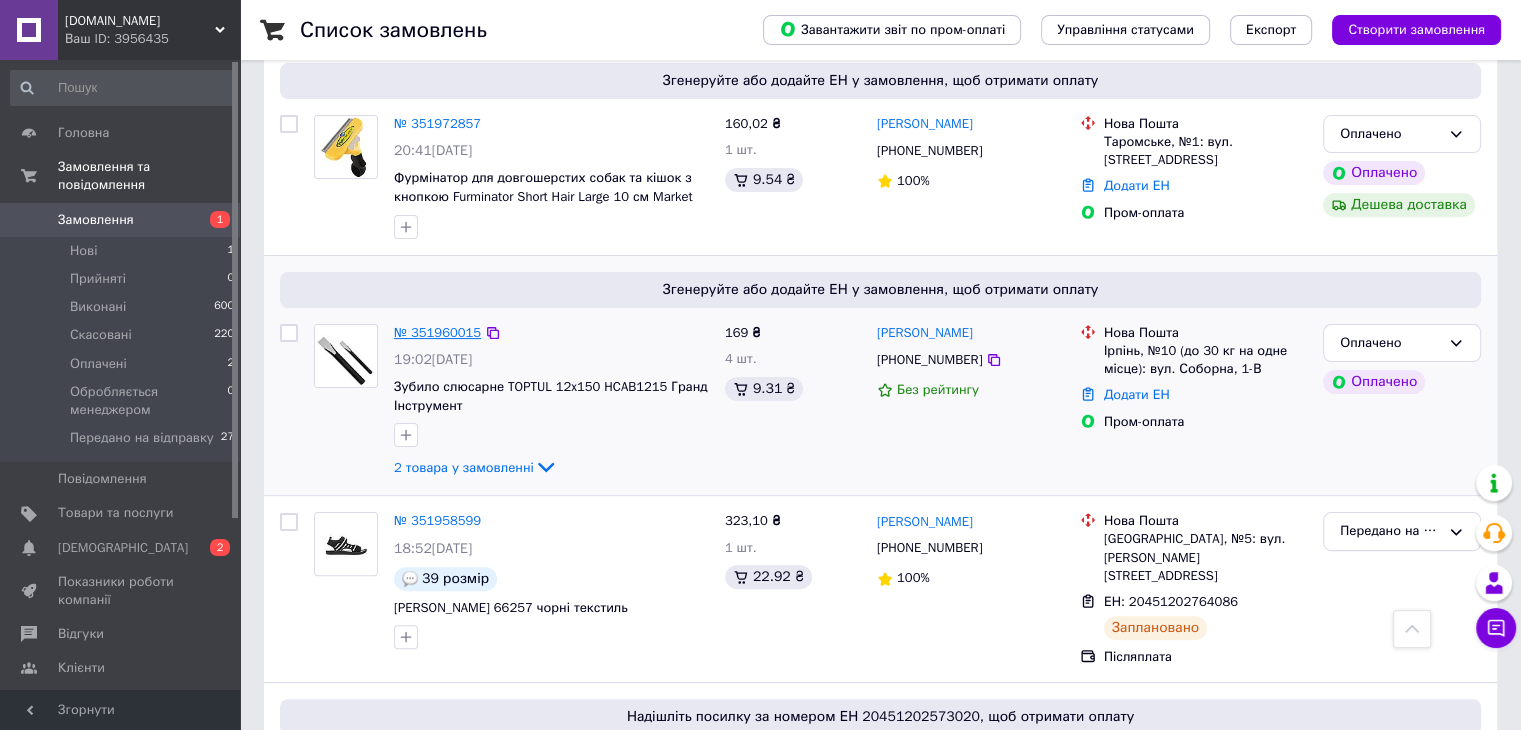 click on "№ 351960015" at bounding box center (437, 332) 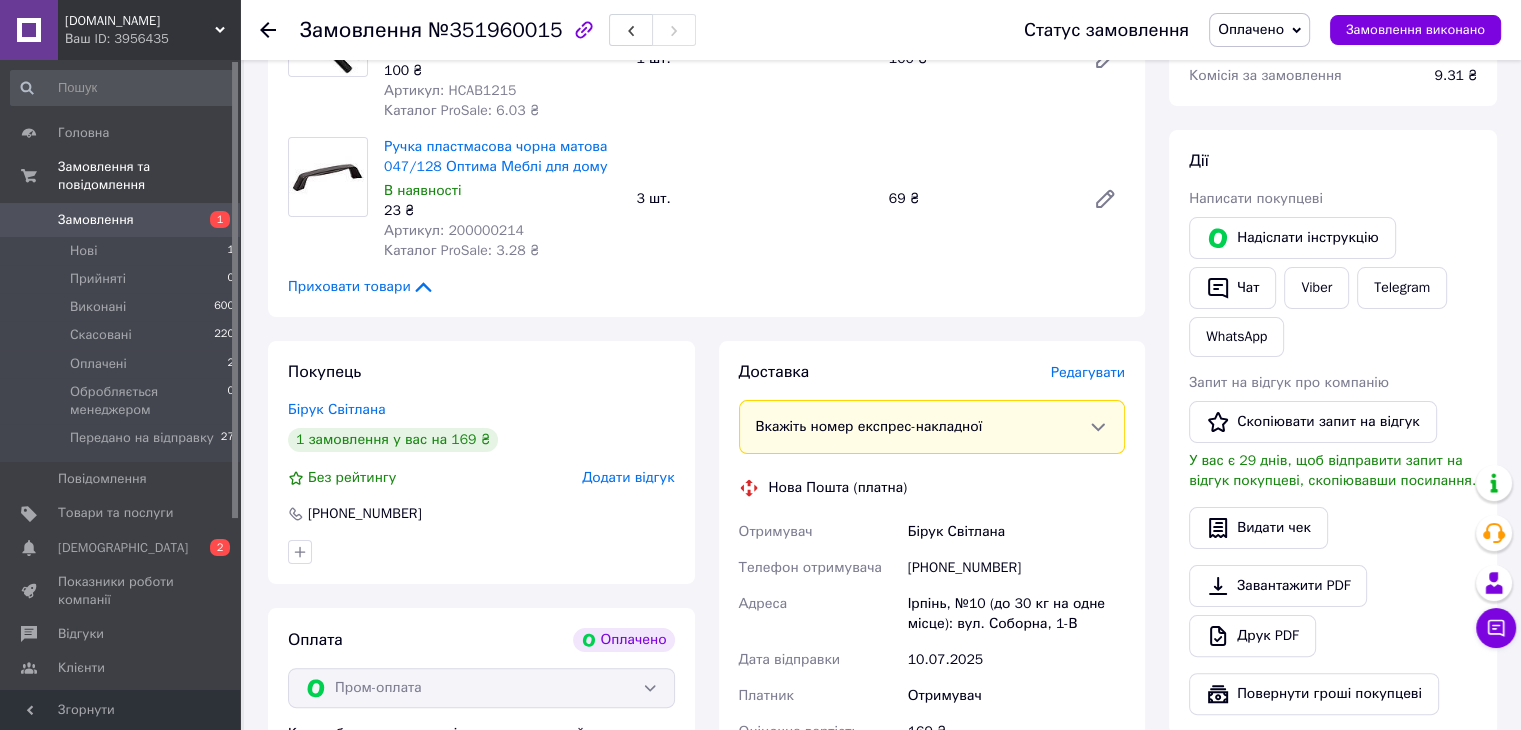 scroll, scrollTop: 300, scrollLeft: 0, axis: vertical 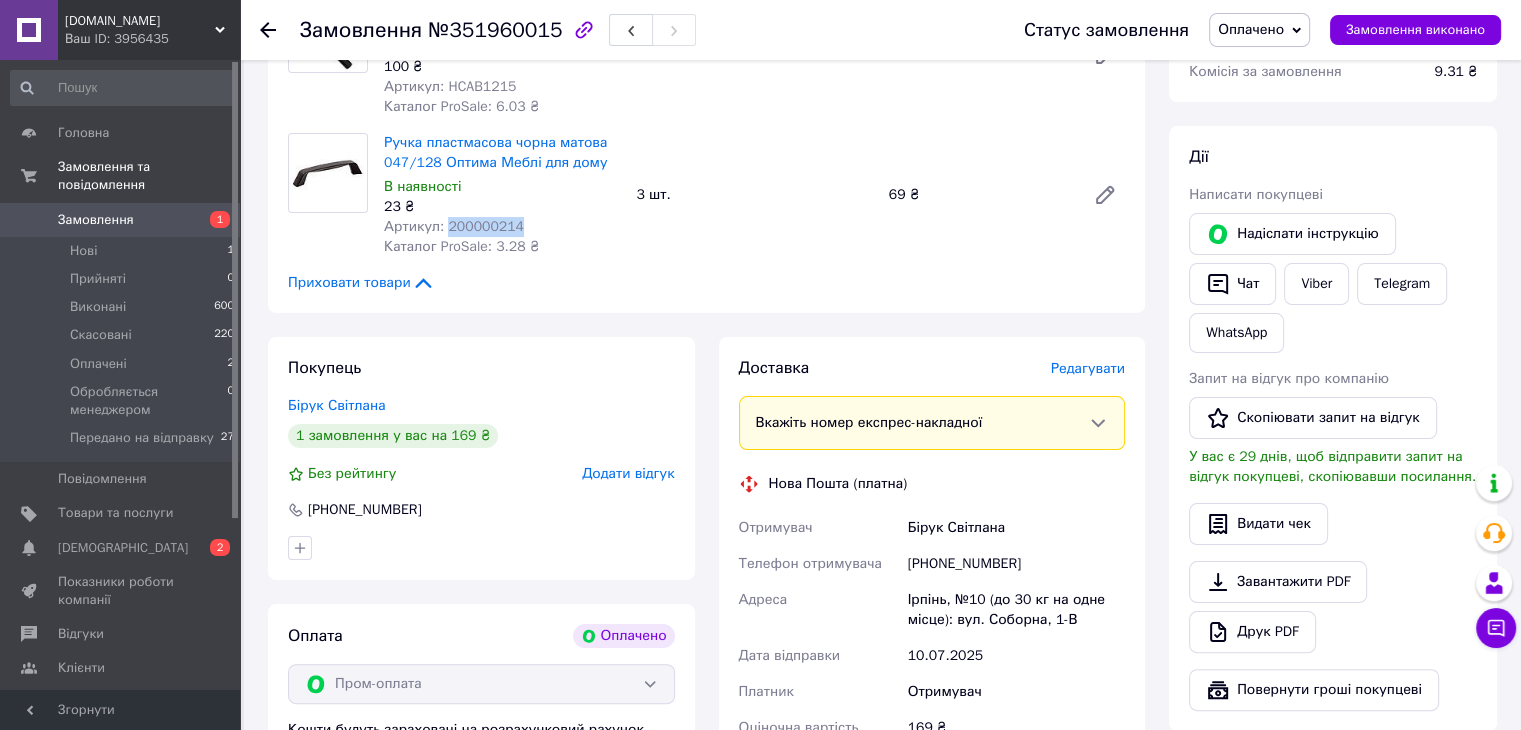 drag, startPoint x: 511, startPoint y: 225, endPoint x: 444, endPoint y: 228, distance: 67.06713 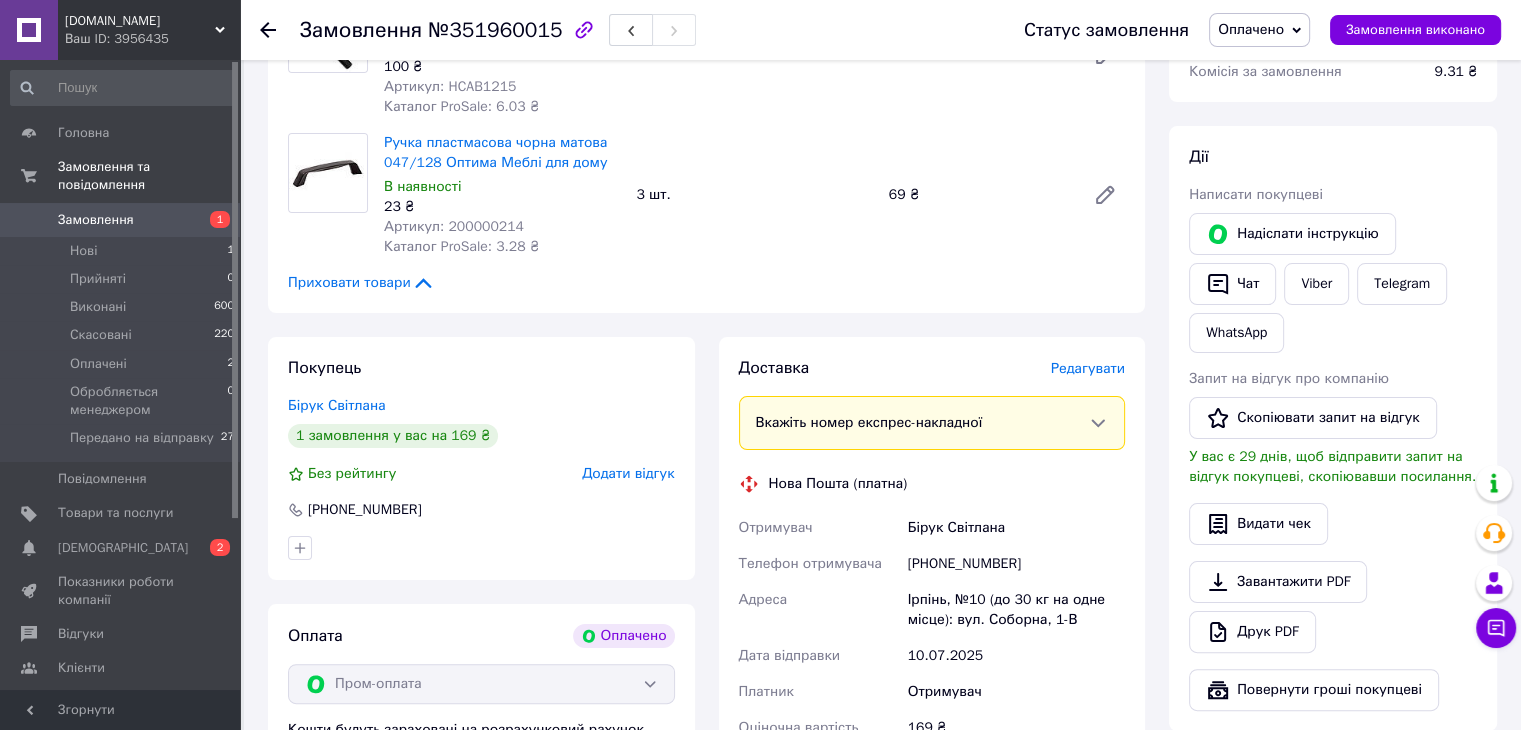 click on "Замовлення з каталогу Оплачено 09.07.2025 | 19:02 Товари в замовленні (2) Зубило слюсарне TOPTUL 12x150 HCAB1215 Гранд Інструмент Готово до відправки 100 ₴ Артикул: HCAB1215 Каталог ProSale: 6.03 ₴  1 шт. 100 ₴ Ручка пластмасова чорна матова 047/128 Оптима Меблі для дому В наявності 23 ₴ Артикул: 200000214 Каталог ProSale: 3.28 ₴  3 шт. 69 ₴ Приховати товари Покупець Бірук Світлана 1 замовлення у вас на 169 ₴ Без рейтингу   Додати відгук +380506406041 Оплата Оплачено Пром-оплата Кошти будуть зараховані на розрахунковий рахунок [FC_Acquiring] Prom marketplace Рябініна Ксенія Михайлівна (Активирован) Доставка Редагувати 169 ₴" at bounding box center [706, 530] 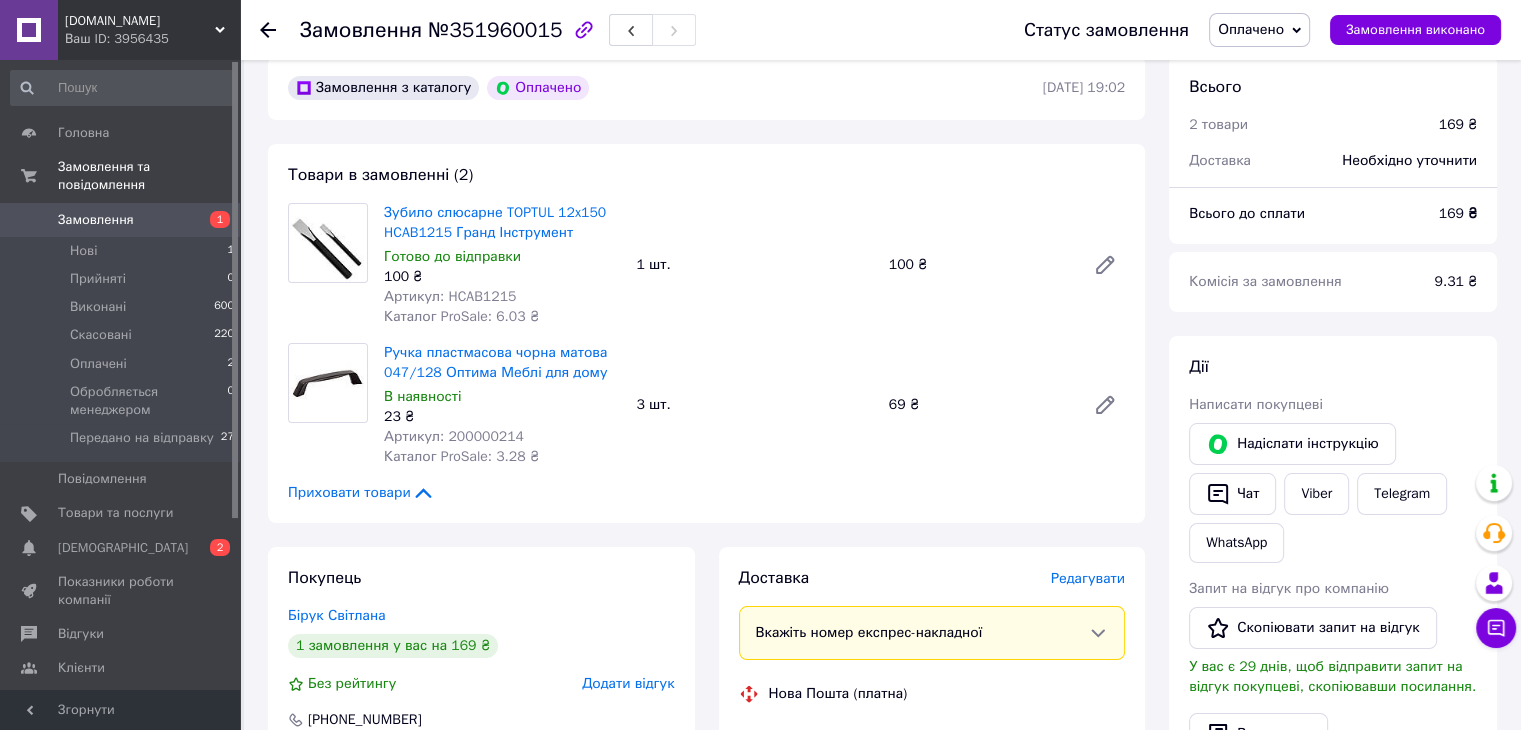scroll, scrollTop: 0, scrollLeft: 0, axis: both 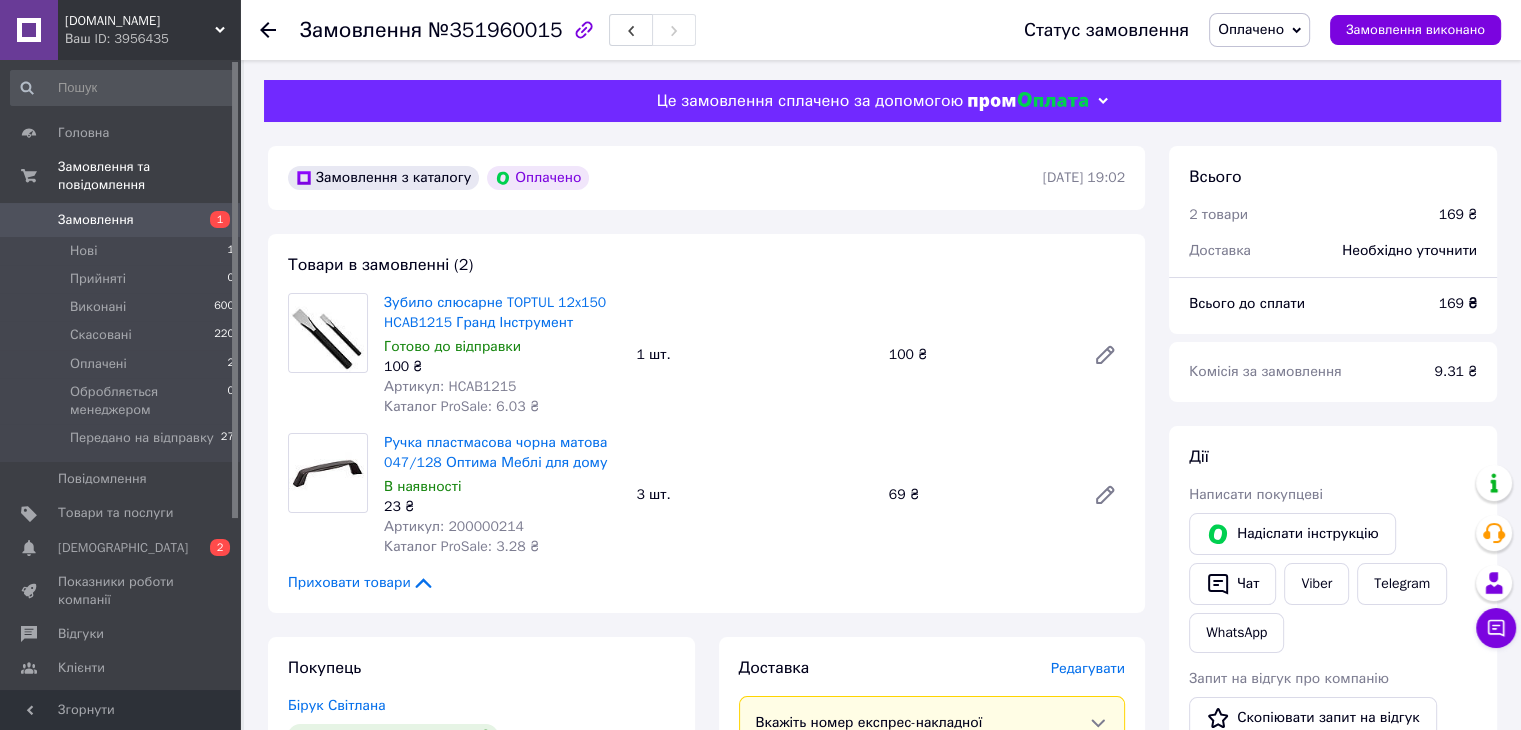 click 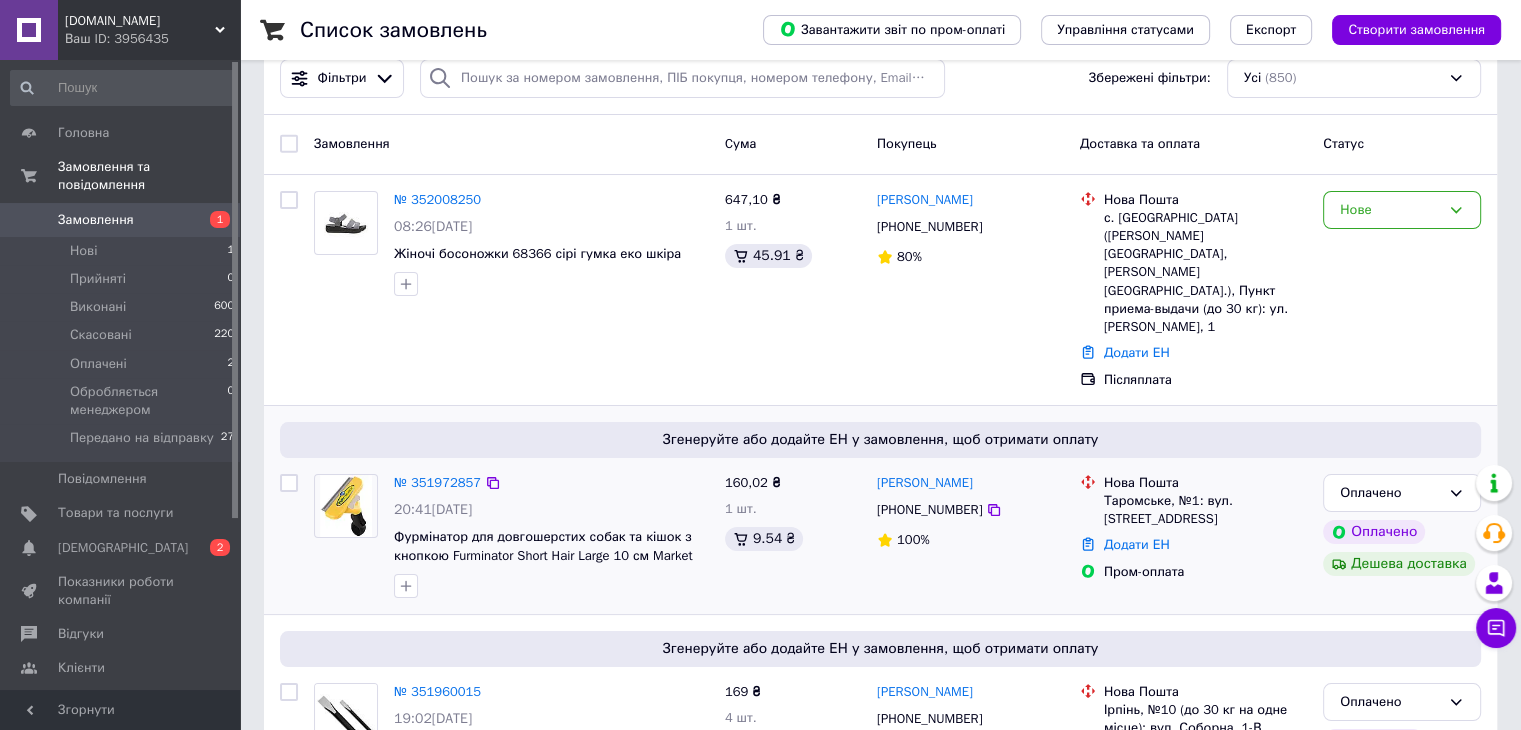scroll, scrollTop: 0, scrollLeft: 0, axis: both 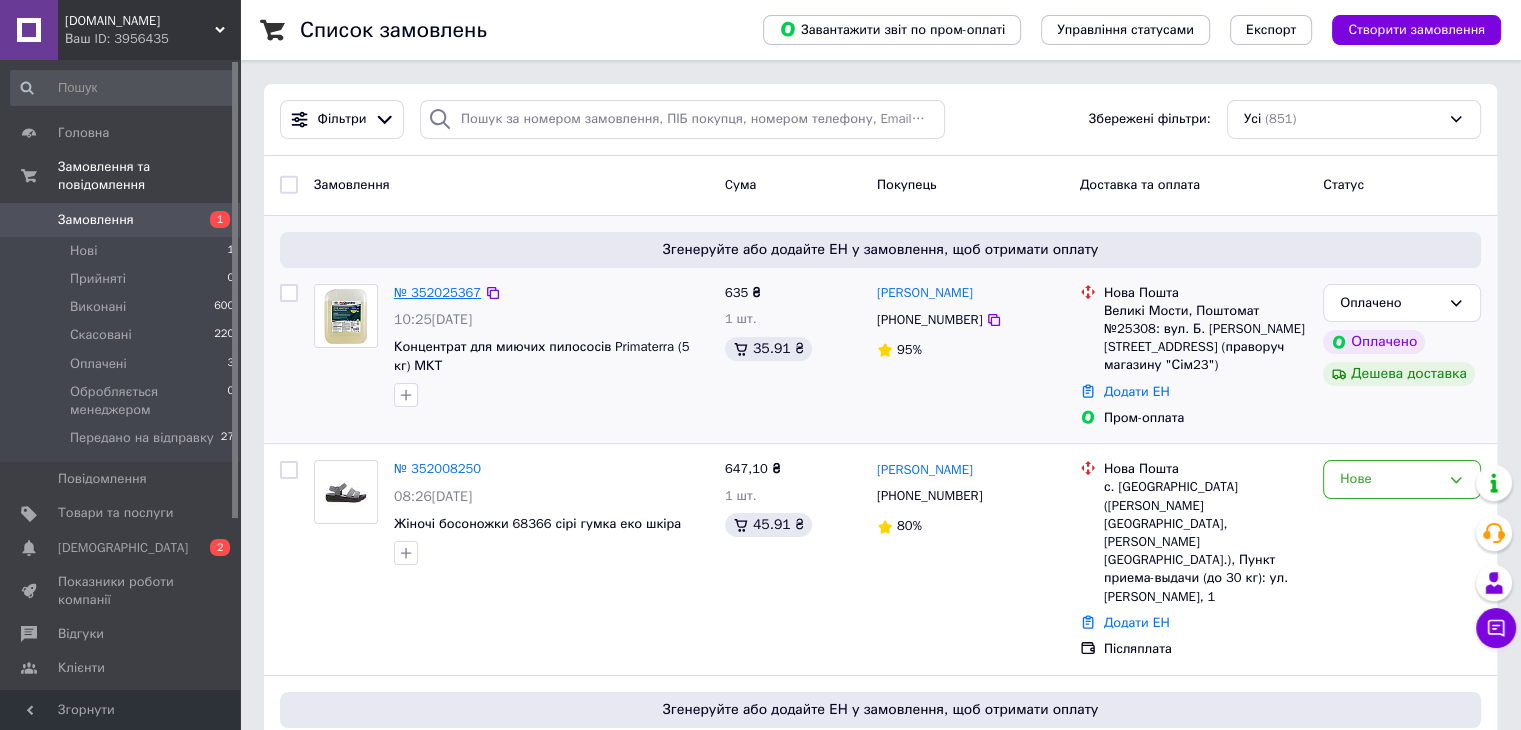 click on "№ 352025367" at bounding box center [437, 292] 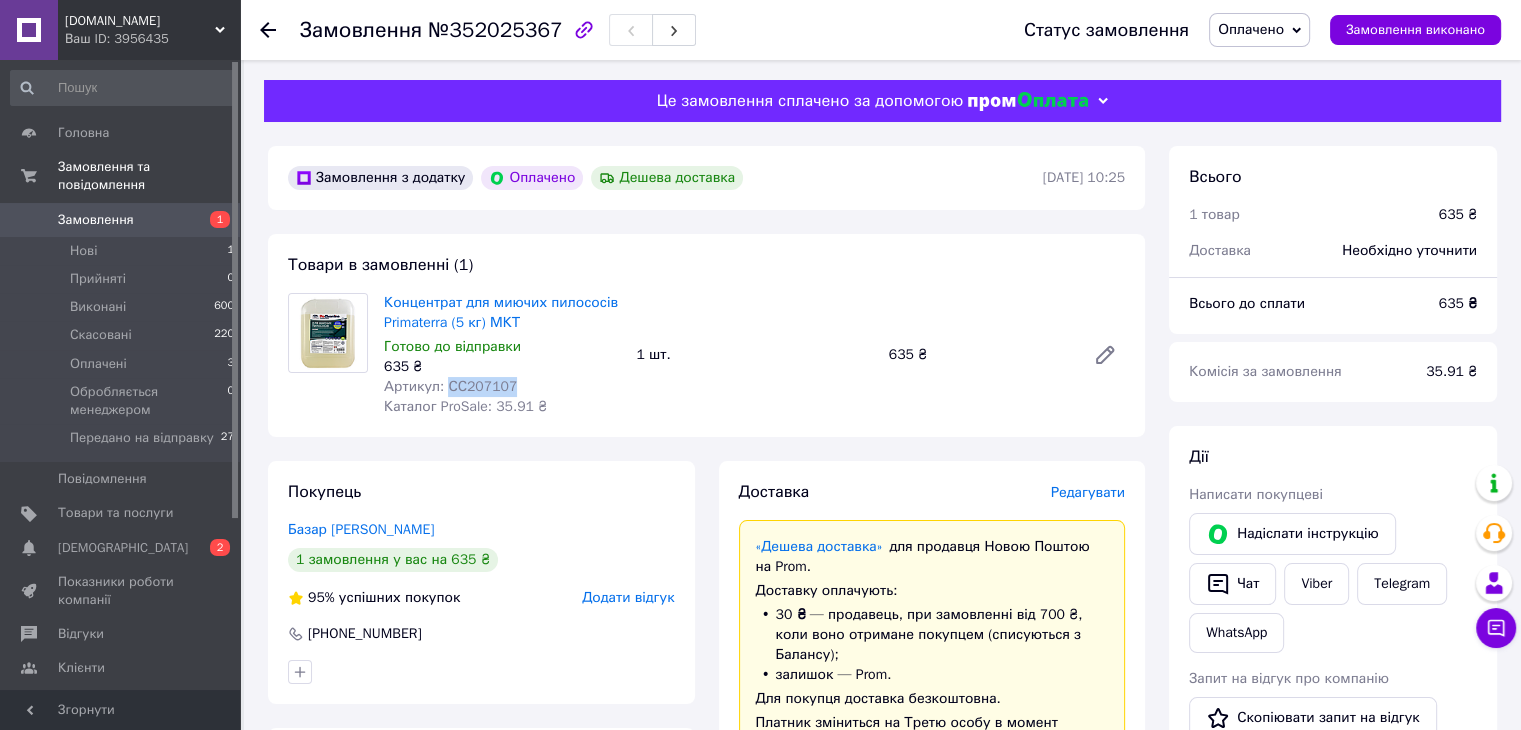 drag, startPoint x: 514, startPoint y: 386, endPoint x: 444, endPoint y: 390, distance: 70.11419 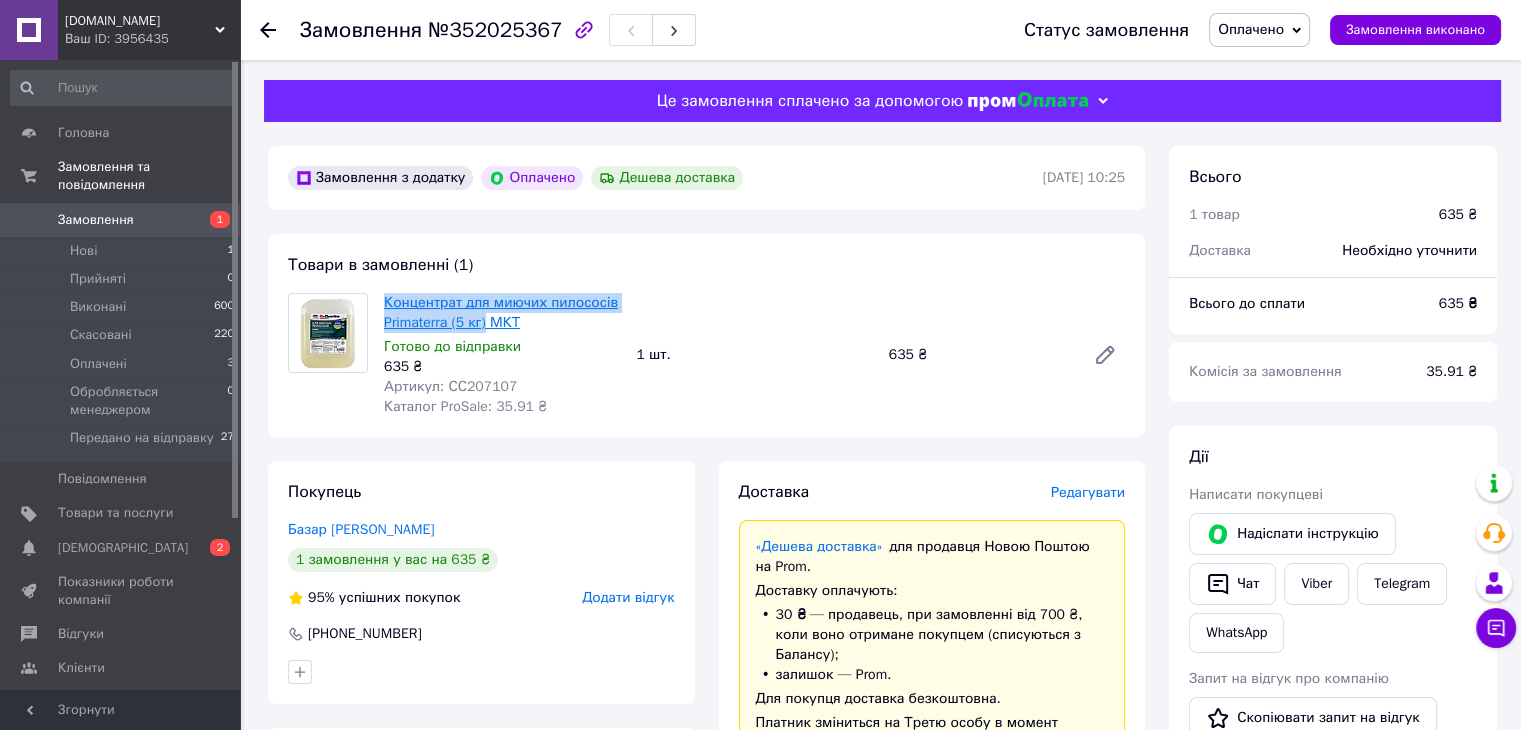 drag, startPoint x: 380, startPoint y: 296, endPoint x: 484, endPoint y: 319, distance: 106.51291 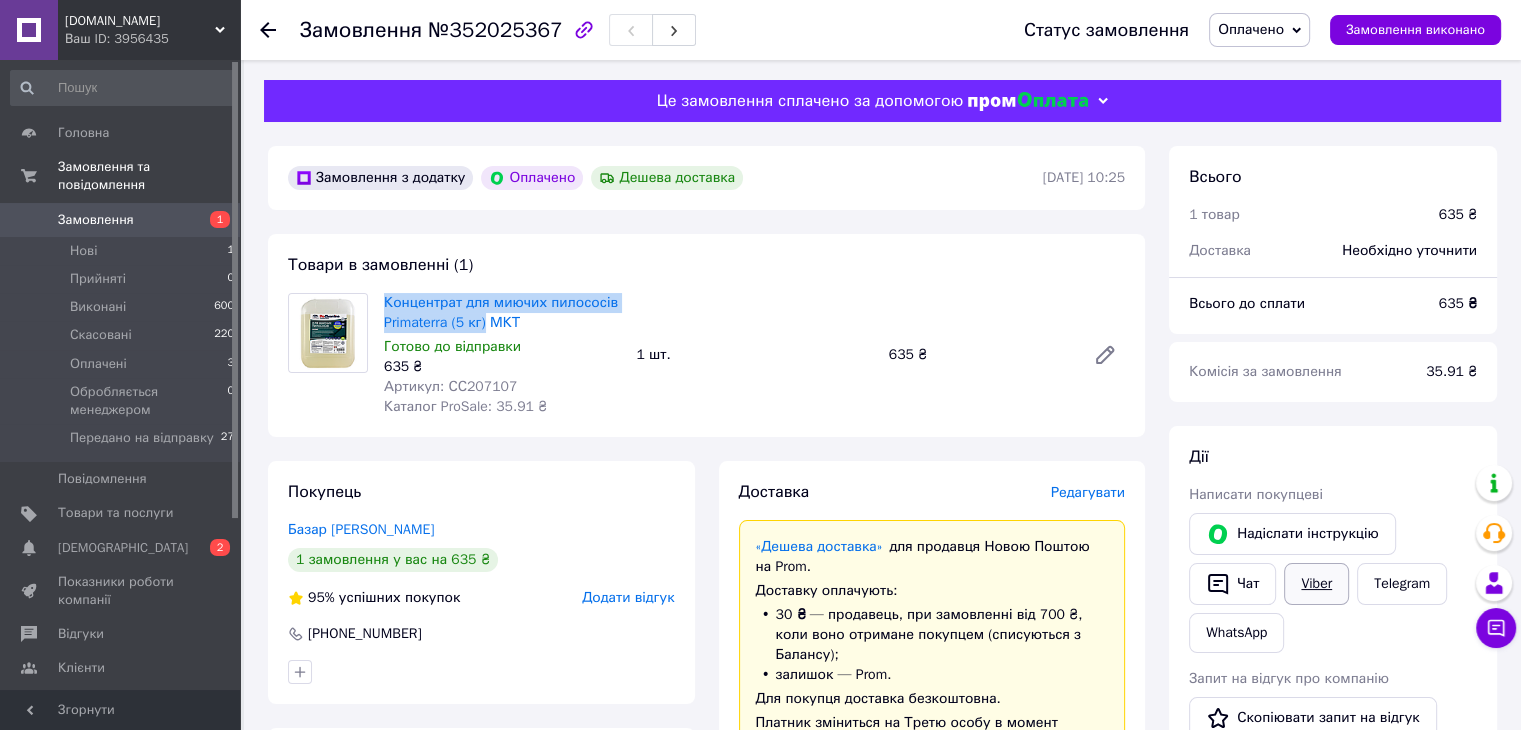 click on "Viber" at bounding box center (1316, 584) 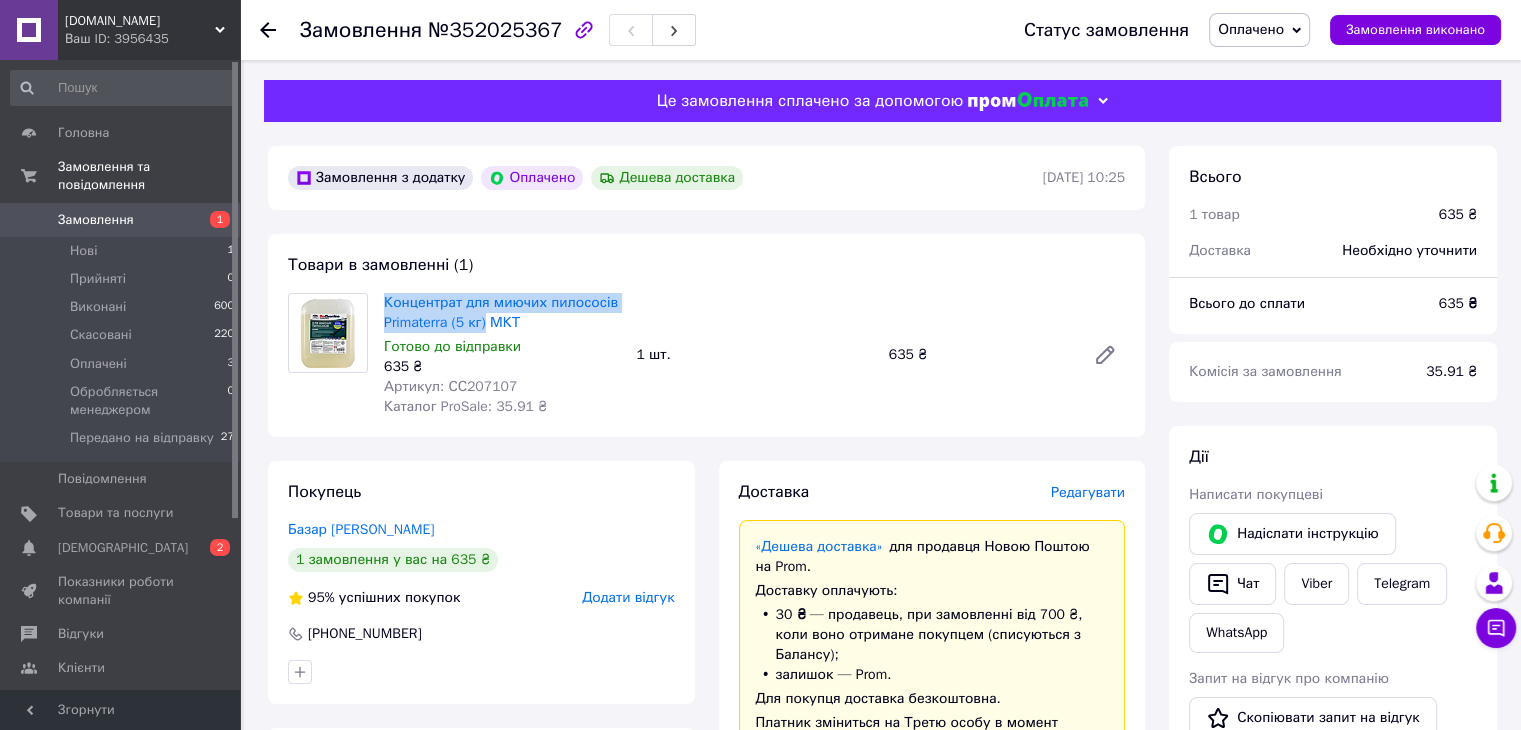 click on "Оплачено" at bounding box center [1251, 29] 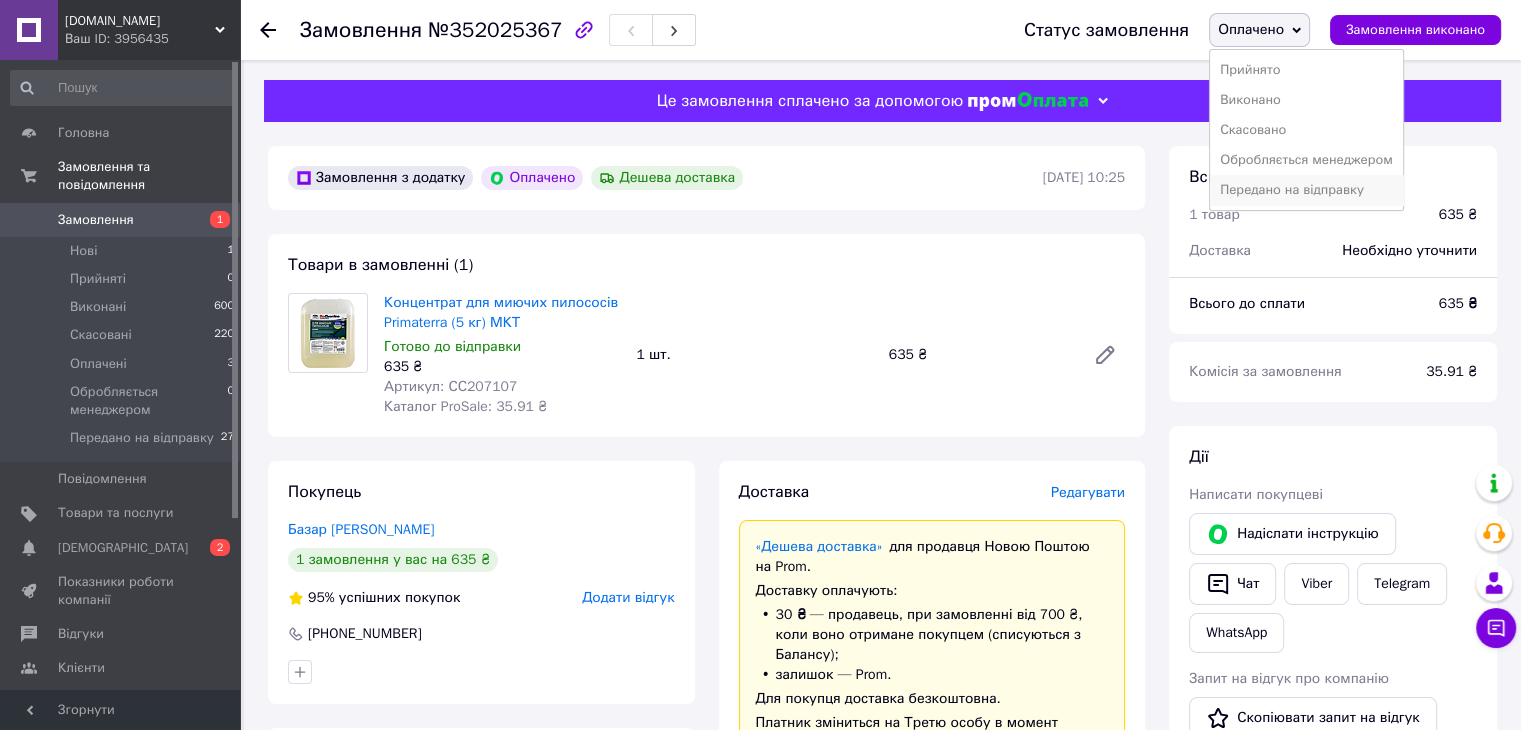 click on "Передано на відправку" at bounding box center [1306, 190] 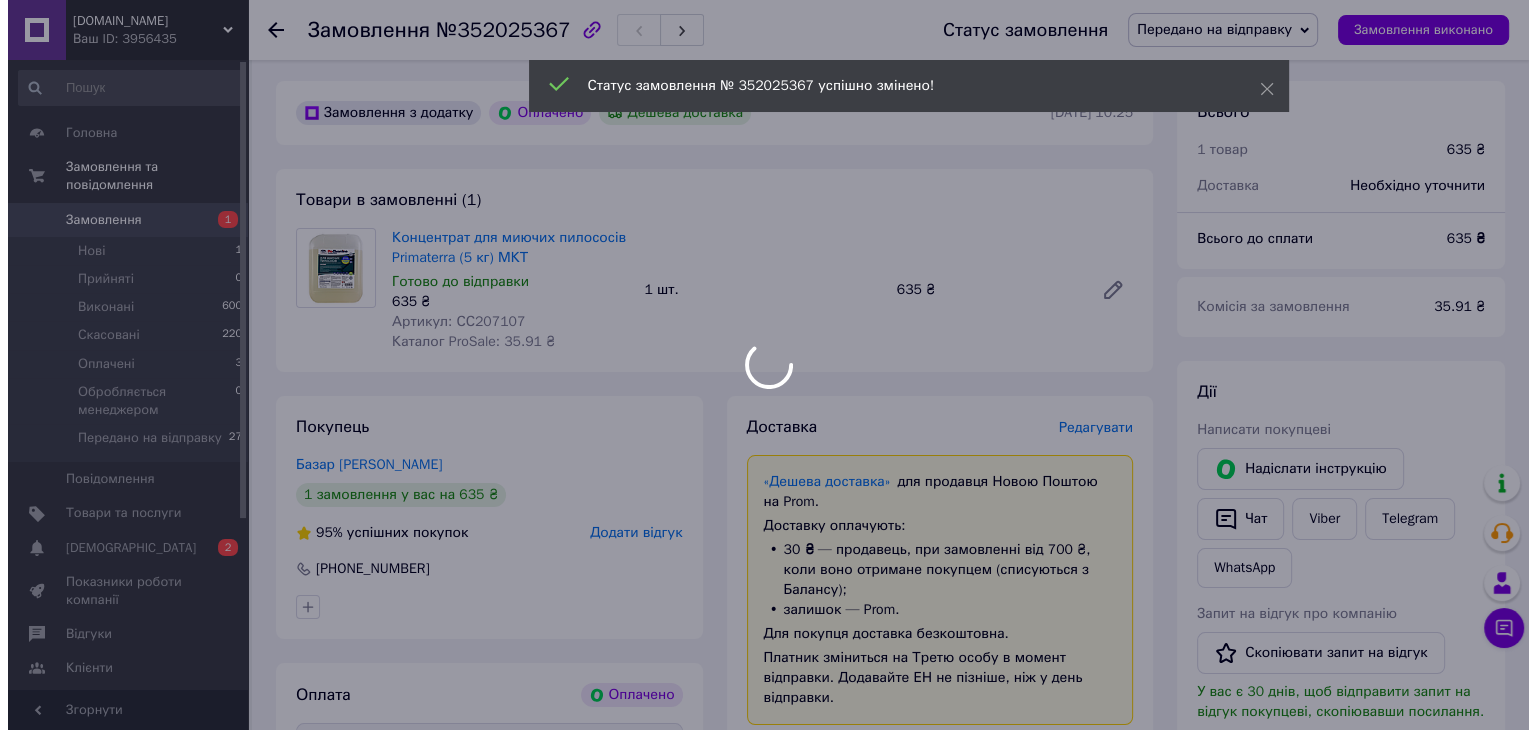 scroll, scrollTop: 100, scrollLeft: 0, axis: vertical 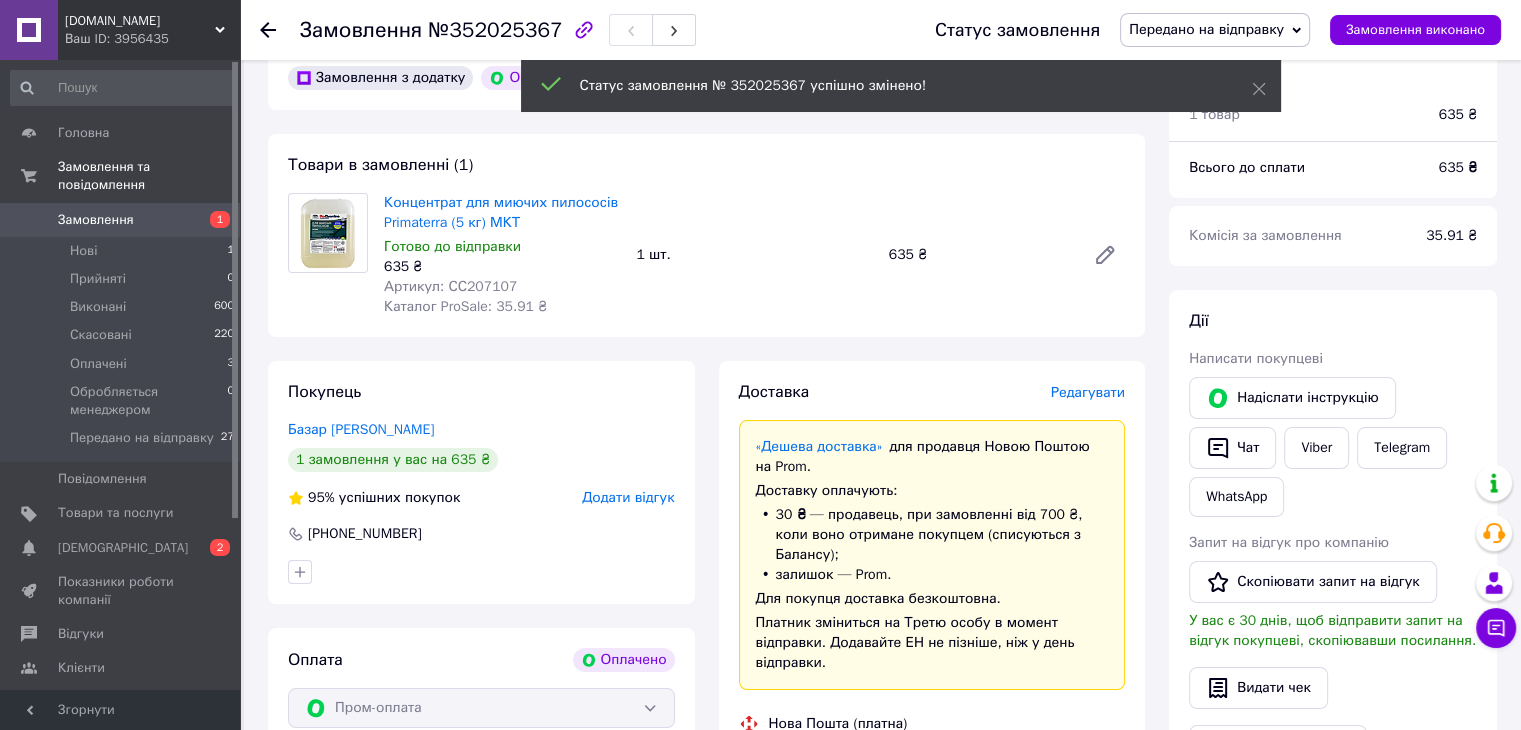 click on "Редагувати" at bounding box center (1088, 392) 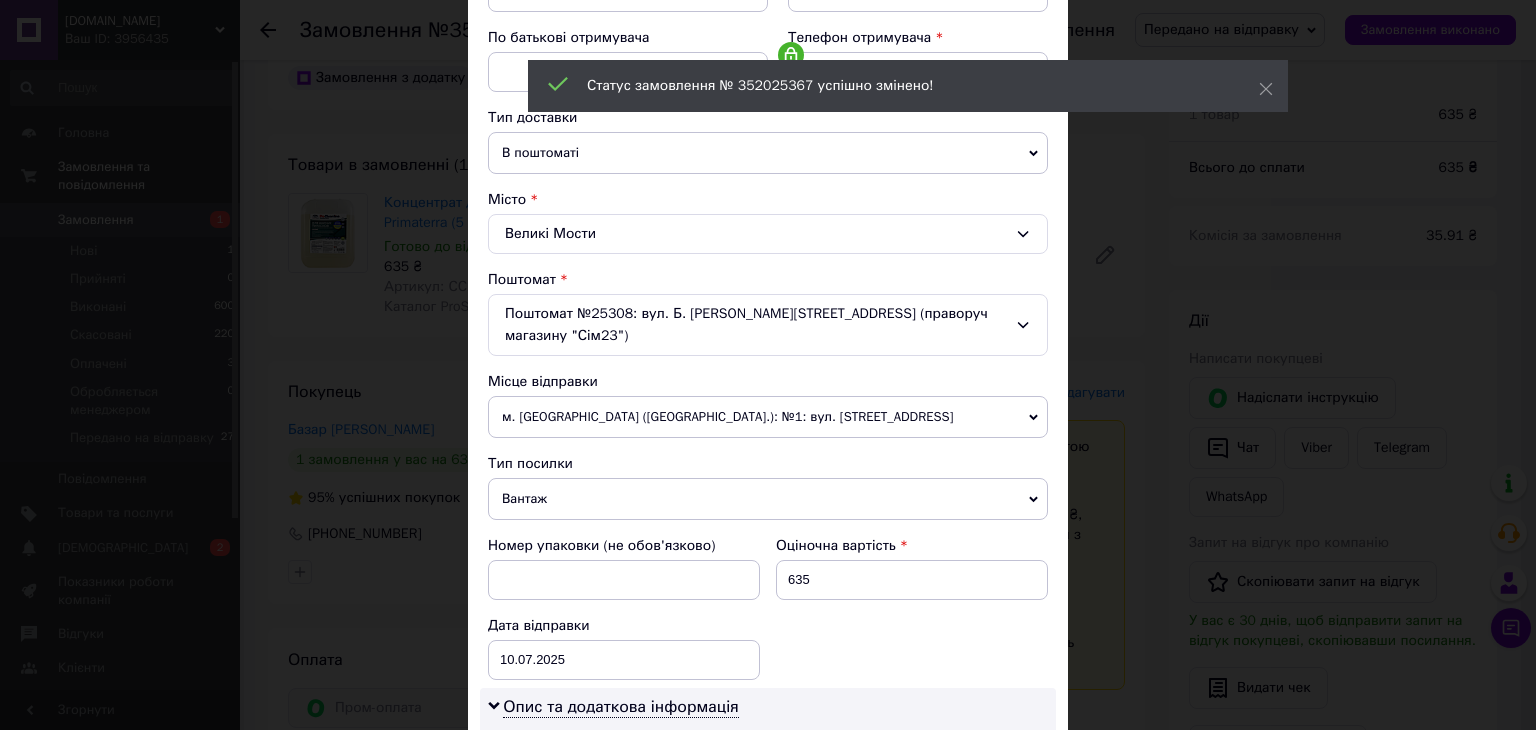 scroll, scrollTop: 400, scrollLeft: 0, axis: vertical 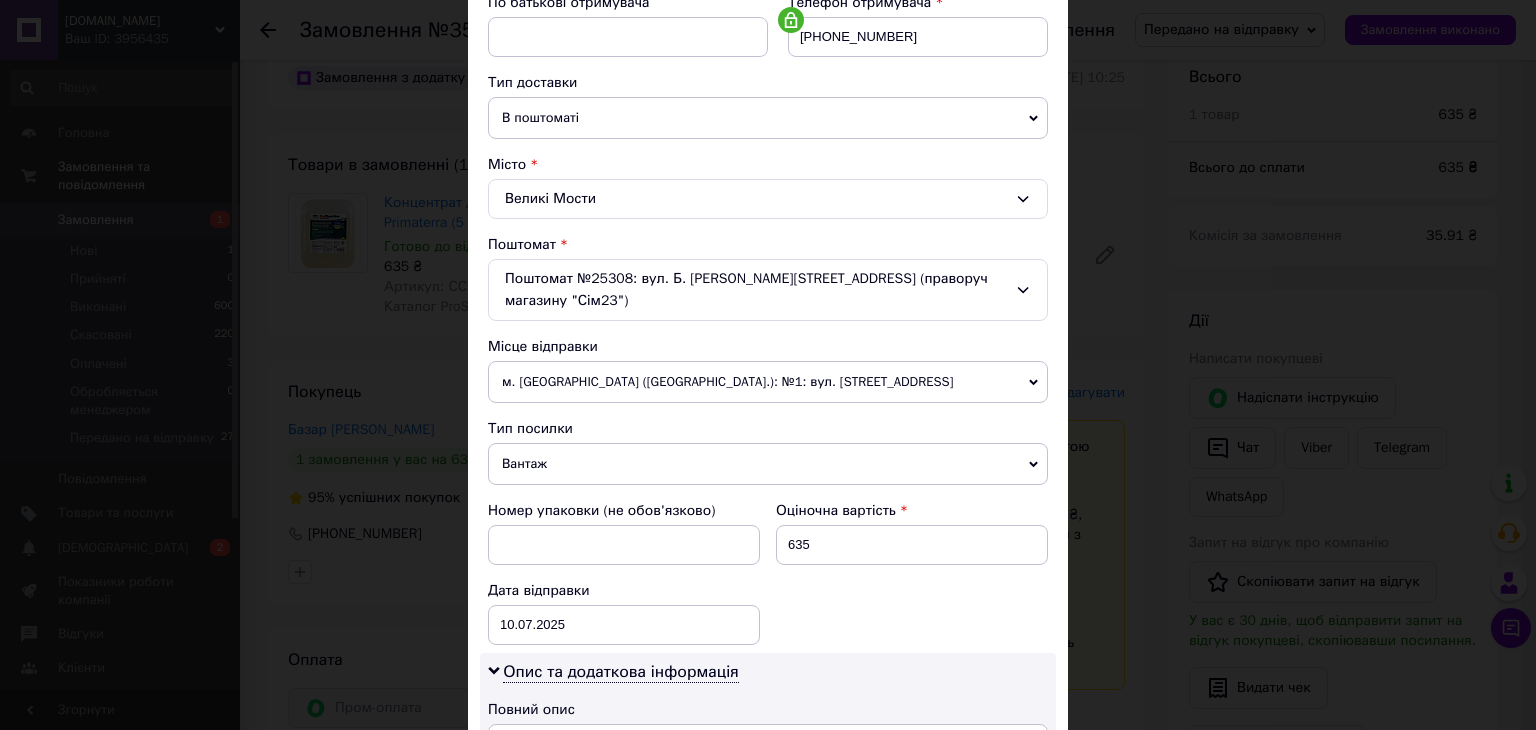 click on "м. [GEOGRAPHIC_DATA] ([GEOGRAPHIC_DATA].): №1: вул. [STREET_ADDRESS]" at bounding box center [768, 382] 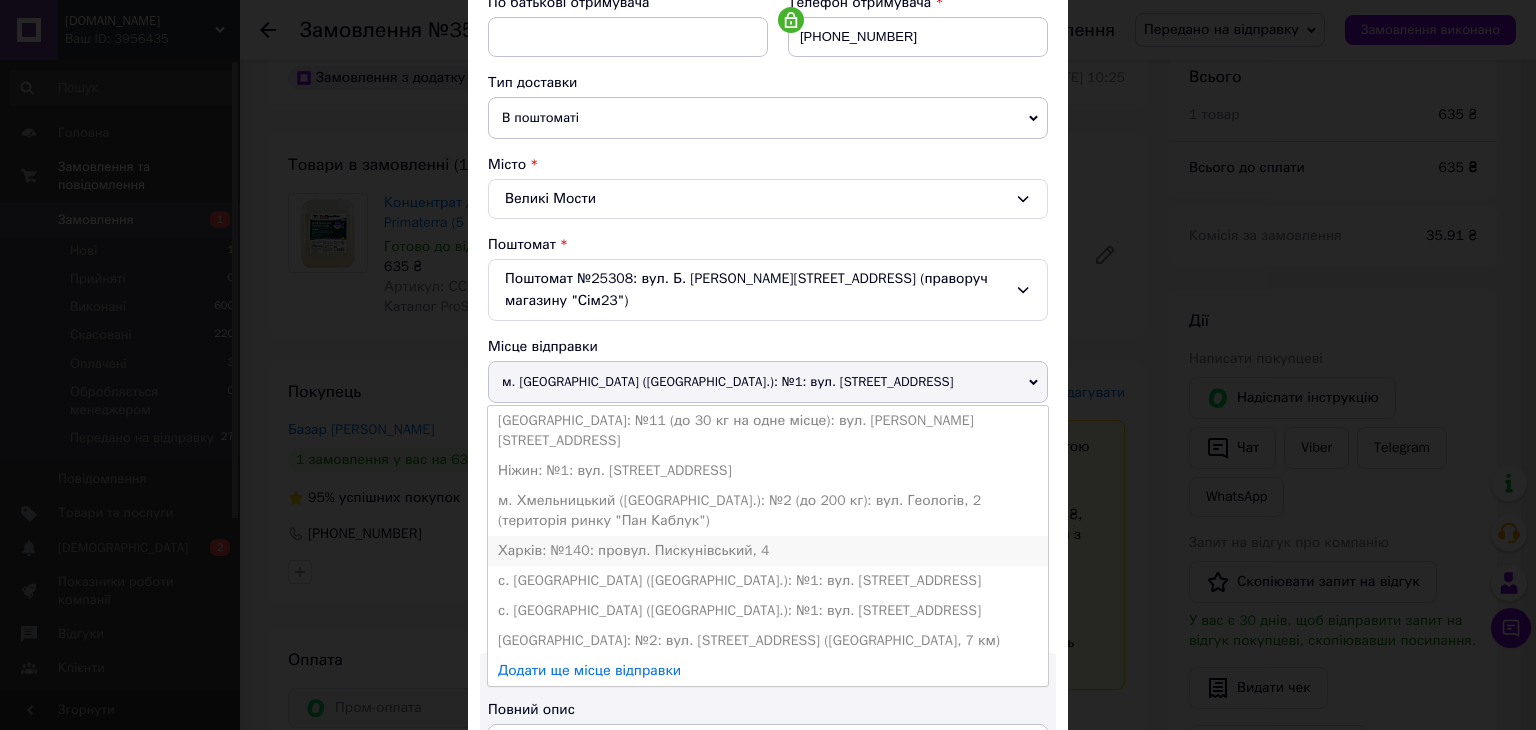 click on "Харків: №140: провул. Пискунівський, 4" at bounding box center [768, 551] 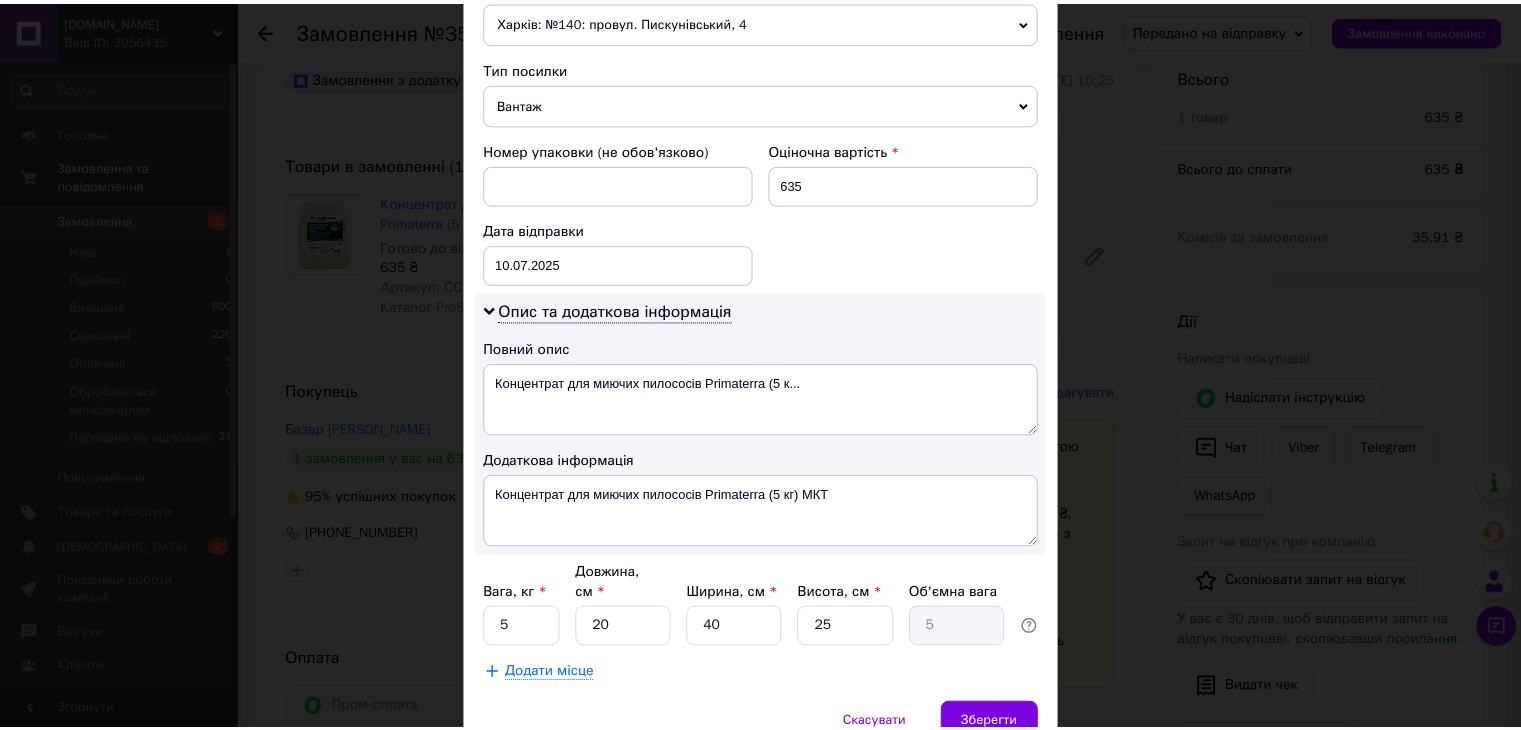 scroll, scrollTop: 800, scrollLeft: 0, axis: vertical 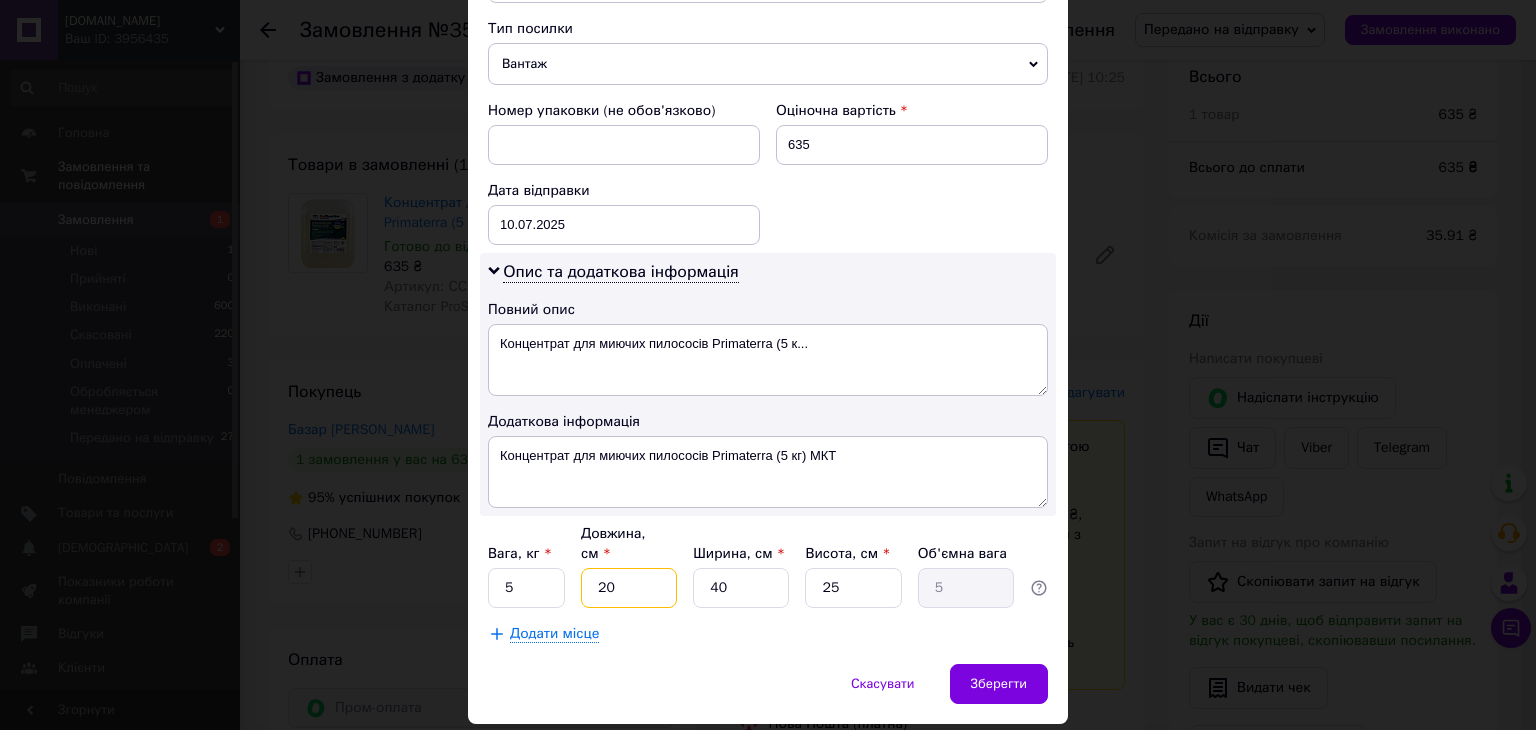click on "20" at bounding box center (629, 588) 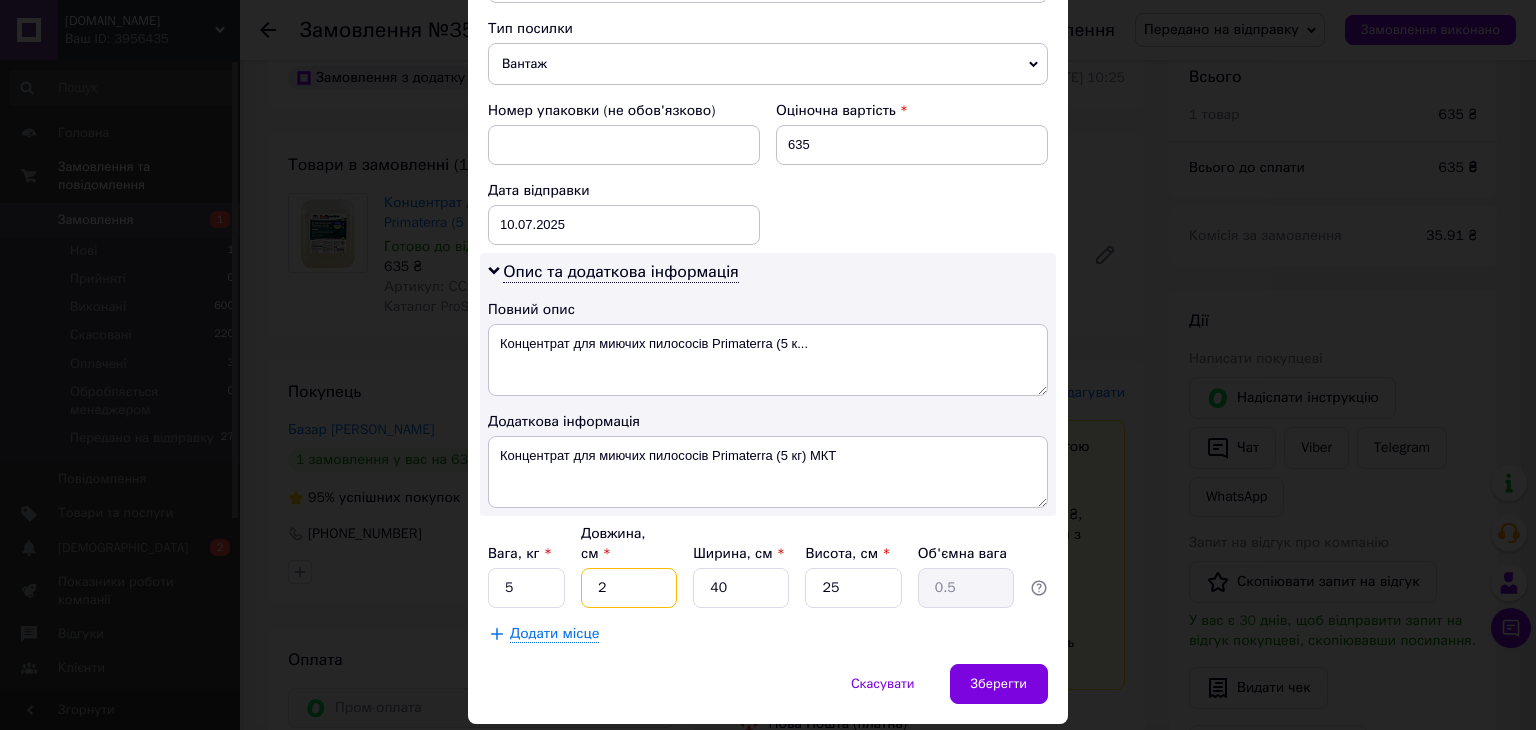 type on "25" 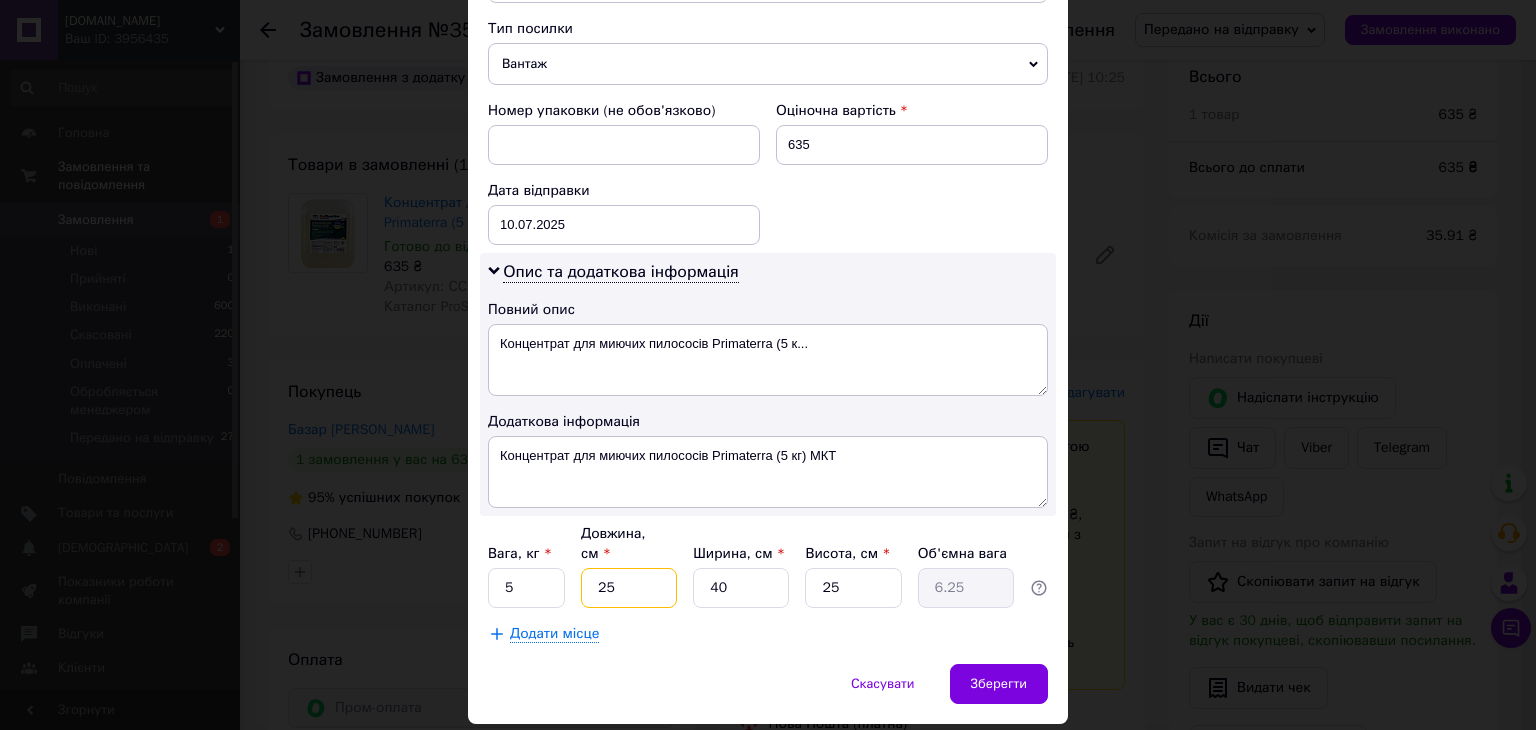 type on "25" 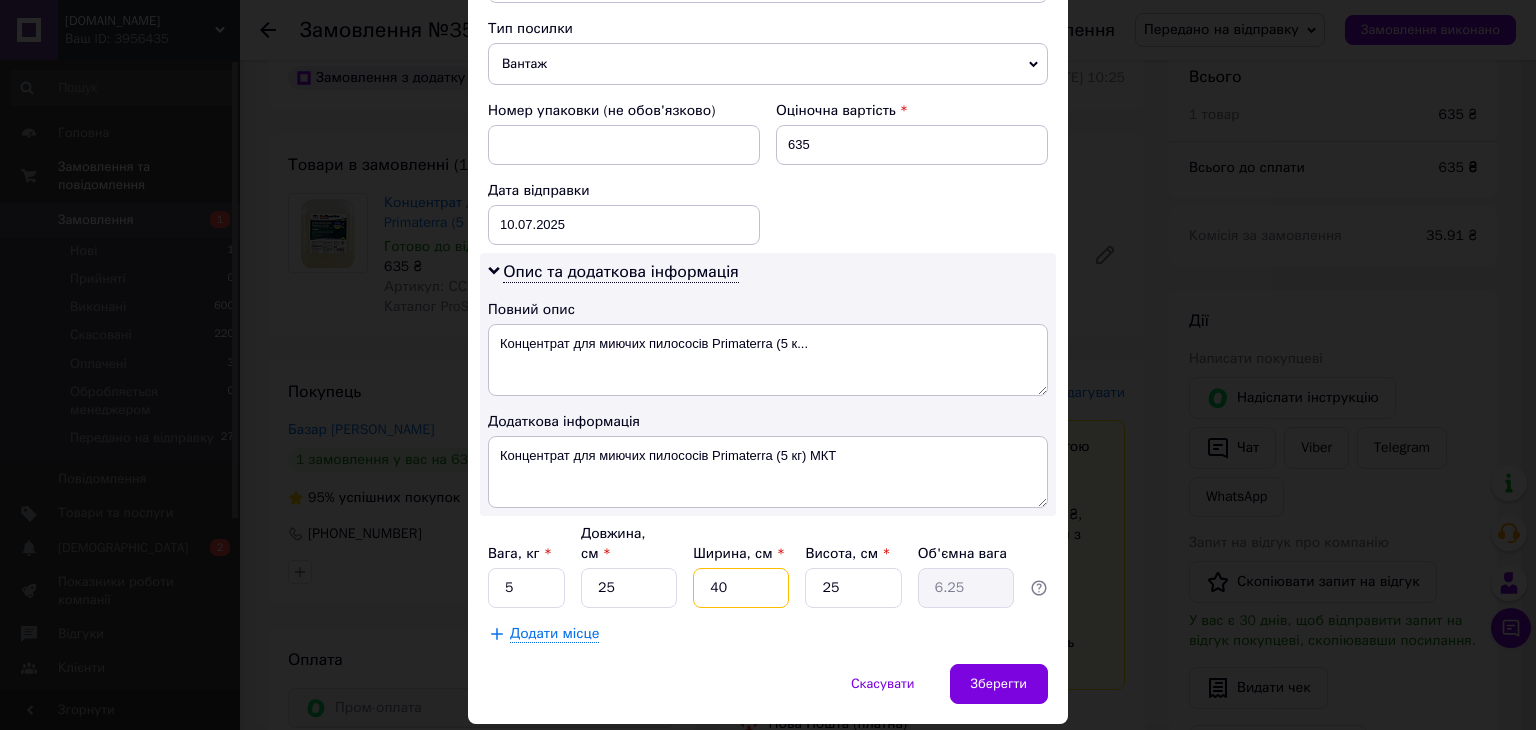 click on "40" at bounding box center [741, 588] 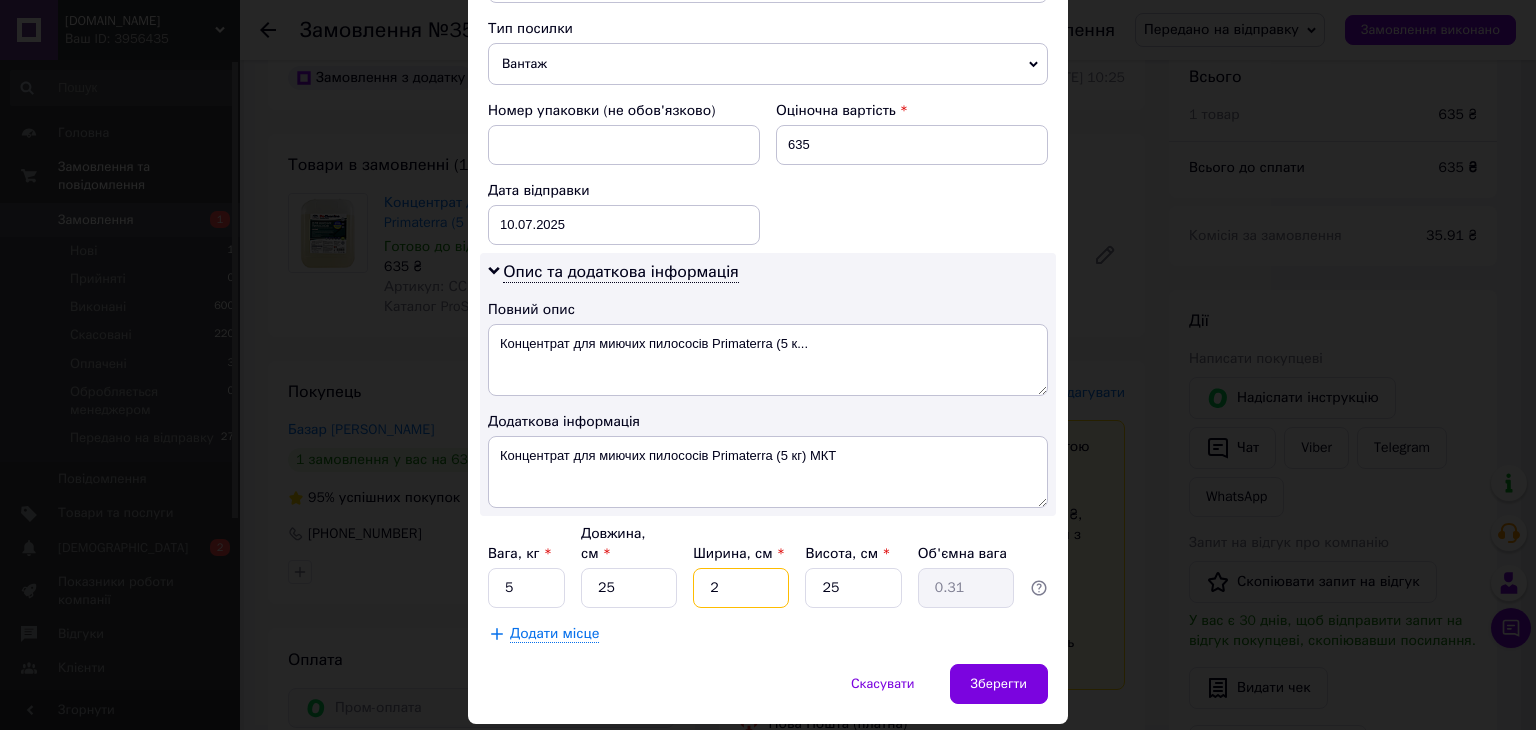type on "25" 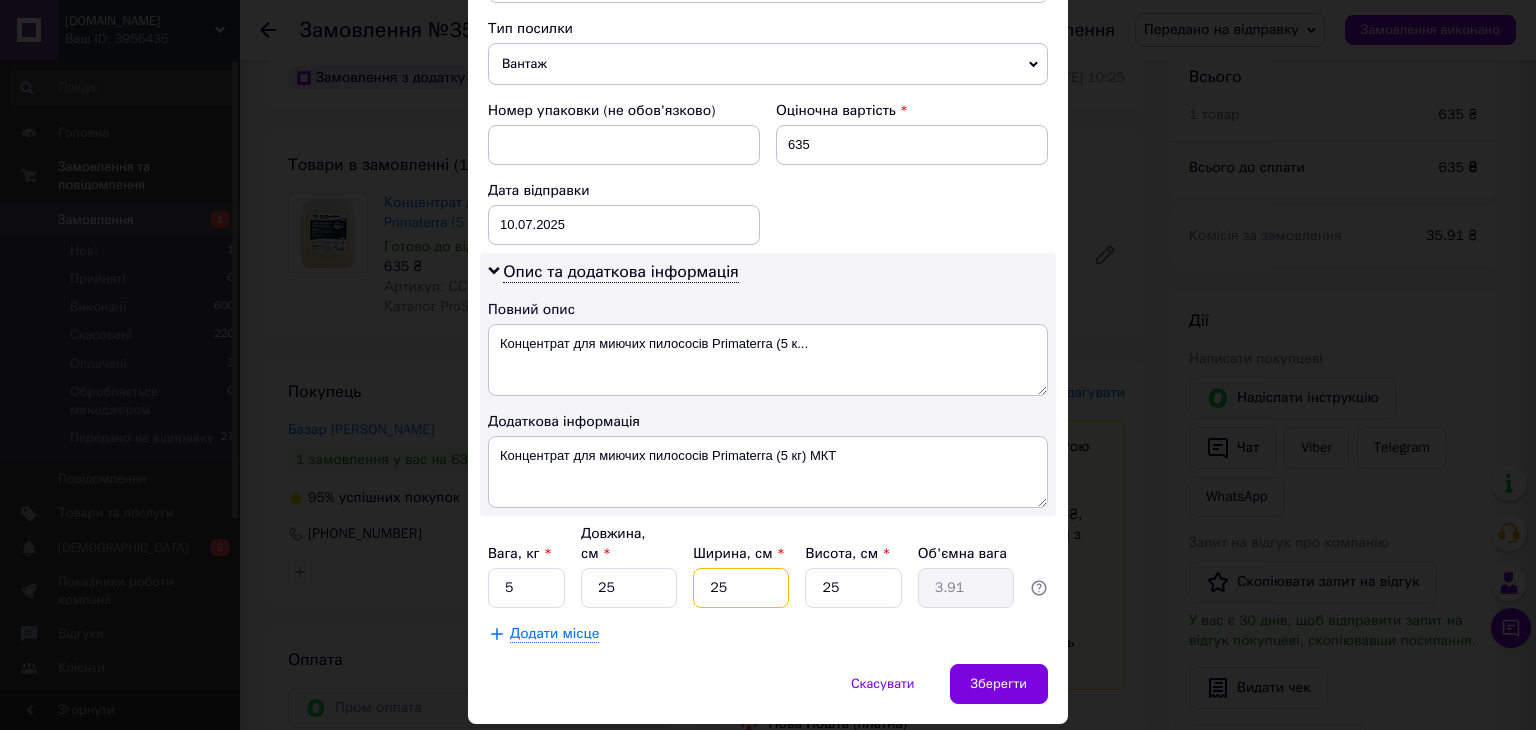 type on "25" 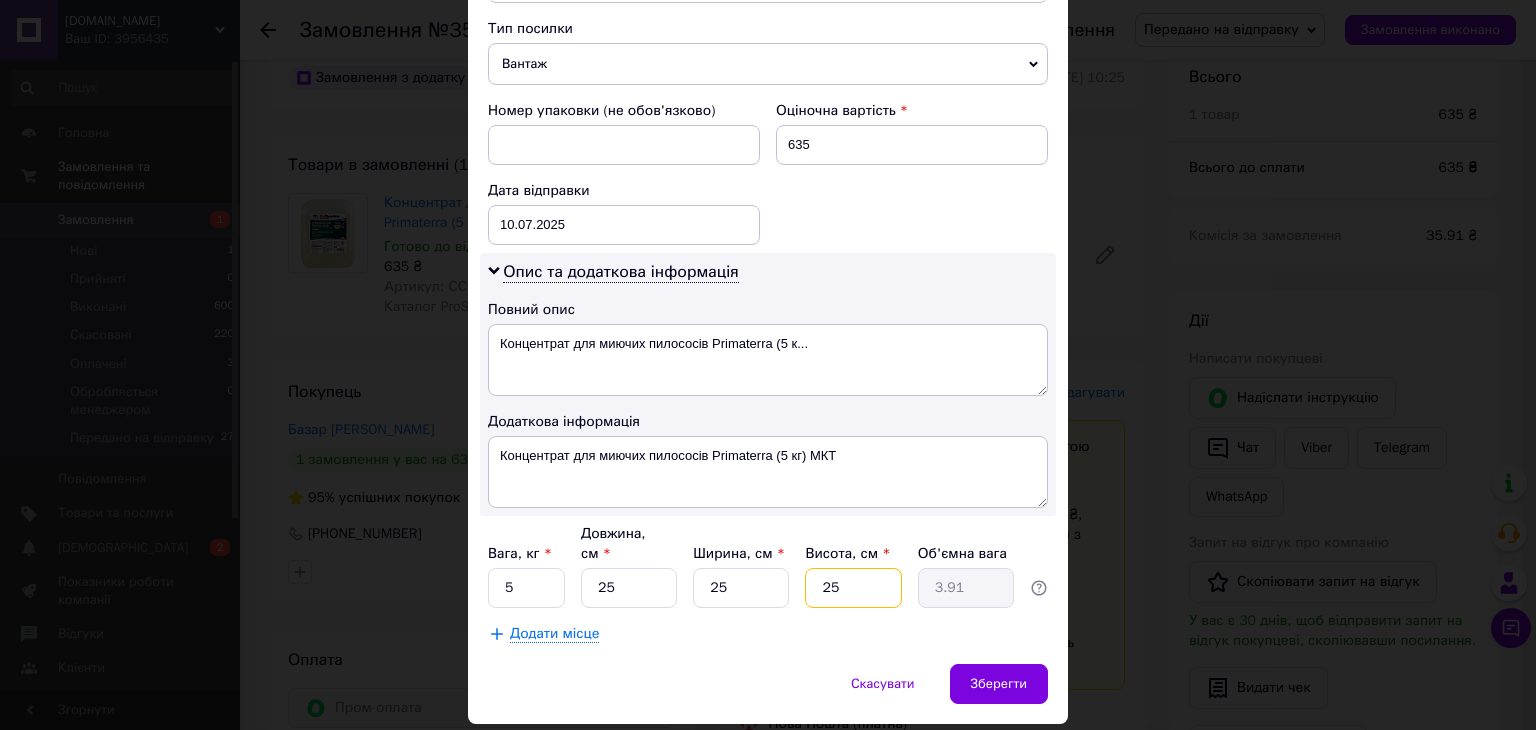 click on "25" at bounding box center (853, 588) 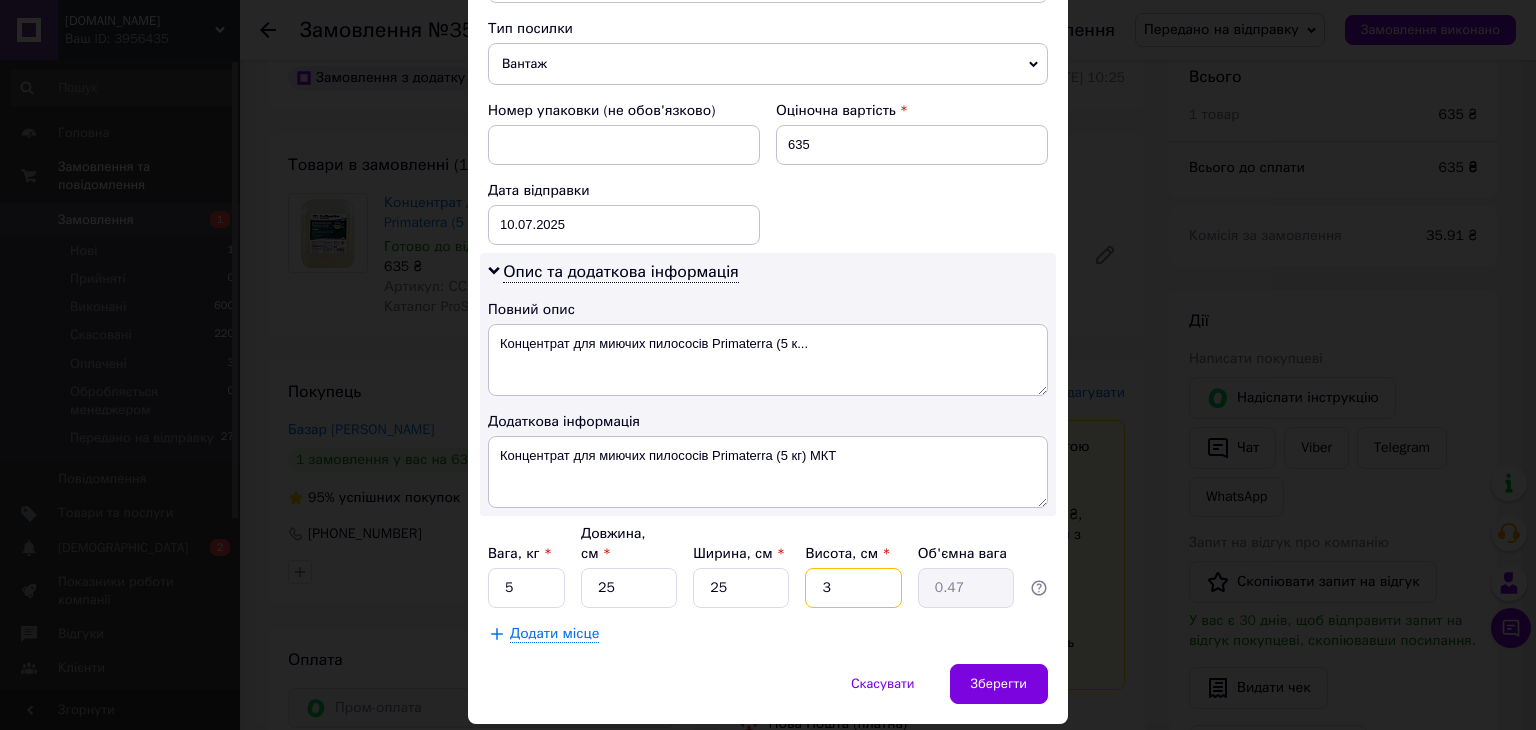 type on "30" 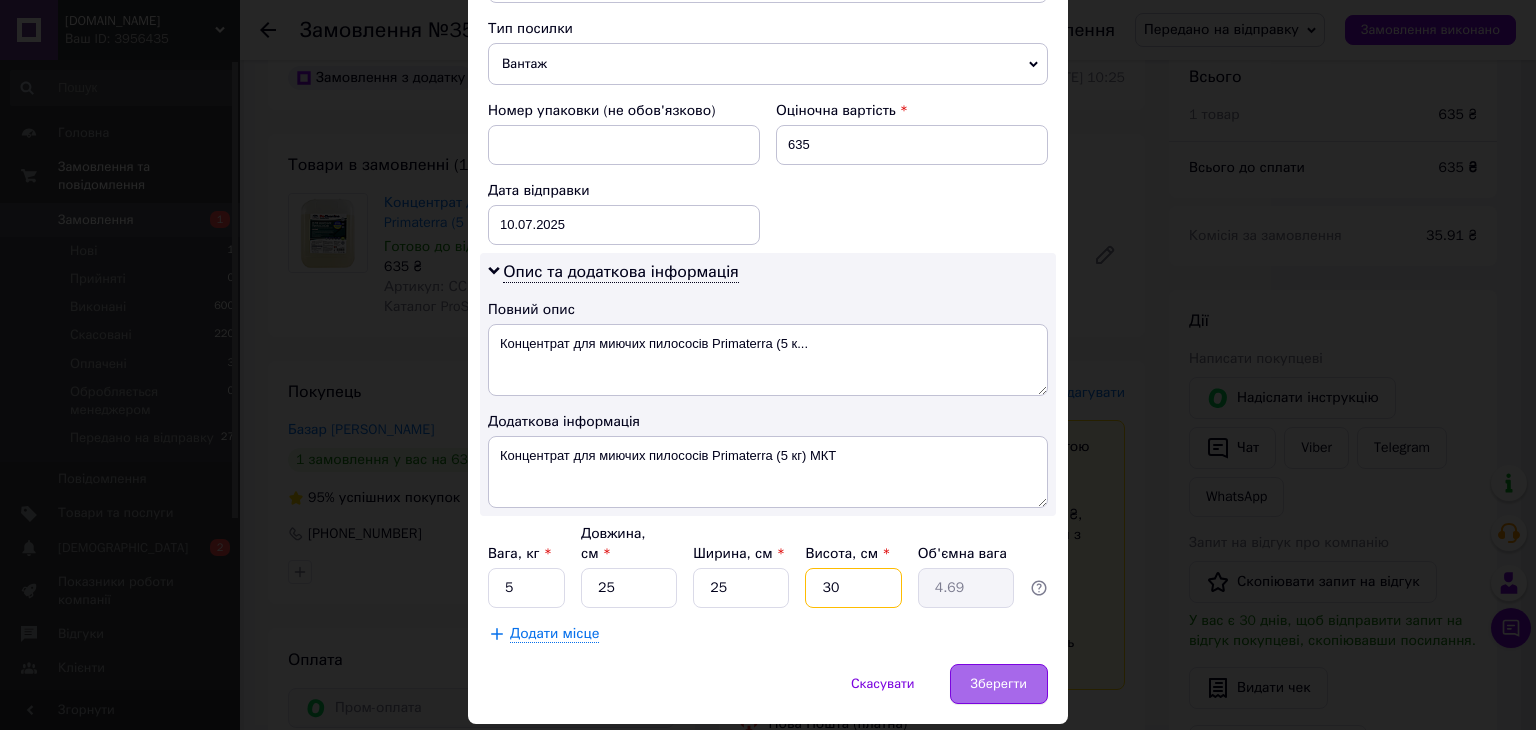 type on "30" 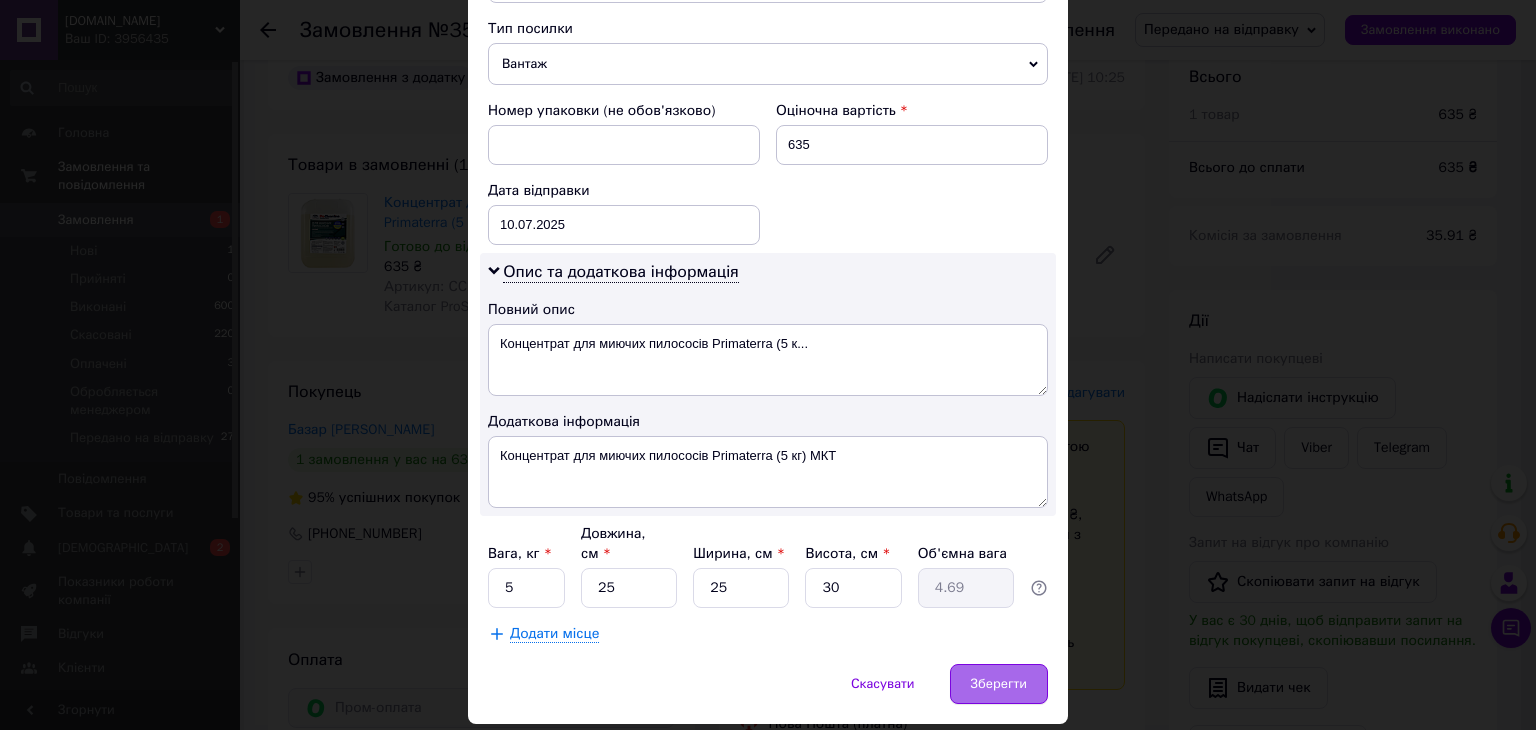 click on "Зберегти" at bounding box center [999, 684] 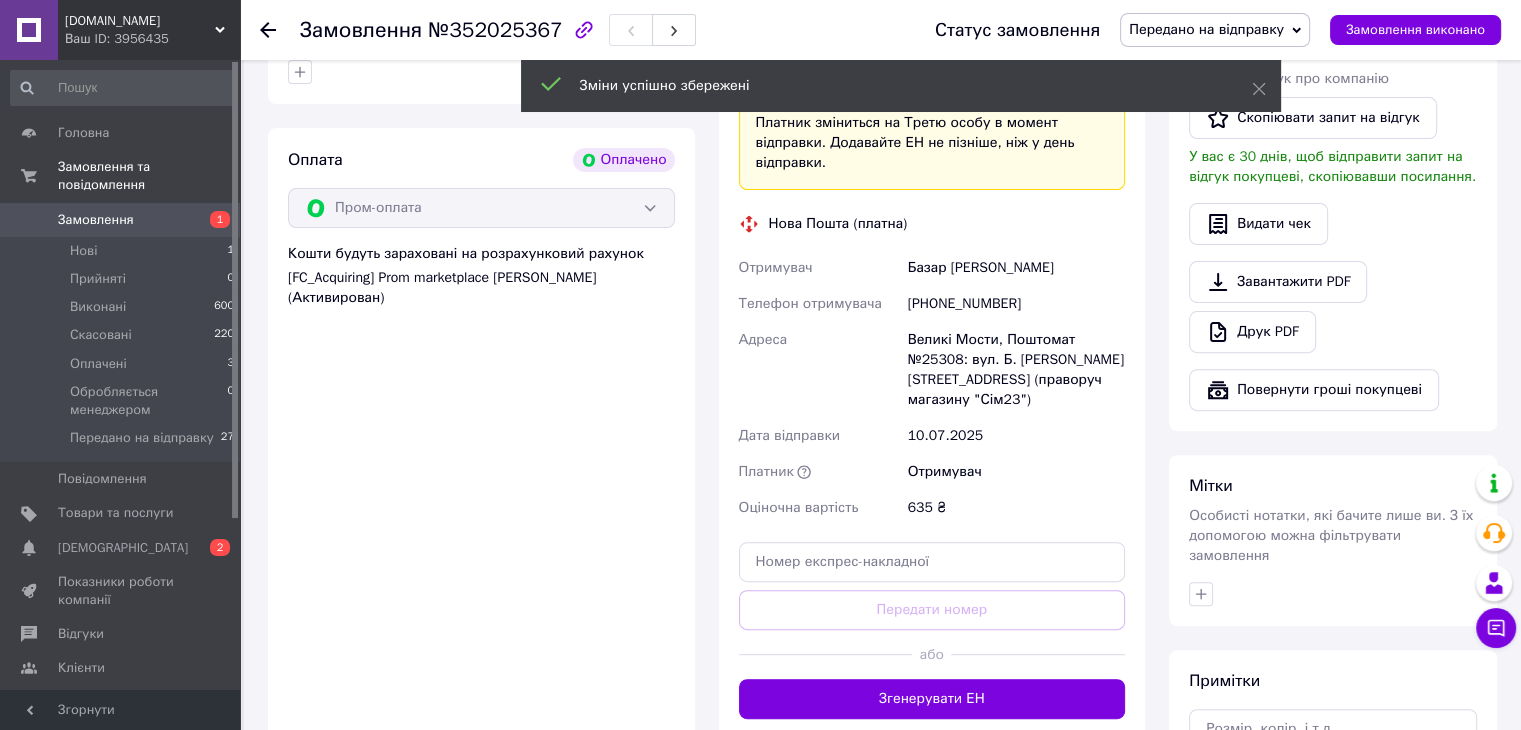 scroll, scrollTop: 700, scrollLeft: 0, axis: vertical 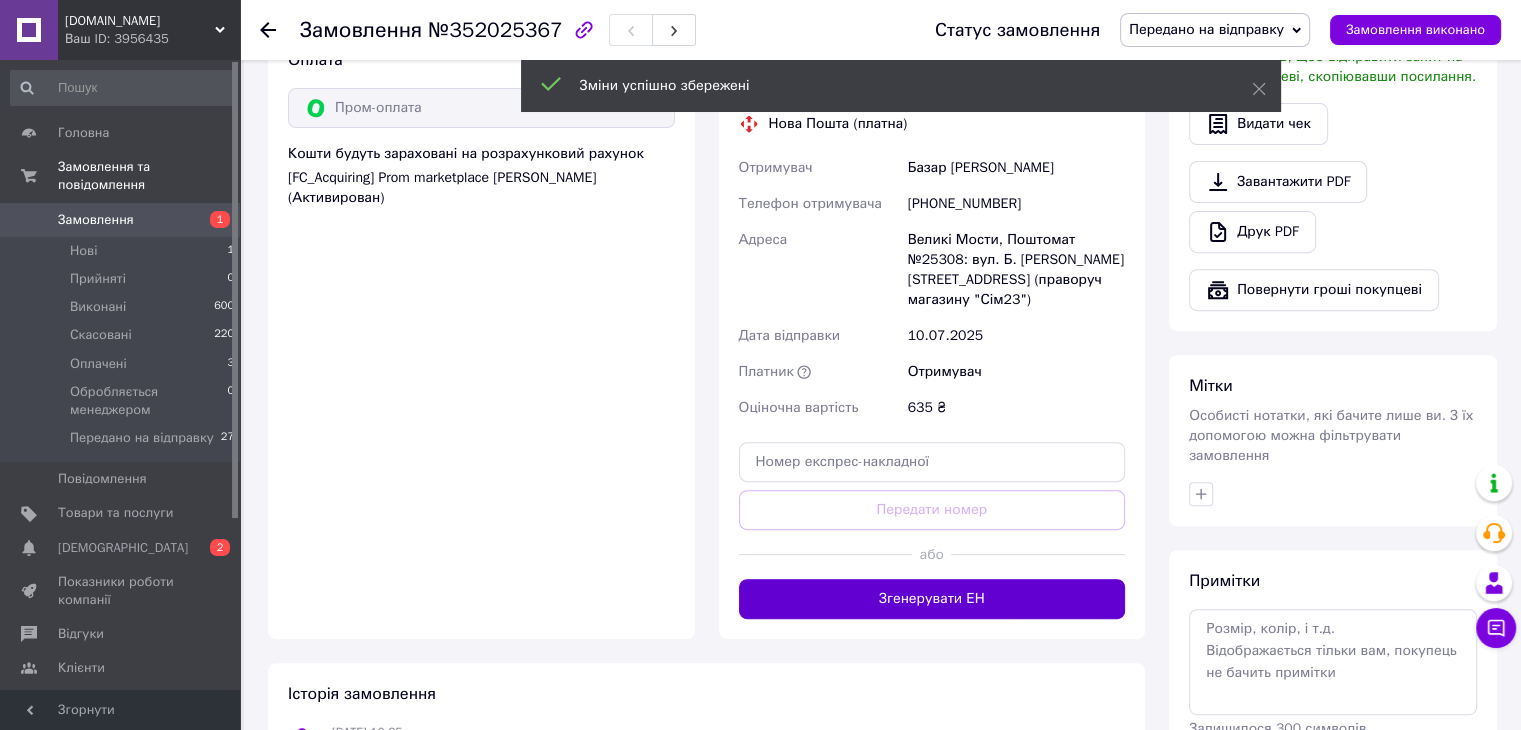 click on "Згенерувати ЕН" at bounding box center [932, 599] 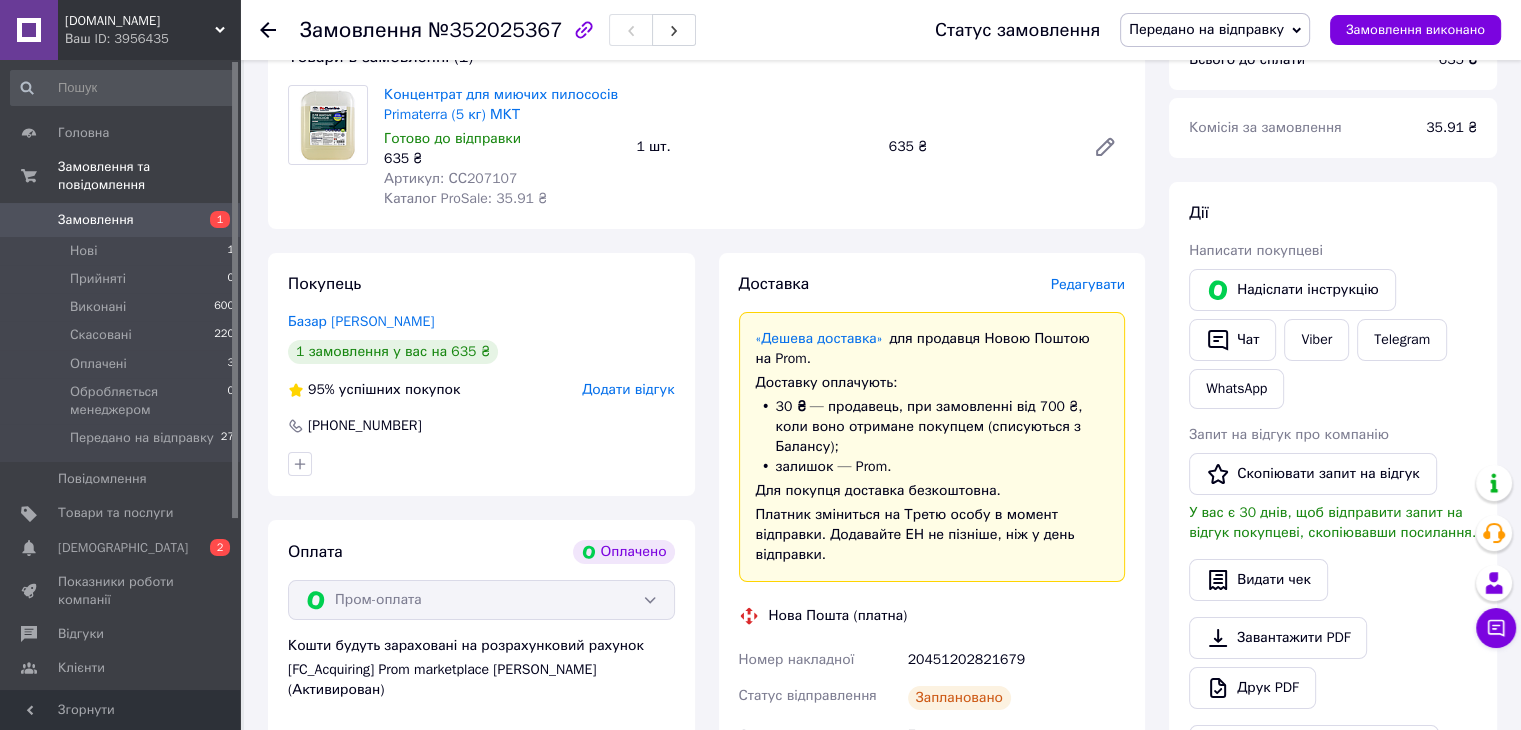 scroll, scrollTop: 200, scrollLeft: 0, axis: vertical 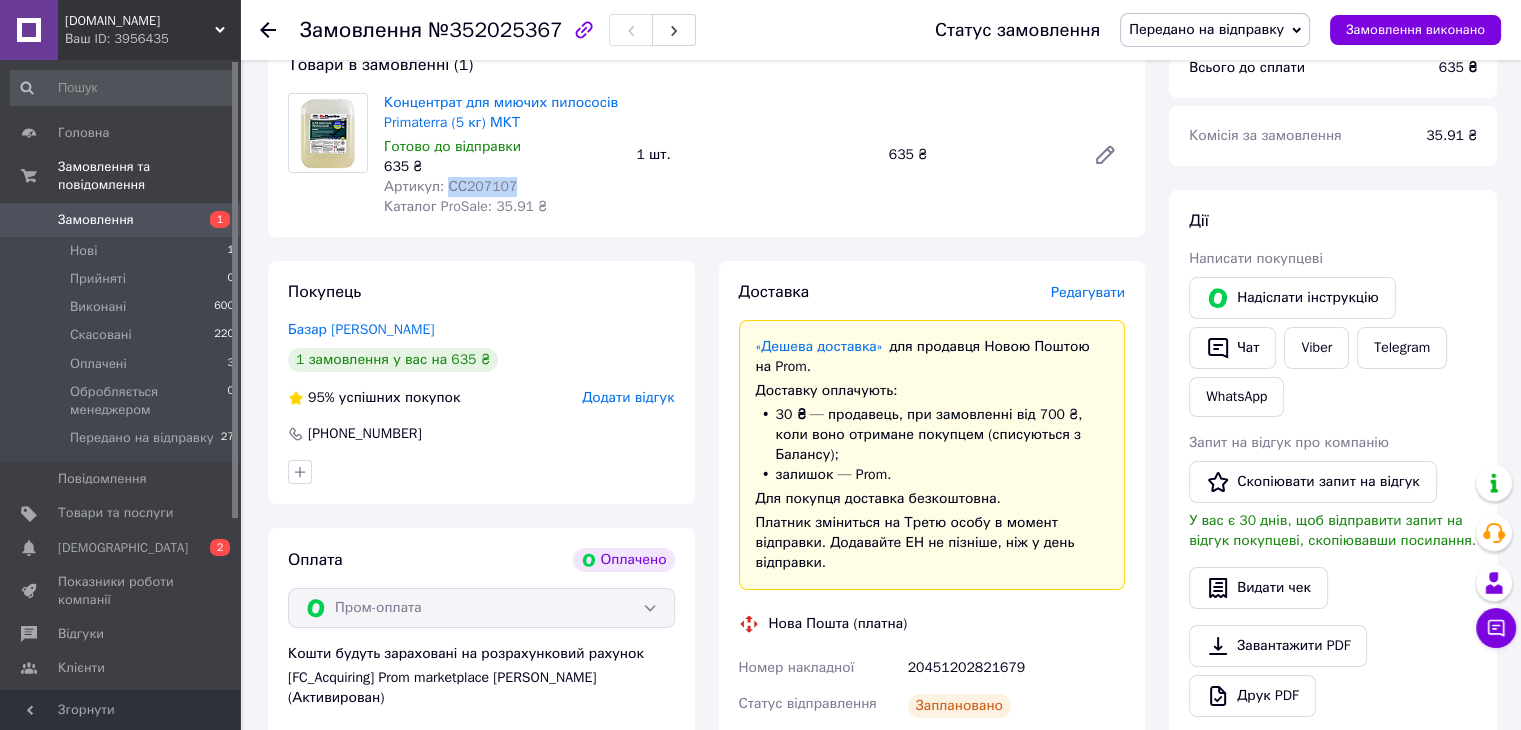 drag, startPoint x: 509, startPoint y: 190, endPoint x: 442, endPoint y: 189, distance: 67.00746 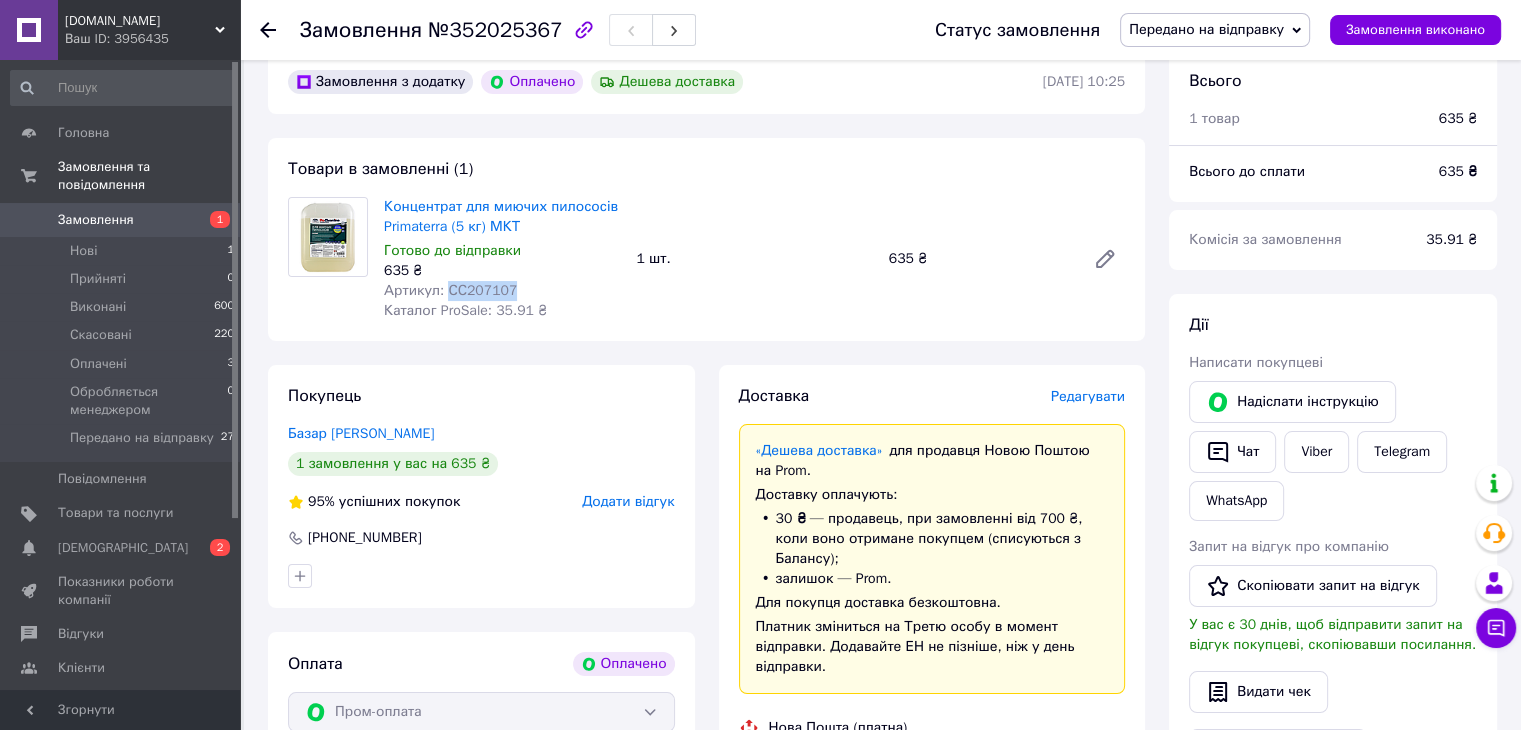 scroll, scrollTop: 0, scrollLeft: 0, axis: both 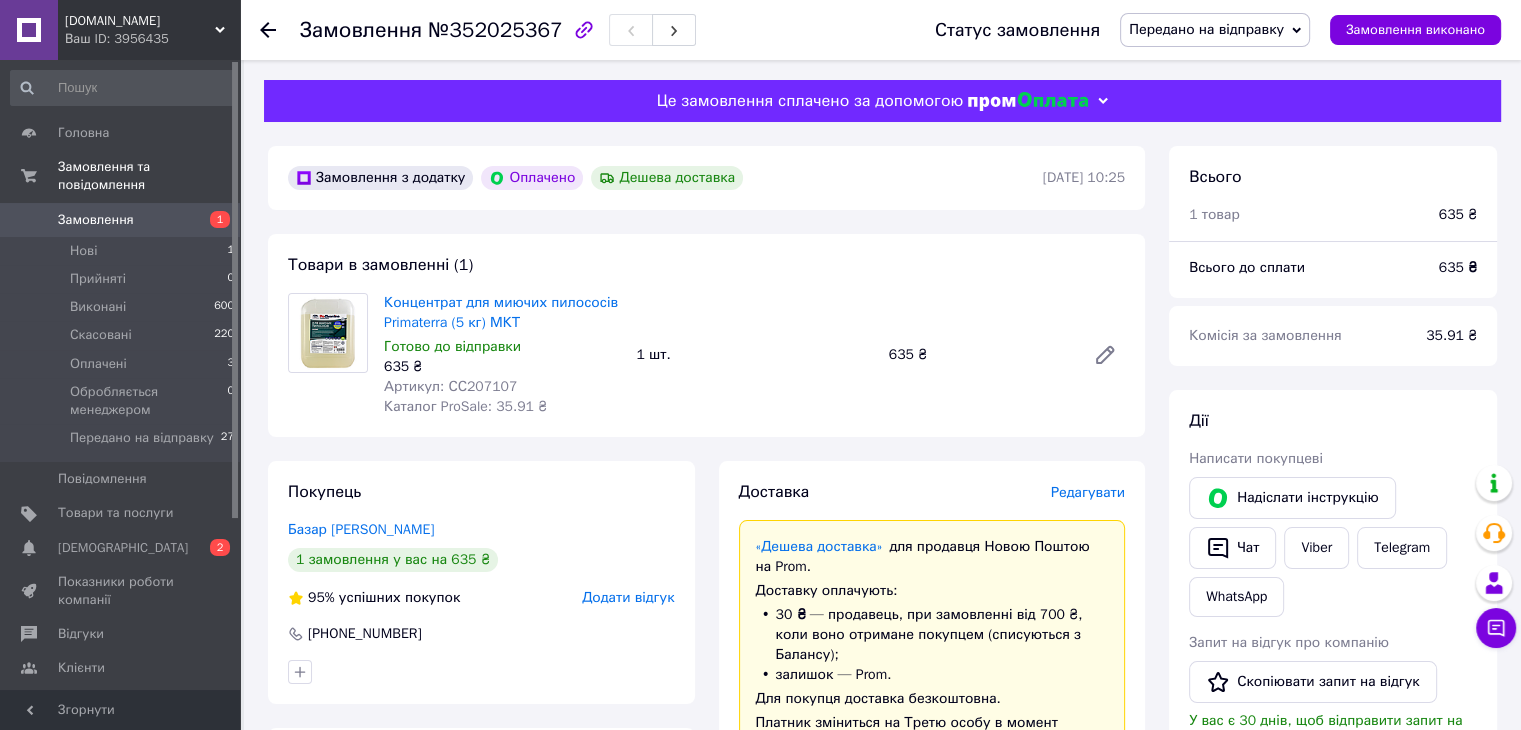 click on "Замовлення з додатку Оплачено Дешева доставка 10.07.2025 | 10:25 Товари в замовленні (1) Концентрат для миючих пилососів Primaterra (5 кг) МКТ Готово до відправки 635 ₴ Артикул: СС207107 Каталог ProSale: 35.91 ₴  1 шт. 635 ₴ Покупець Базар Ігор 1 замовлення у вас на 635 ₴ 95%   успішних покупок Додати відгук +380974987814 Оплата Оплачено Пром-оплата Кошти будуть зараховані на розрахунковий рахунок [FC_Acquiring] Prom marketplace Рябініна Ксенія Михайлівна (Активирован) Доставка Редагувати «Дешева доставка»   для продавця Новою Поштою на Prom. Доставку оплачують: 30 ₴   — продавець залишок — Prom. 20451202821679 635 < >" at bounding box center (706, 1049) 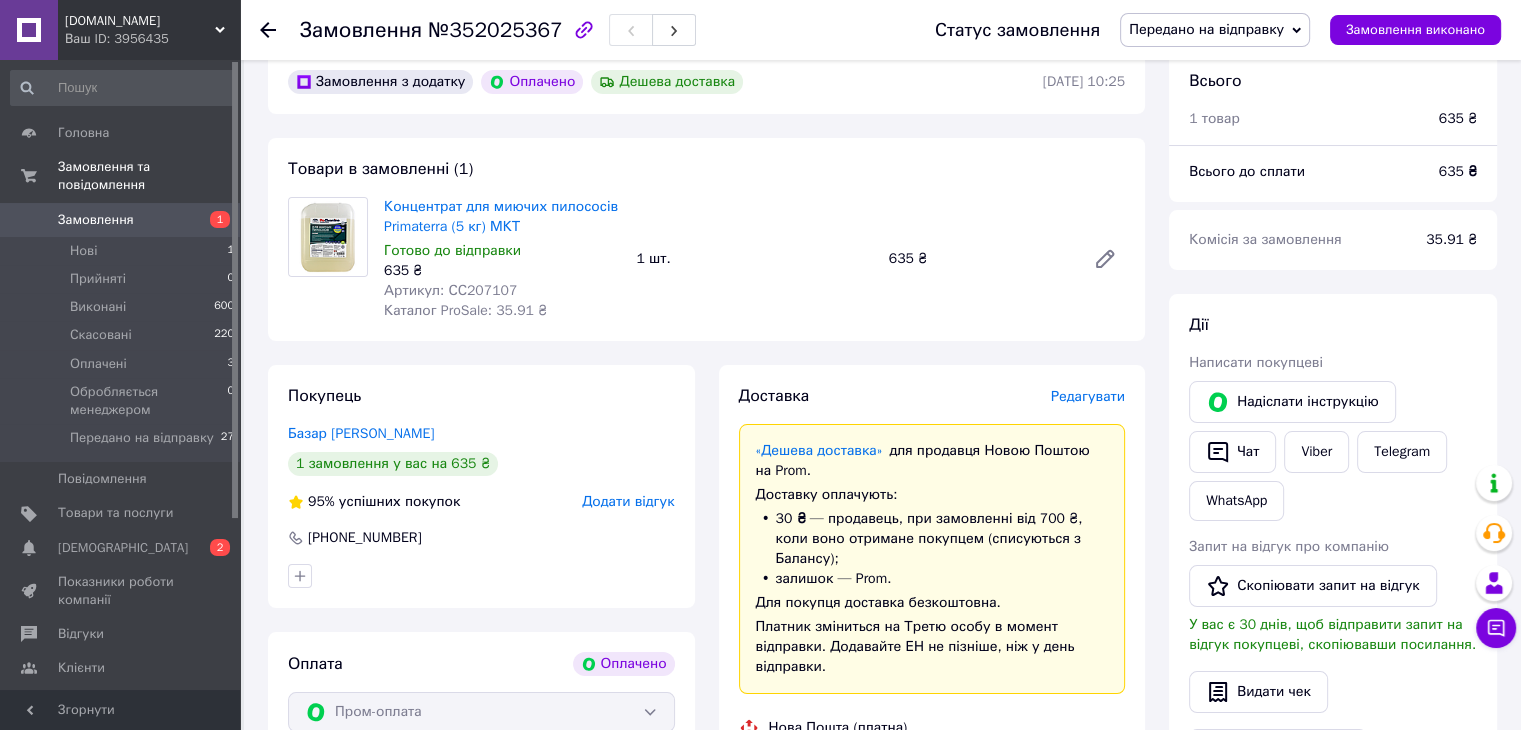 scroll, scrollTop: 0, scrollLeft: 0, axis: both 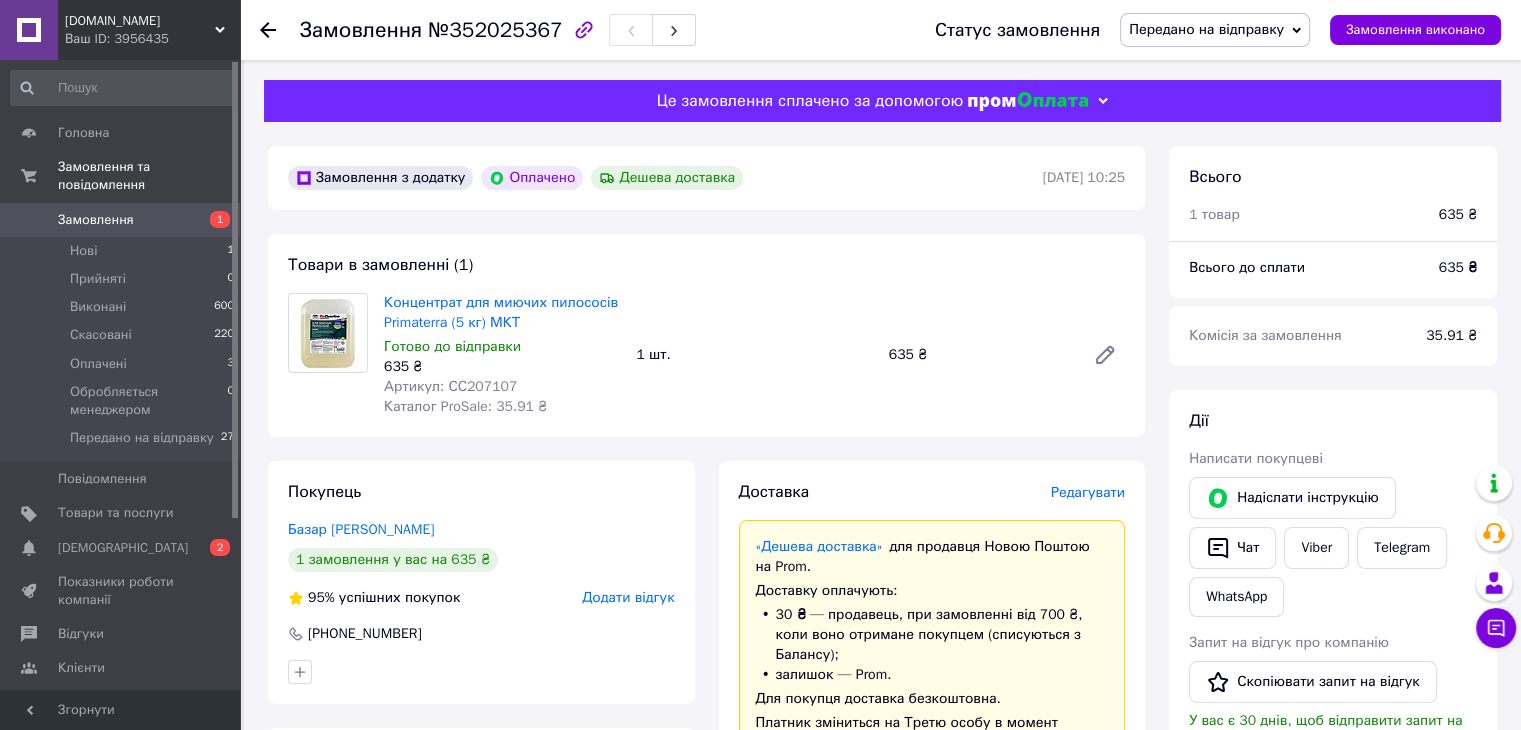 click on "№352025367" at bounding box center [495, 30] 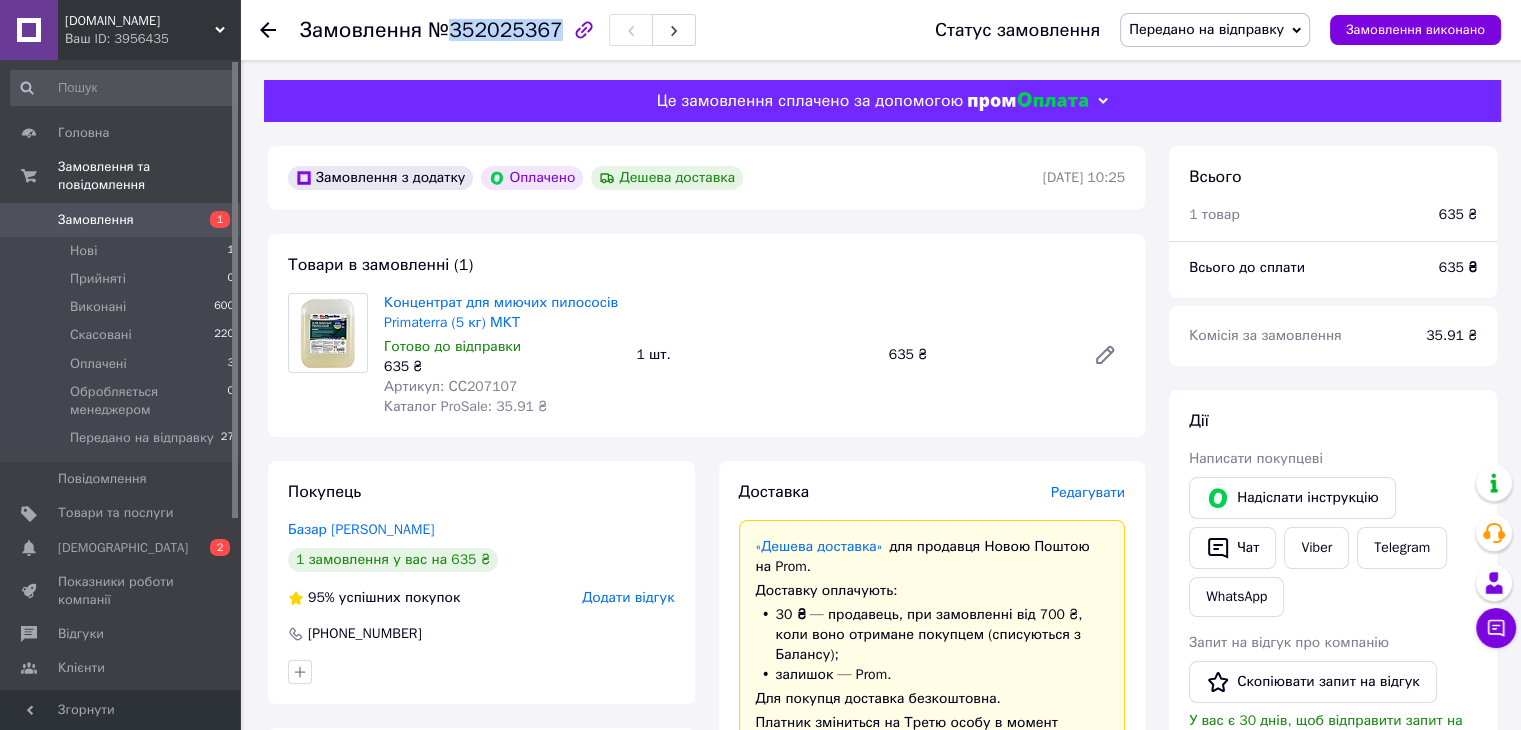 click on "№352025367" at bounding box center (495, 30) 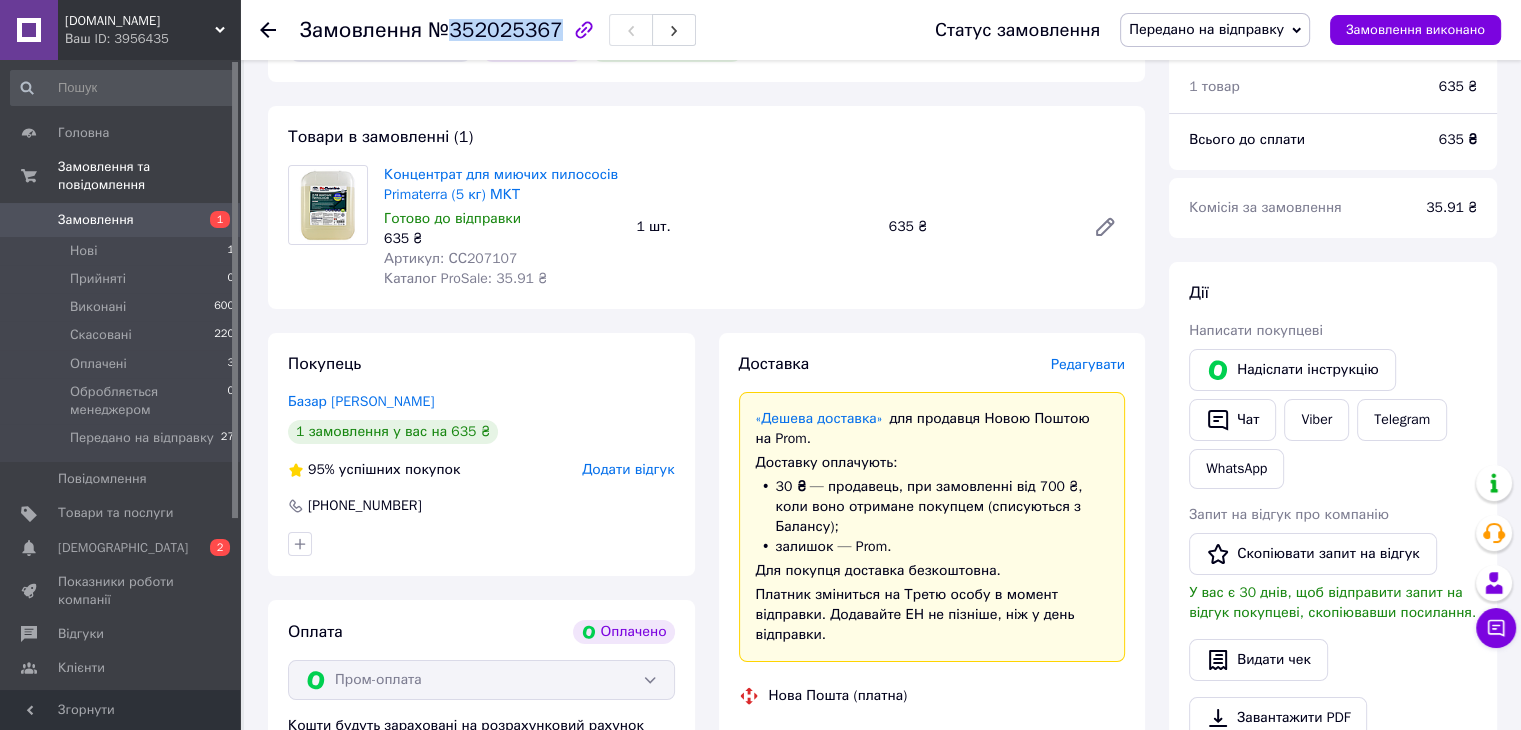 scroll, scrollTop: 200, scrollLeft: 0, axis: vertical 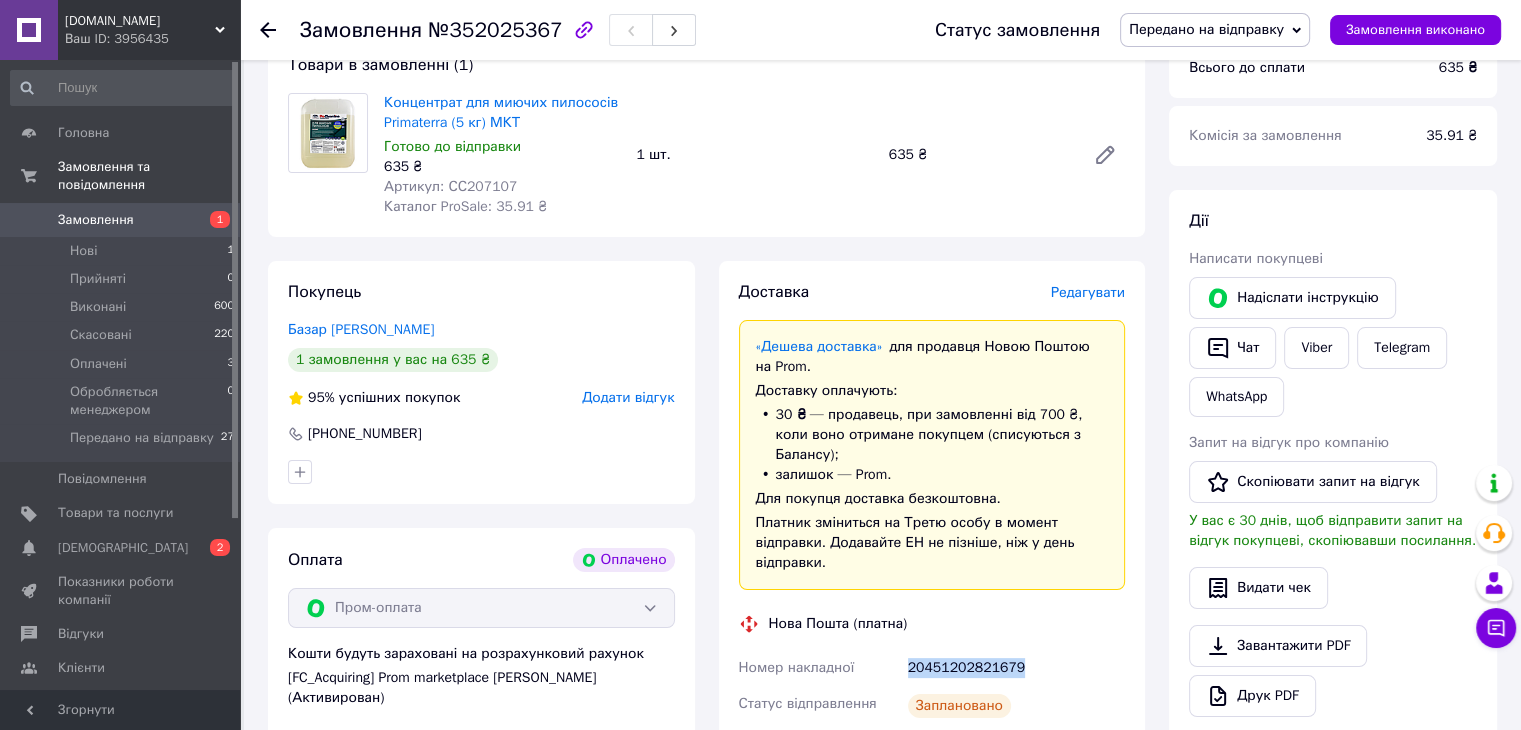 drag, startPoint x: 1031, startPoint y: 649, endPoint x: 887, endPoint y: 649, distance: 144 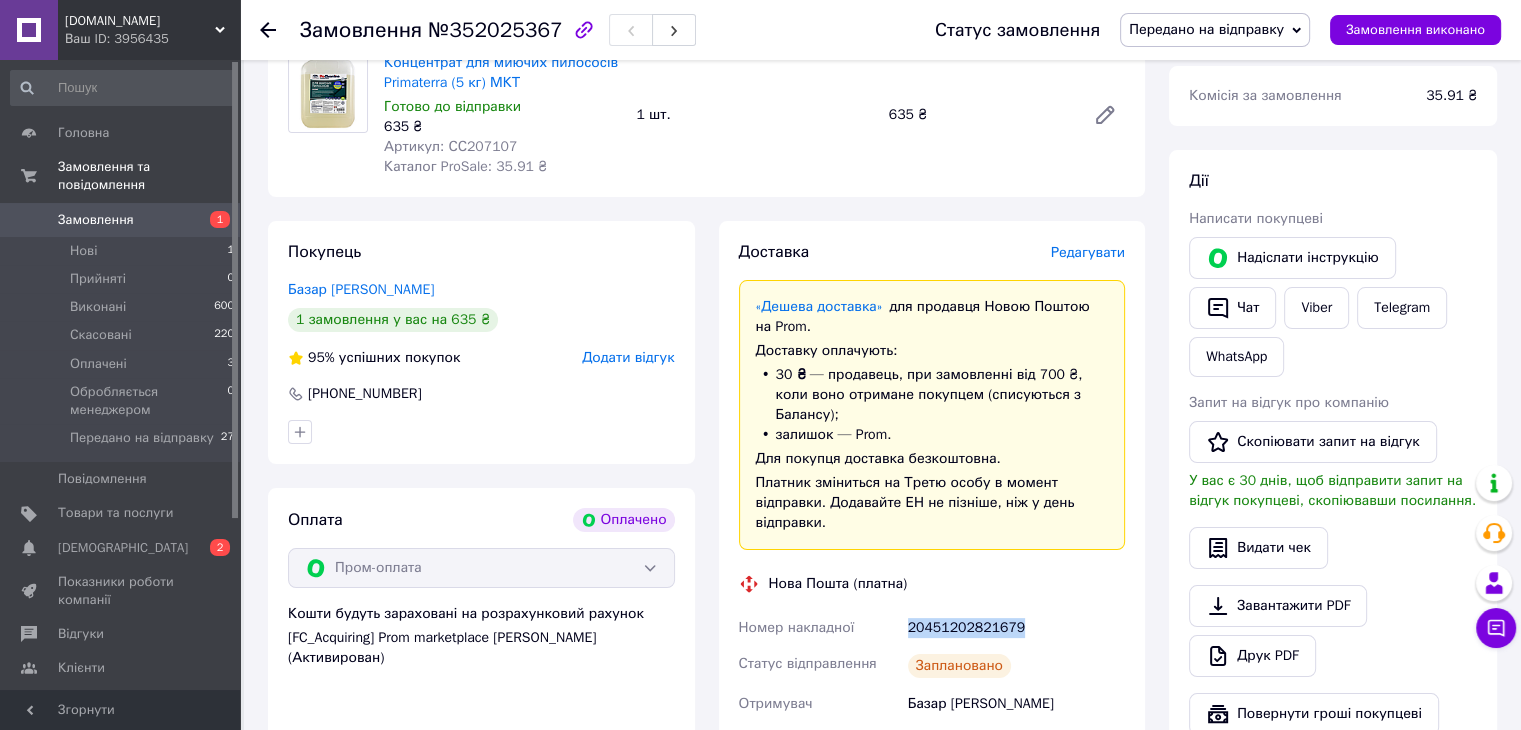 scroll, scrollTop: 300, scrollLeft: 0, axis: vertical 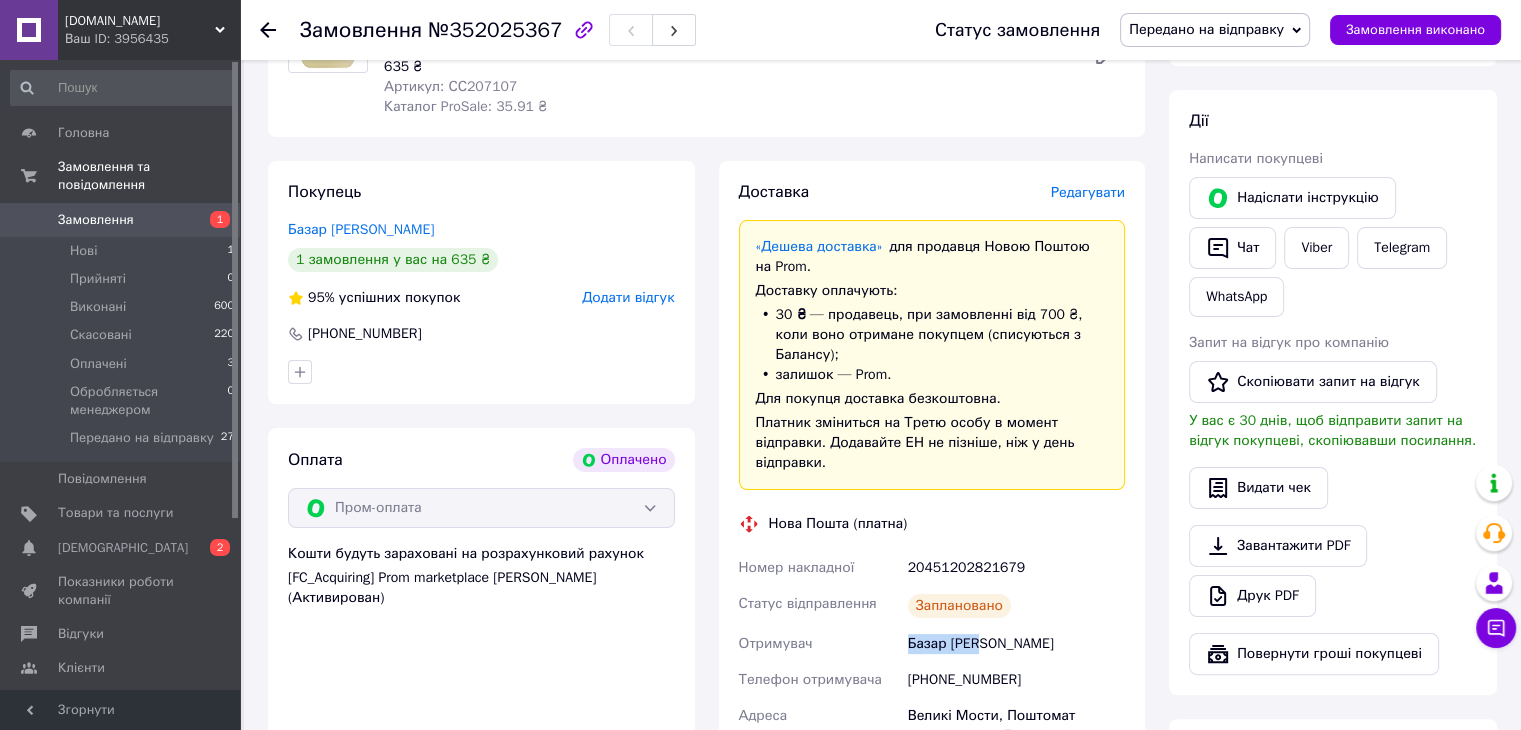 drag, startPoint x: 990, startPoint y: 630, endPoint x: 880, endPoint y: 631, distance: 110.00455 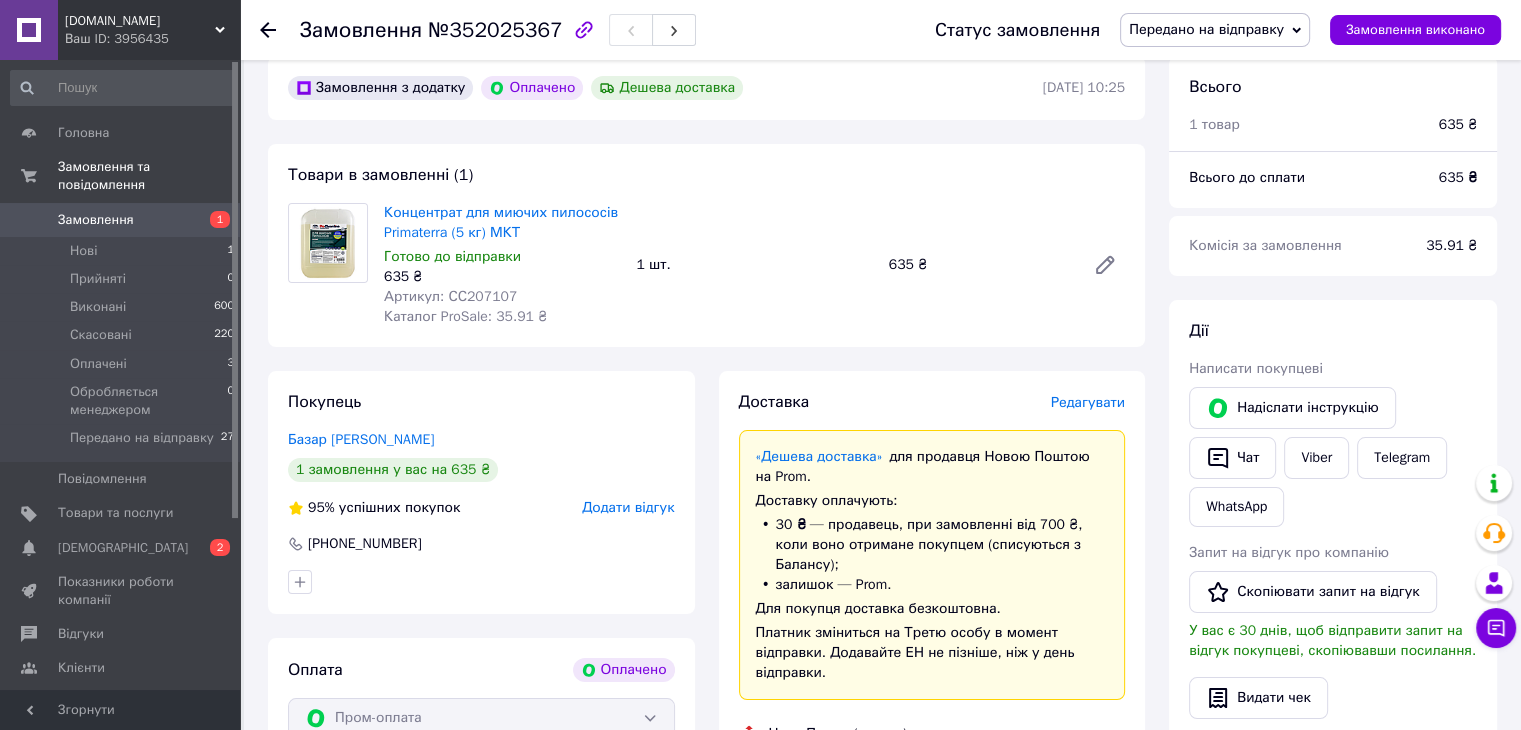 scroll, scrollTop: 0, scrollLeft: 0, axis: both 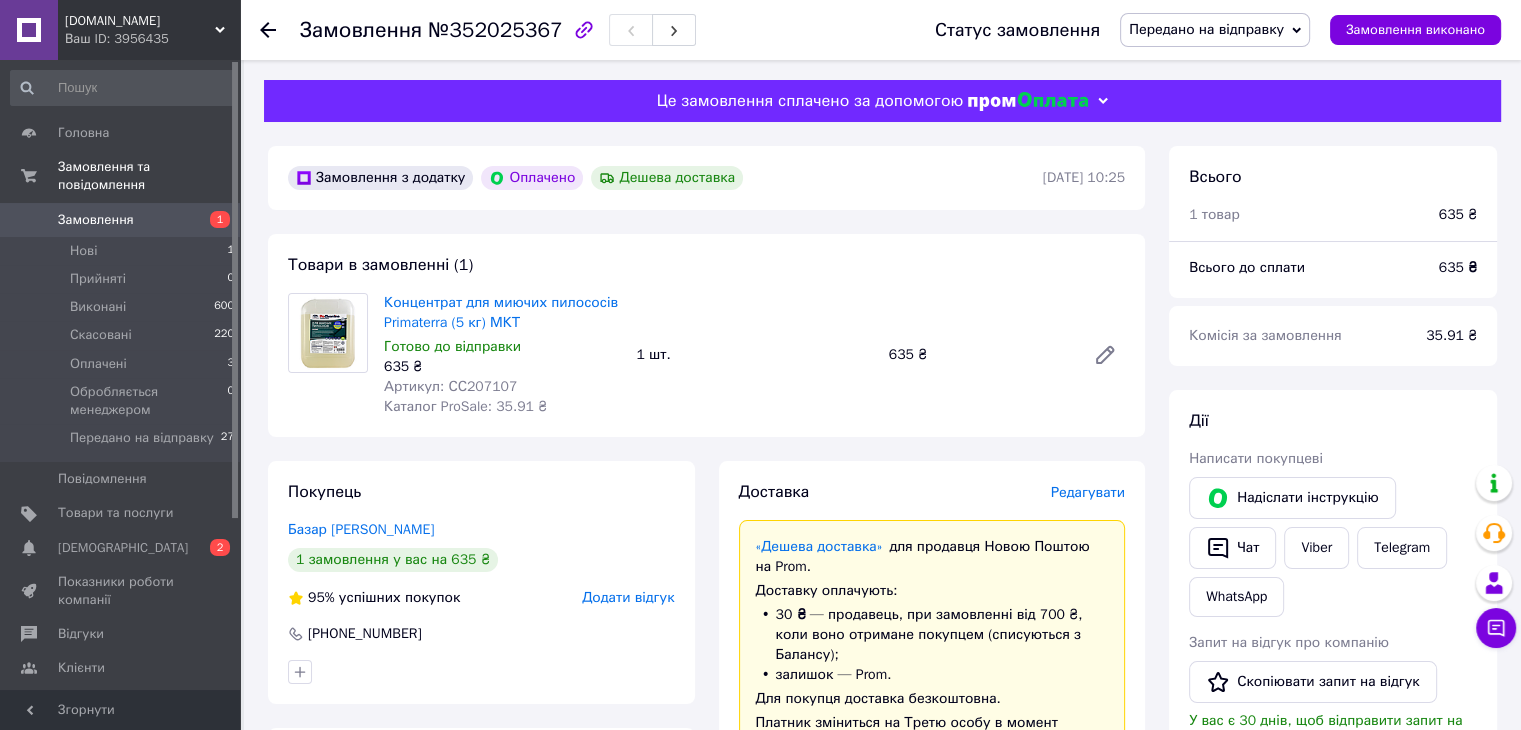 click on "Замовлення" at bounding box center [96, 220] 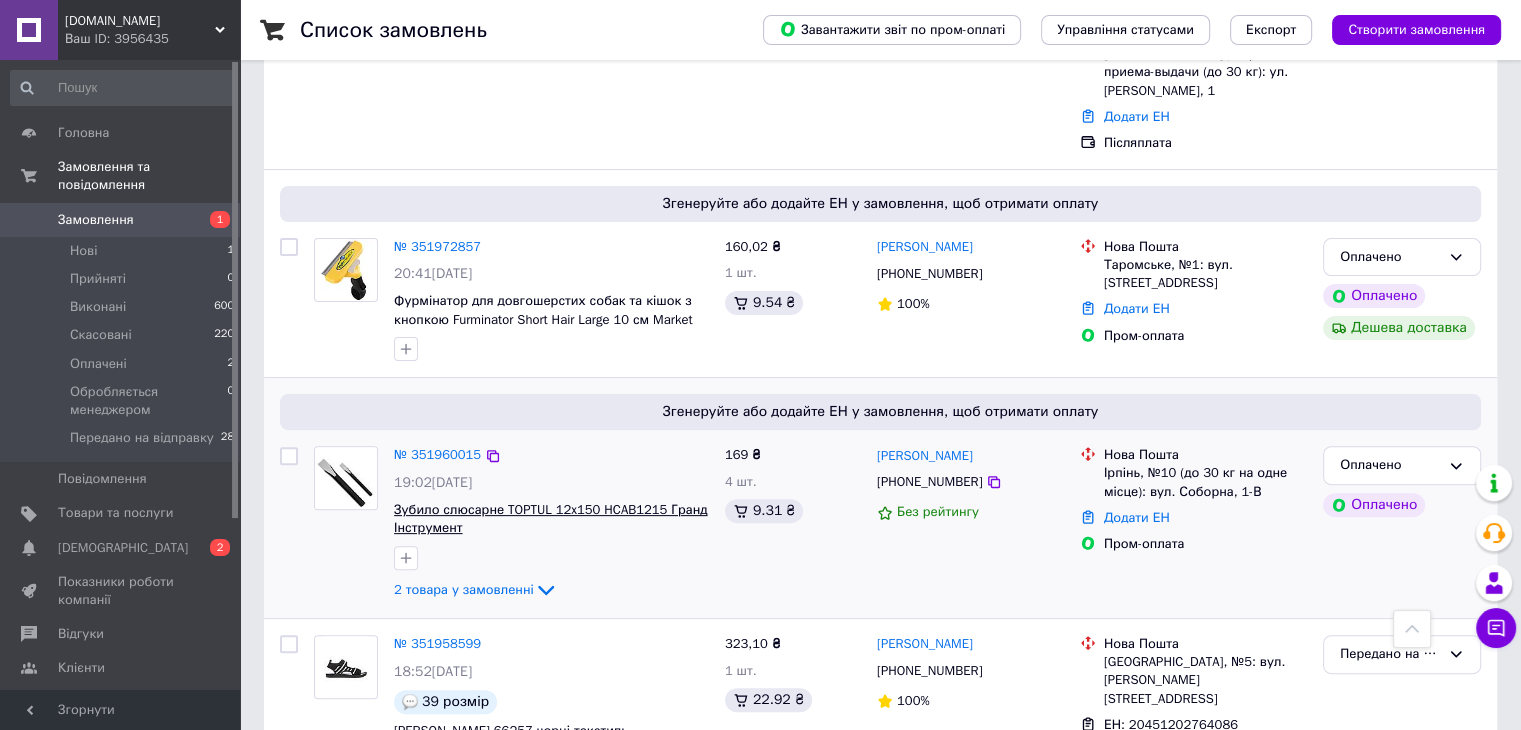 scroll, scrollTop: 500, scrollLeft: 0, axis: vertical 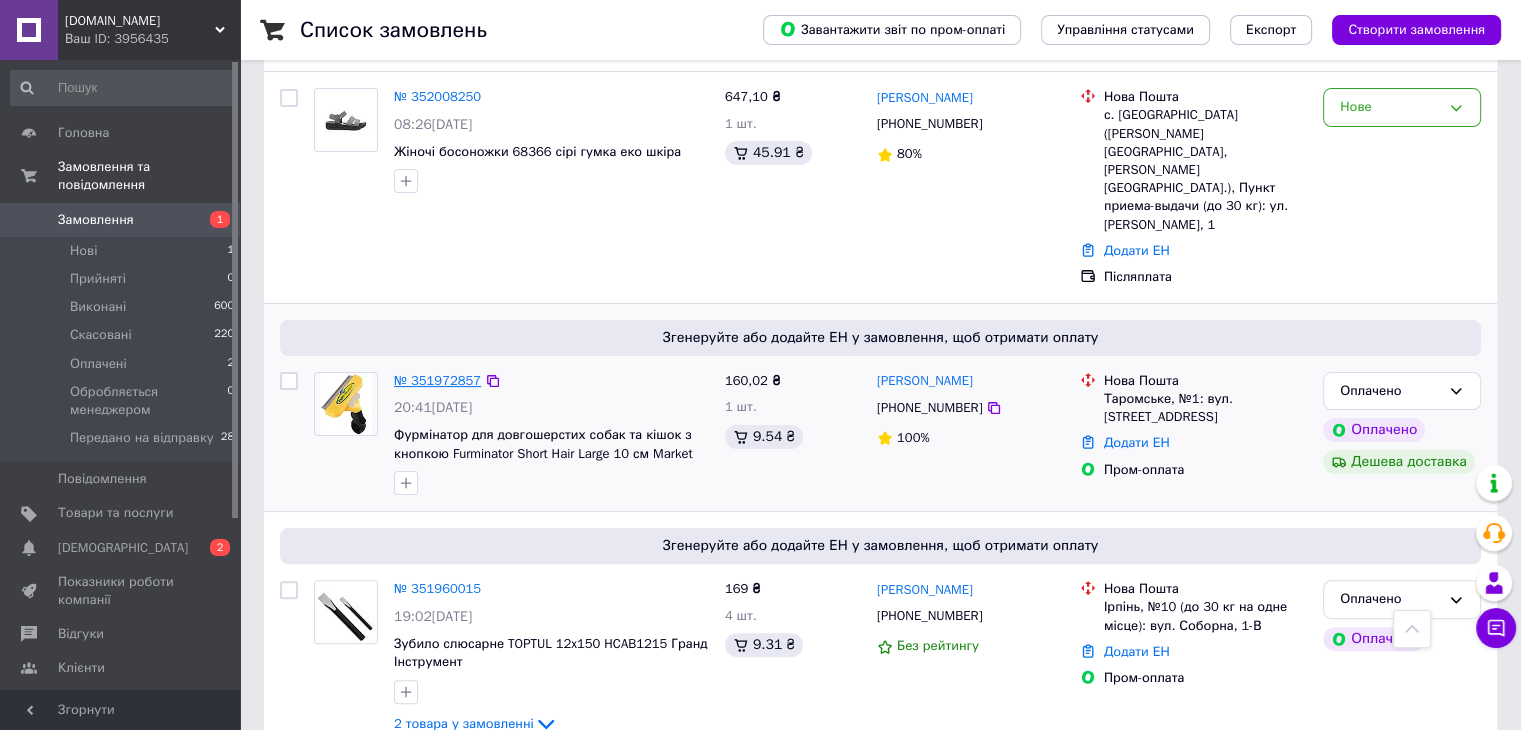 click on "№ 351972857" at bounding box center (437, 380) 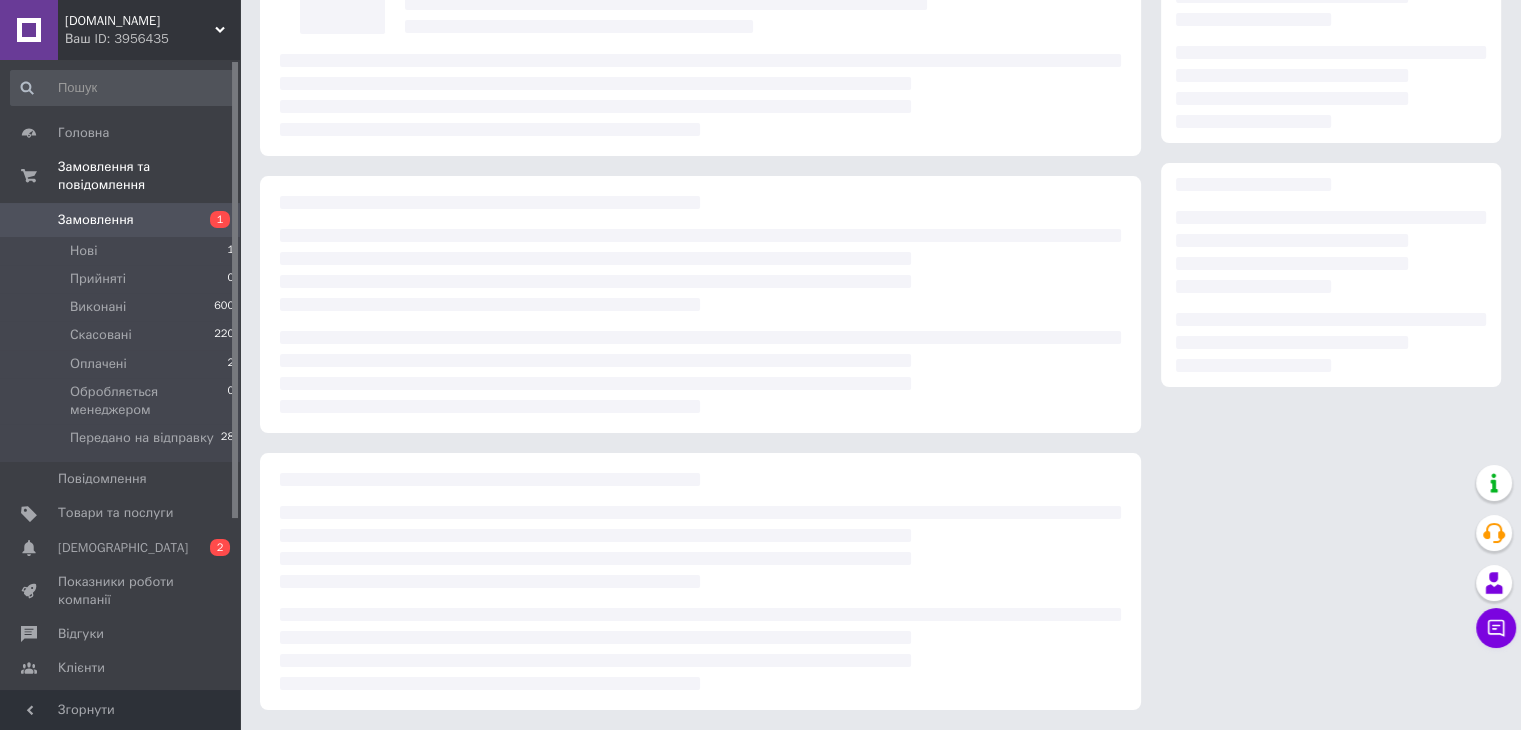 scroll, scrollTop: 184, scrollLeft: 0, axis: vertical 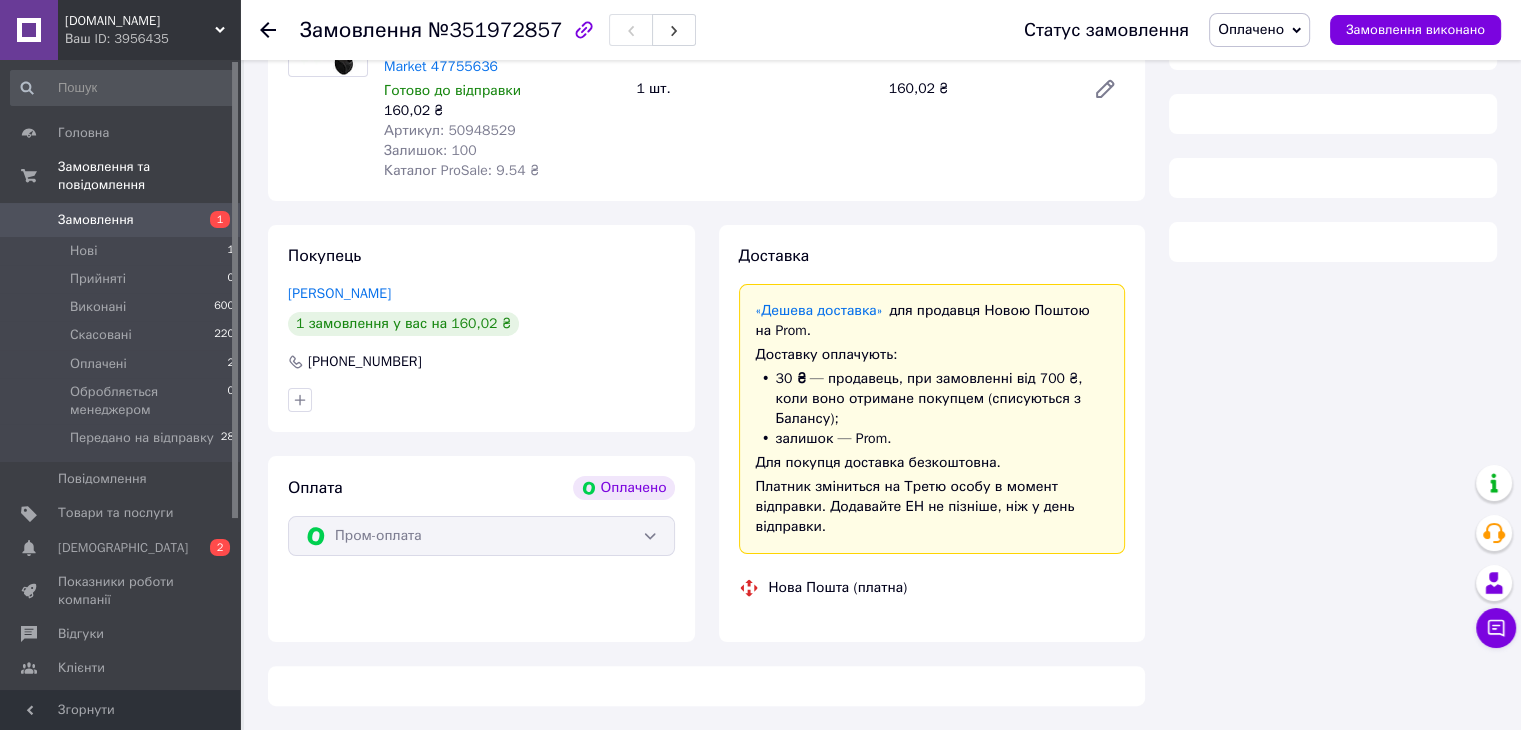 click on "№351972857" at bounding box center (495, 30) 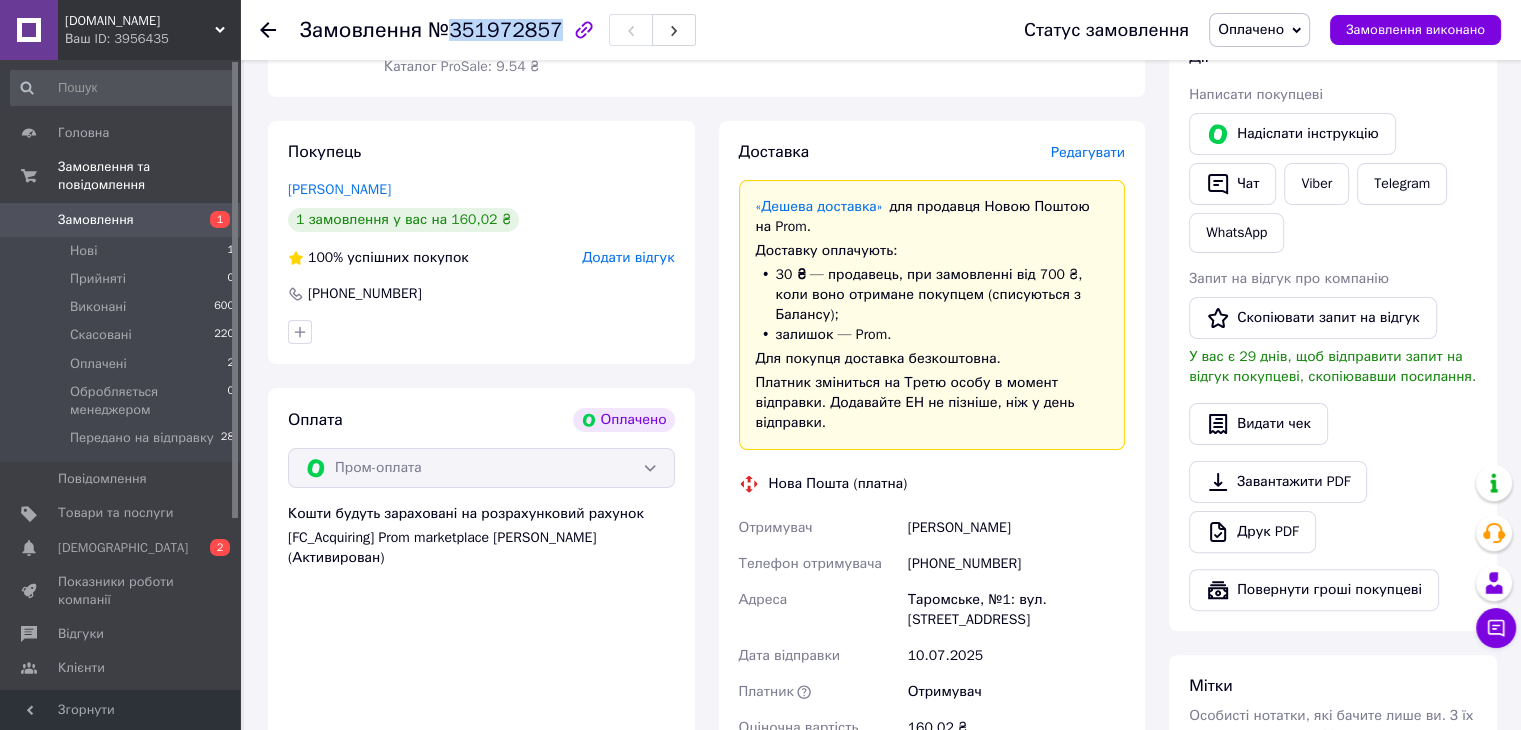 click on "№351972857" at bounding box center (495, 30) 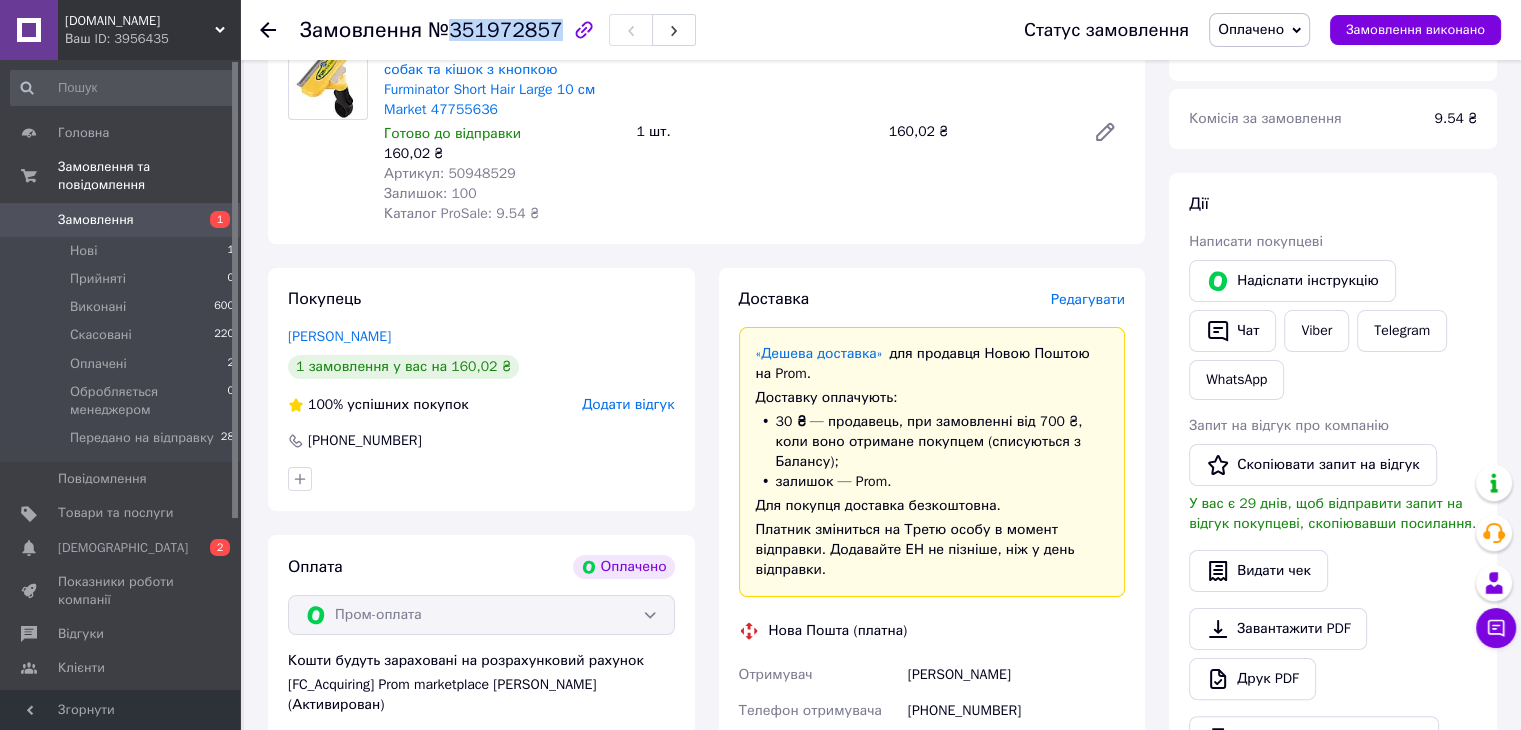 scroll, scrollTop: 0, scrollLeft: 0, axis: both 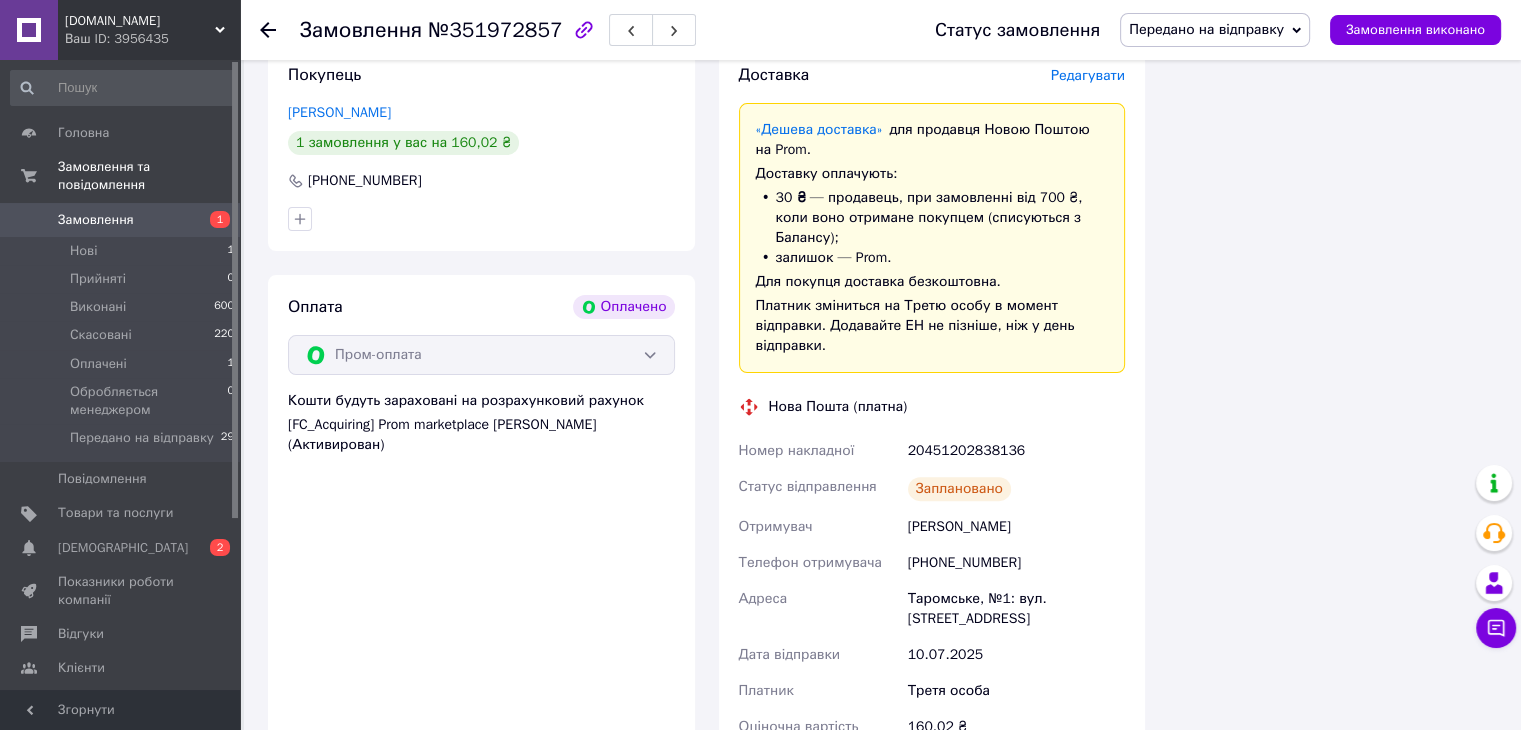 click on "20451202838136" at bounding box center [1016, 451] 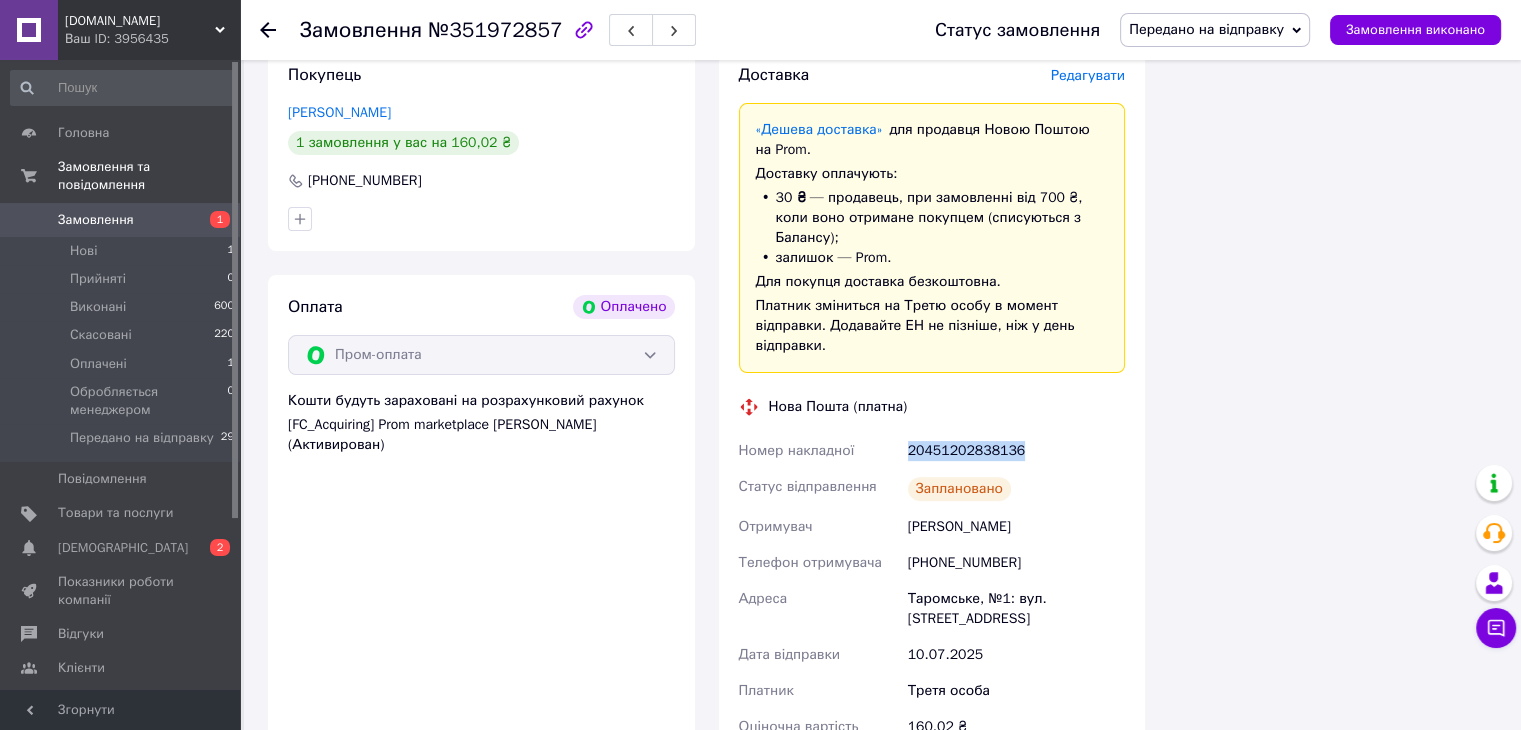 click on "20451202838136" at bounding box center (1016, 451) 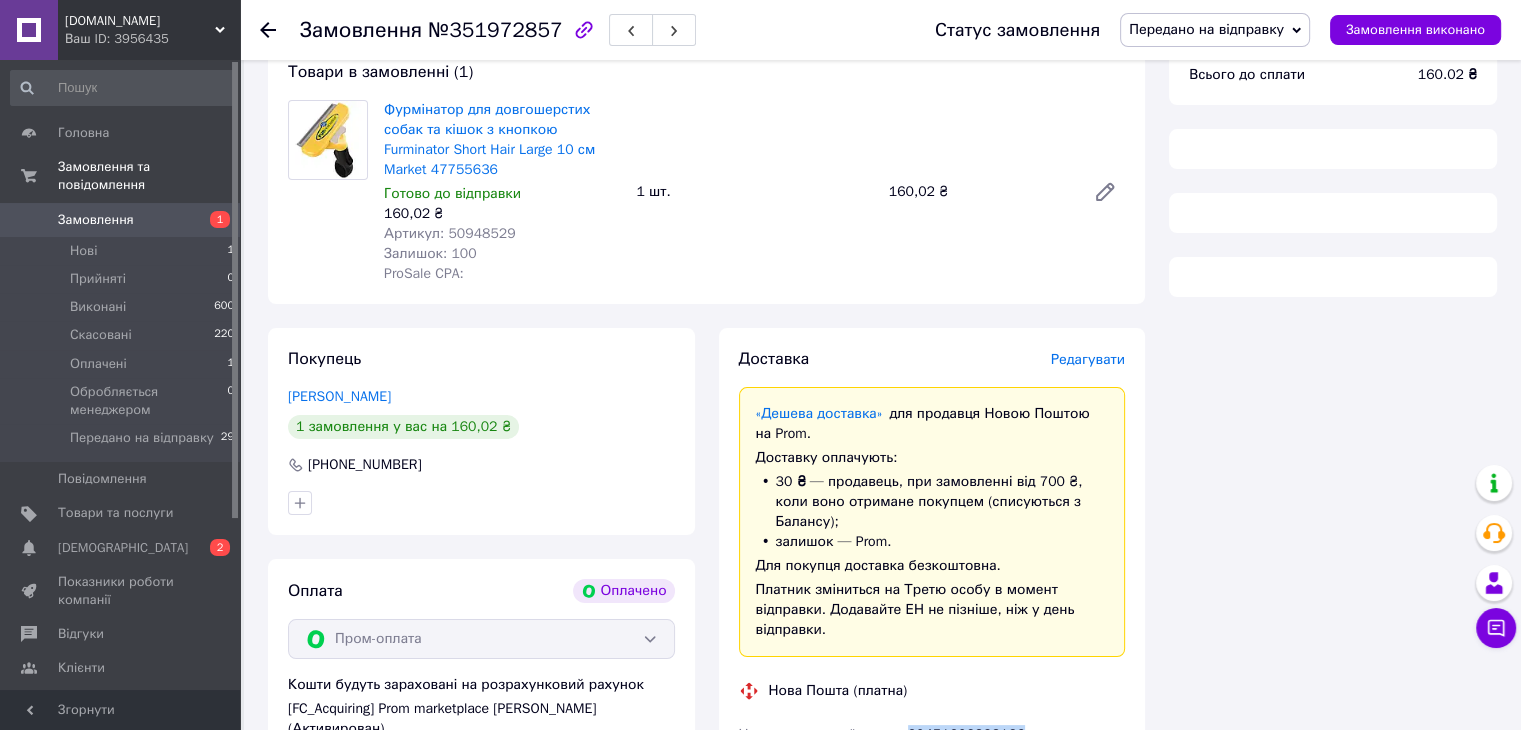scroll, scrollTop: 0, scrollLeft: 0, axis: both 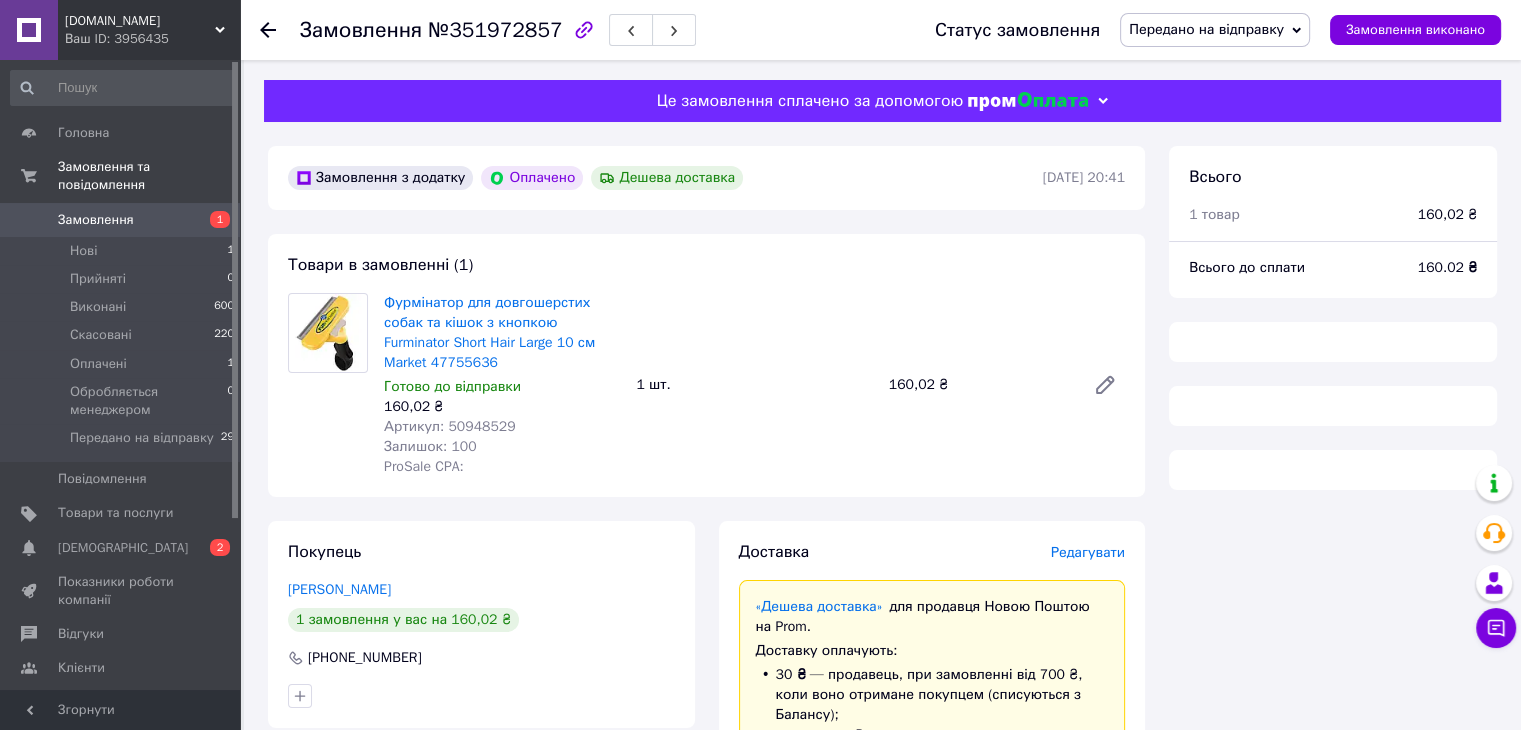 click on "Замовлення" at bounding box center (96, 220) 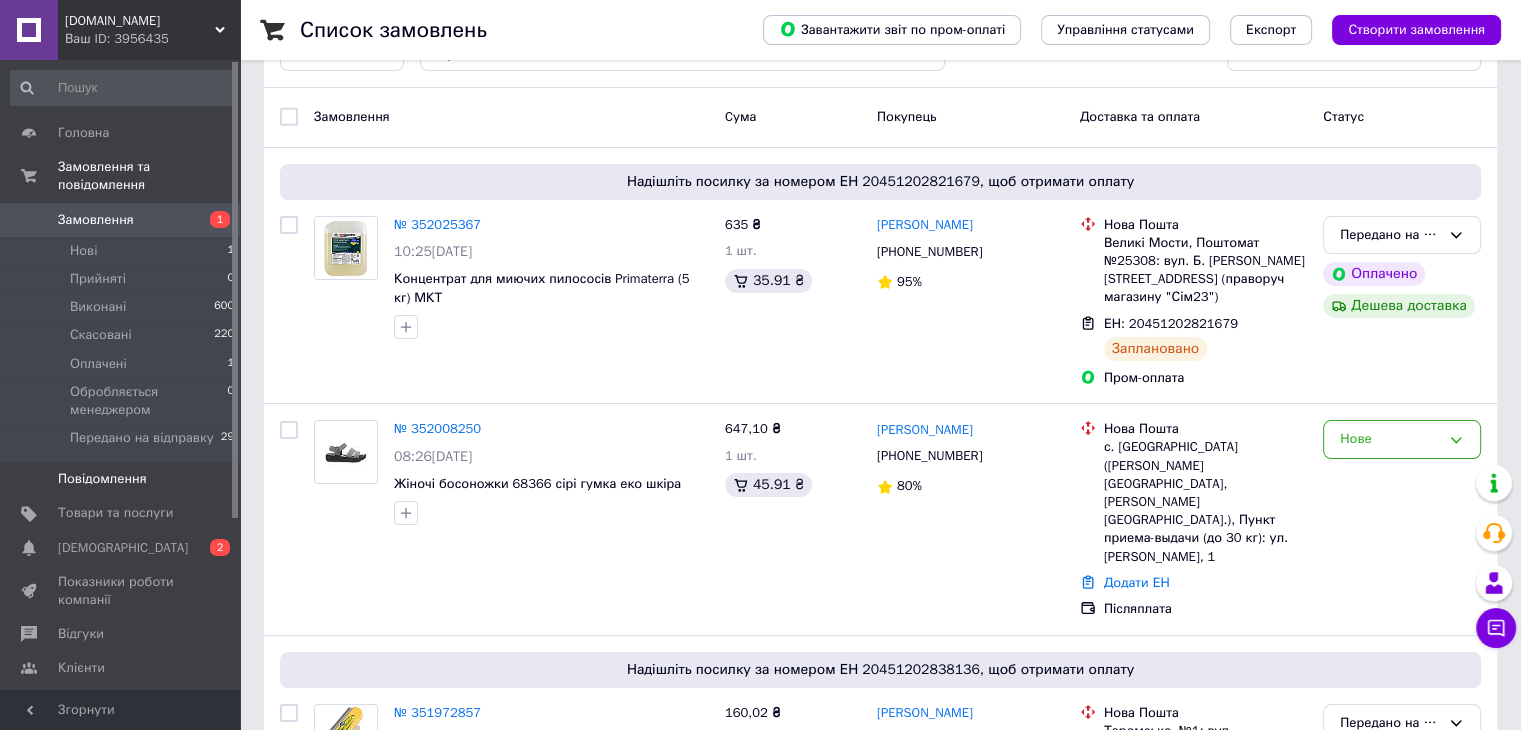 scroll, scrollTop: 100, scrollLeft: 0, axis: vertical 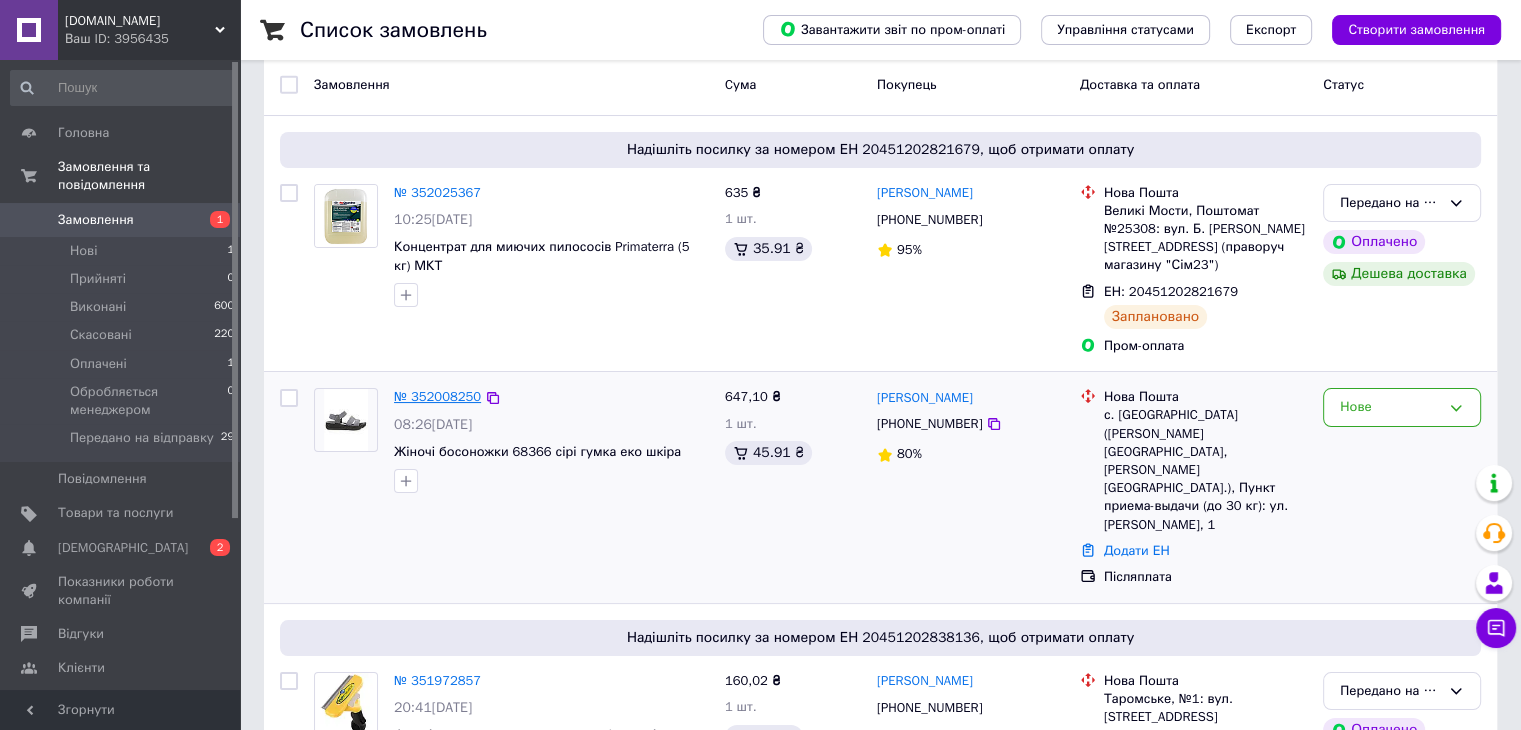 click on "№ 352008250" at bounding box center [437, 396] 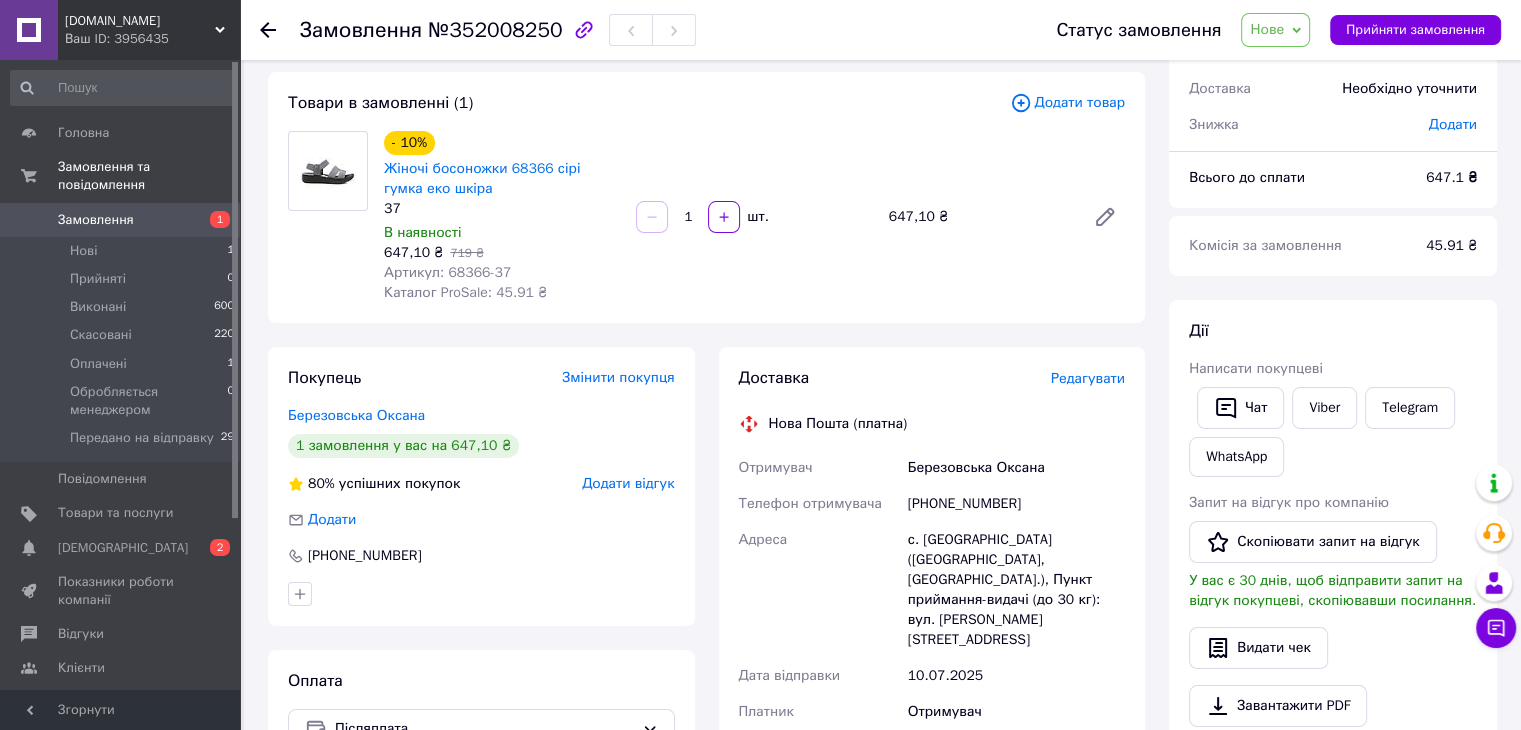 click on "№352008250" at bounding box center (495, 30) 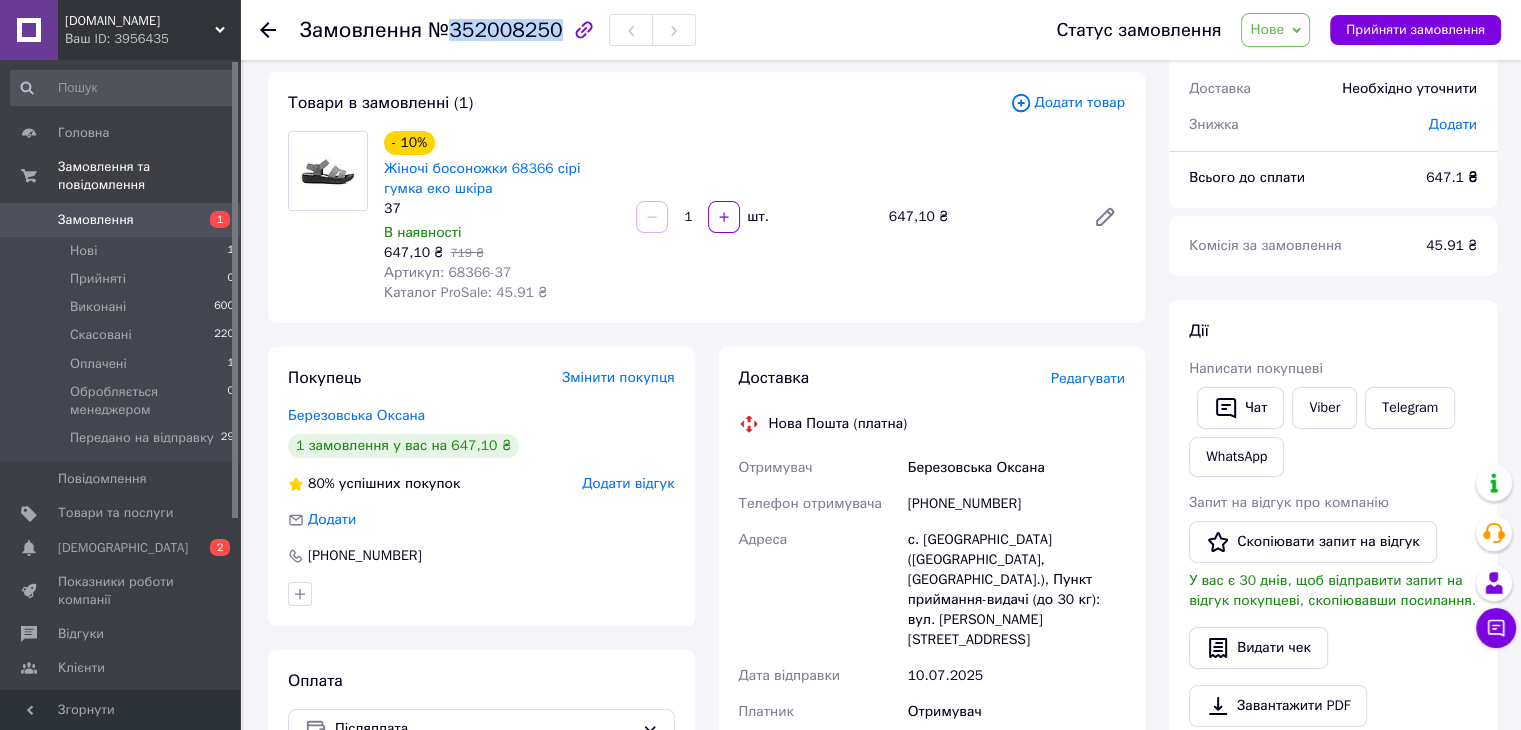 click on "№352008250" at bounding box center (495, 30) 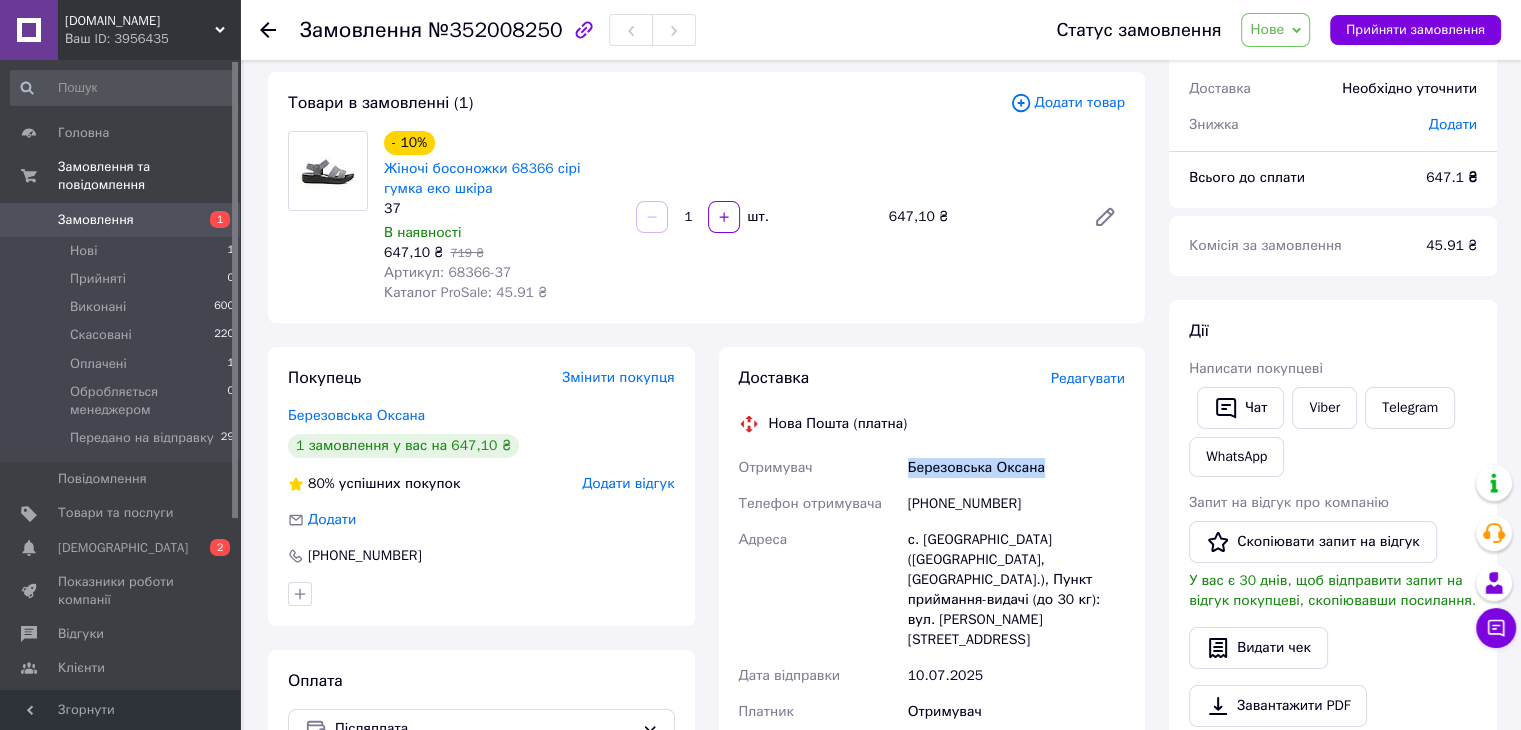 drag, startPoint x: 1044, startPoint y: 477, endPoint x: 890, endPoint y: 474, distance: 154.02922 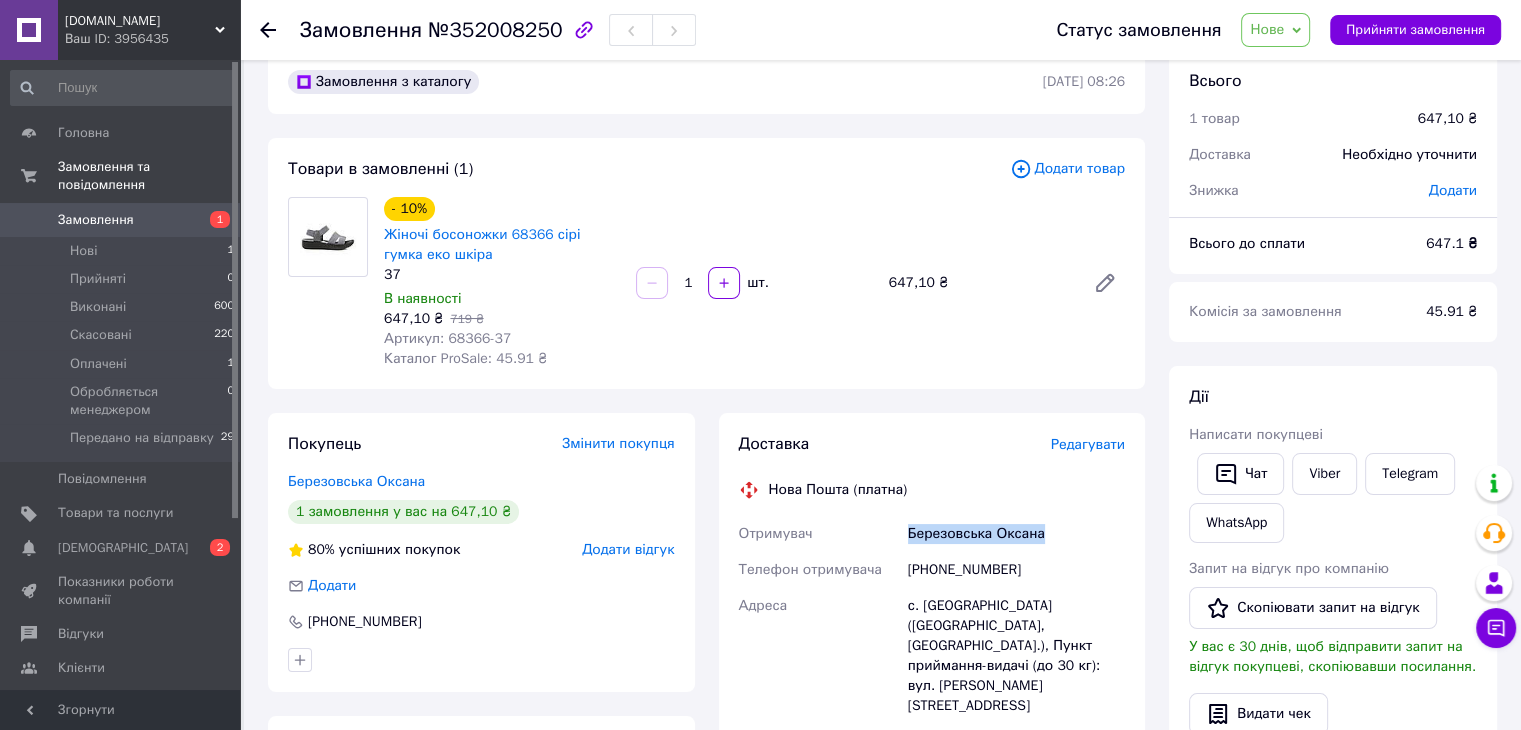 scroll, scrollTop: 0, scrollLeft: 0, axis: both 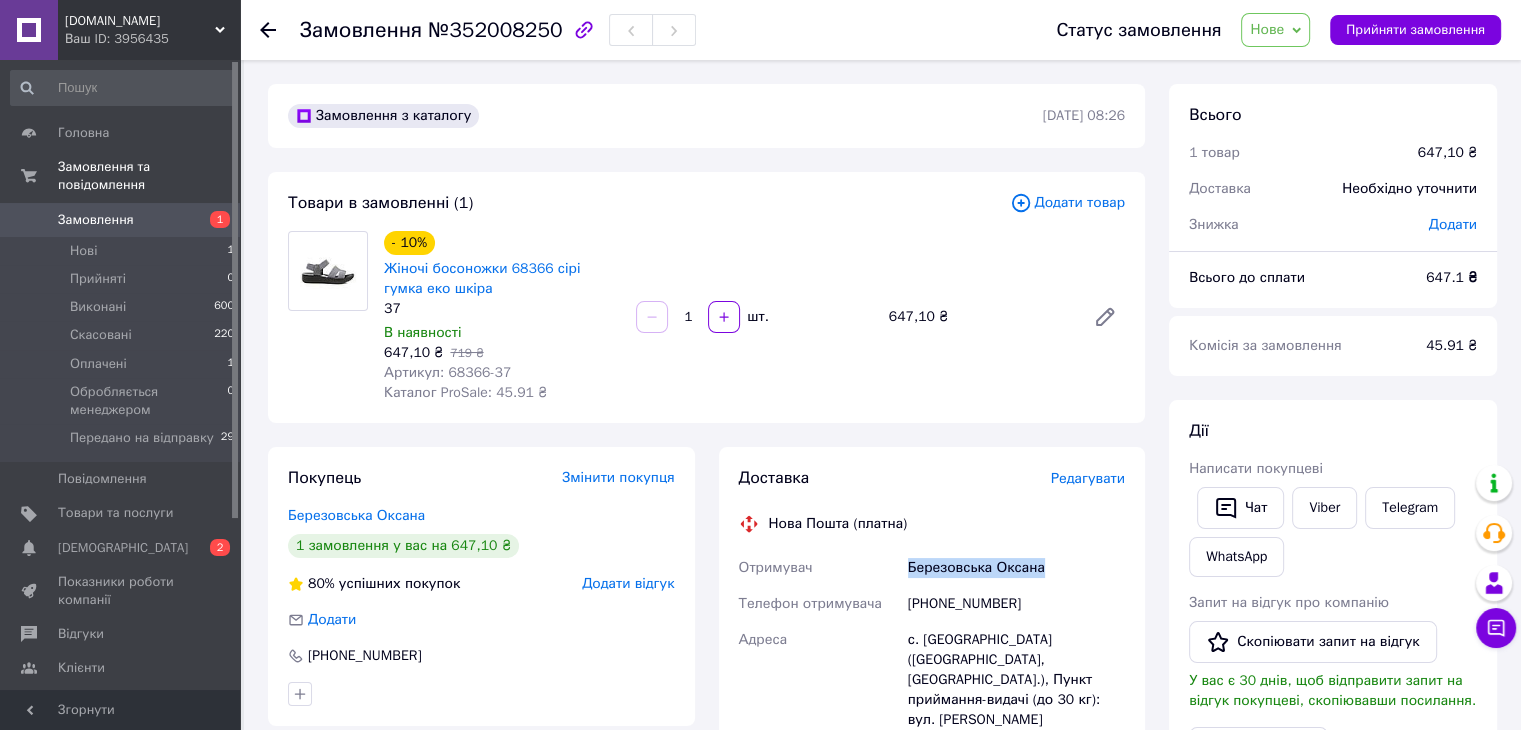 click on "Нове" at bounding box center [1267, 29] 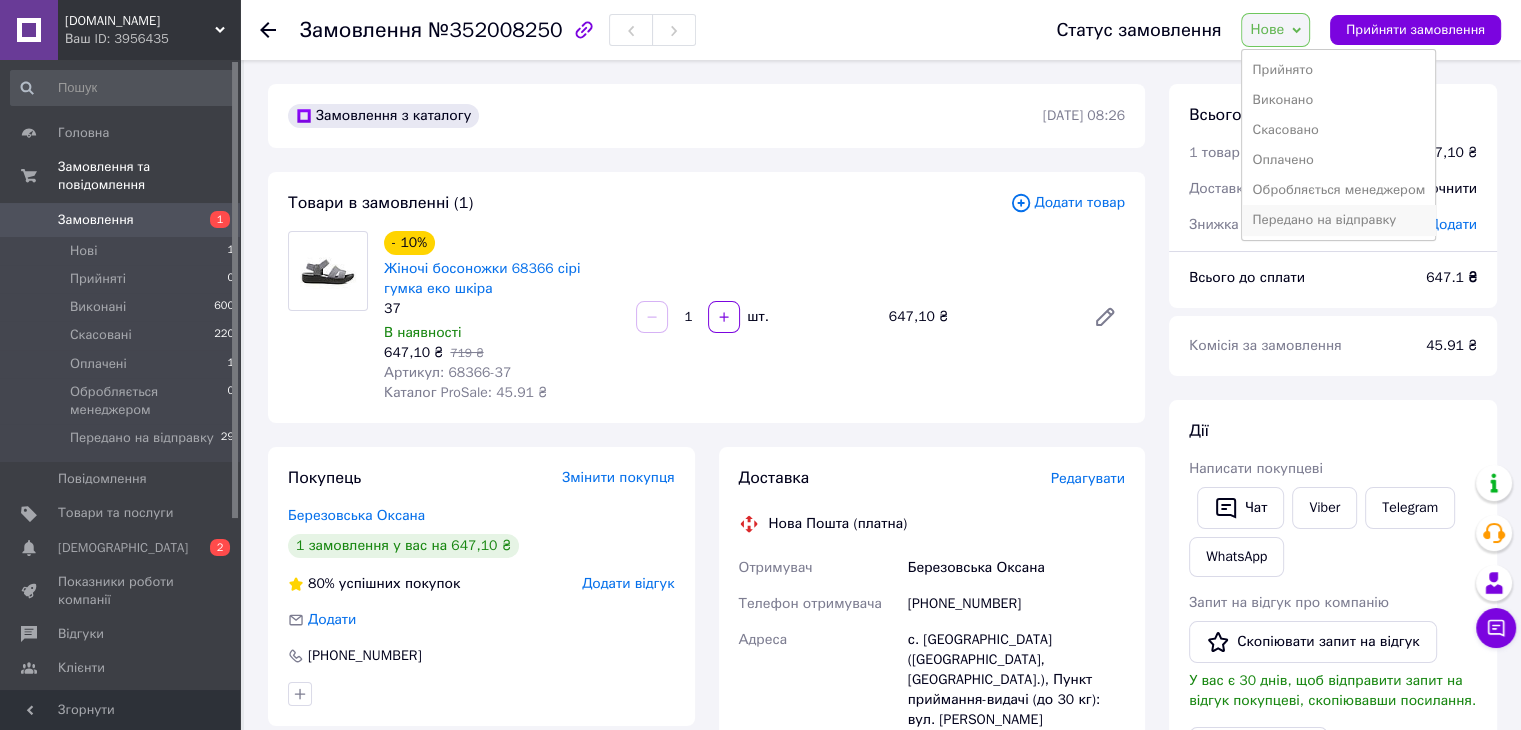 click on "Передано на відправку" at bounding box center (1338, 220) 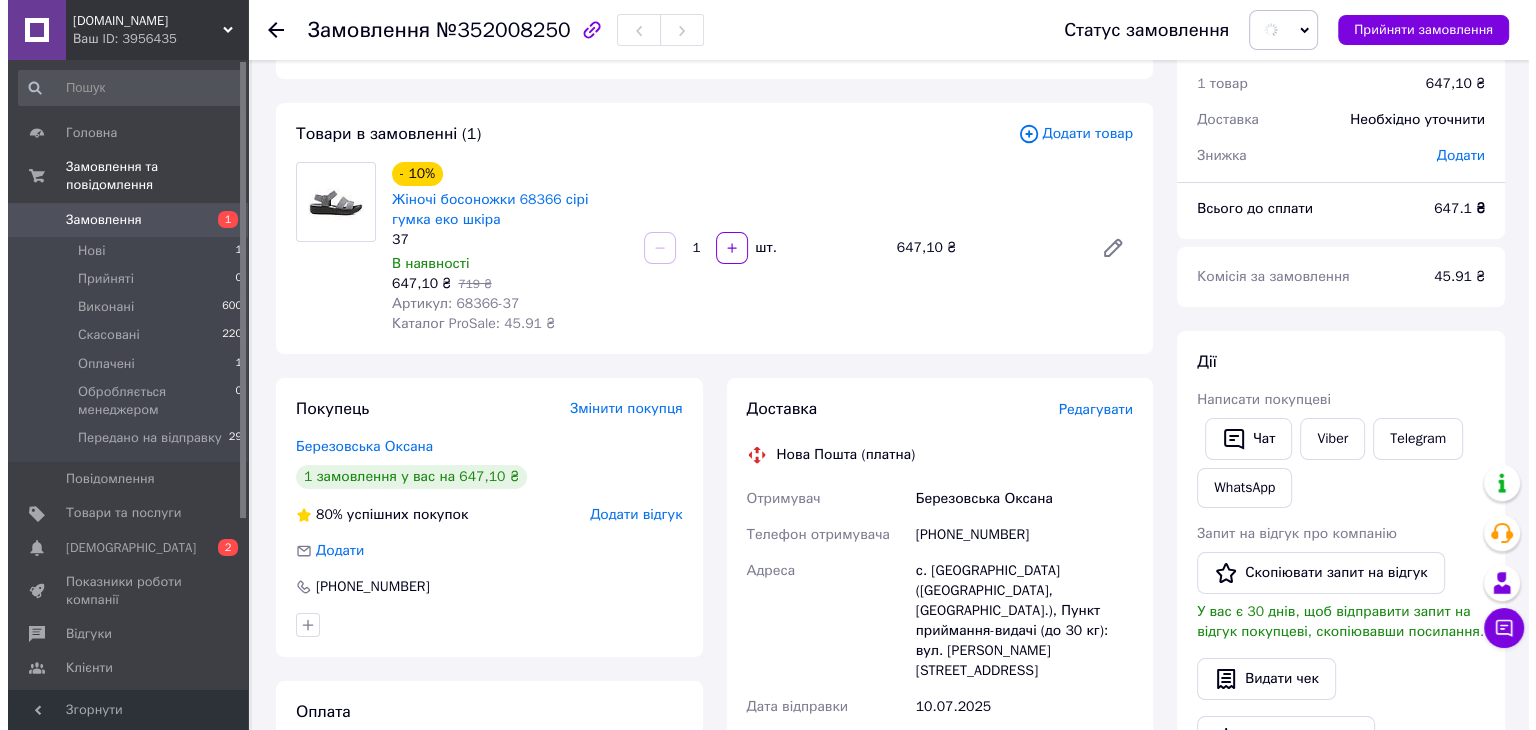 scroll, scrollTop: 200, scrollLeft: 0, axis: vertical 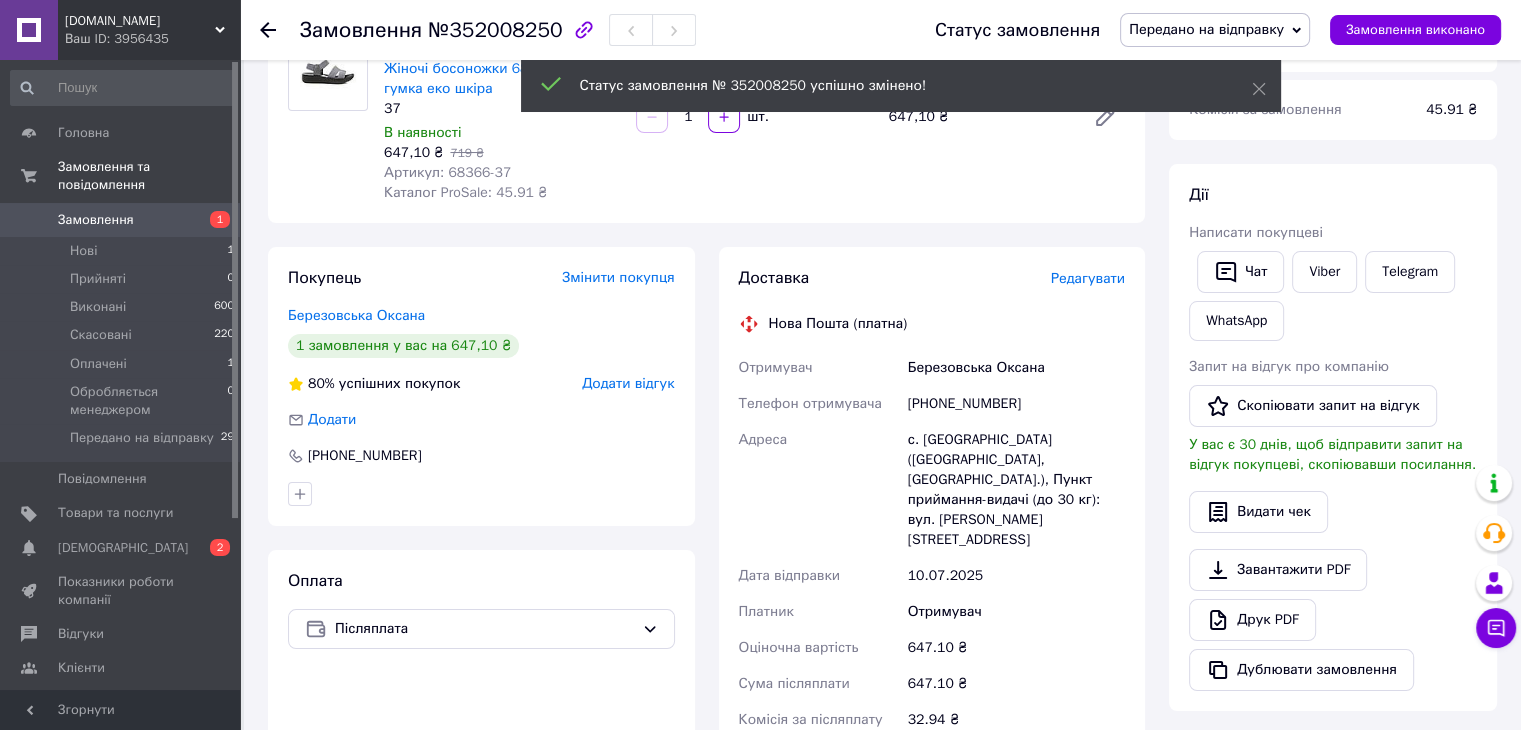 click on "Редагувати" at bounding box center (1088, 278) 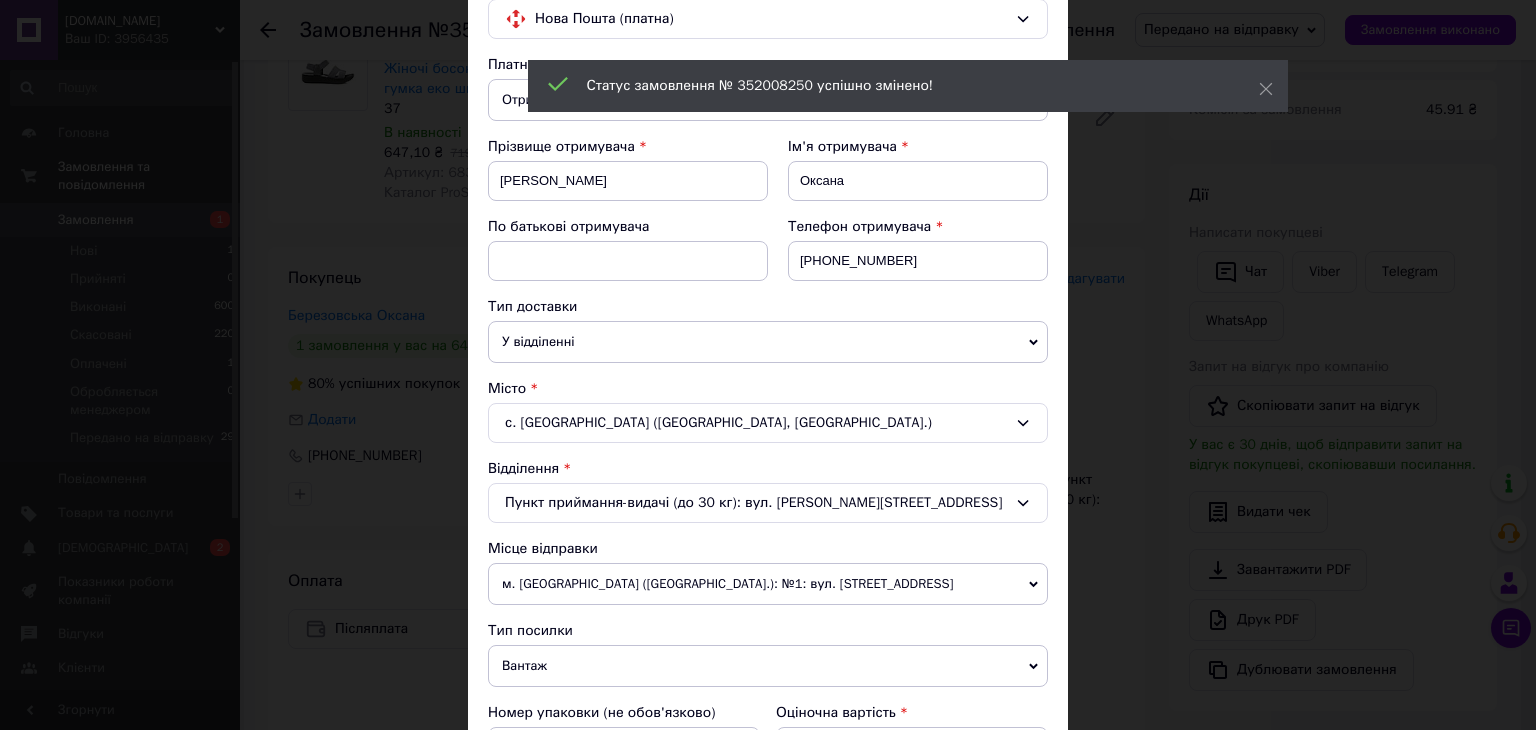 scroll, scrollTop: 300, scrollLeft: 0, axis: vertical 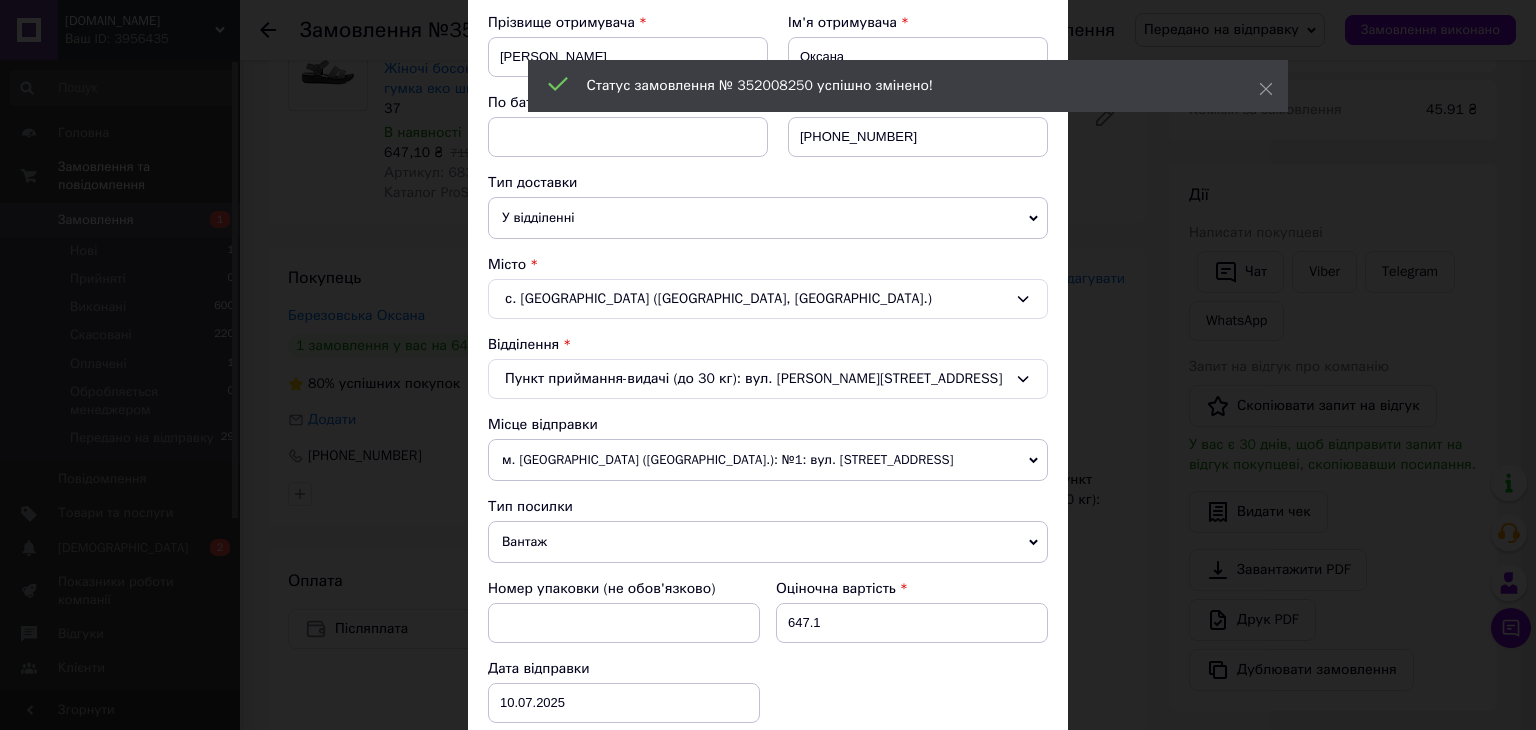 click on "м. [GEOGRAPHIC_DATA] ([GEOGRAPHIC_DATA].): №1: вул. [STREET_ADDRESS]" at bounding box center [768, 460] 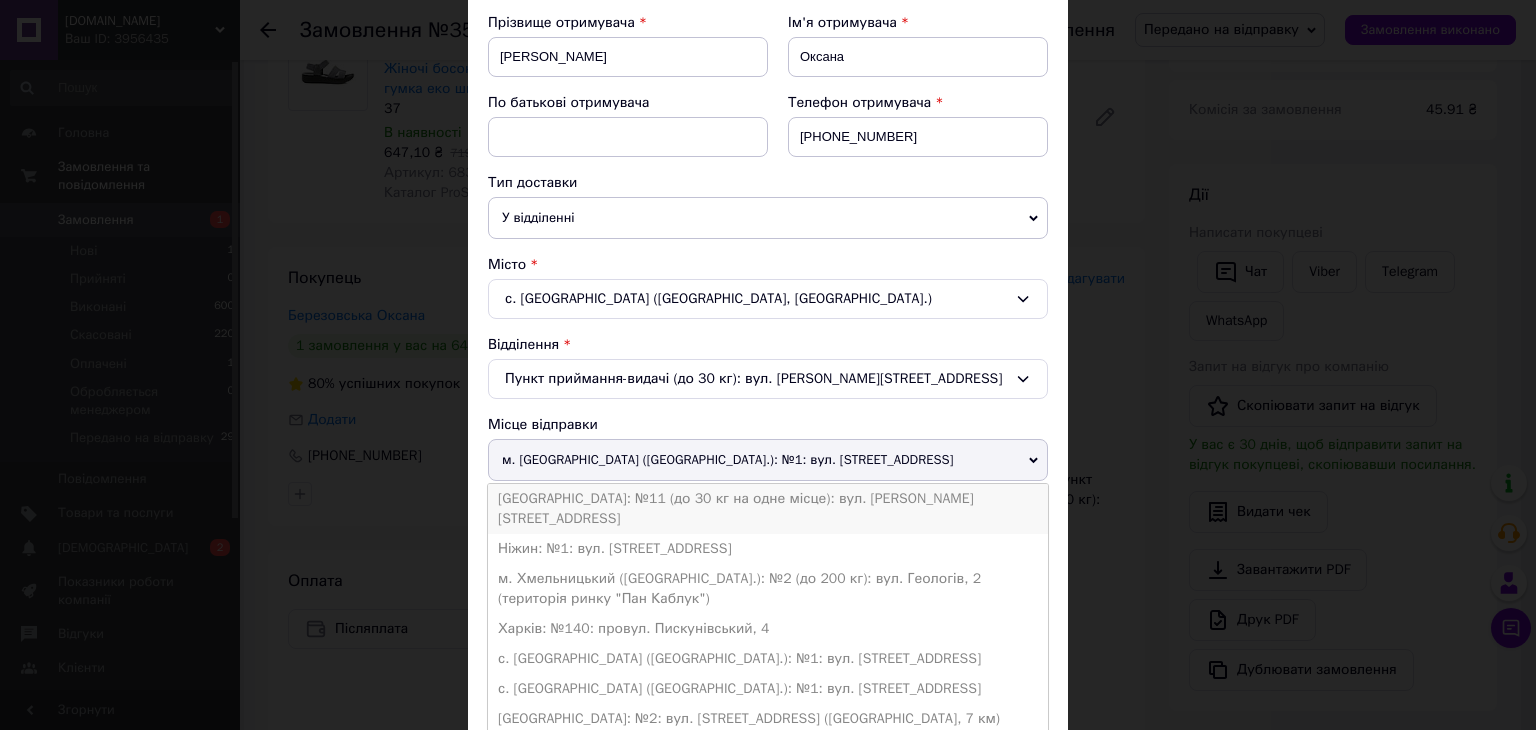 click on "[GEOGRAPHIC_DATA]: №11 (до 30 кг на одне місце): вул. [PERSON_NAME][STREET_ADDRESS]" at bounding box center (768, 509) 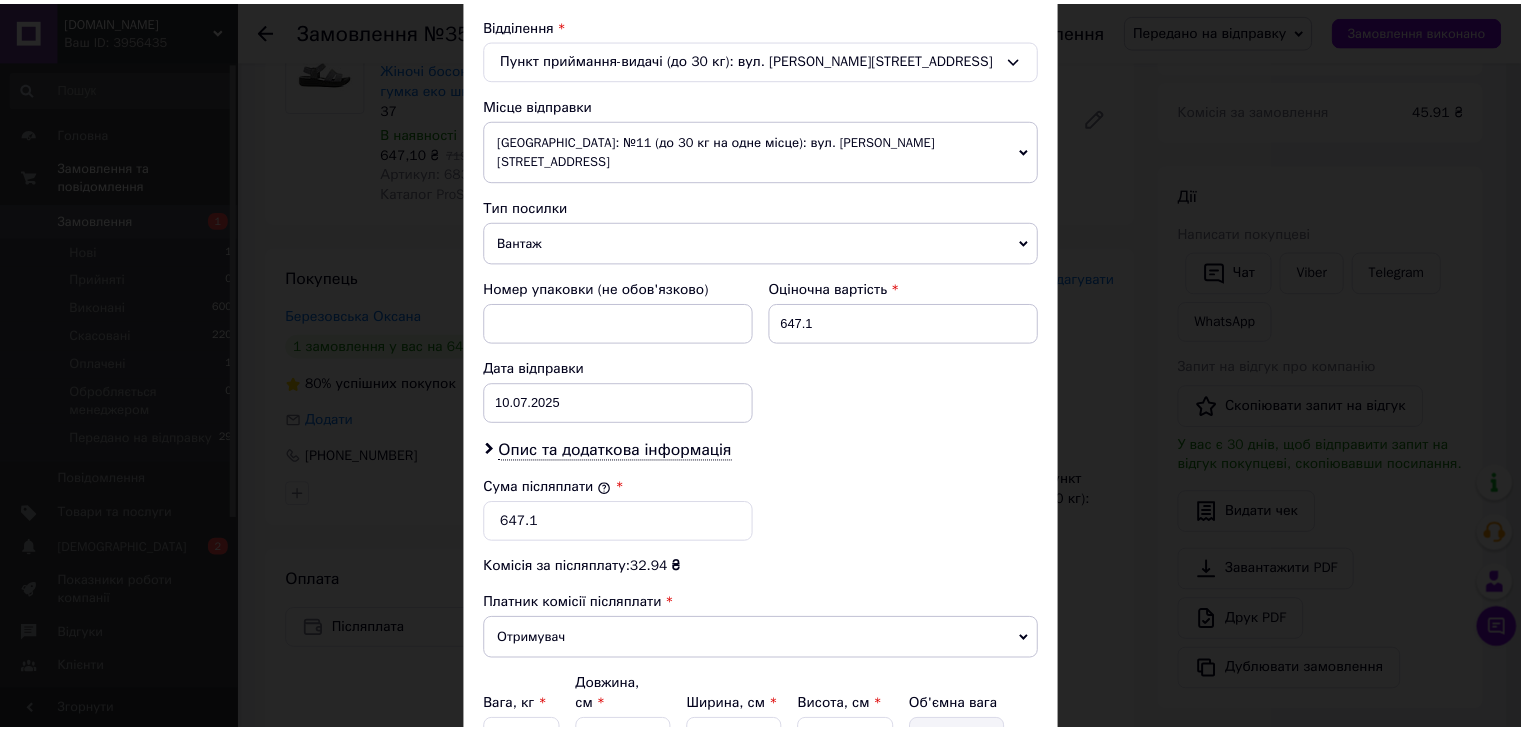 scroll, scrollTop: 790, scrollLeft: 0, axis: vertical 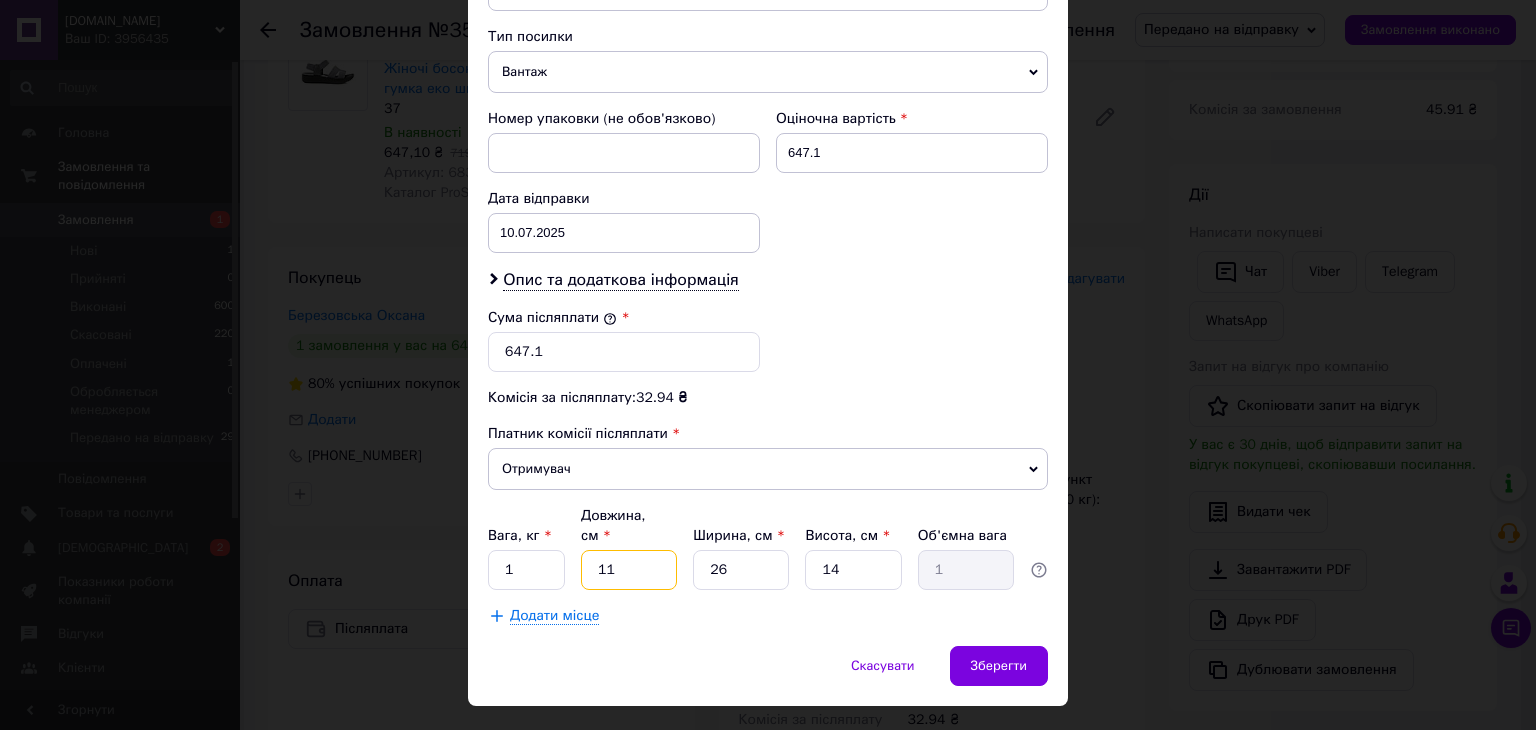 click on "11" at bounding box center (629, 570) 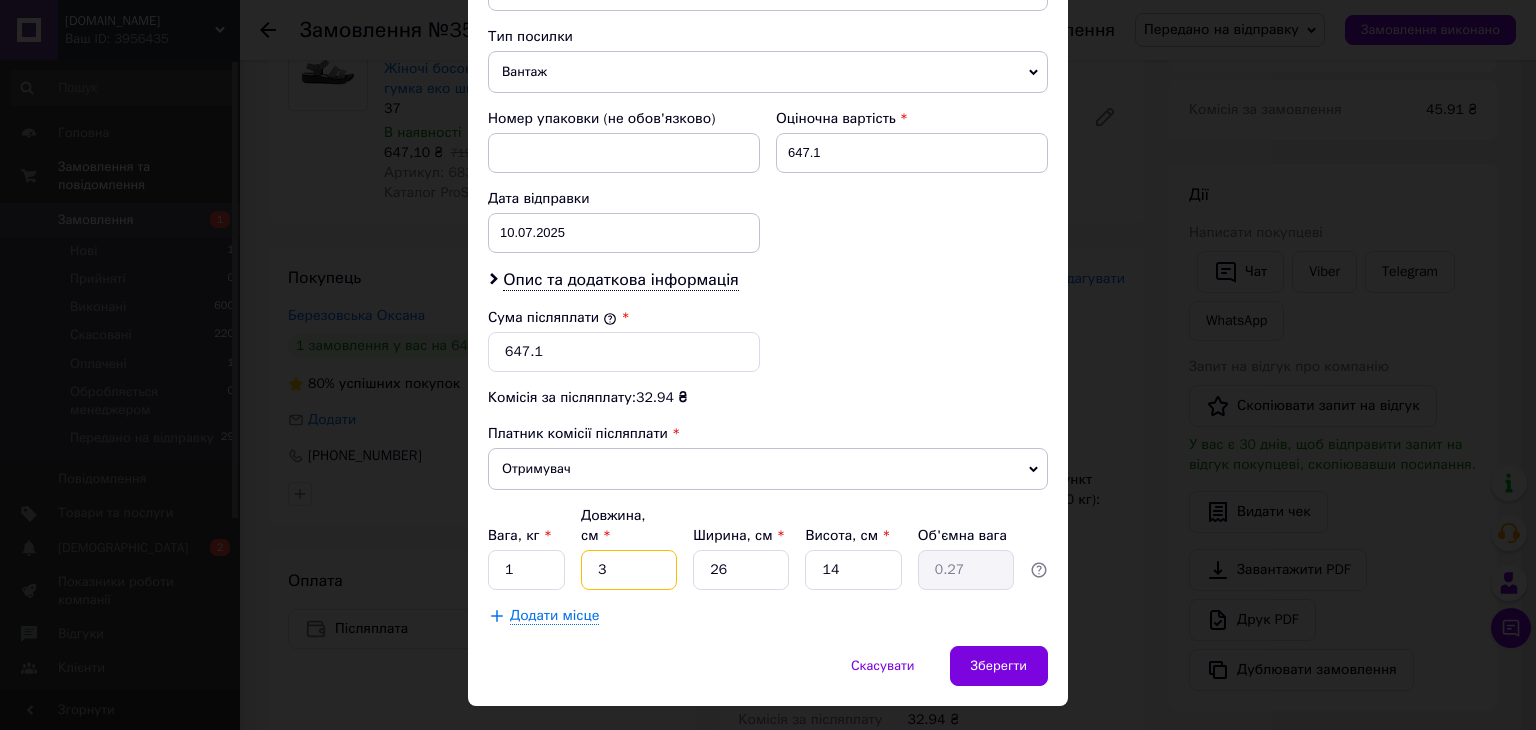 type on "30" 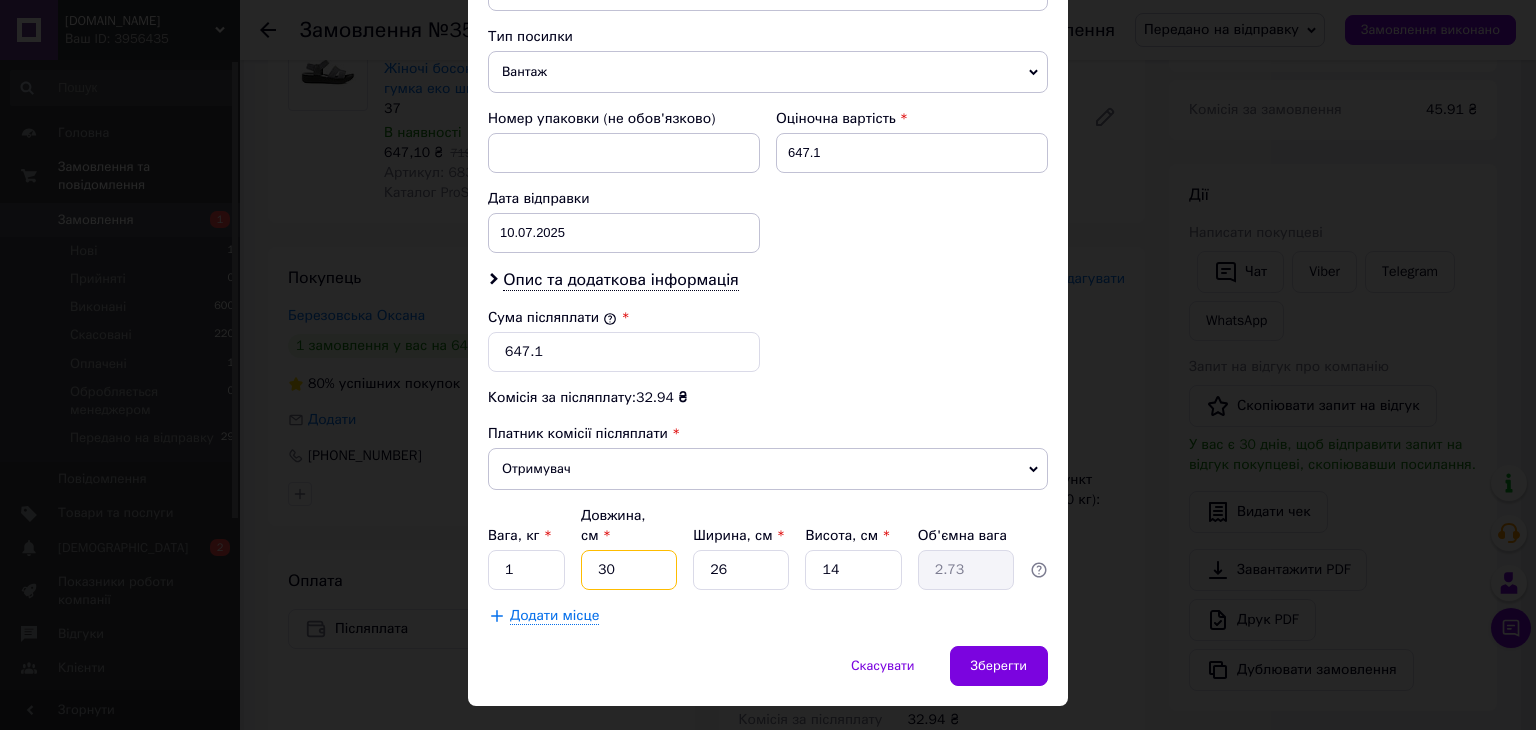 type on "30" 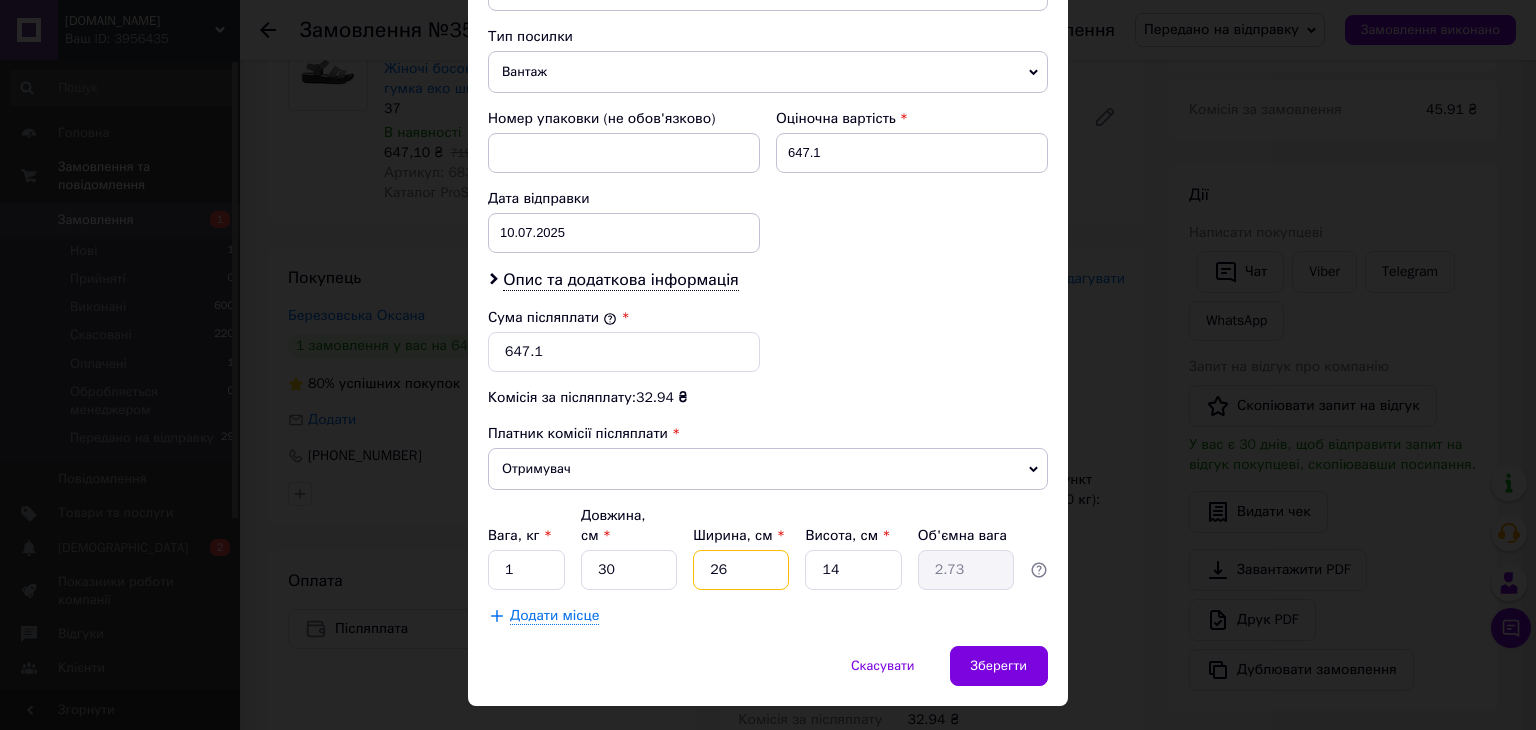 type on "262" 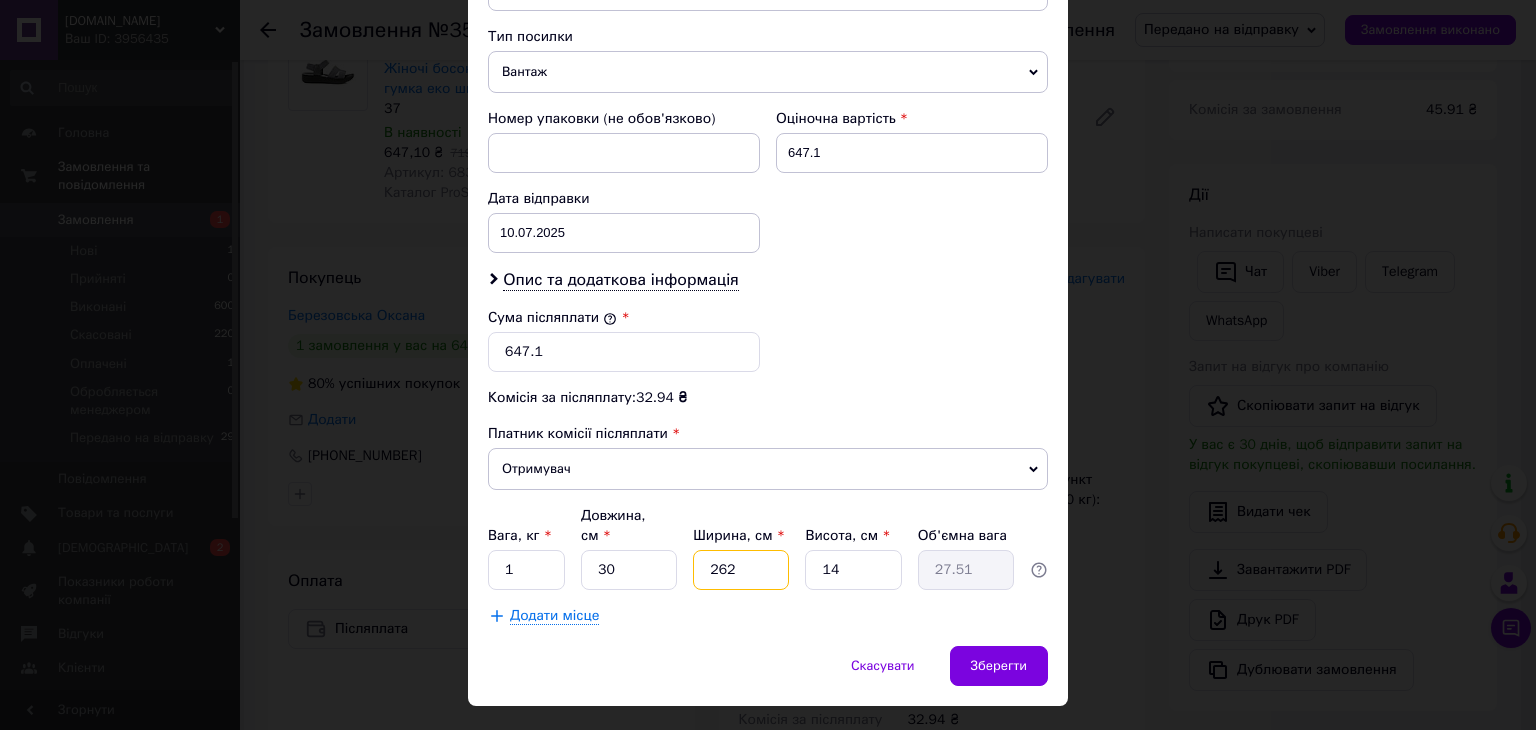 click on "262" at bounding box center [741, 570] 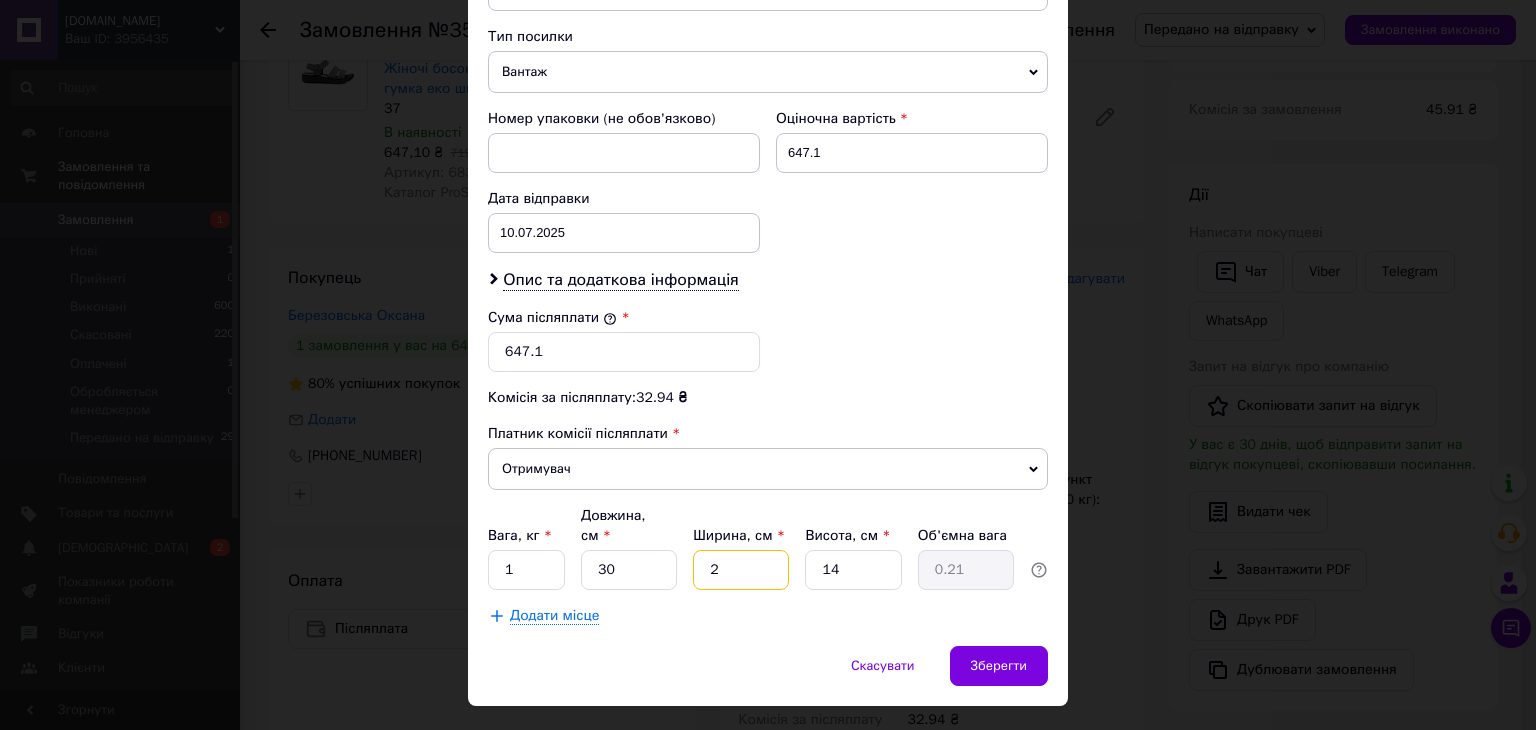 type on "20" 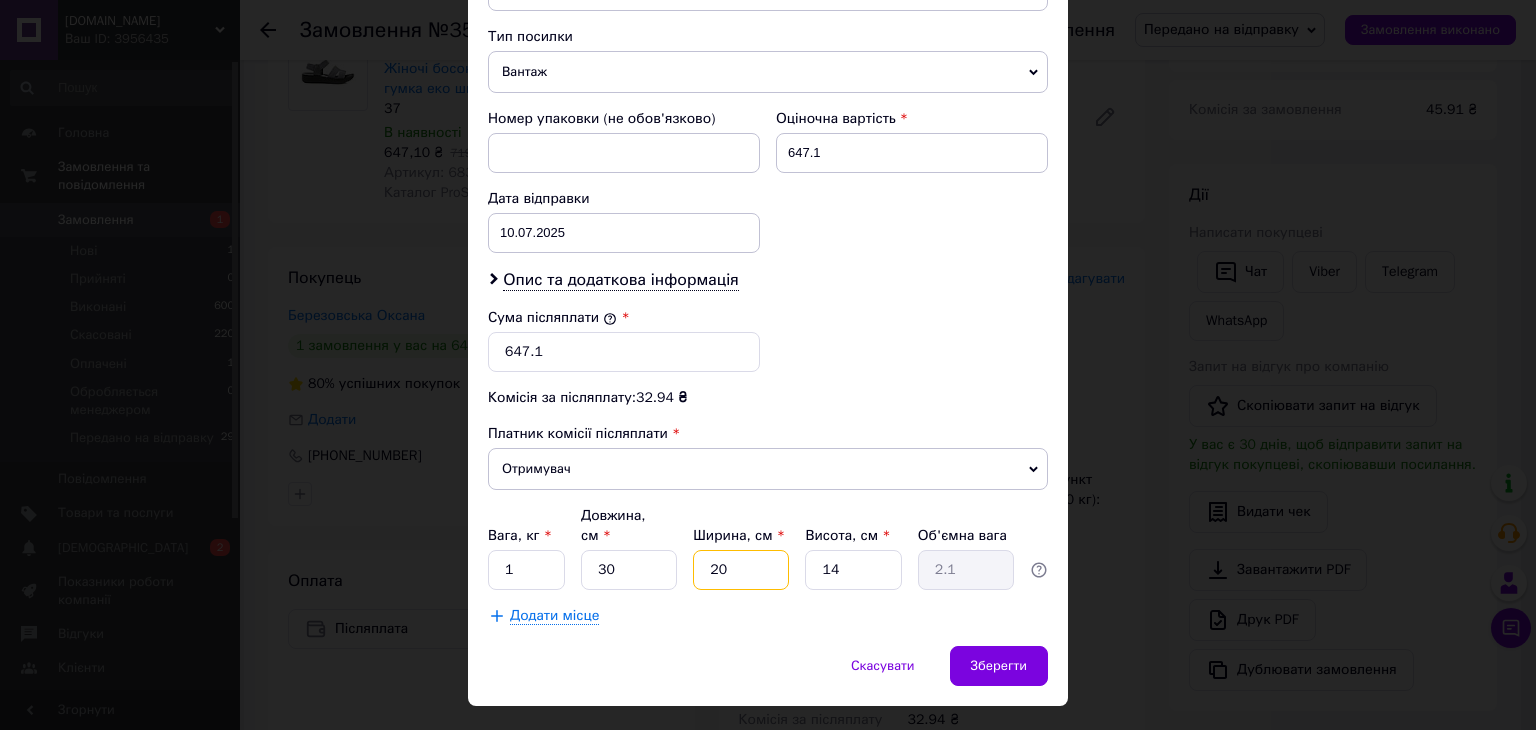 type on "20" 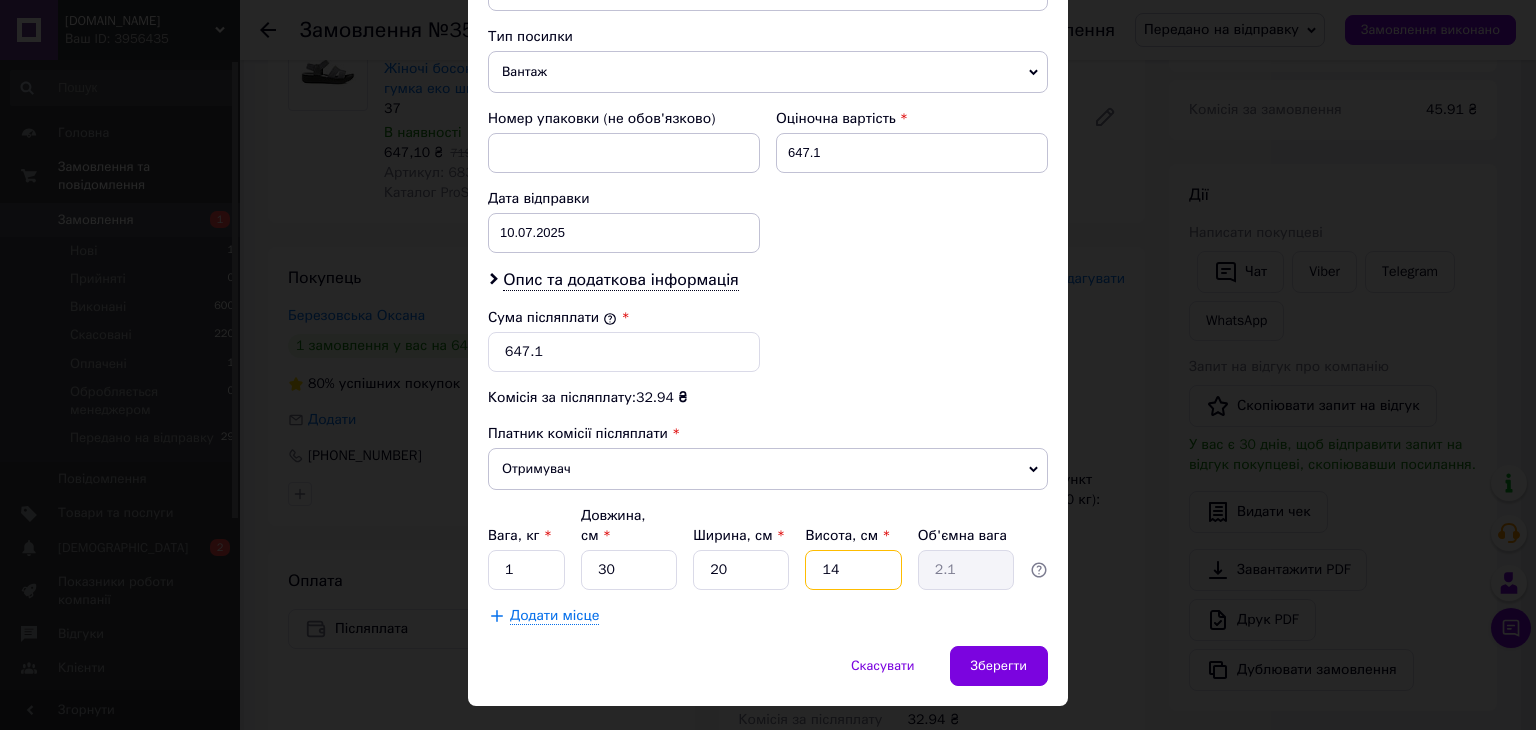 click on "14" at bounding box center (853, 570) 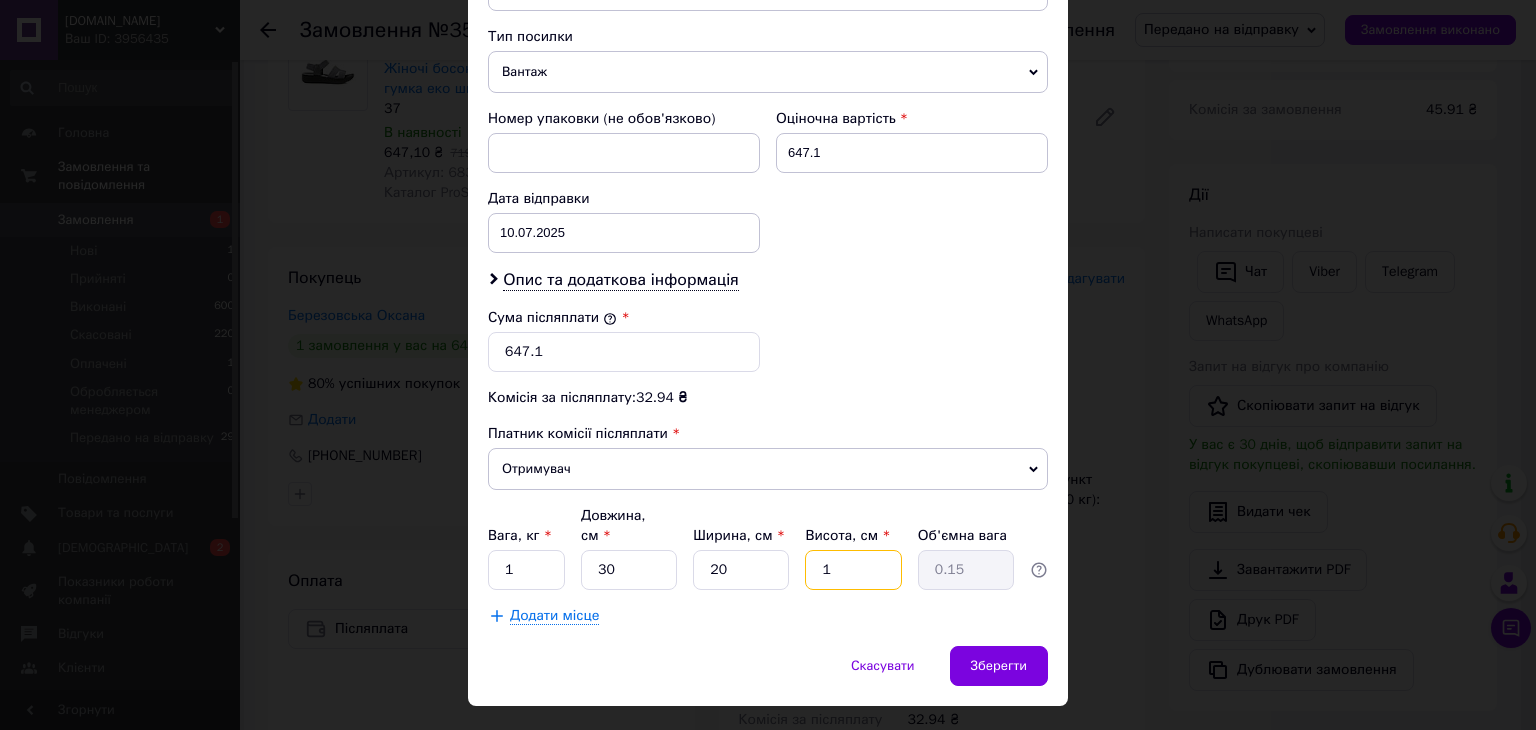 type on "13" 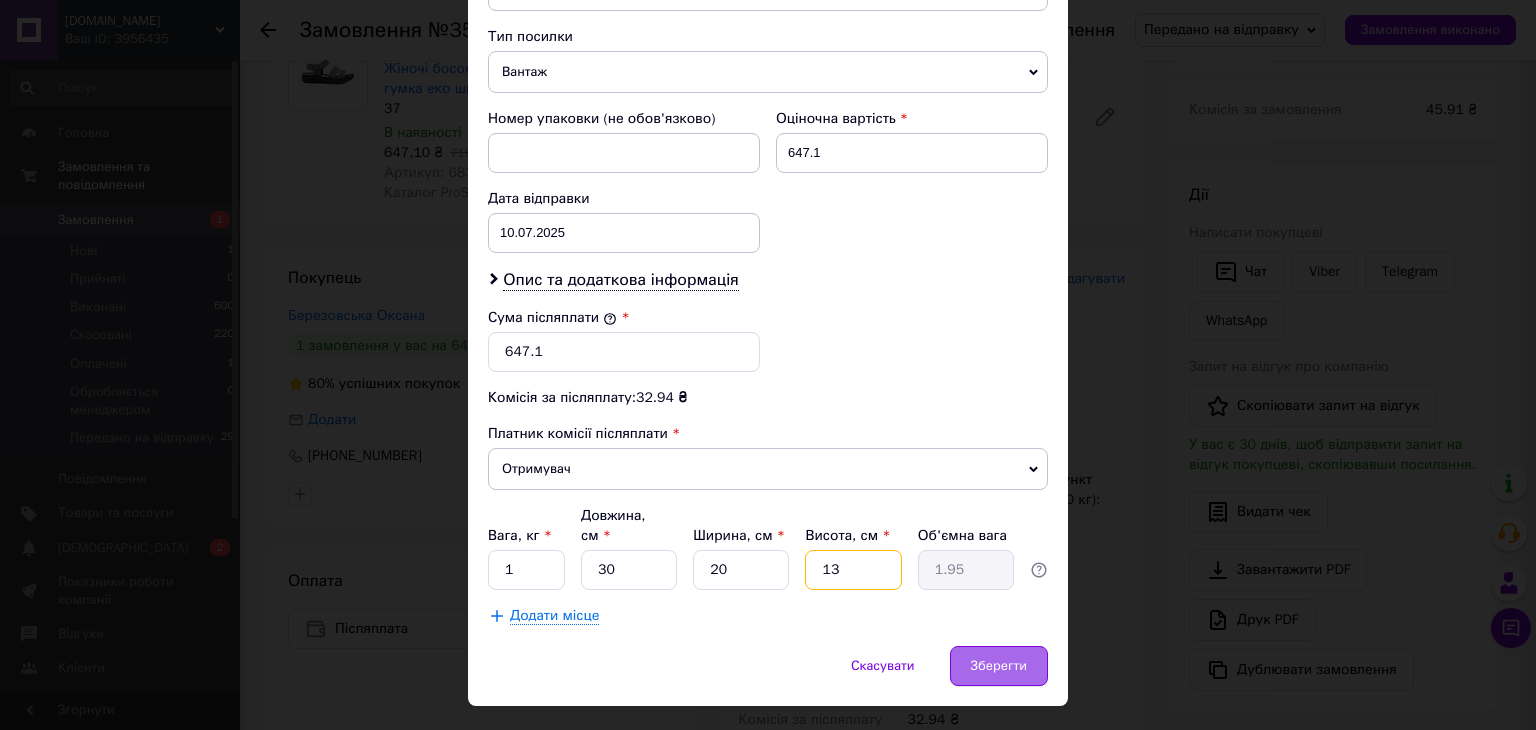 type on "13" 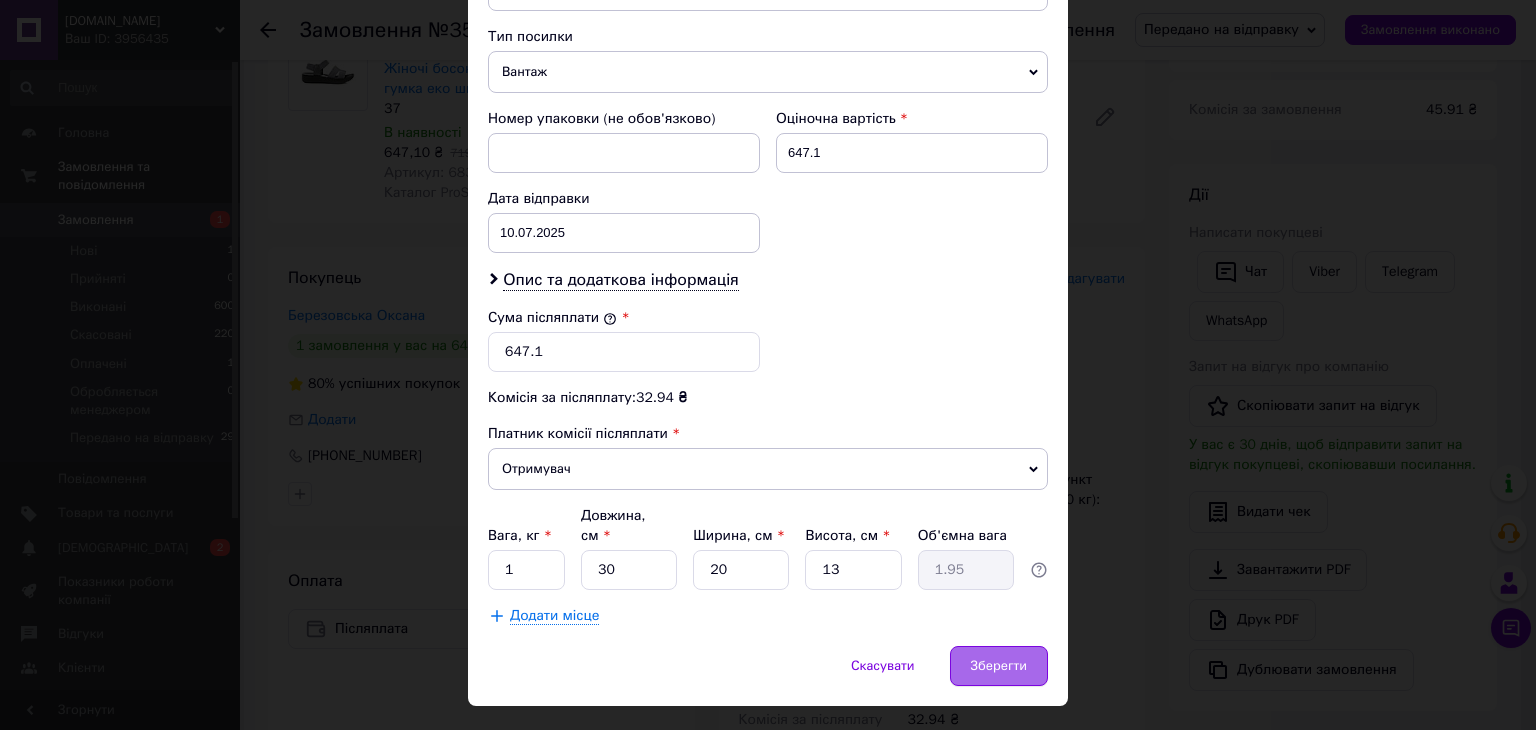 click on "Зберегти" at bounding box center [999, 666] 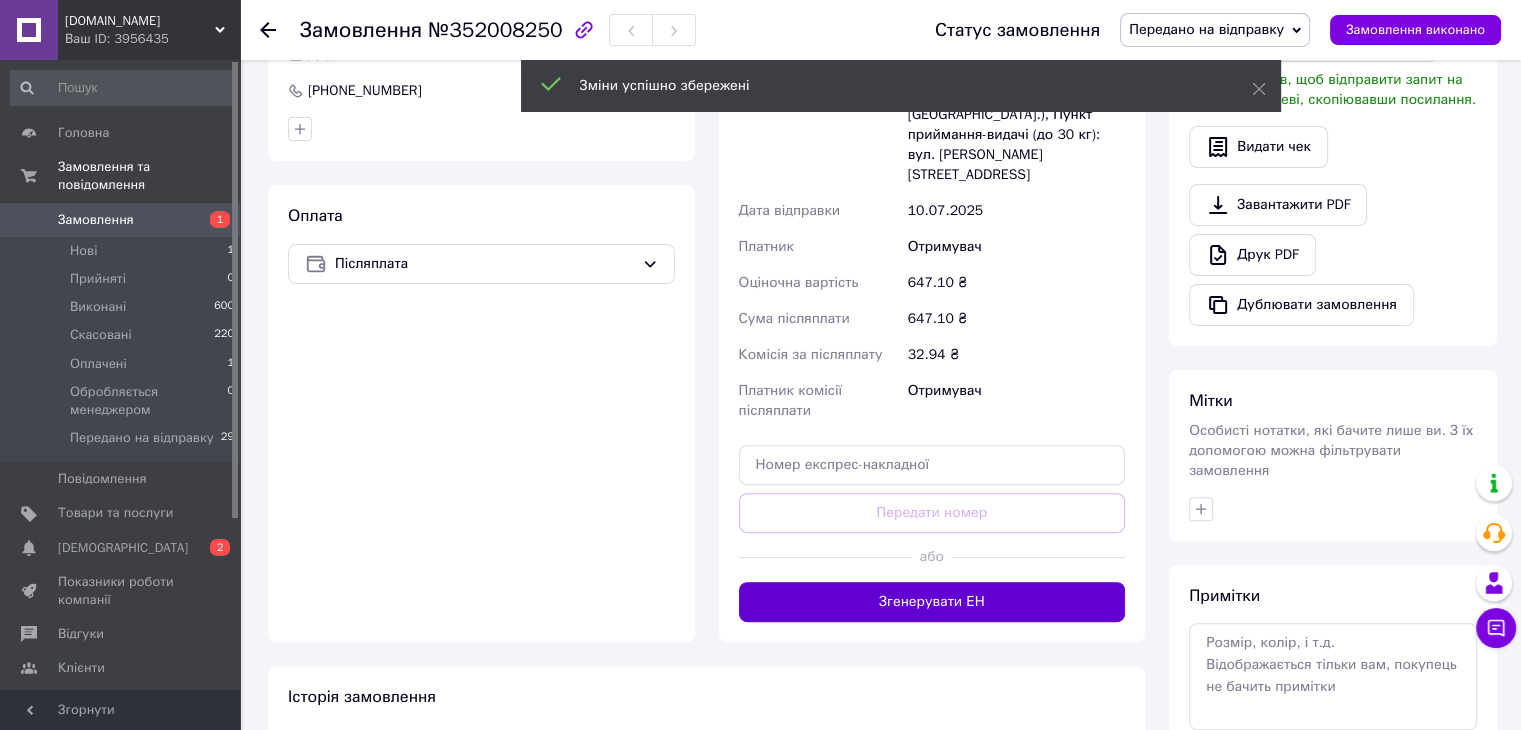 scroll, scrollTop: 600, scrollLeft: 0, axis: vertical 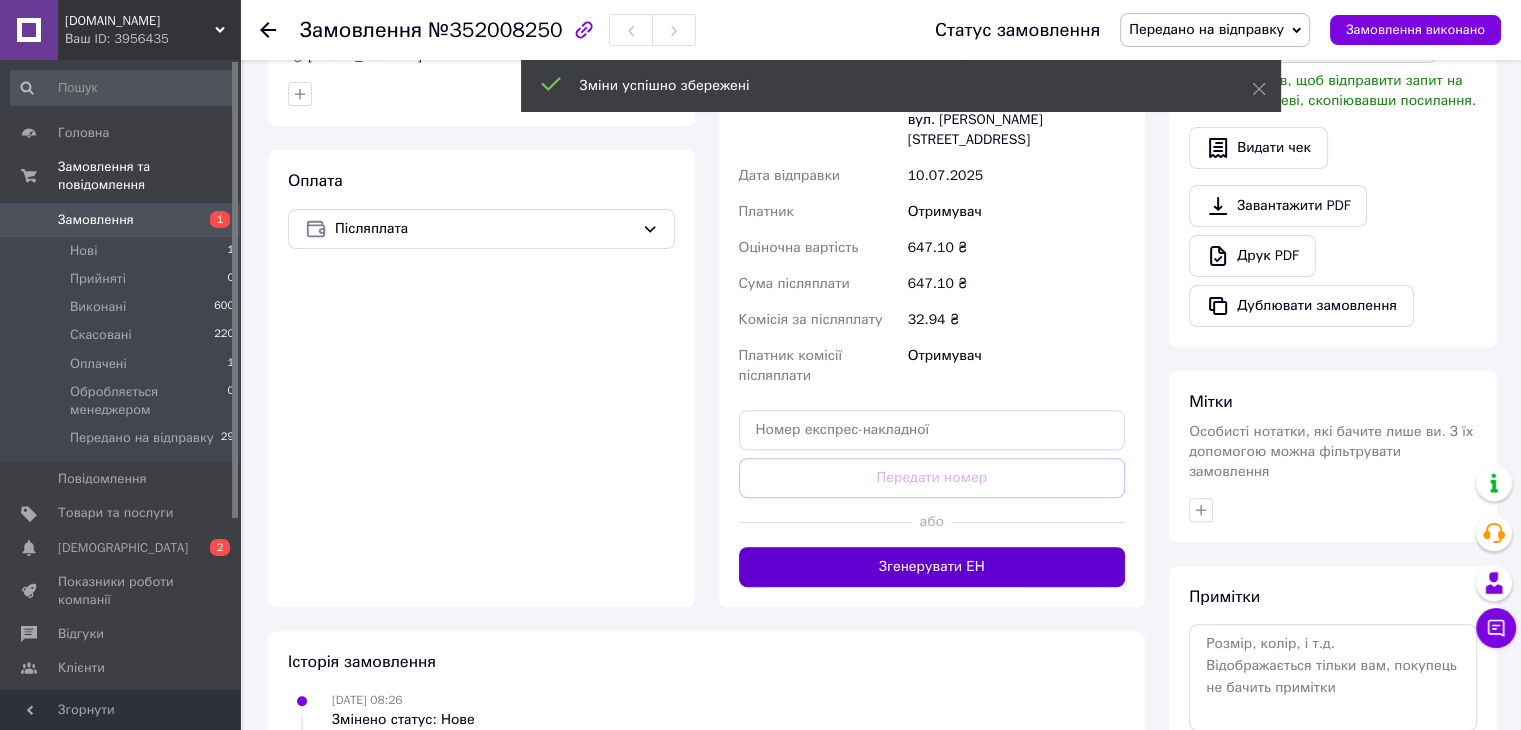 click on "Згенерувати ЕН" at bounding box center (932, 567) 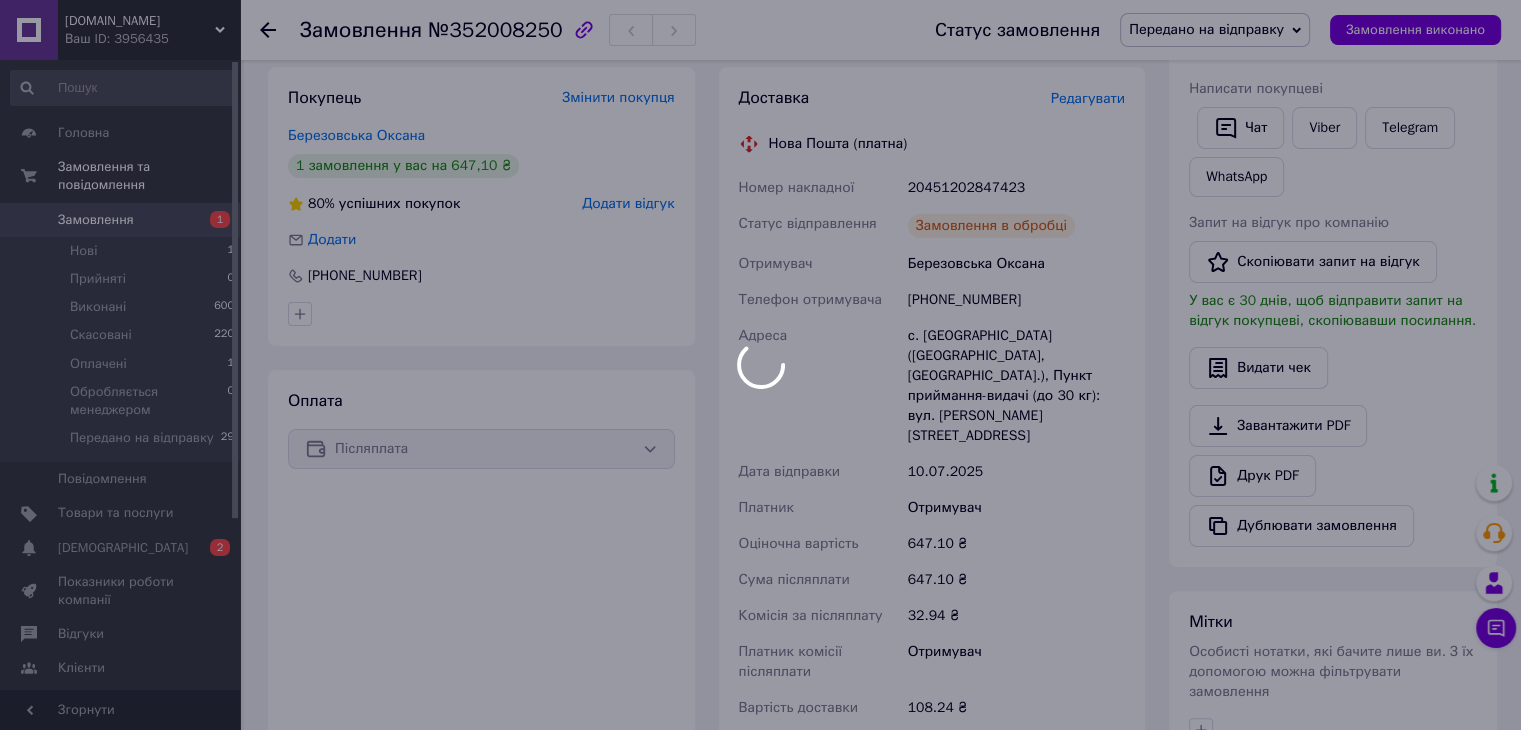scroll, scrollTop: 200, scrollLeft: 0, axis: vertical 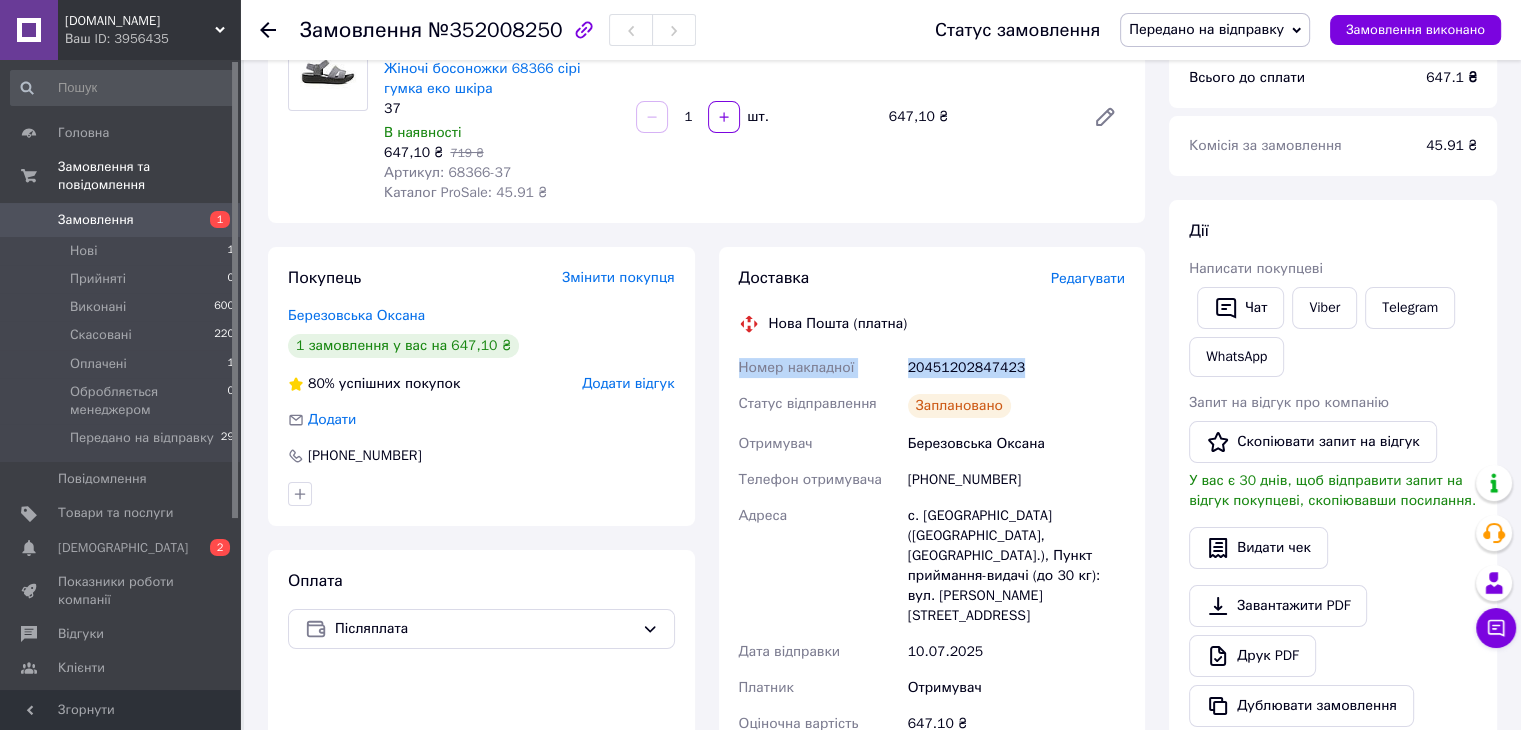 drag, startPoint x: 1026, startPoint y: 370, endPoint x: 741, endPoint y: 374, distance: 285.02808 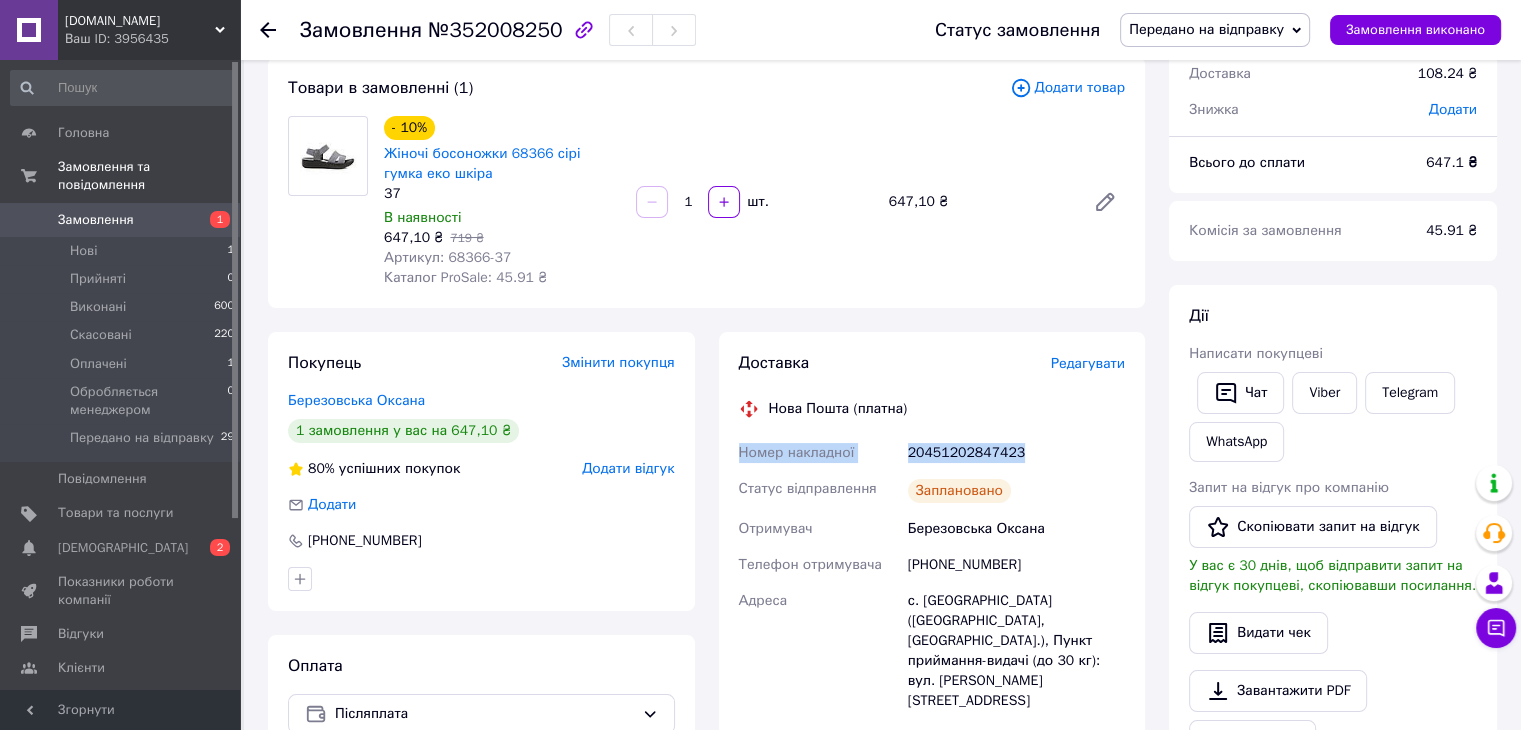 scroll, scrollTop: 0, scrollLeft: 0, axis: both 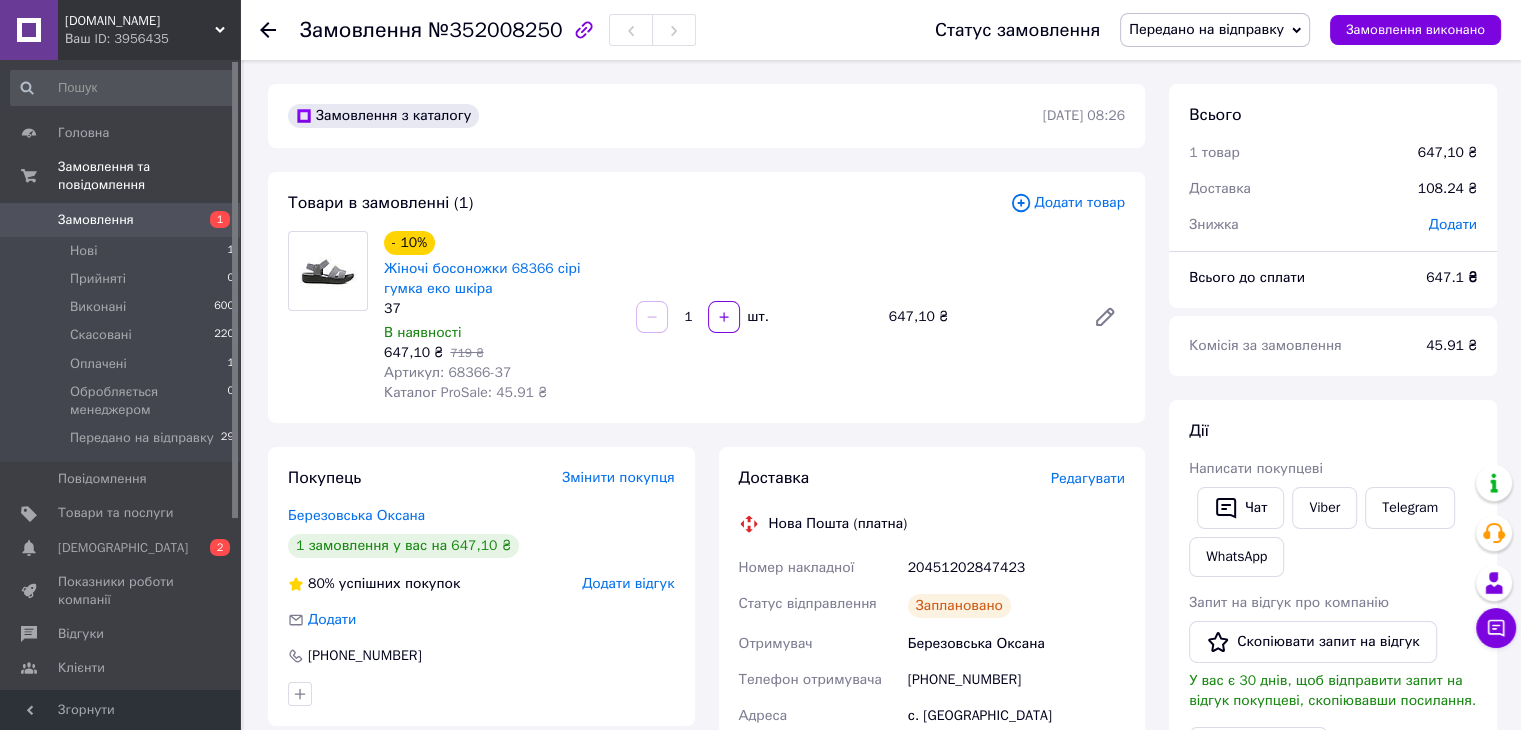click on "Замовлення з каталогу [DATE] 08:26 Товари в замовленні (1) Додати товар - 10% Жіночі босоножки 68366 сірі гумка еко шкіра 37 В наявності 647,10 ₴   719 ₴ Артикул: 68366-37 Каталог ProSale: 45.91 ₴  1   шт. 647,10 ₴ Покупець Змінити покупця [PERSON_NAME] 1 замовлення у вас на 647,10 ₴ 80%   успішних покупок Додати відгук Додати [PHONE_NUMBER] Оплата Післяплата Доставка Редагувати Нова Пошта (платна) Номер накладної 20451202847423 Статус відправлення Заплановано Отримувач [PERSON_NAME] Телефон отримувача [PHONE_NUMBER] Адреса Дата відправки [DATE] Платник Отримувач Оціночна вартість 647.10 ₴ 647.10 ₴" at bounding box center (706, 860) 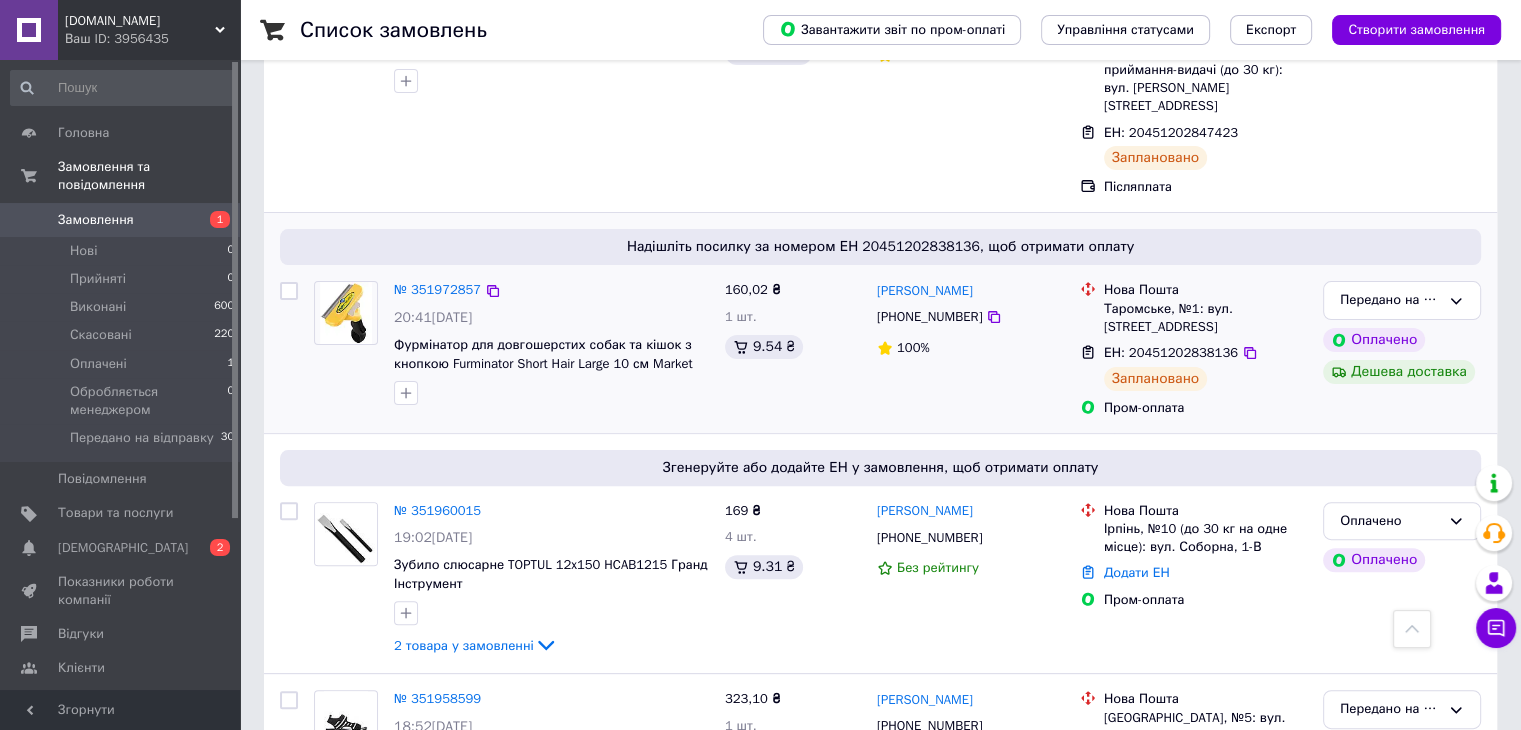 scroll, scrollTop: 600, scrollLeft: 0, axis: vertical 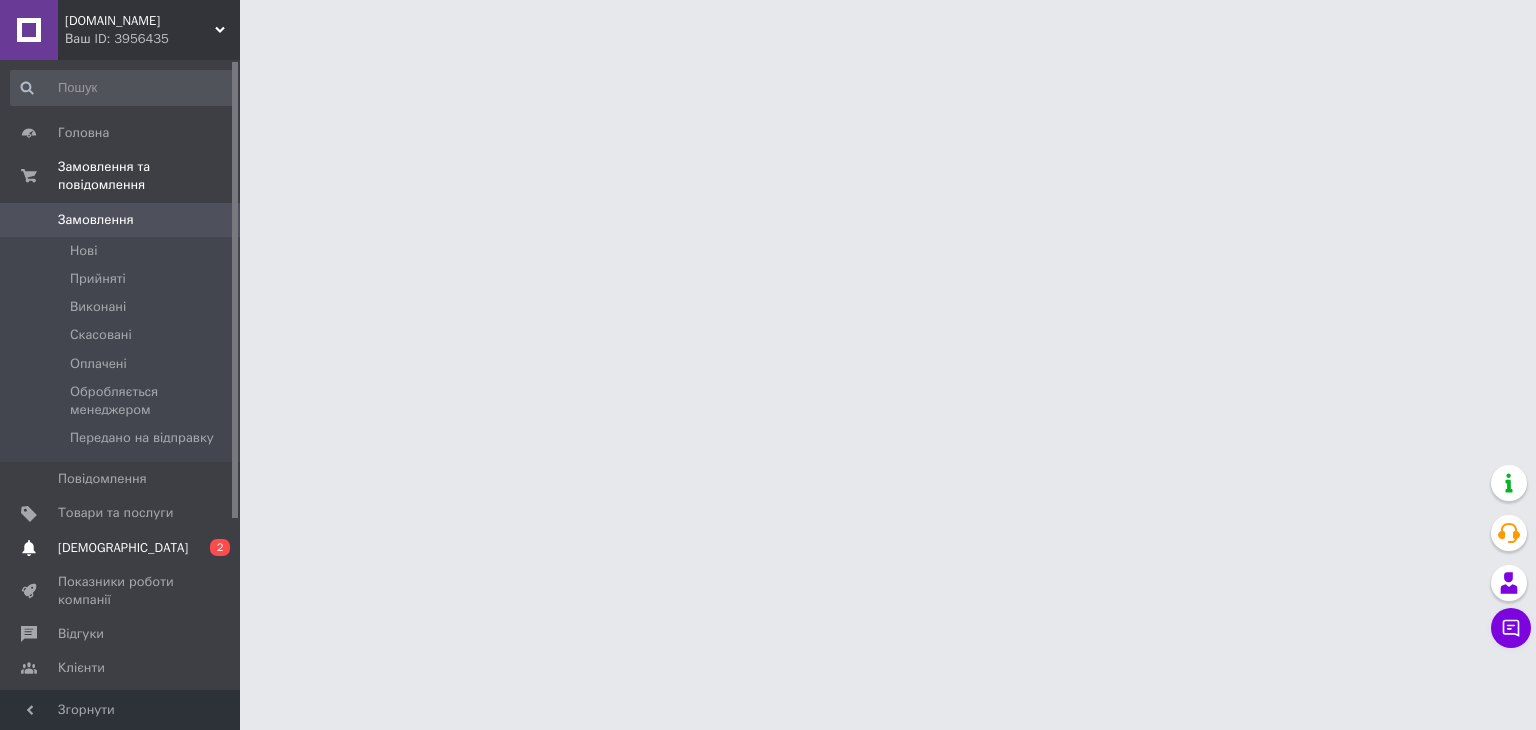 click on "[DEMOGRAPHIC_DATA] 0 2" at bounding box center (123, 548) 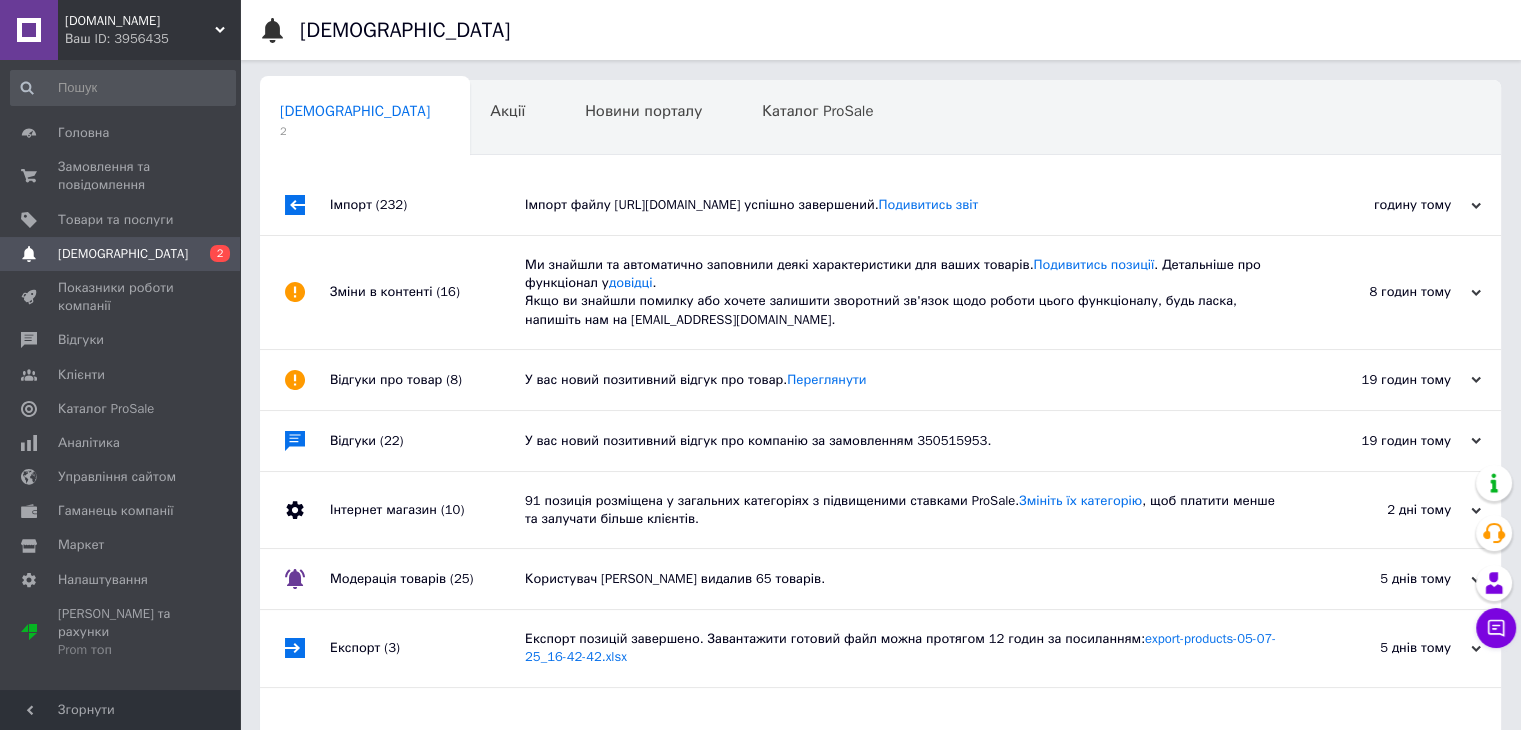 click on "годину тому" at bounding box center (1381, 205) 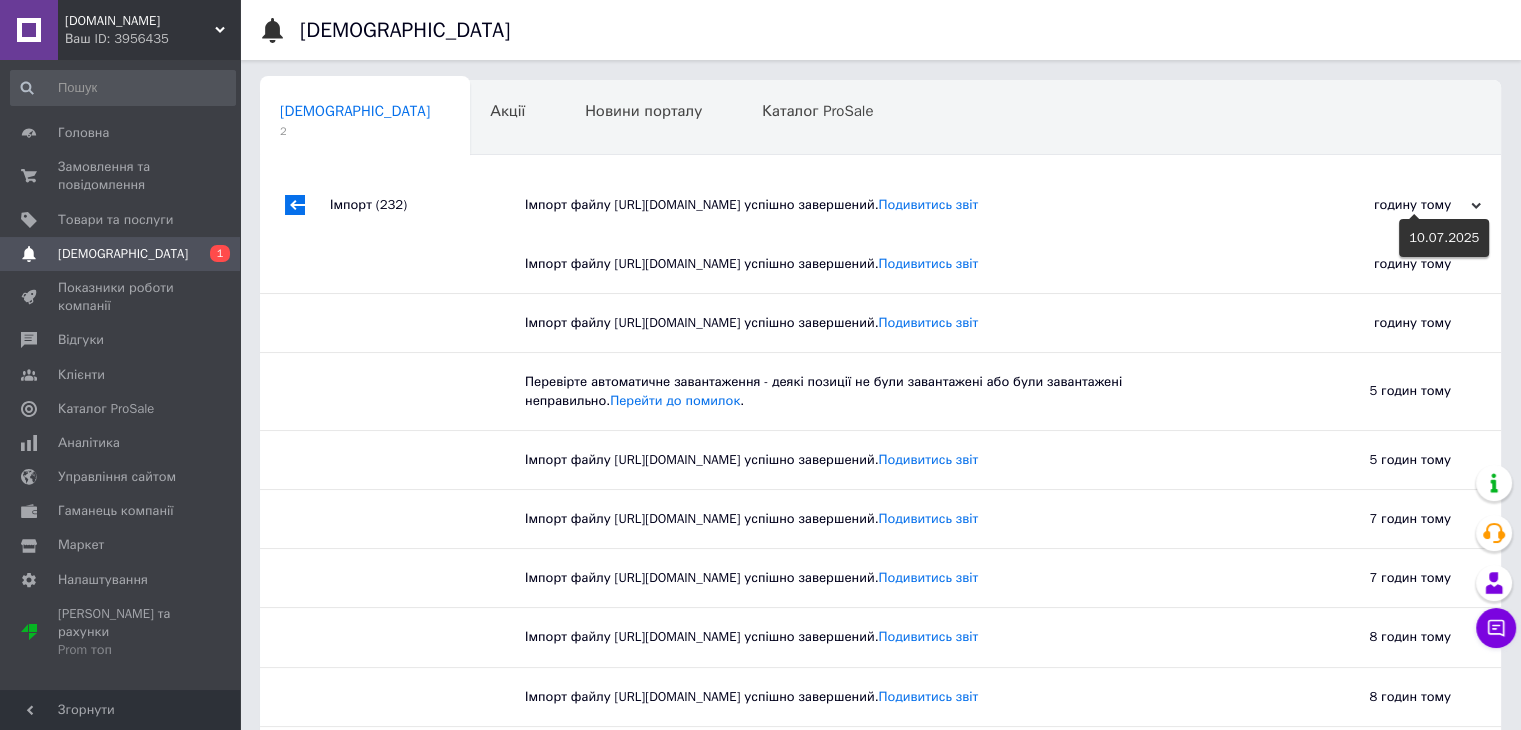 click on "годину тому" at bounding box center [1381, 205] 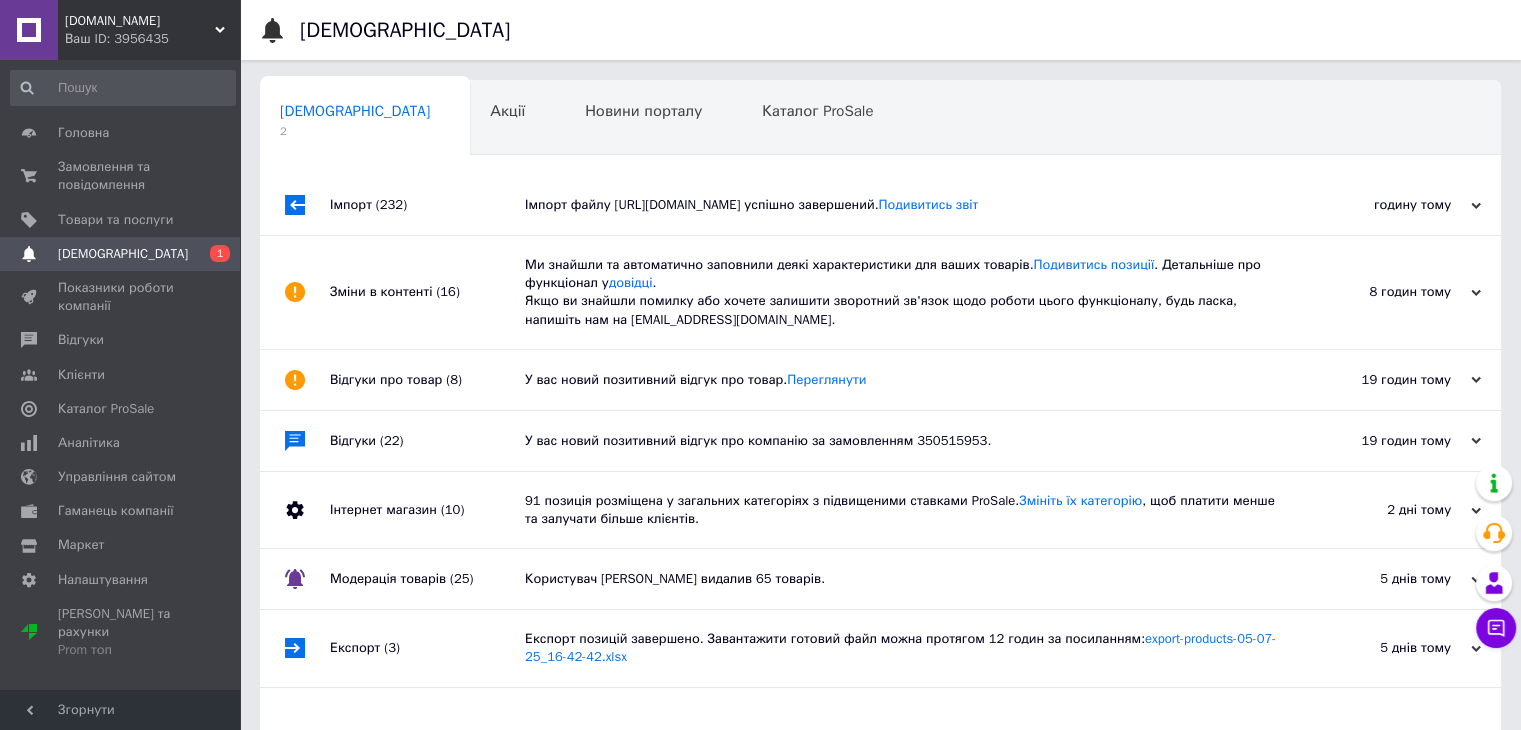 click on "8 годин тому [DATE]" at bounding box center [1391, 292] 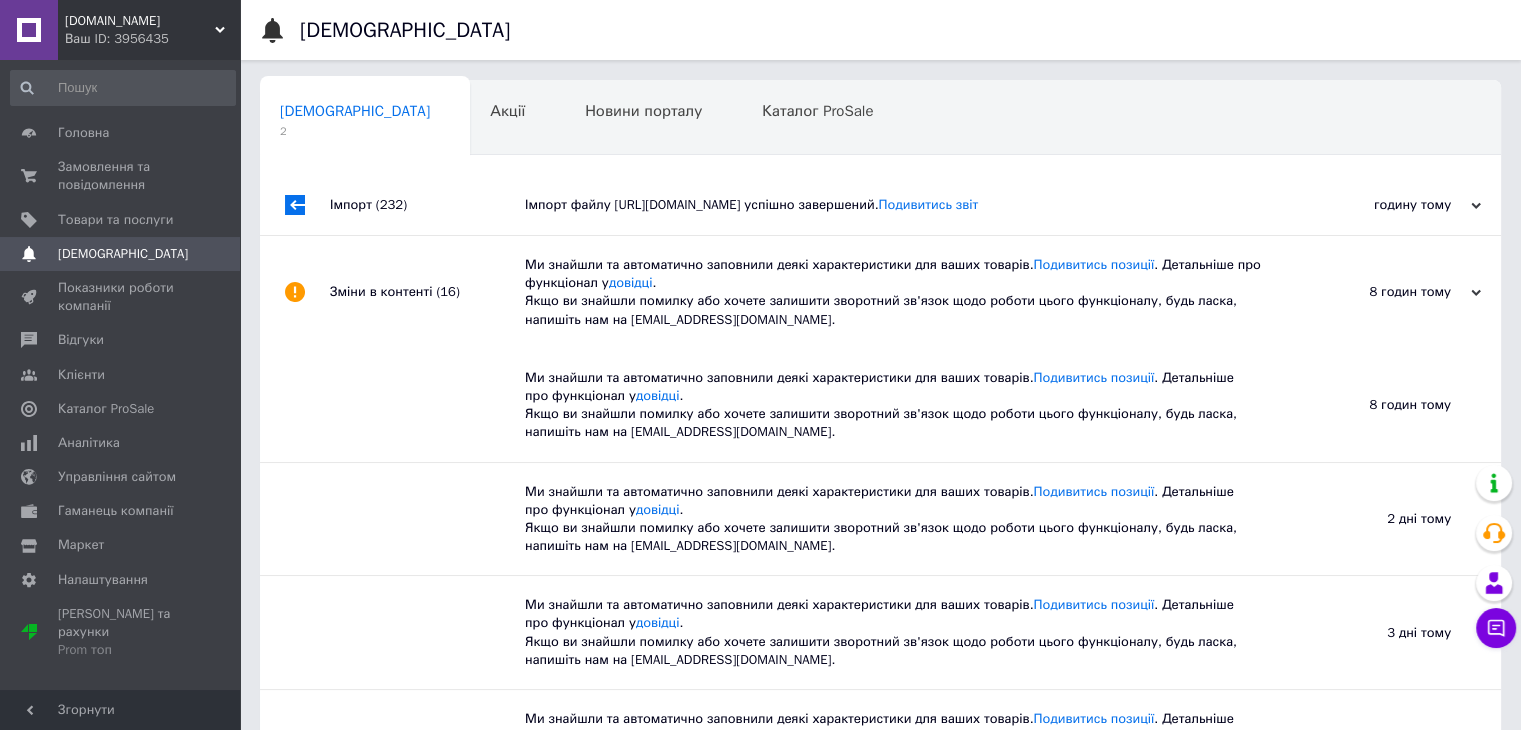 click on "8 годин тому [DATE]" at bounding box center (1391, 292) 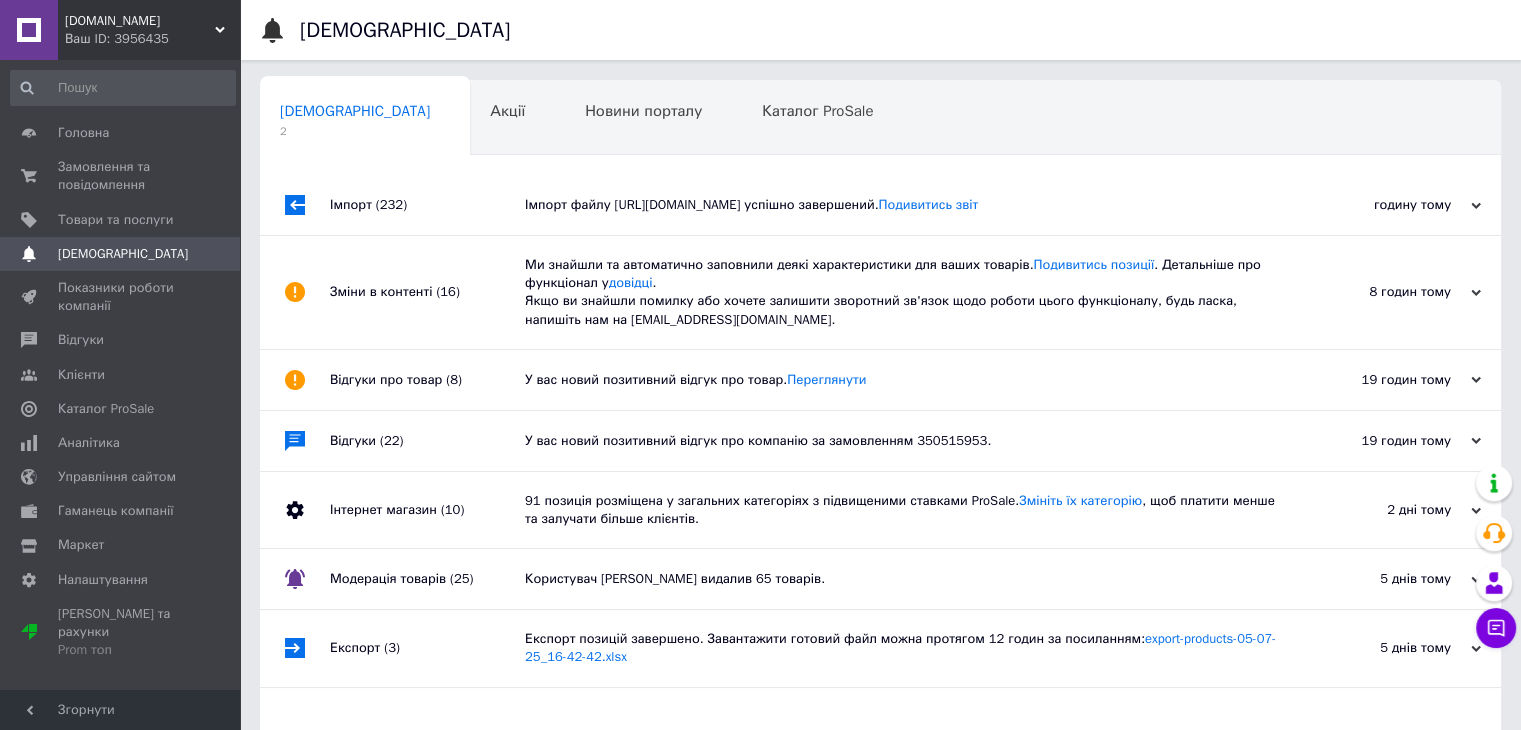 click on "Ваш ID: 3956435" at bounding box center [152, 39] 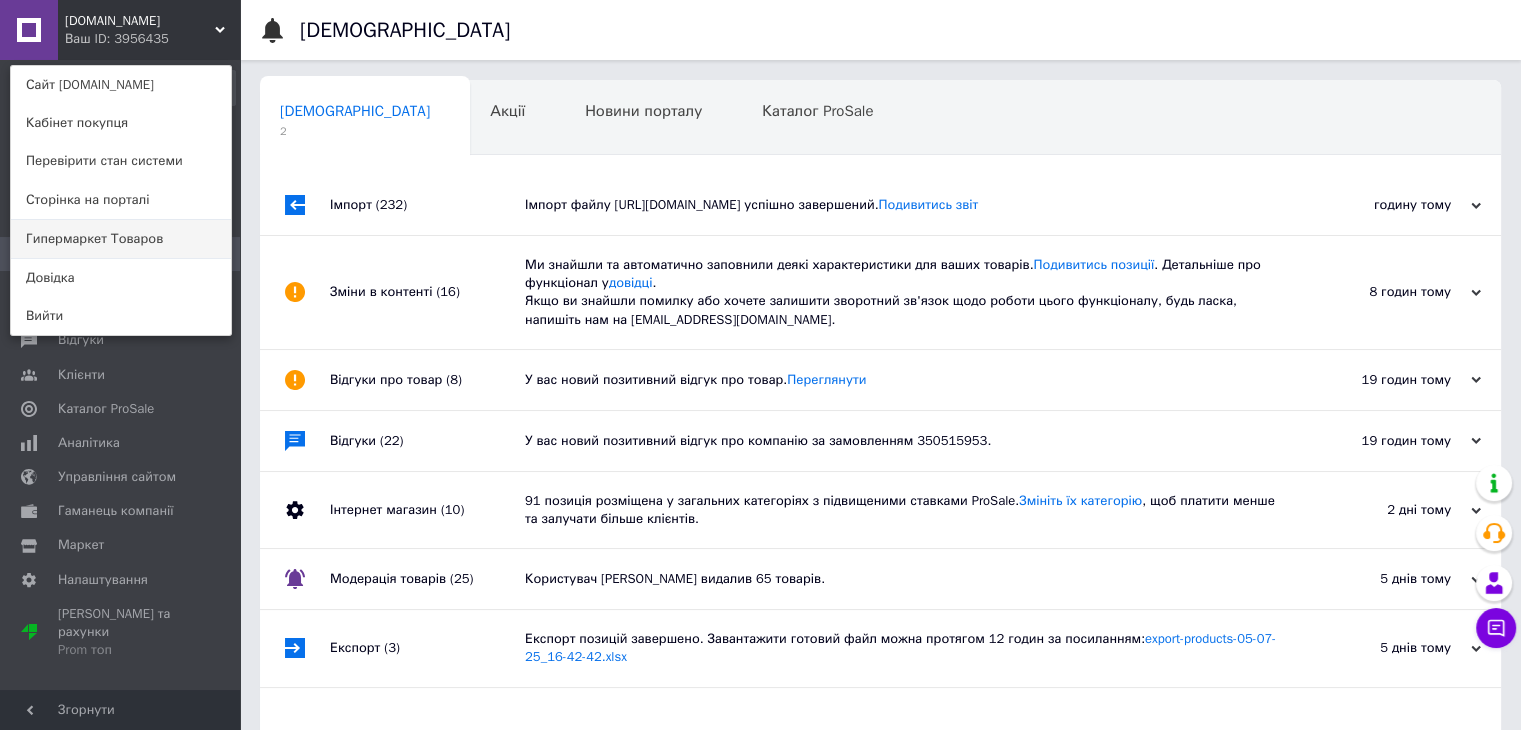 click on "Гипермаркет Товаров" at bounding box center (121, 239) 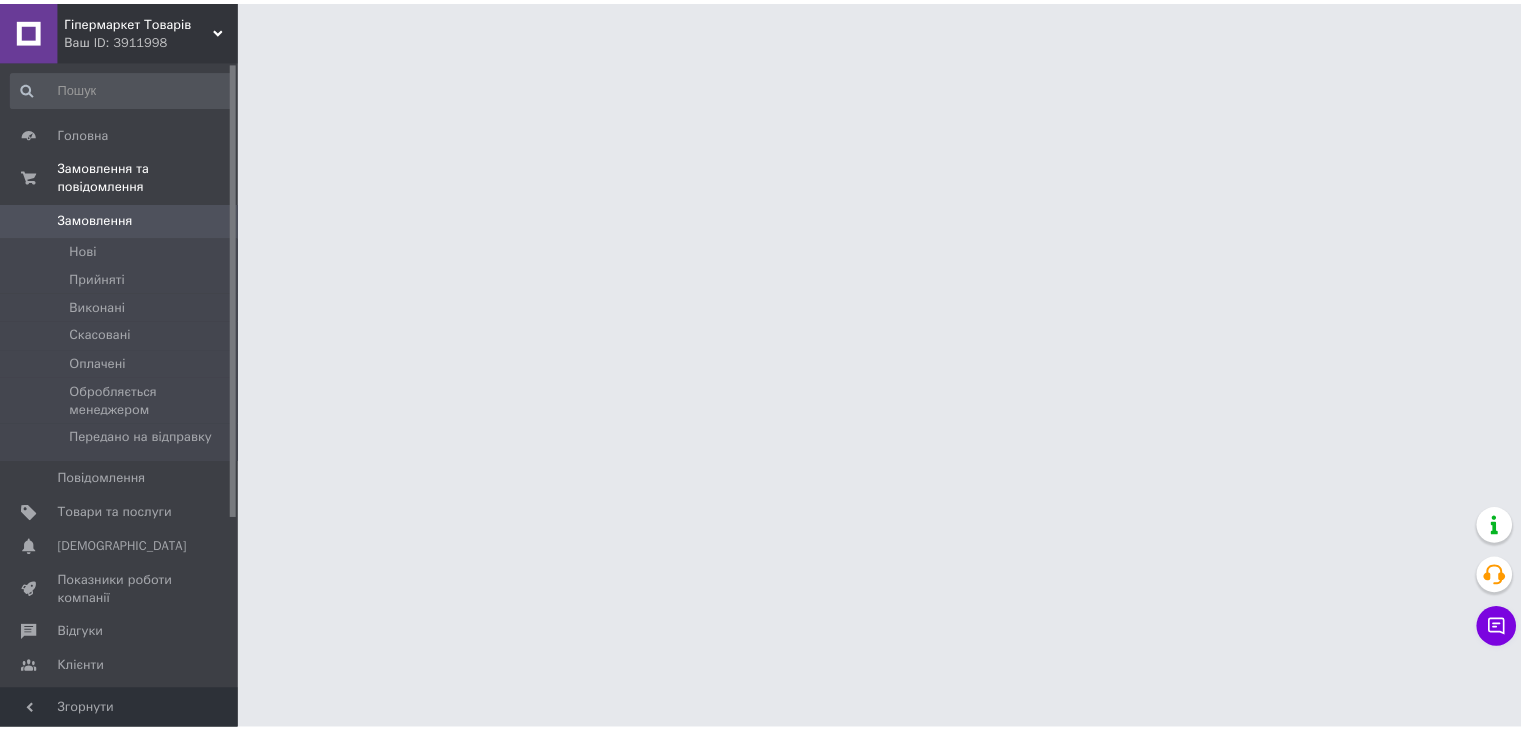 scroll, scrollTop: 0, scrollLeft: 0, axis: both 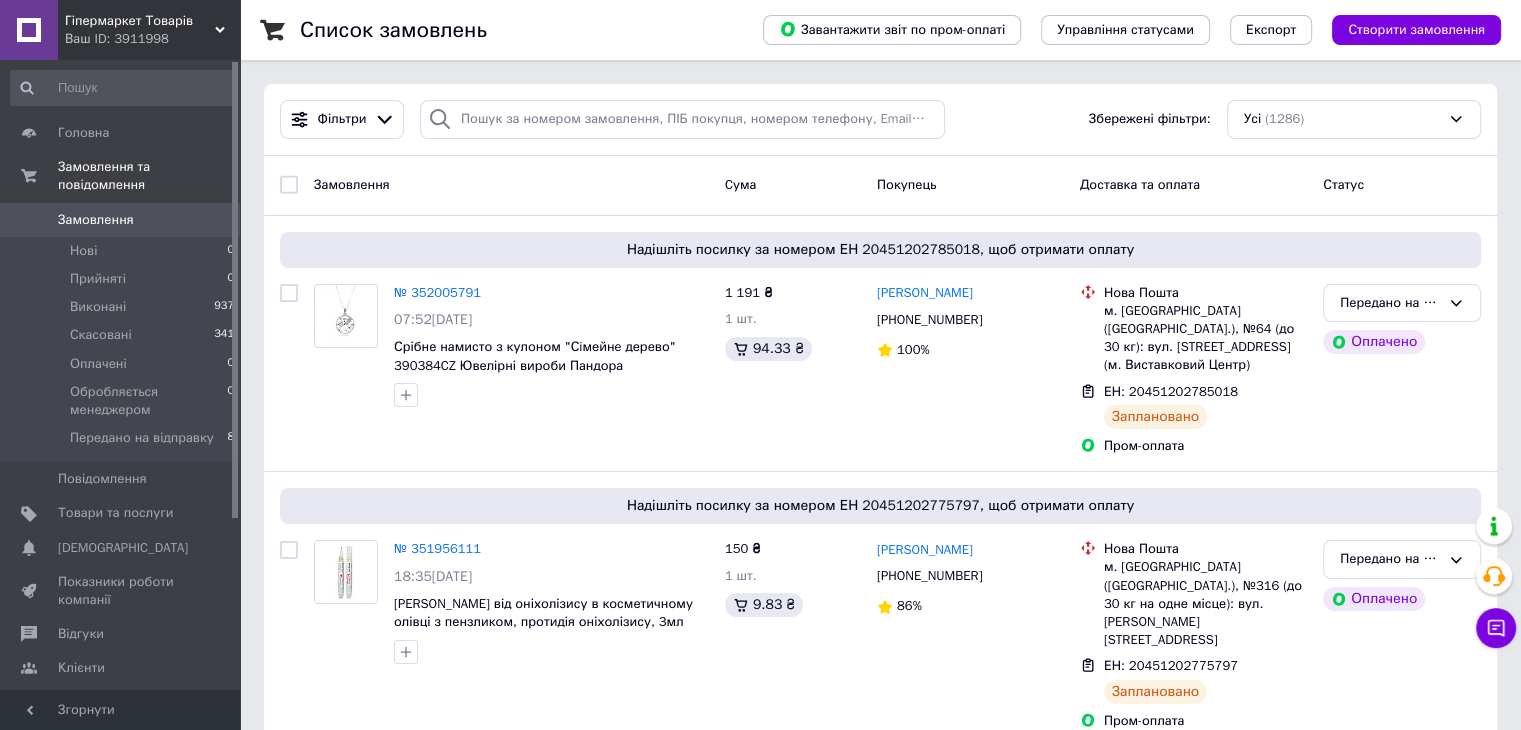 click on "Ваш ID: 3911998" at bounding box center [152, 39] 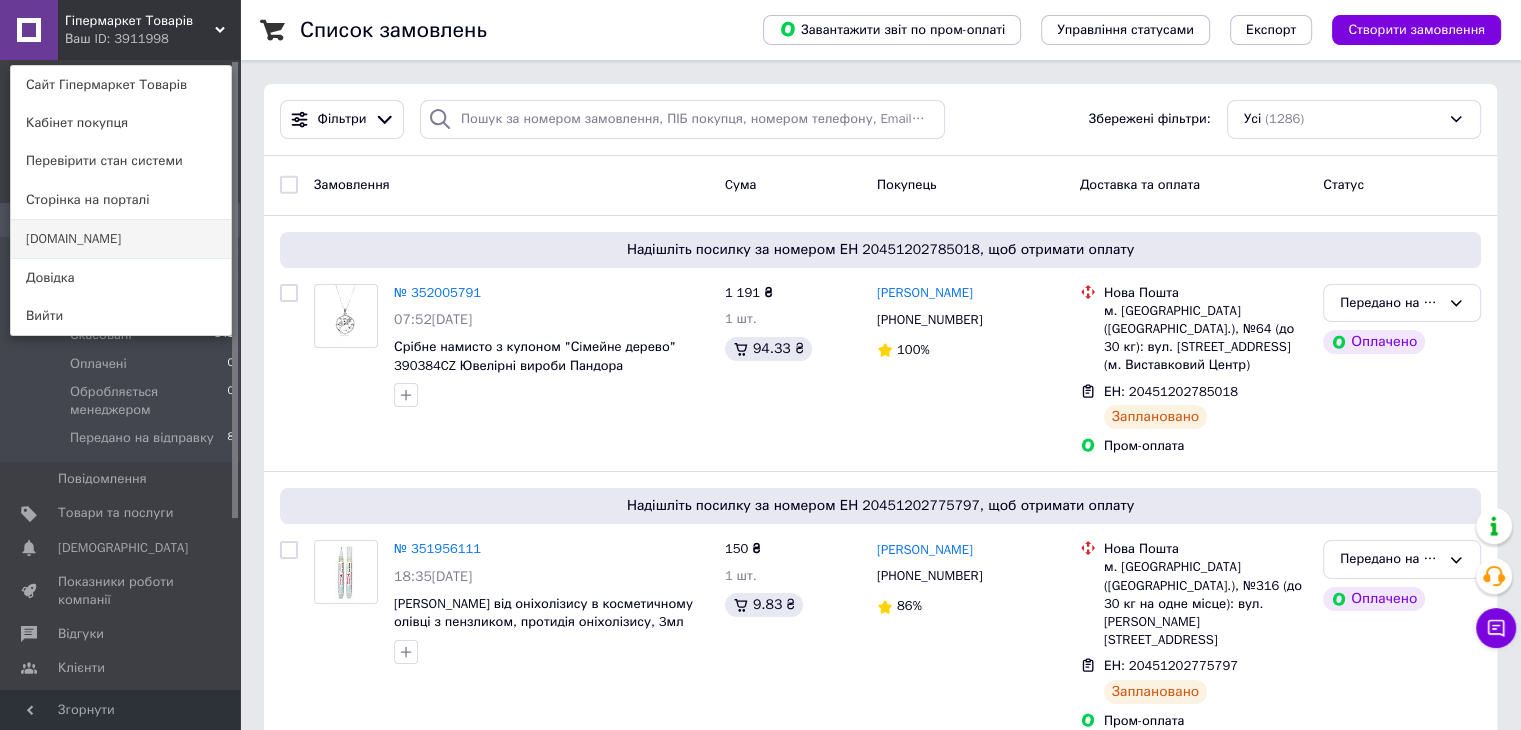 click on "[DOMAIN_NAME]" at bounding box center [121, 239] 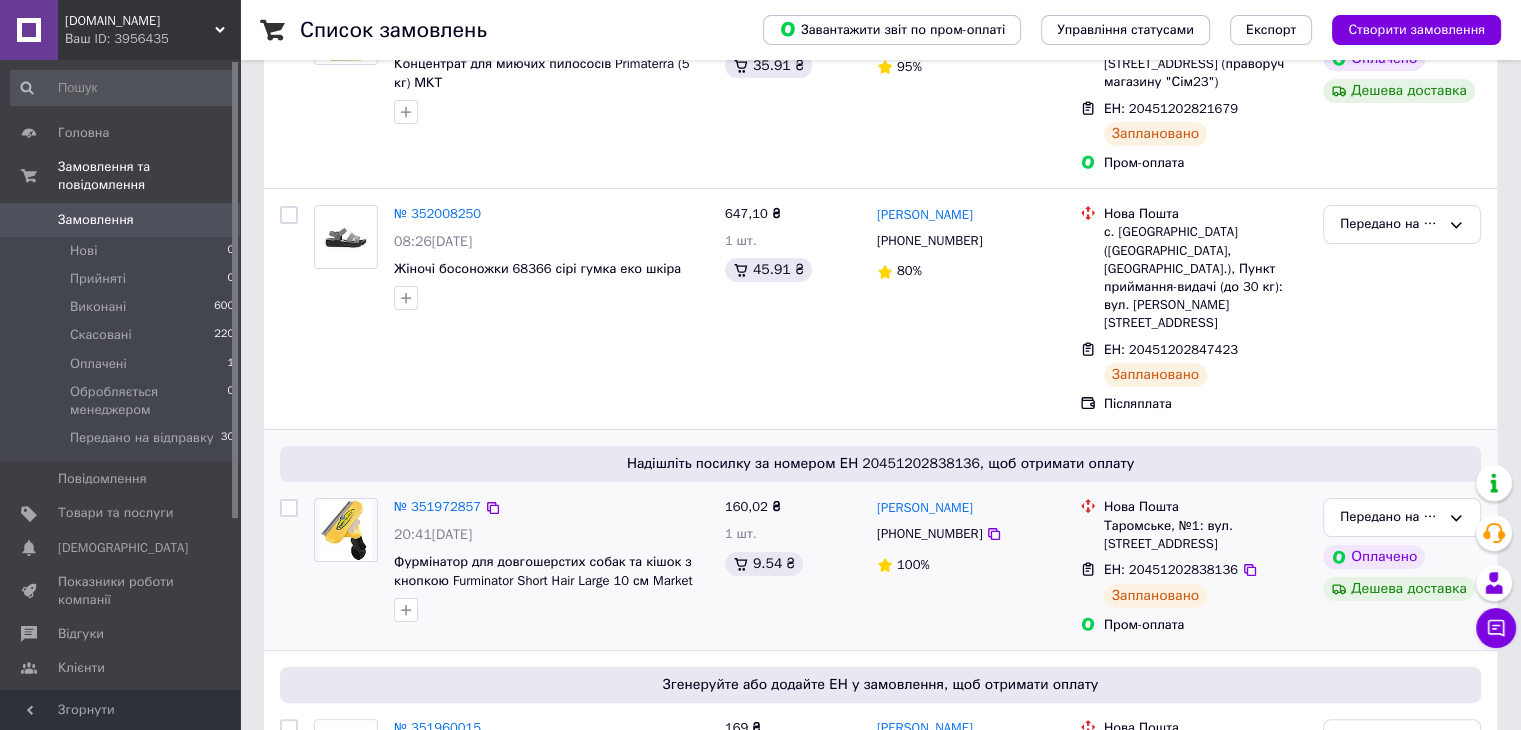 scroll, scrollTop: 500, scrollLeft: 0, axis: vertical 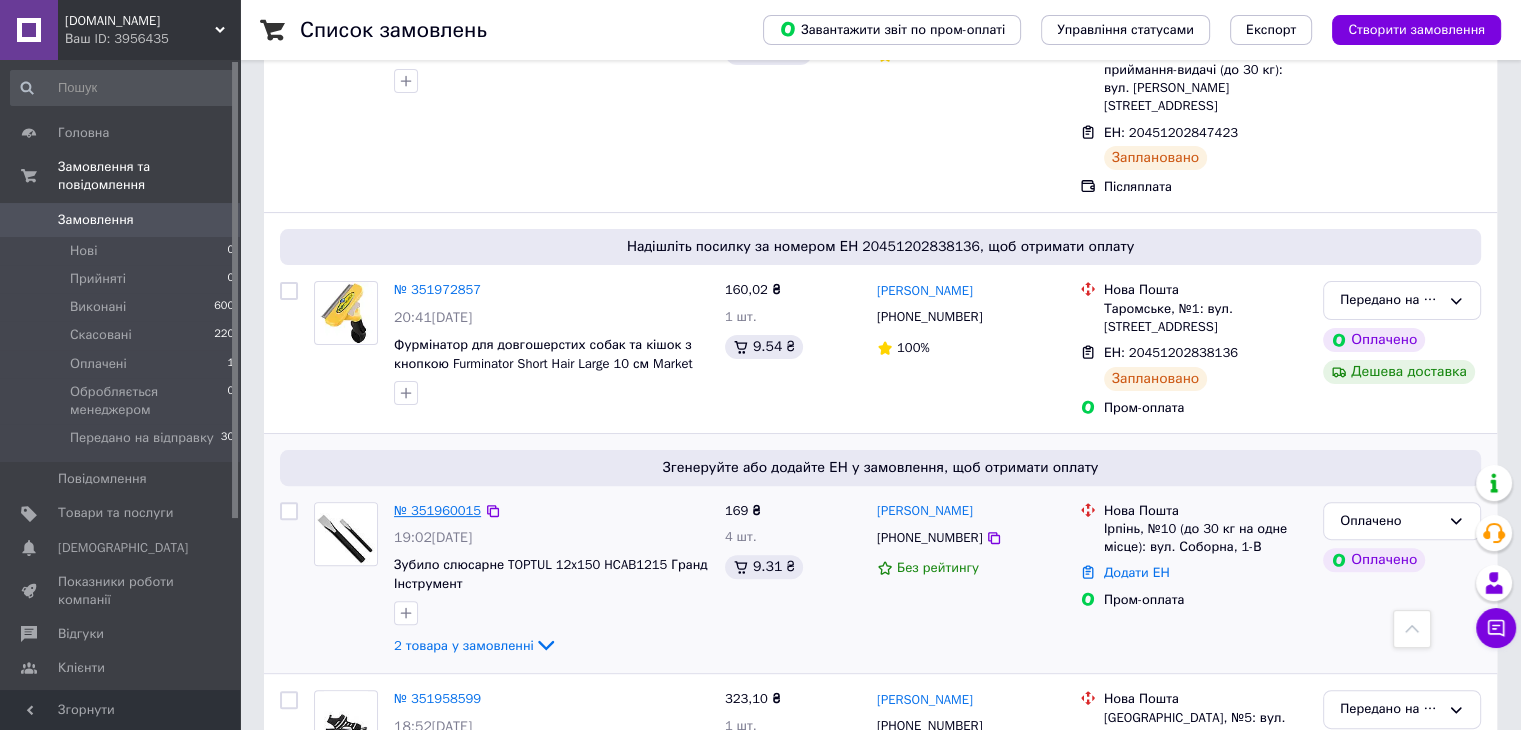click on "№ 351960015" at bounding box center (437, 510) 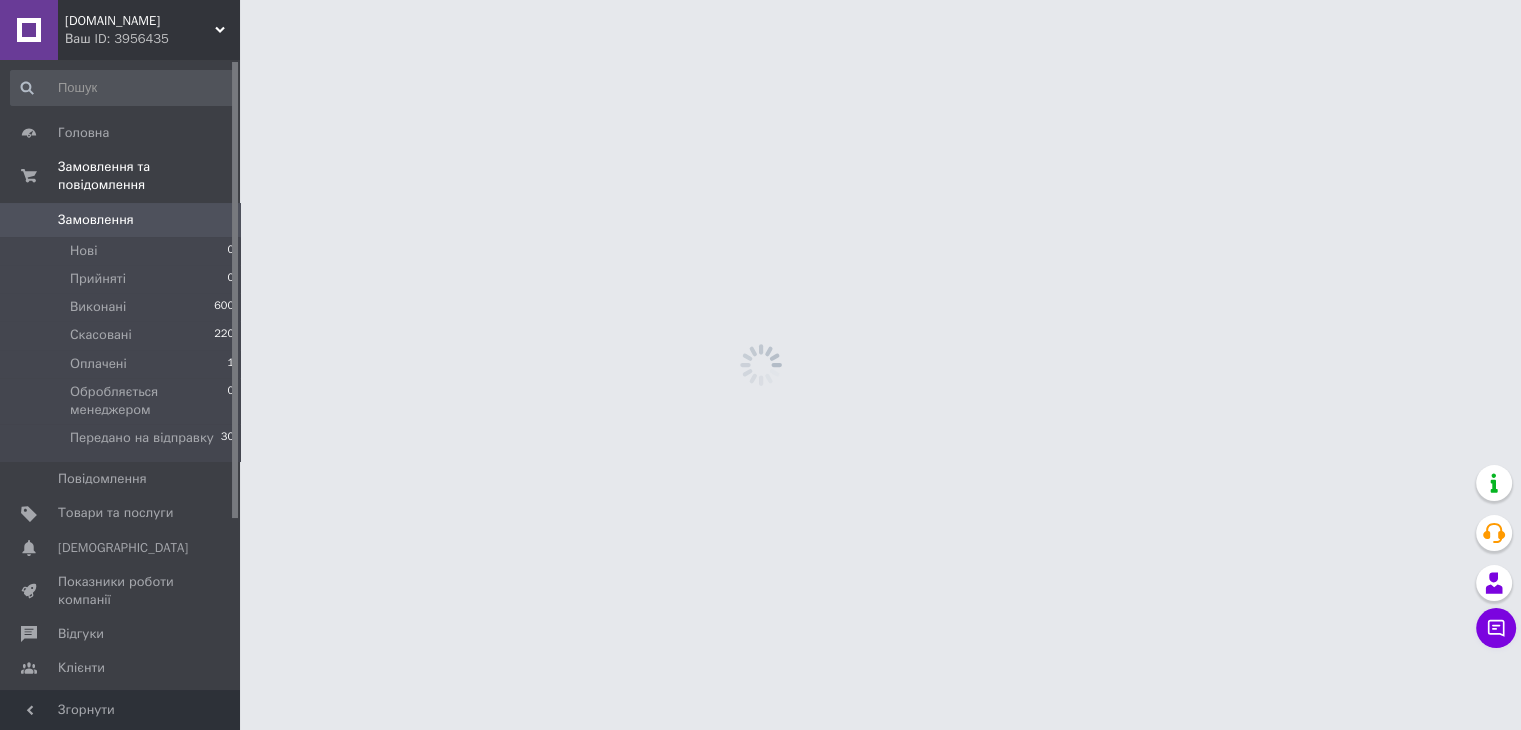 scroll, scrollTop: 0, scrollLeft: 0, axis: both 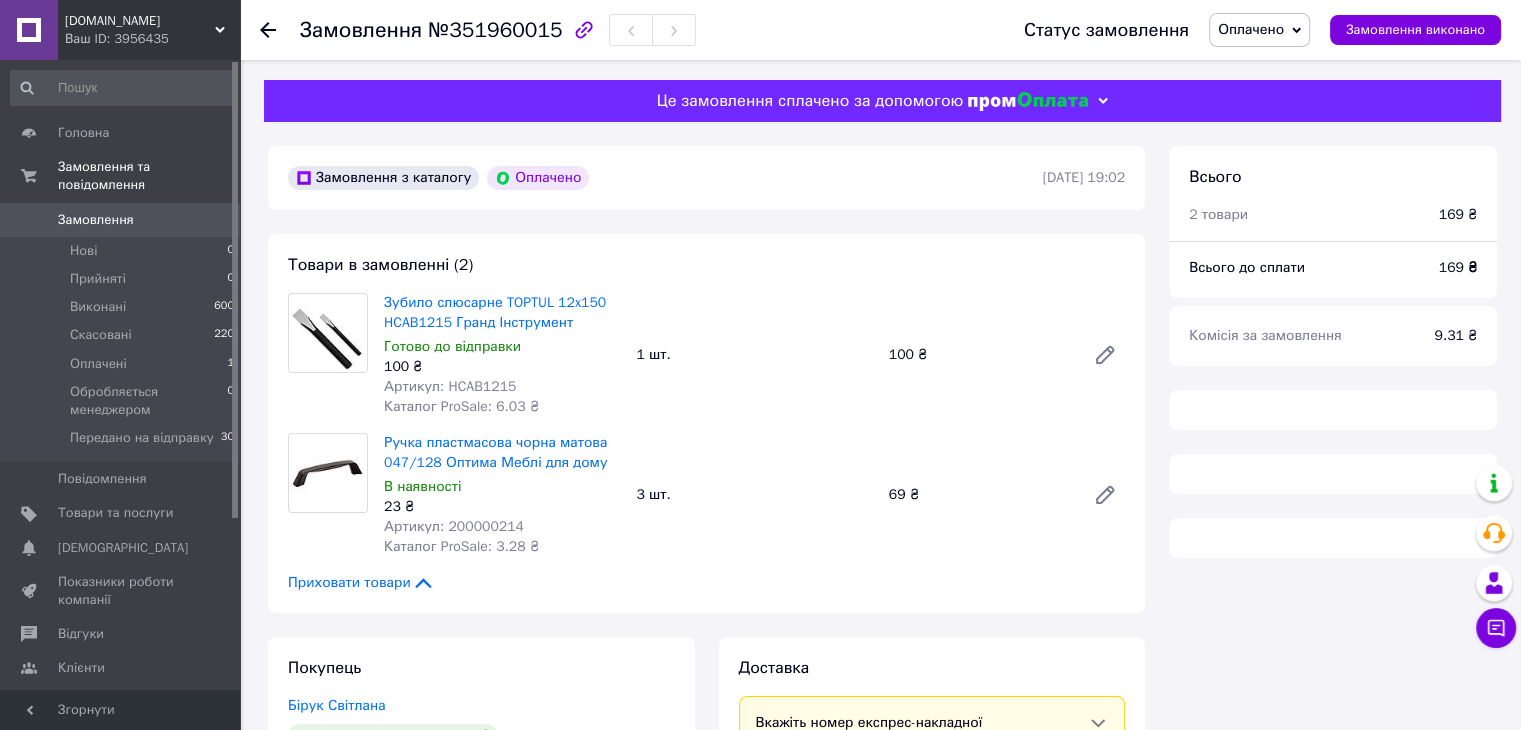 click on "№351960015" at bounding box center [495, 30] 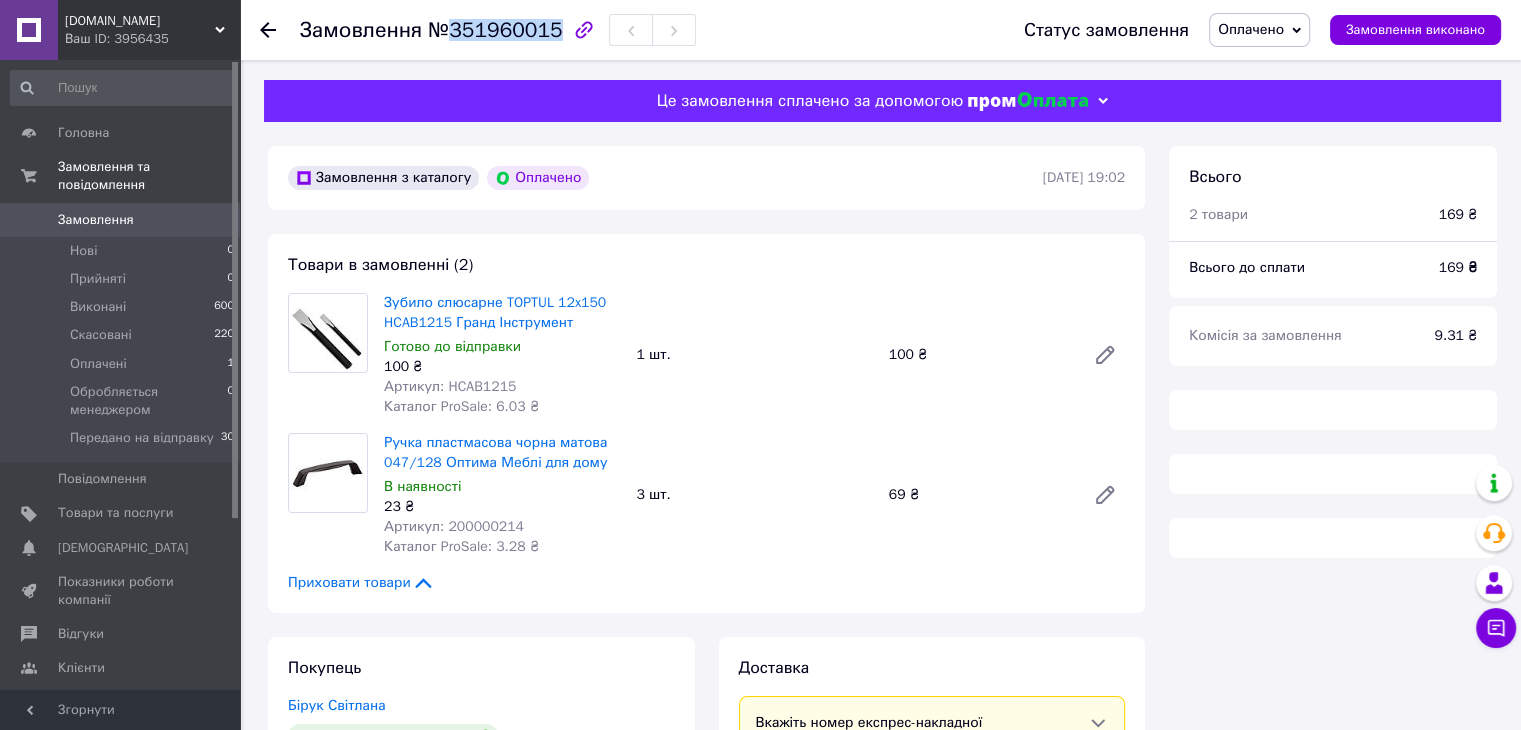 click on "№351960015" at bounding box center (495, 30) 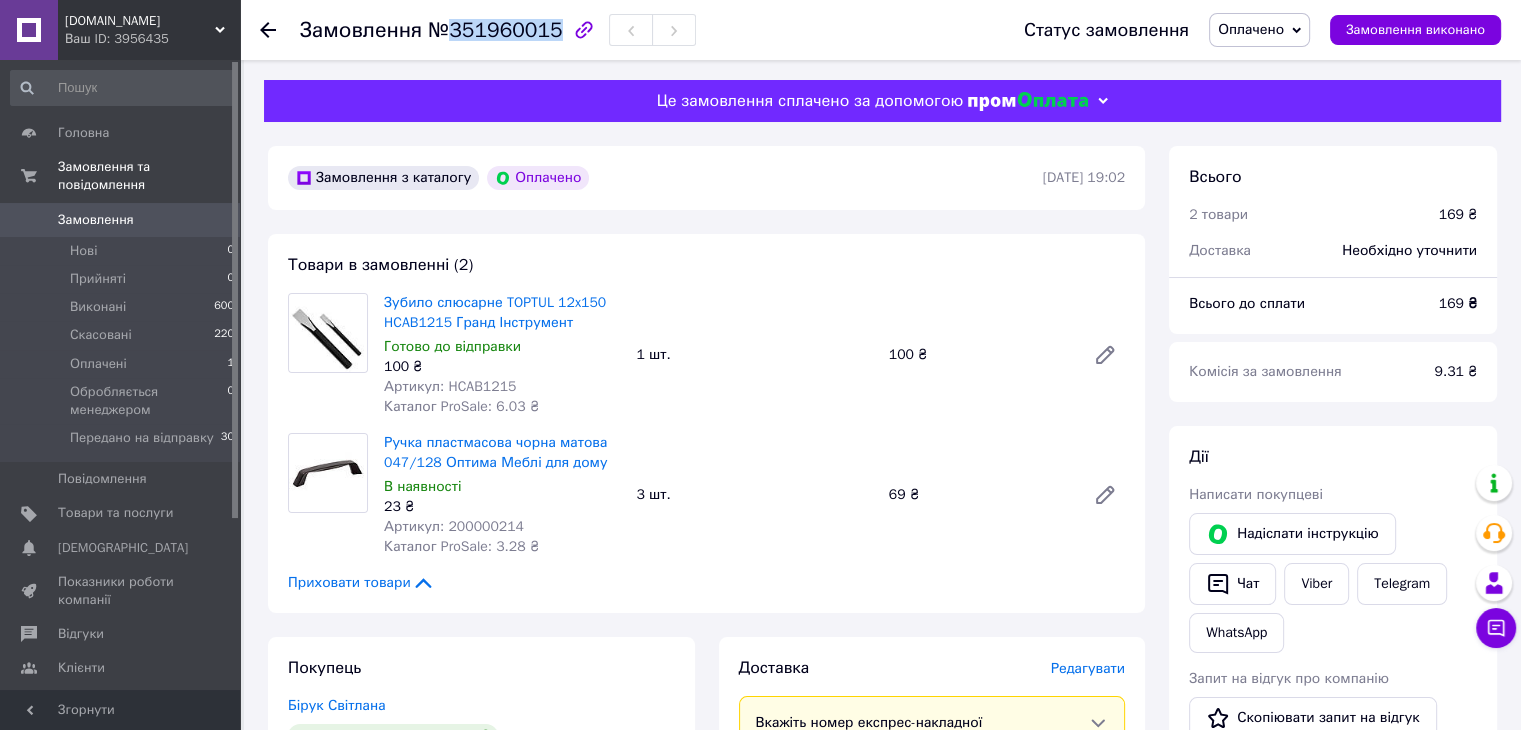 copy on "351960015" 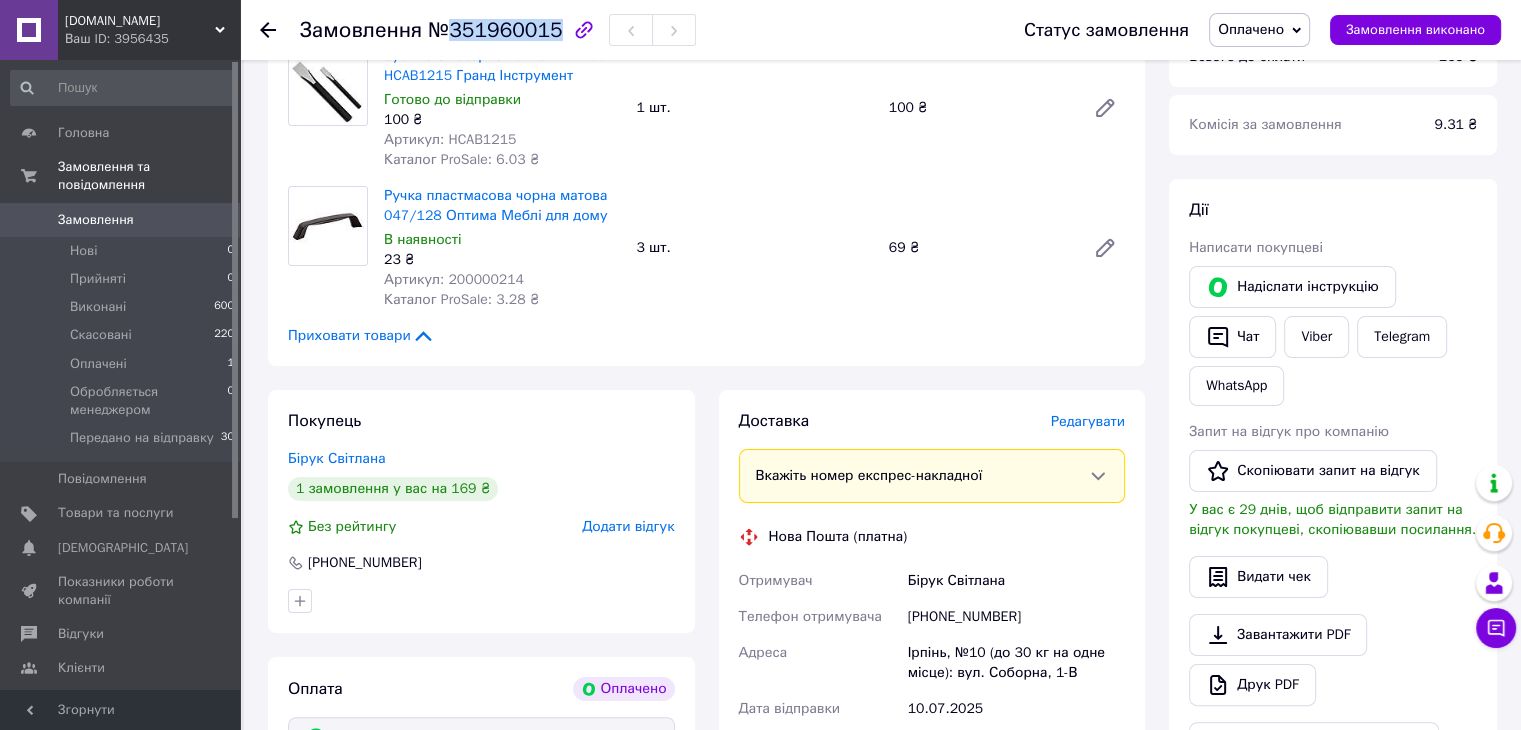 scroll, scrollTop: 300, scrollLeft: 0, axis: vertical 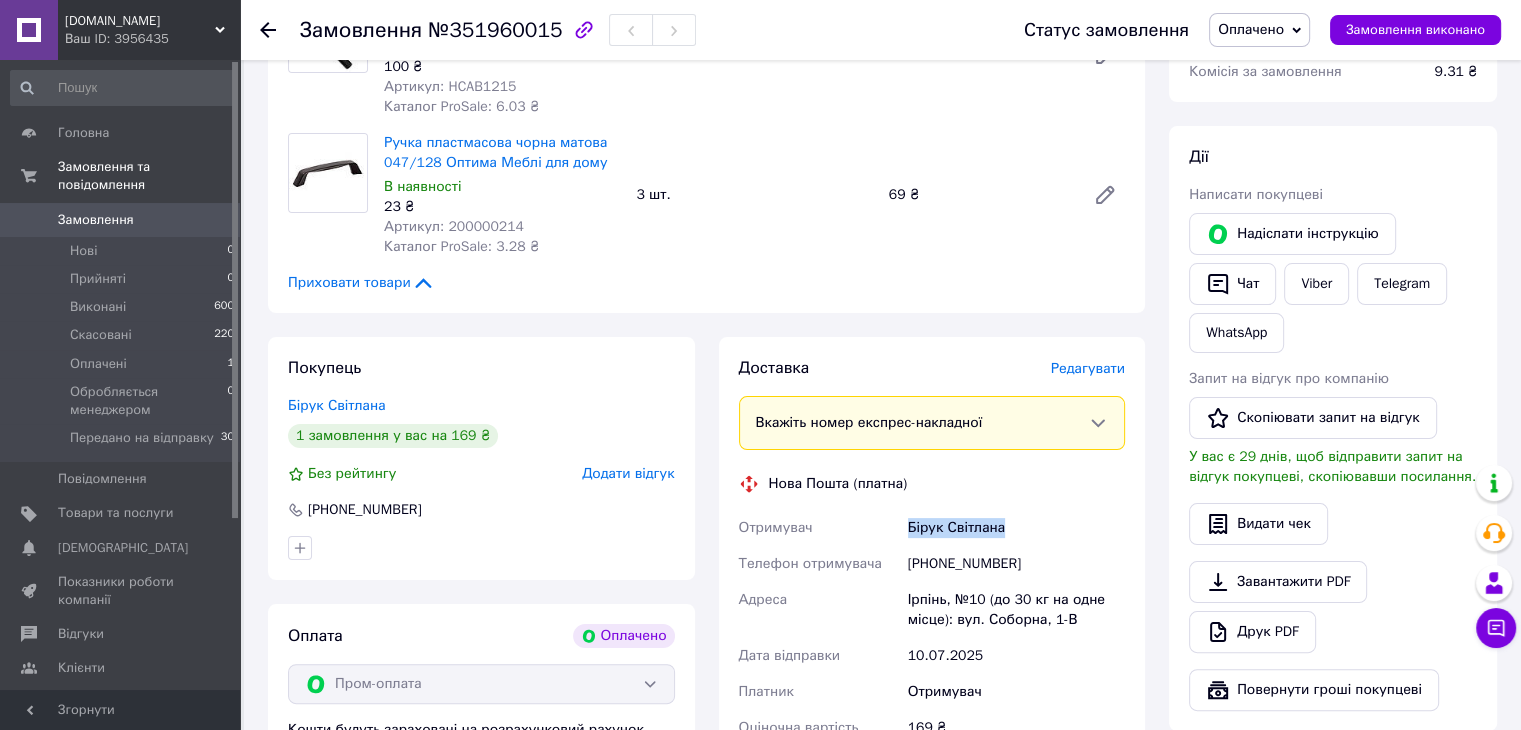 drag, startPoint x: 1016, startPoint y: 529, endPoint x: 896, endPoint y: 528, distance: 120.004166 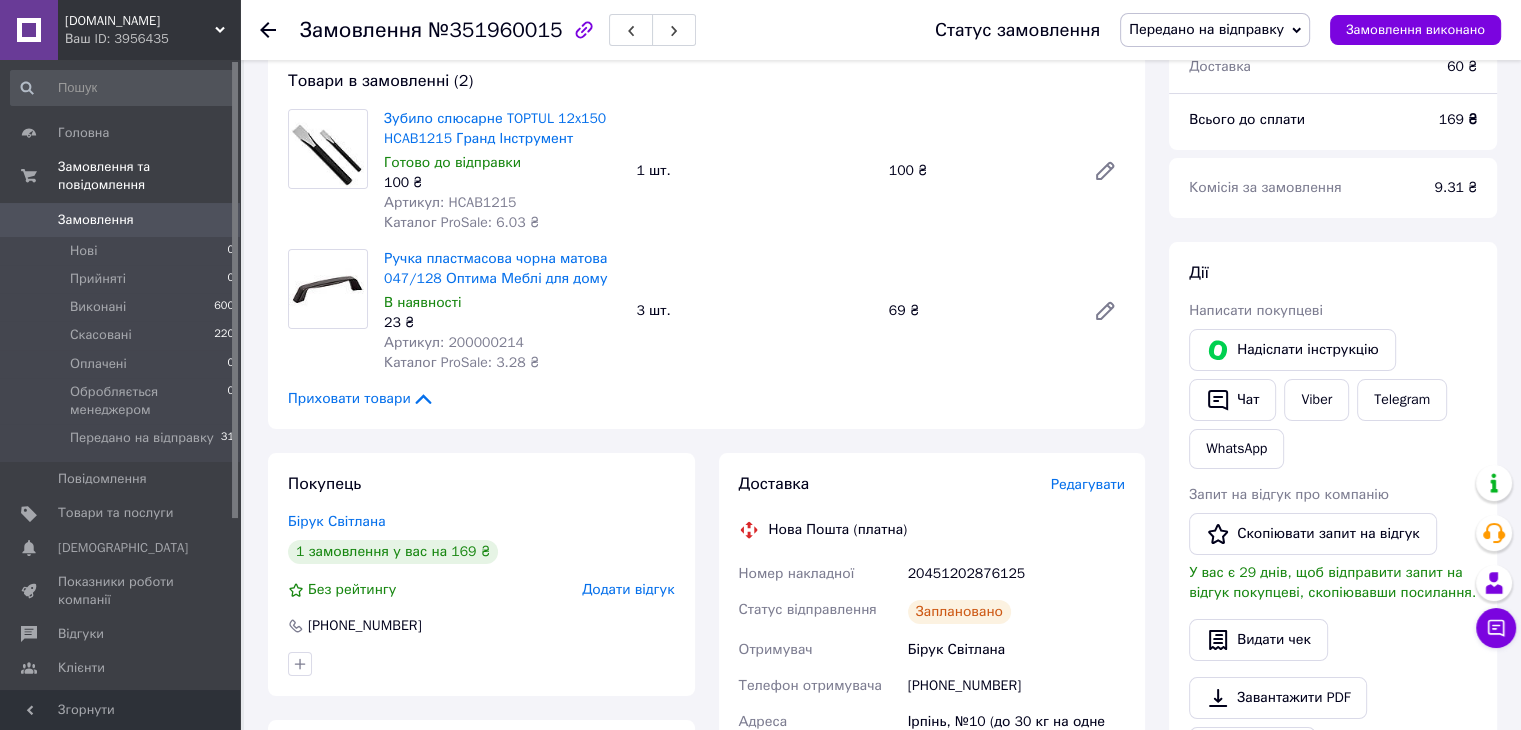 scroll, scrollTop: 384, scrollLeft: 0, axis: vertical 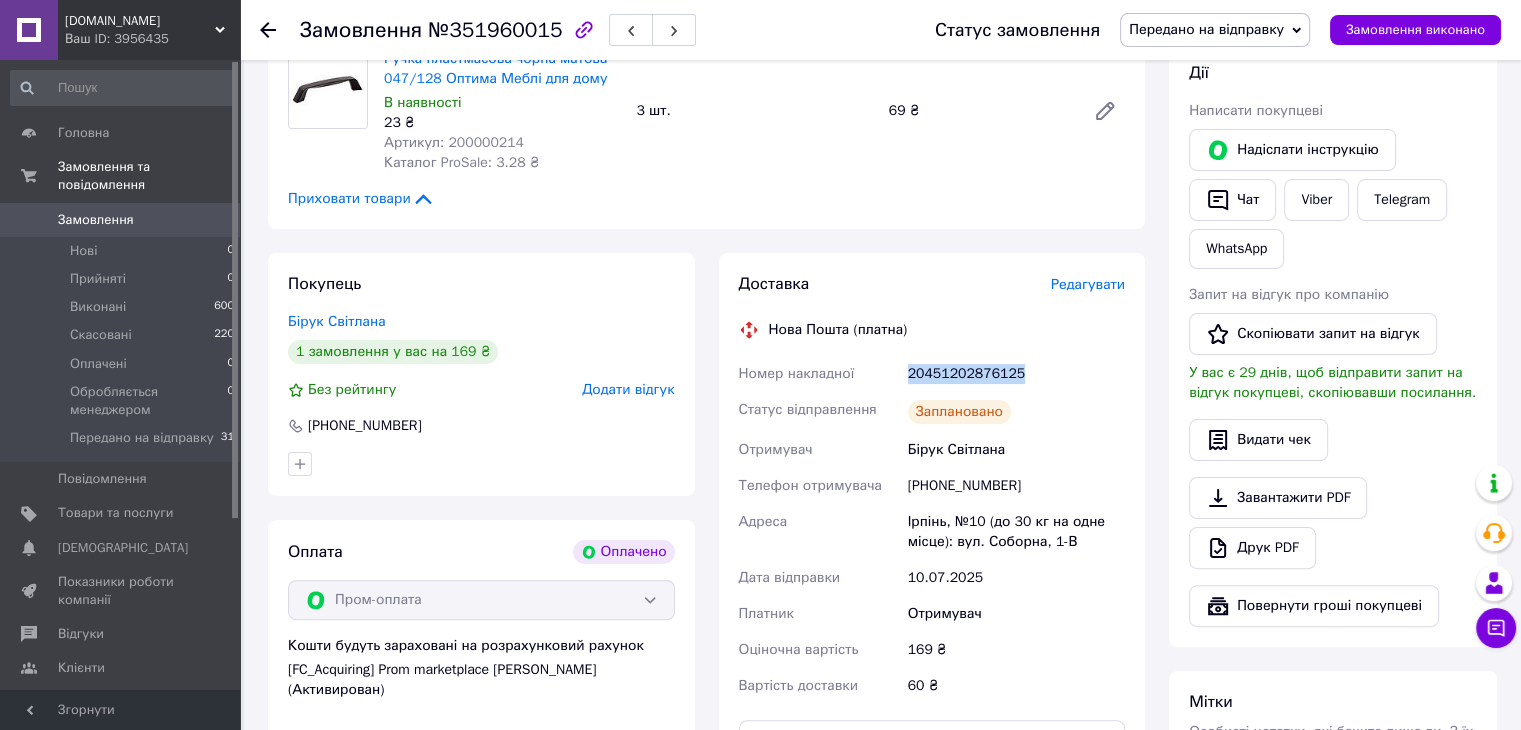 drag, startPoint x: 1048, startPoint y: 372, endPoint x: 864, endPoint y: 369, distance: 184.02446 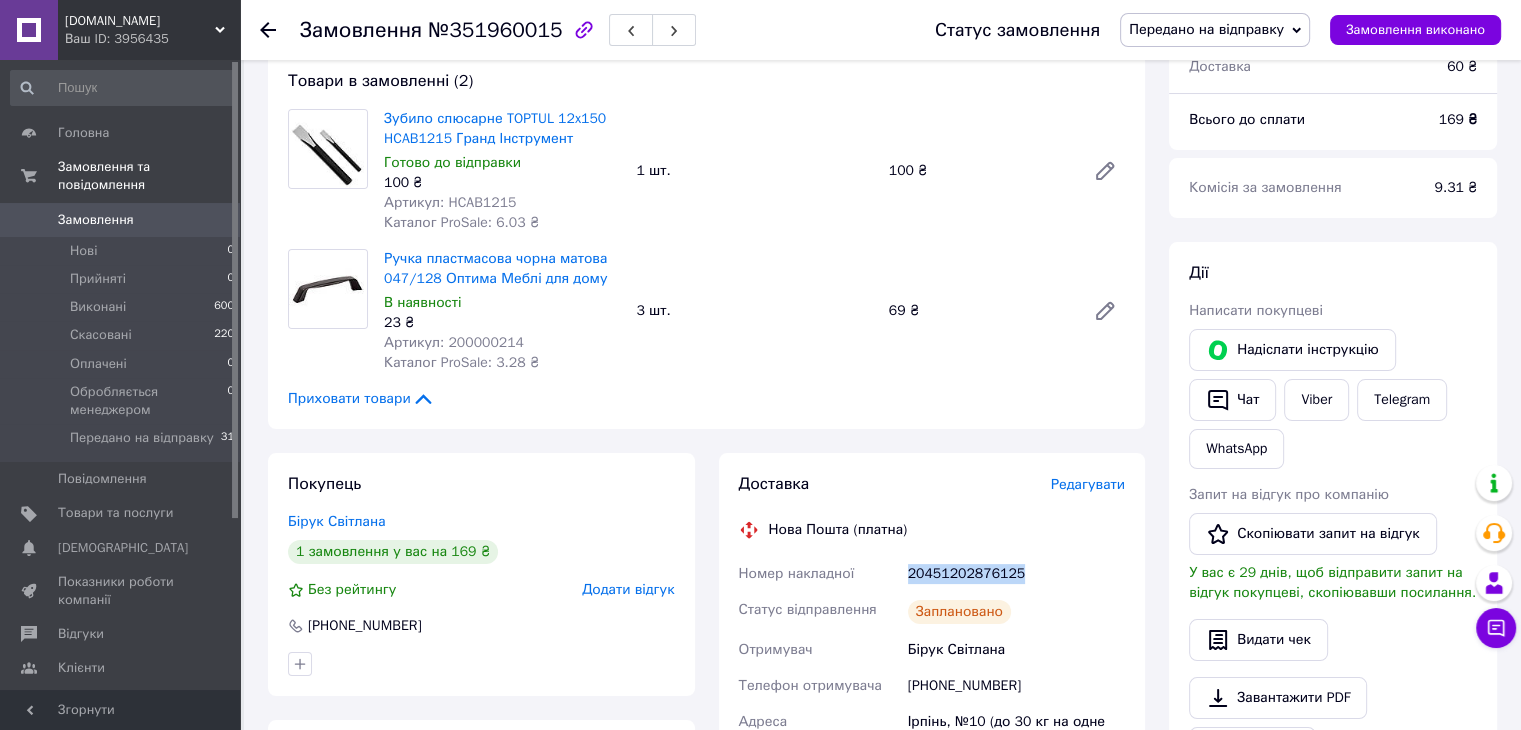 scroll, scrollTop: 0, scrollLeft: 0, axis: both 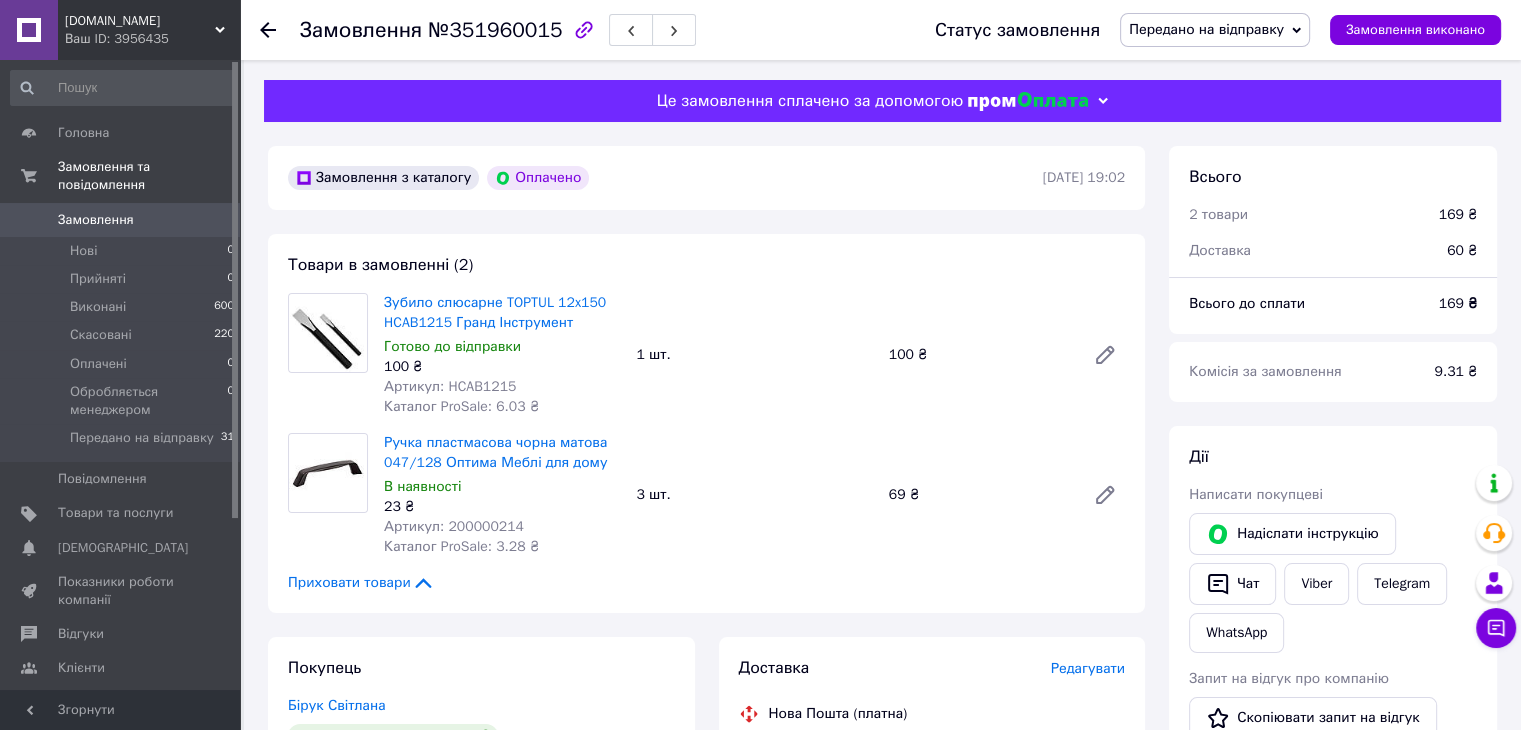 click 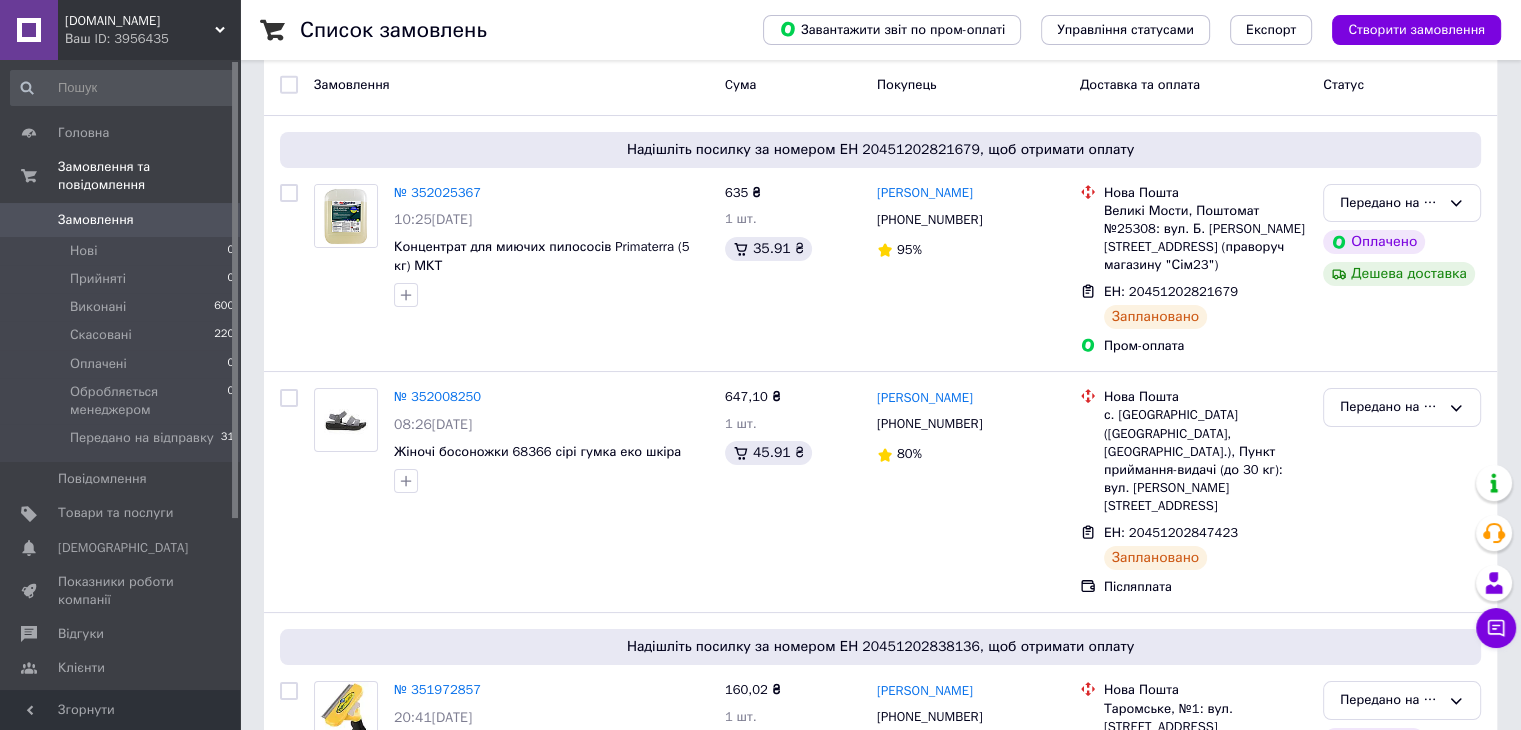 scroll, scrollTop: 0, scrollLeft: 0, axis: both 